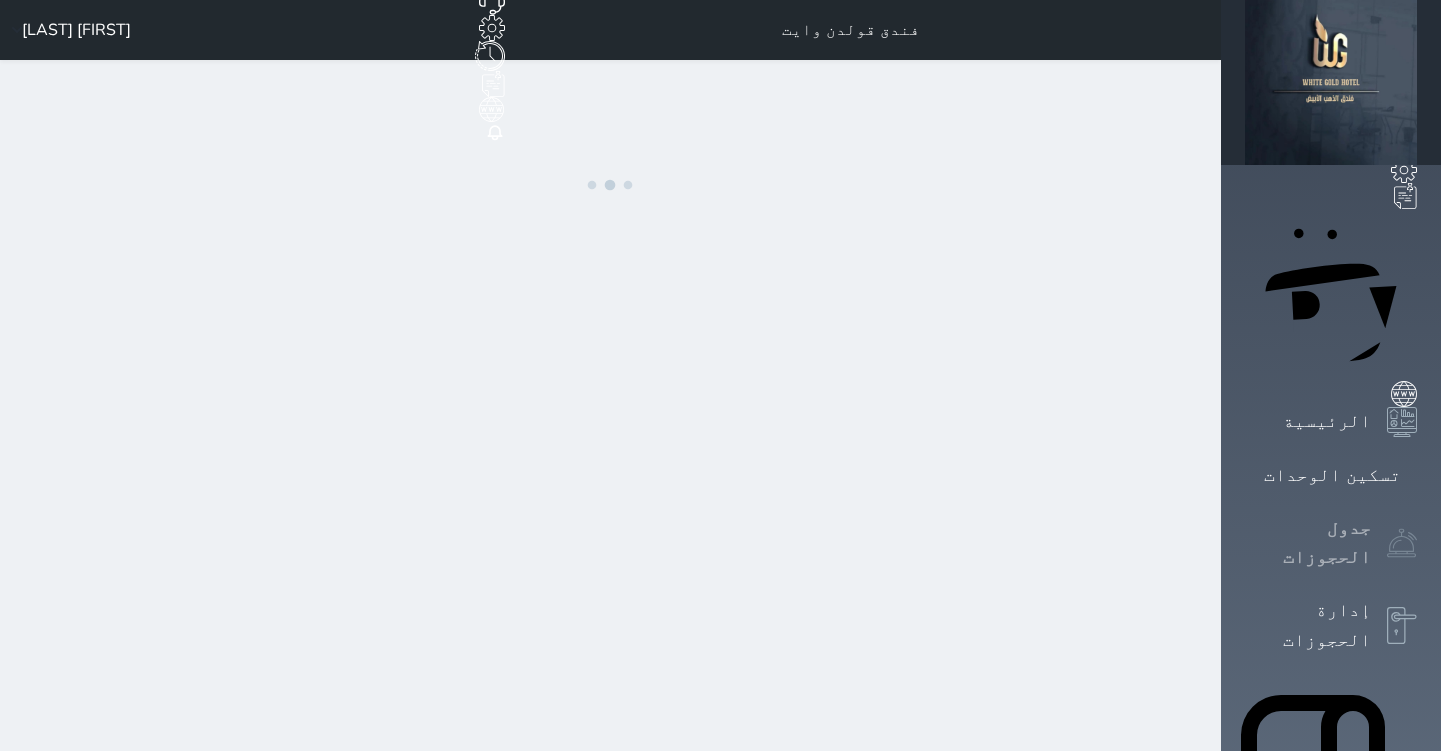 scroll, scrollTop: 0, scrollLeft: 0, axis: both 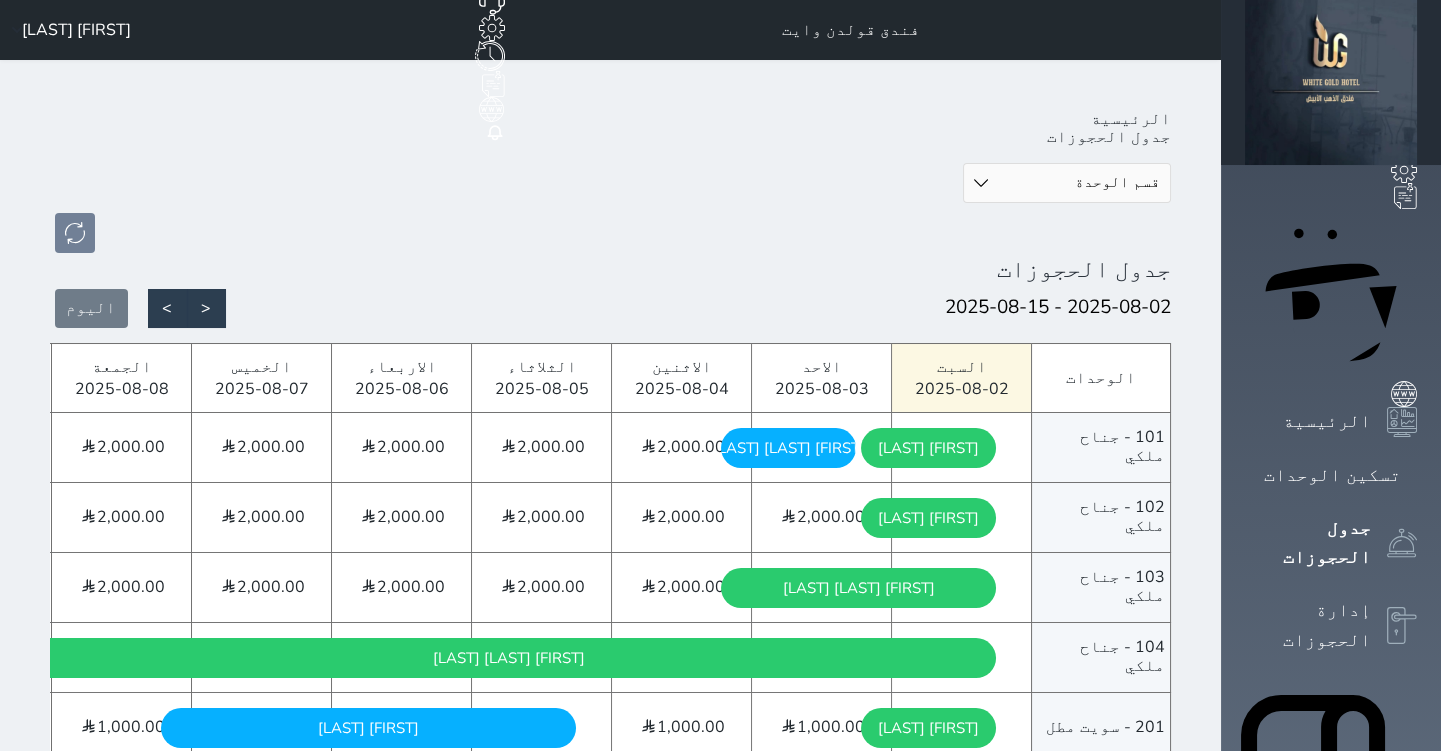 click on "قسم الوحدة
جناح ملكي
سويت مطل
سويت غير مطل" at bounding box center [1067, 183] 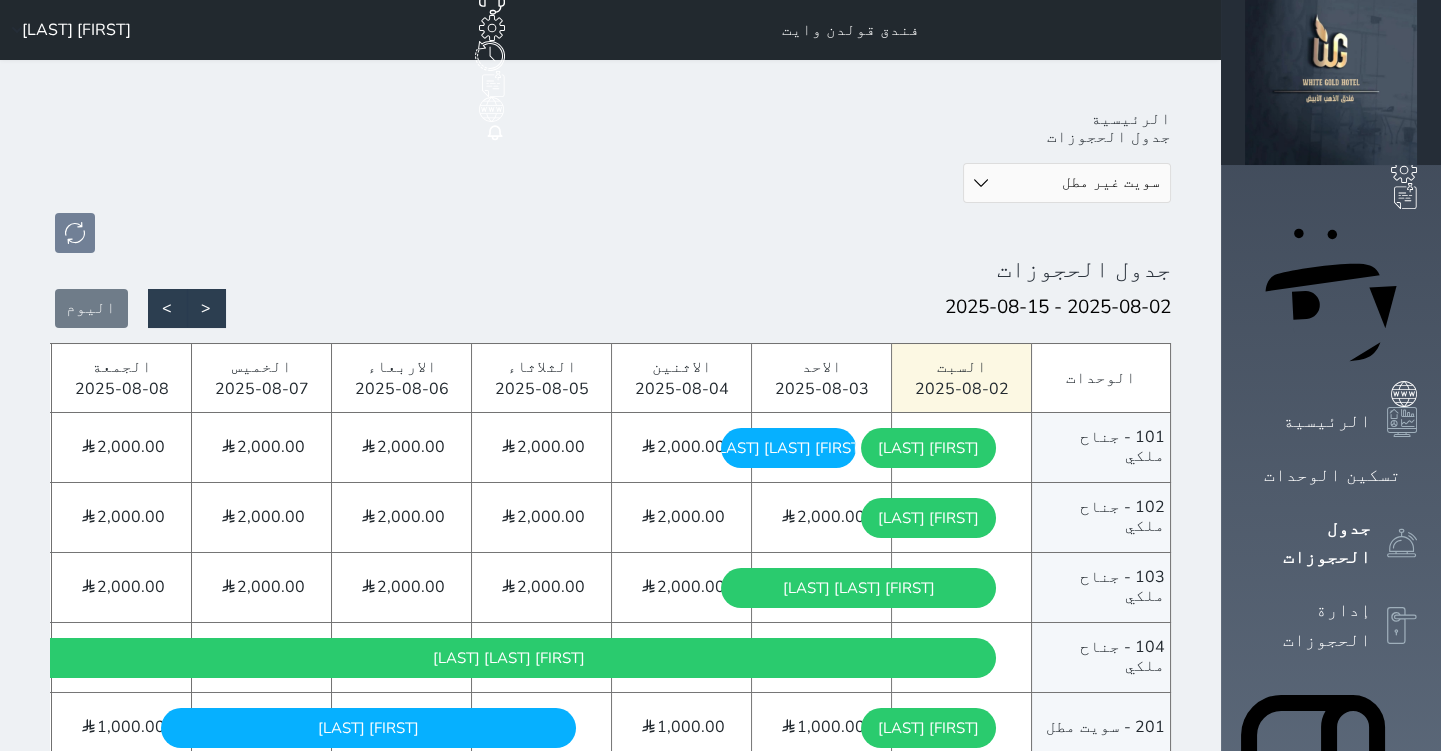click on "قسم الوحدة
جناح ملكي
سويت مطل
سويت غير مطل" at bounding box center [1067, 183] 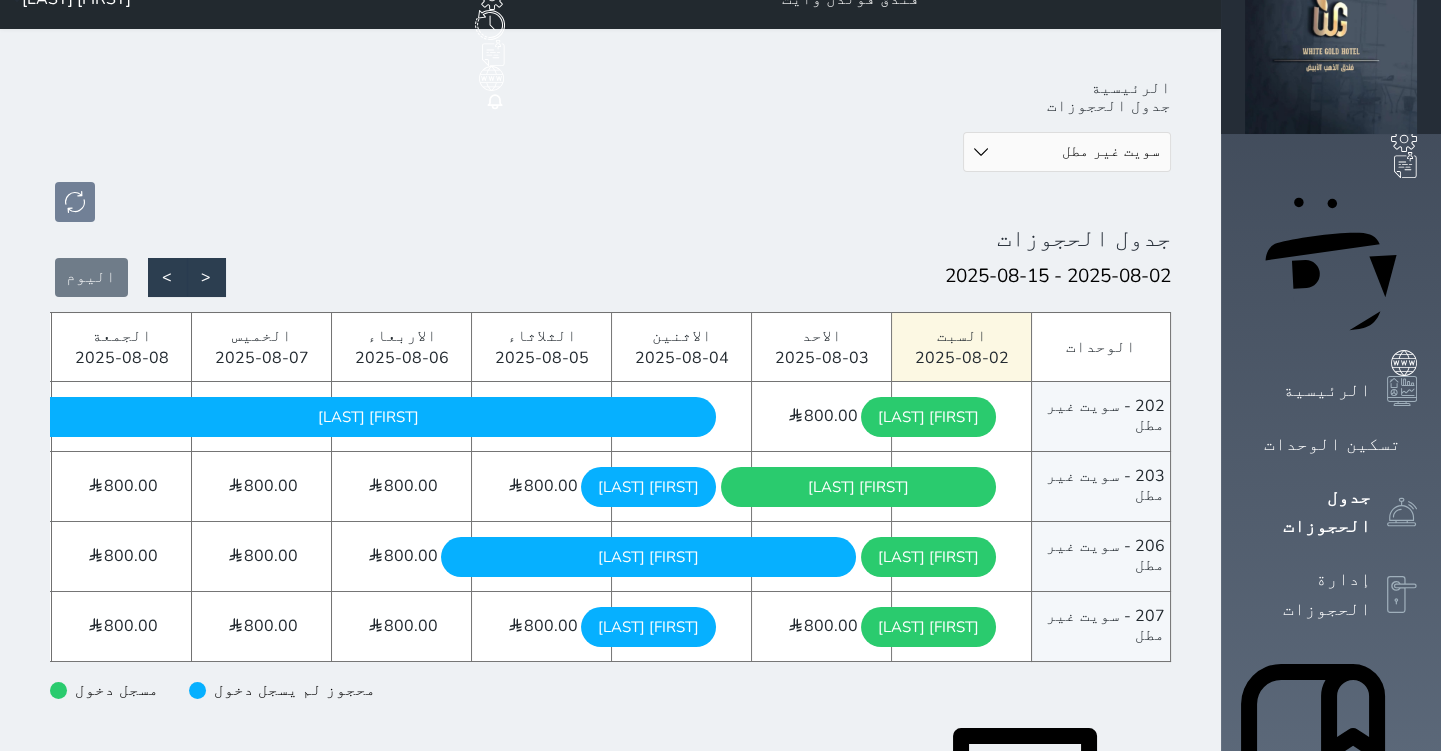 scroll, scrollTop: 0, scrollLeft: 0, axis: both 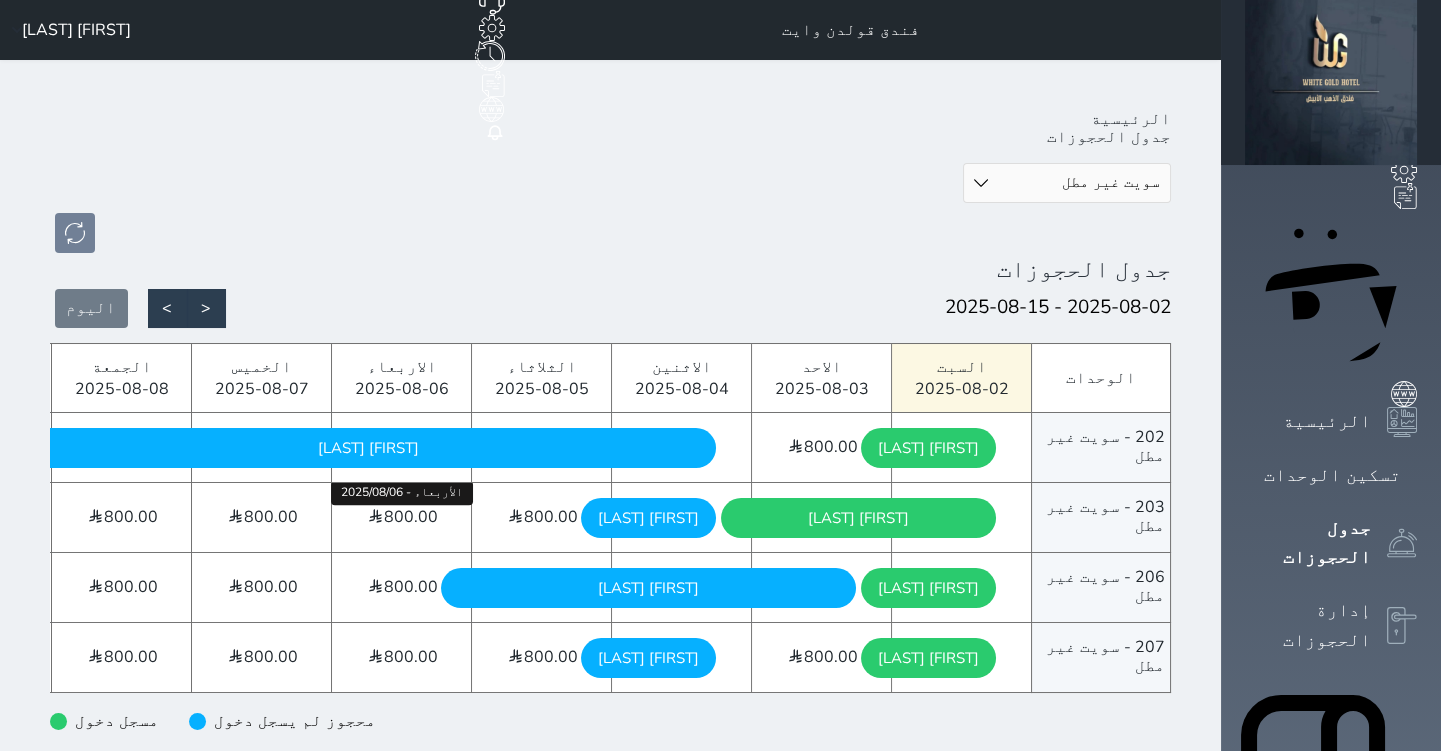 click on "800.00" at bounding box center (411, 517) 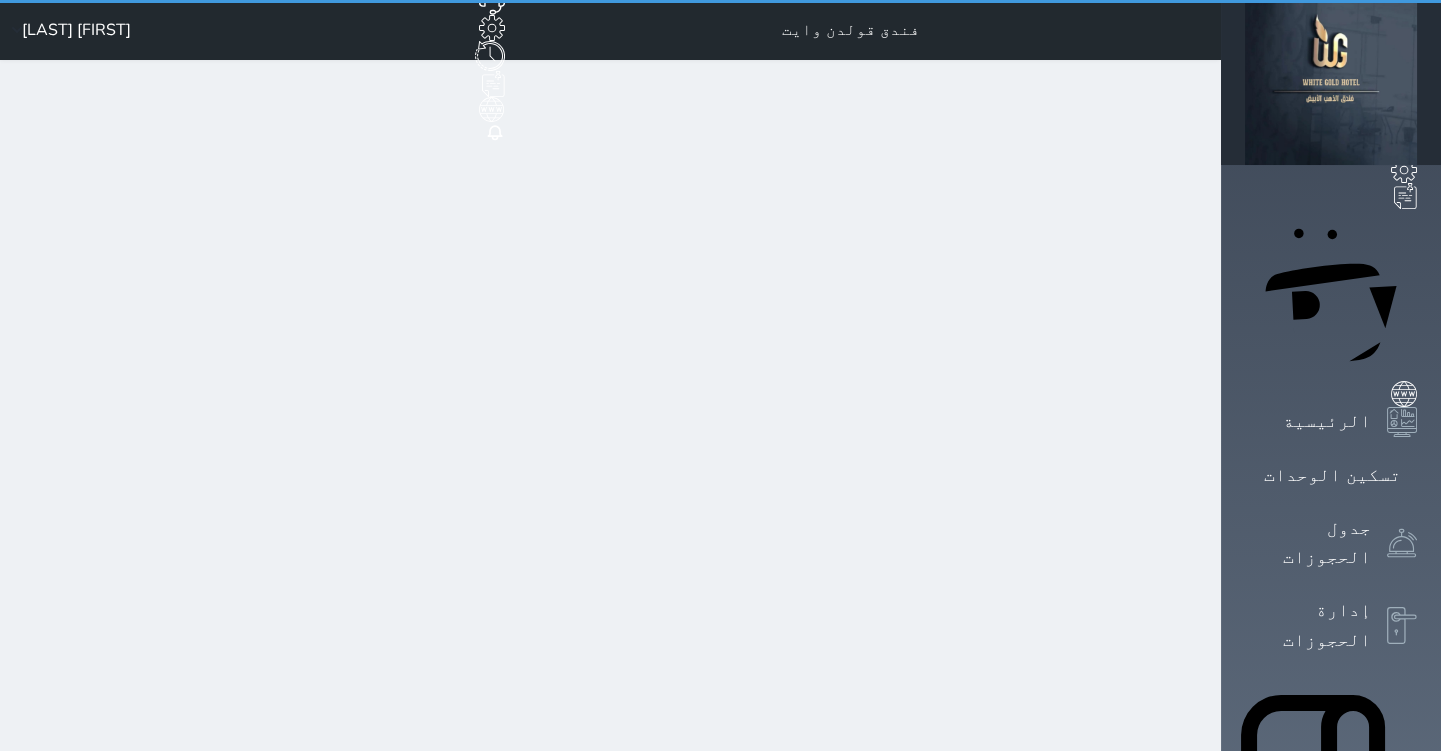 select on "1" 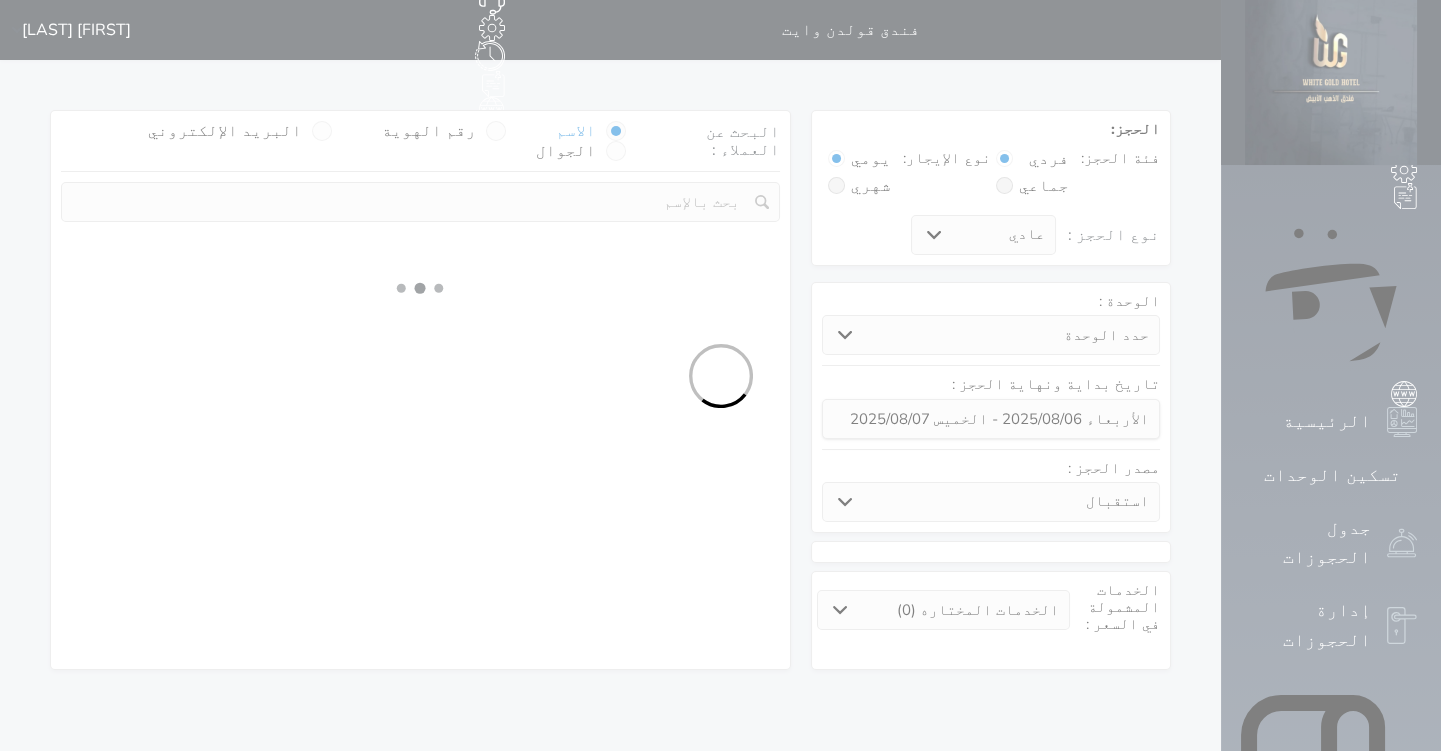 select 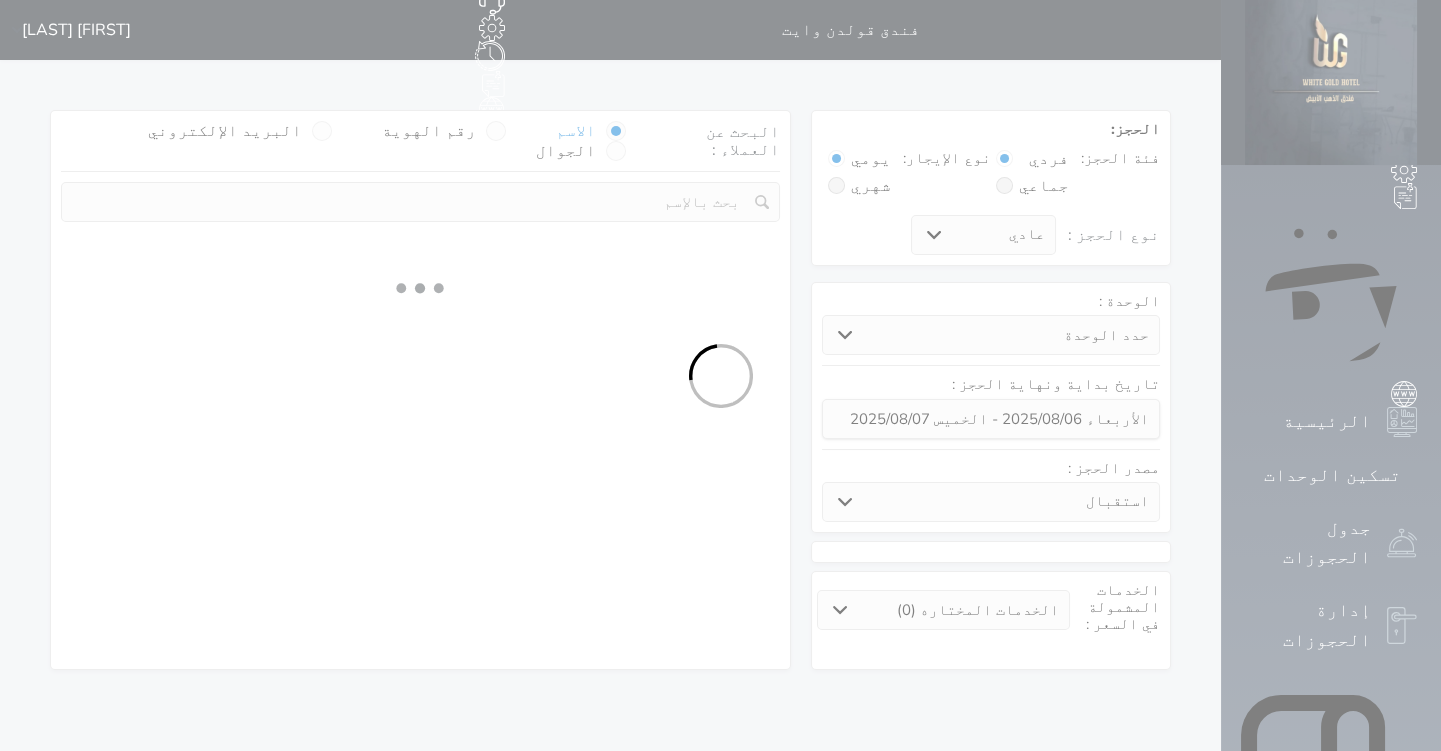 select on "1" 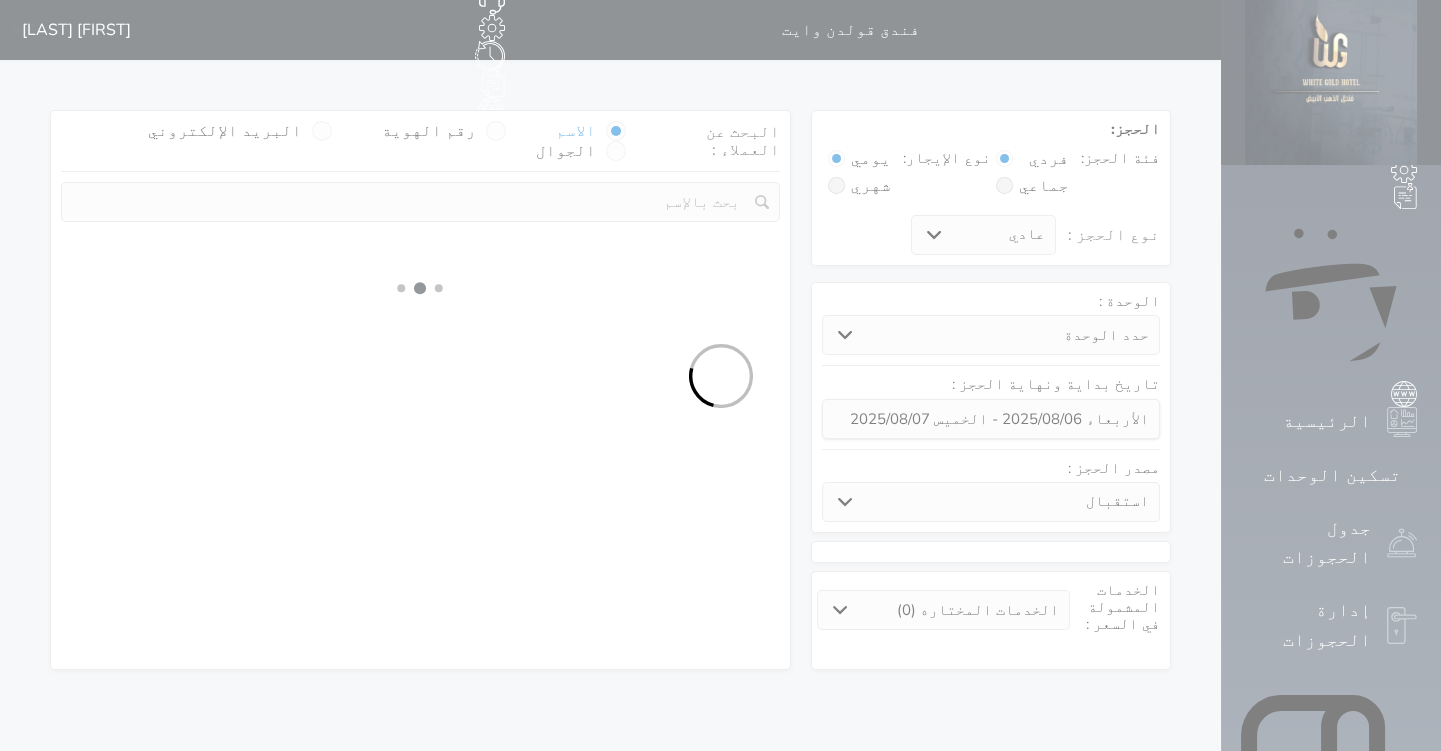 select on "113" 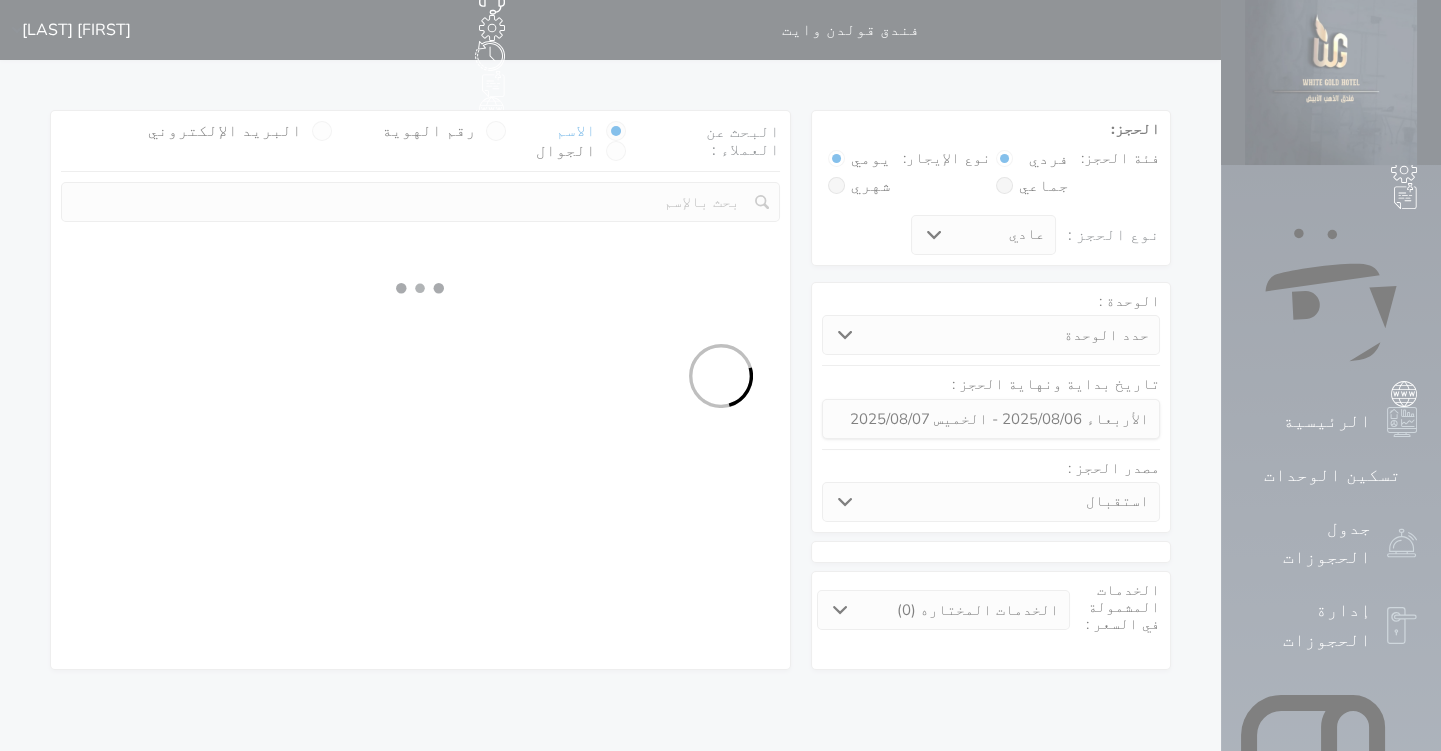 select on "1" 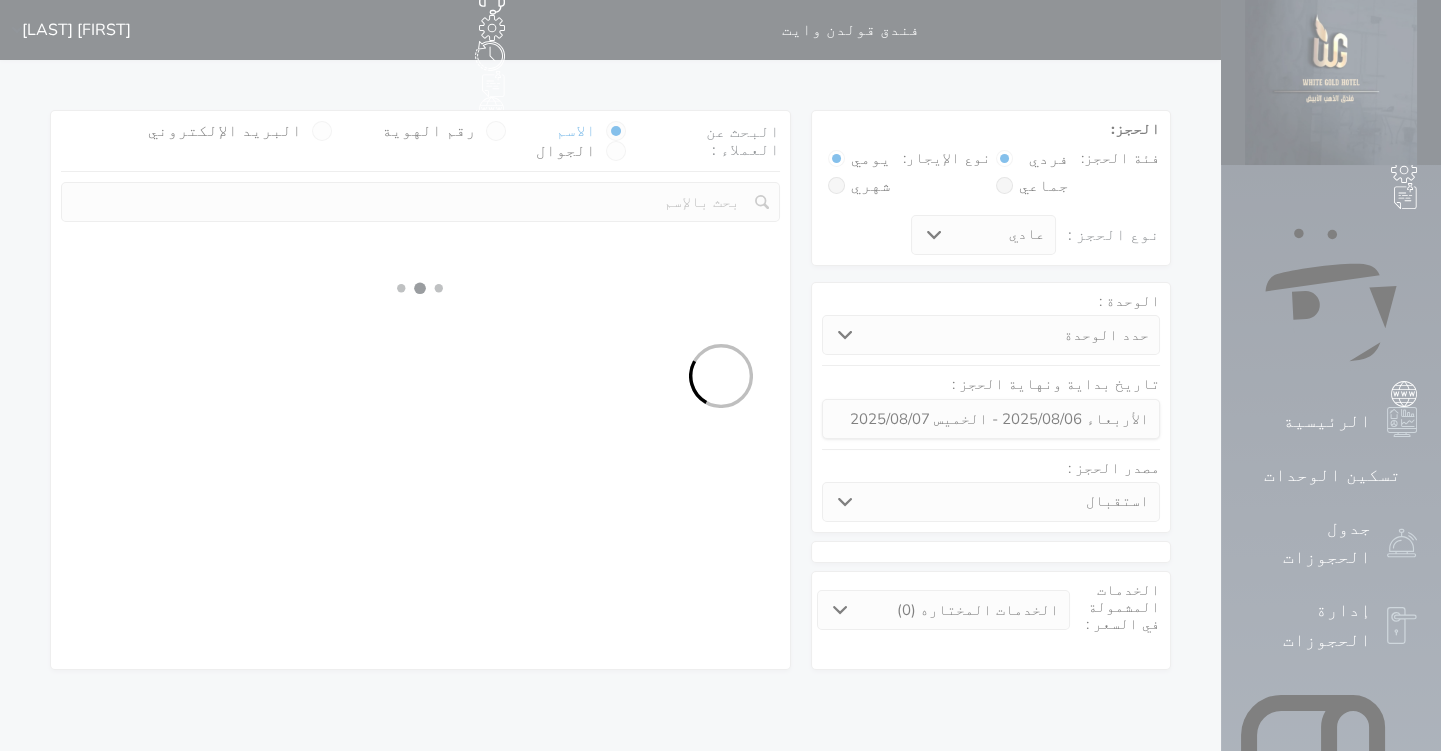 select 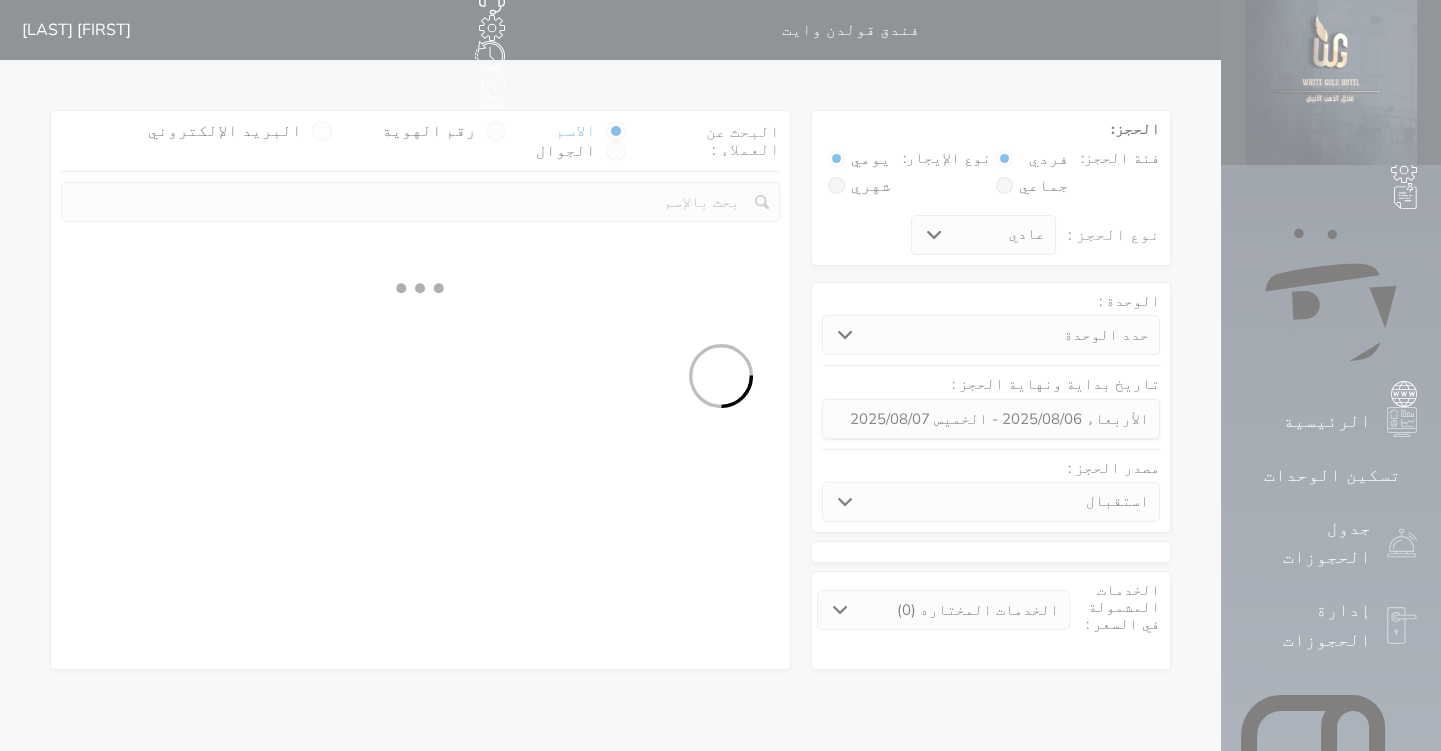 select on "7" 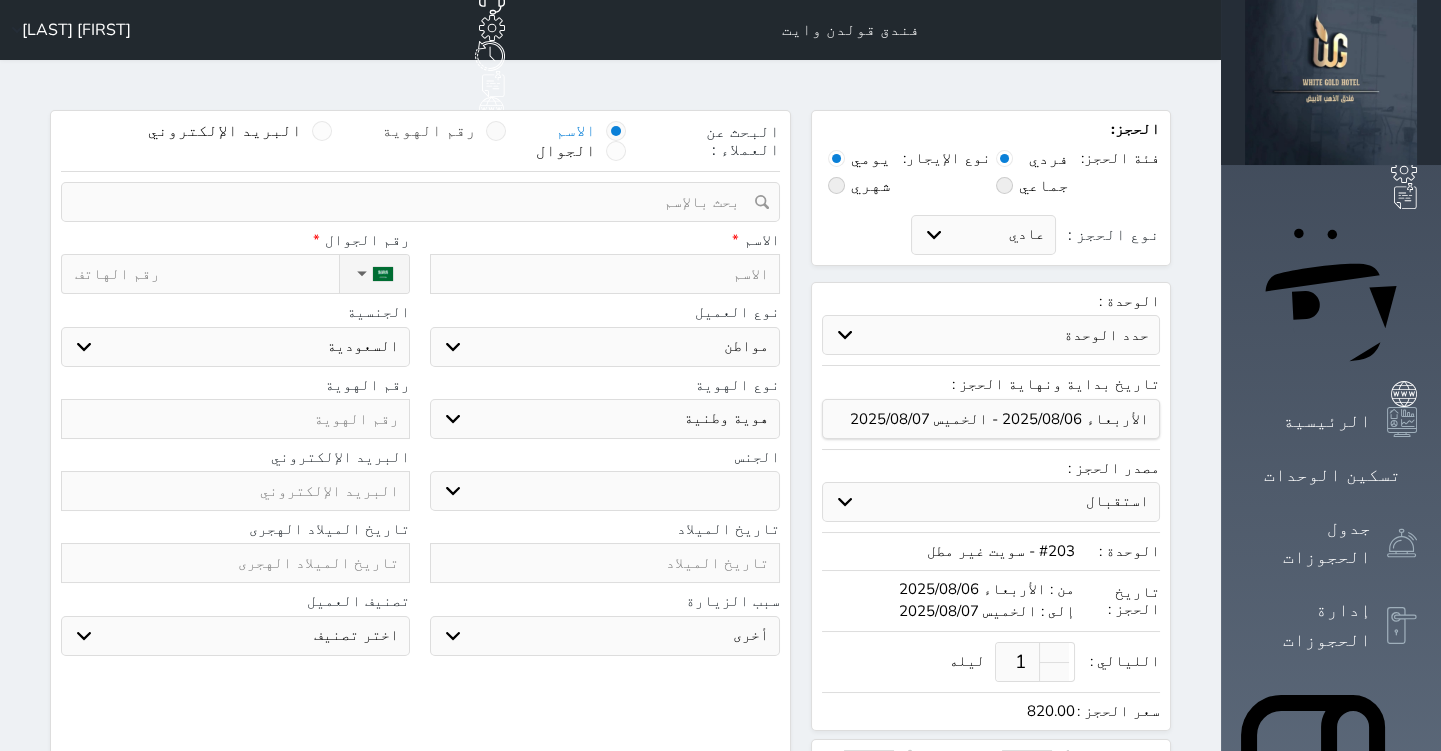 click at bounding box center [496, 131] 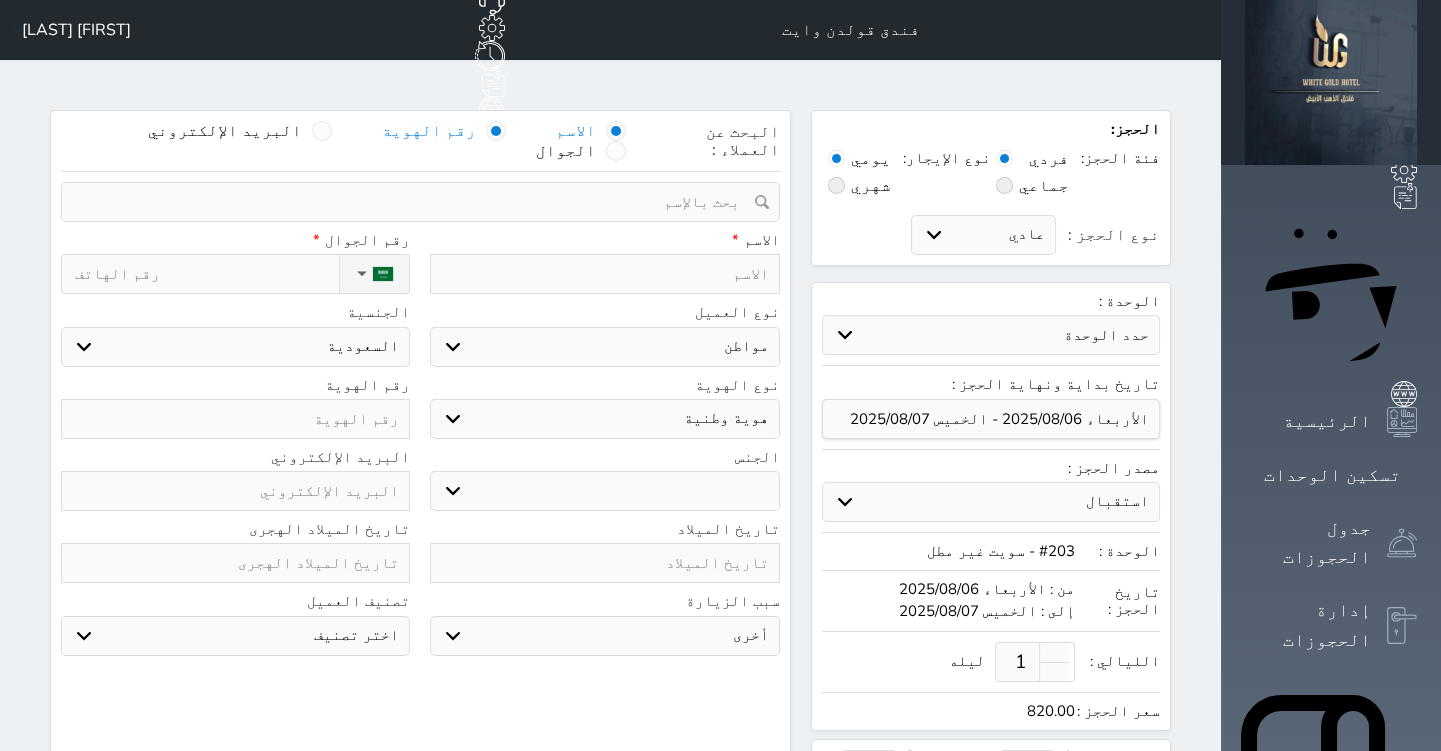 select 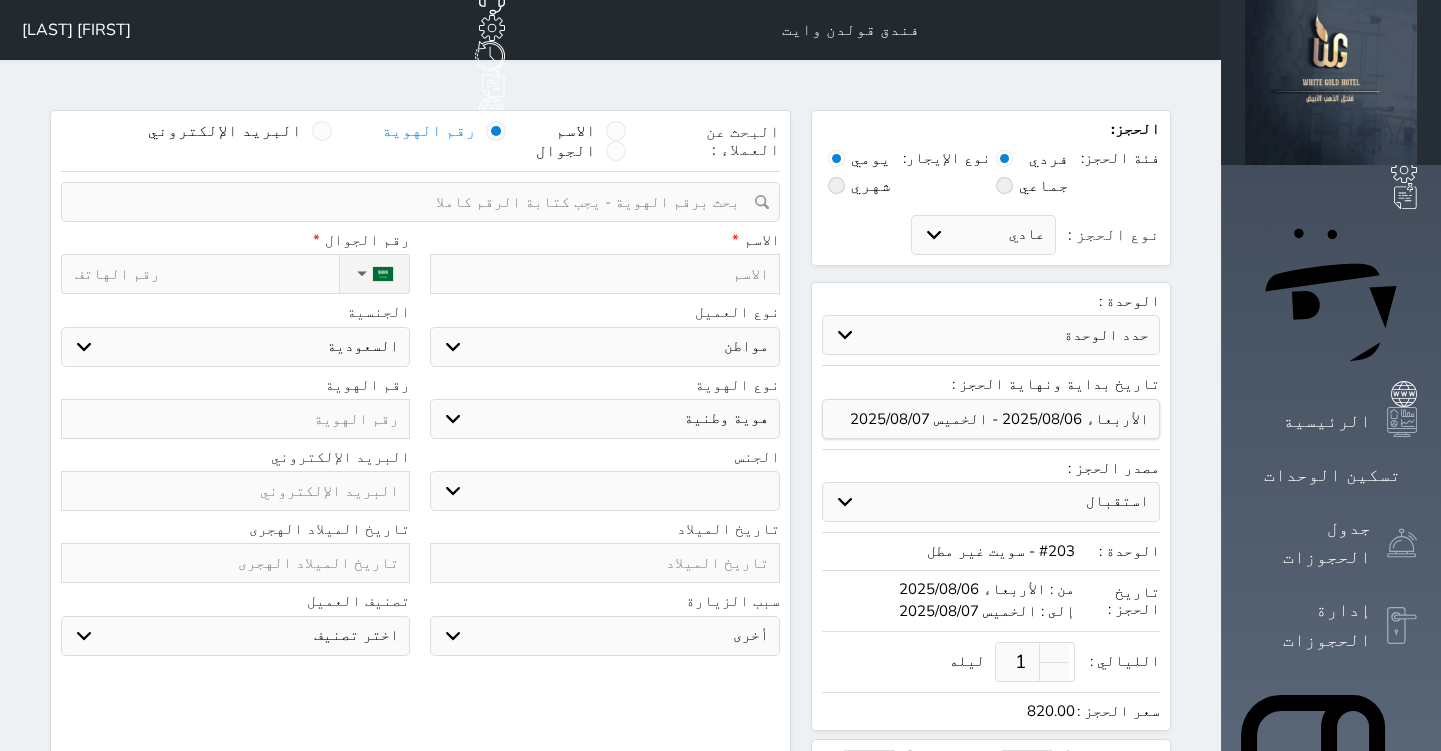 click at bounding box center (413, 202) 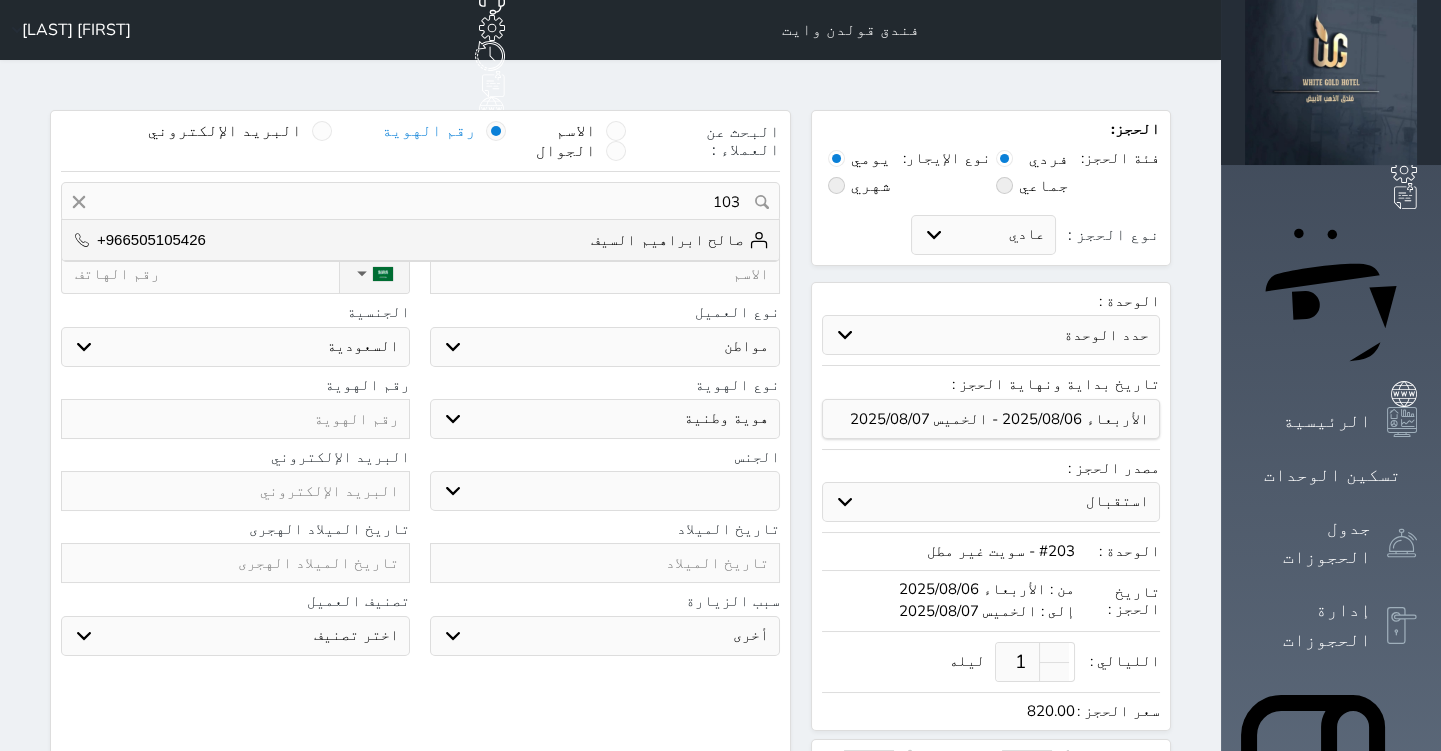 type on "1037" 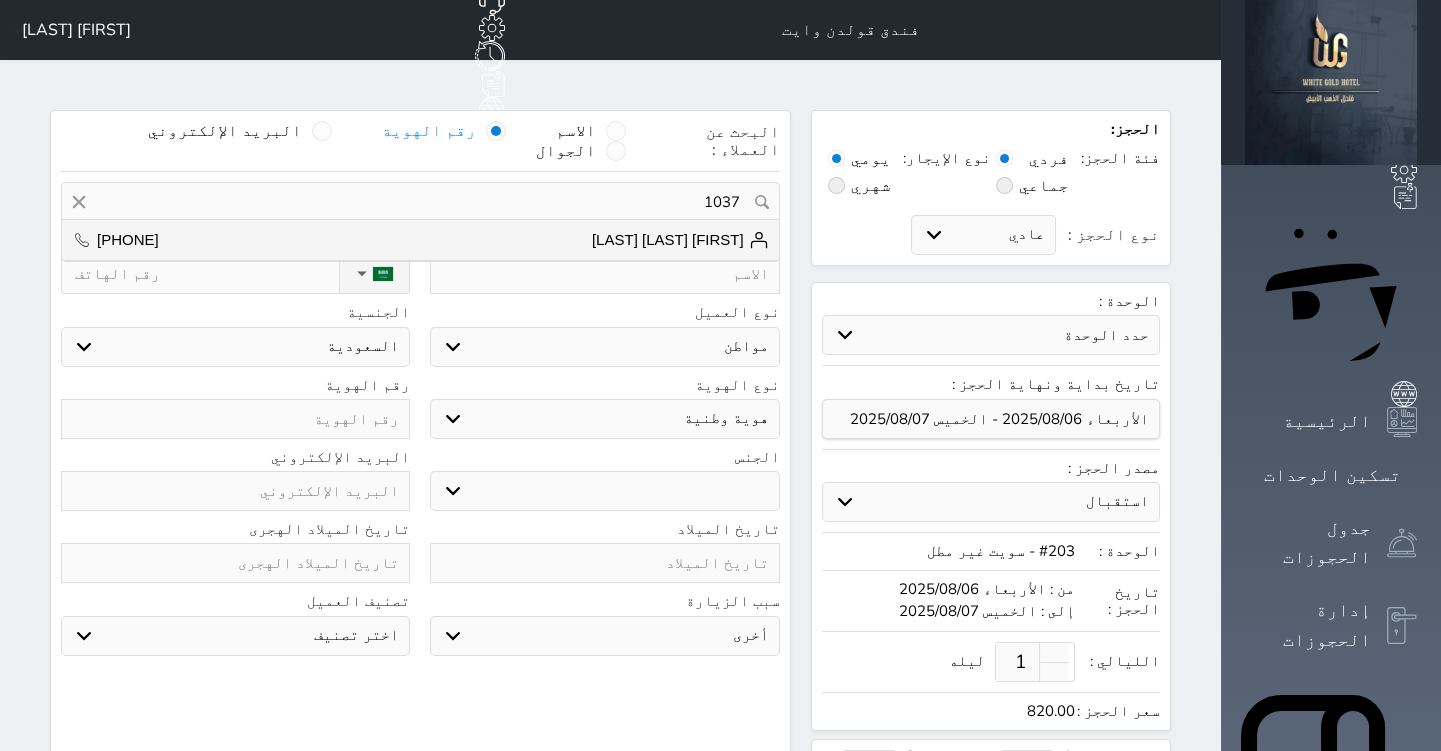 select 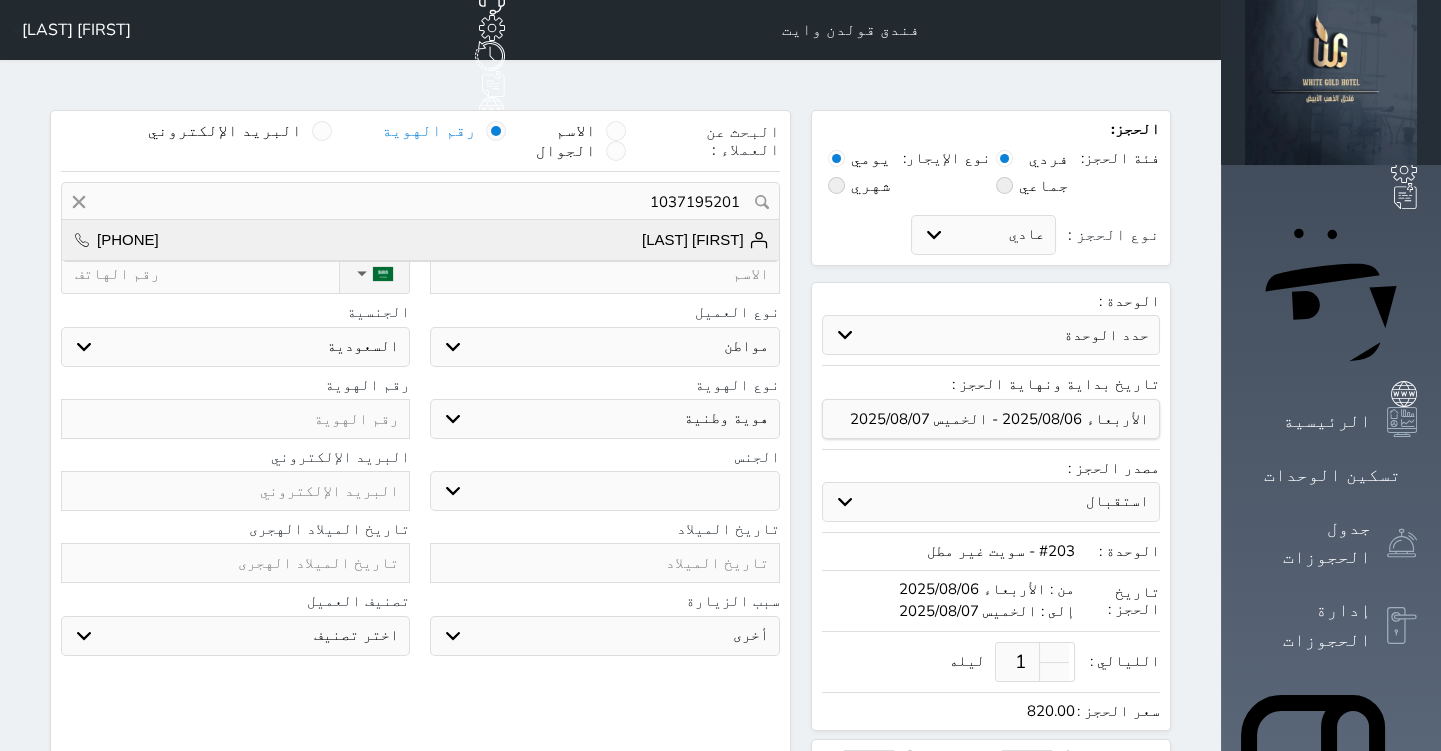 click on "[FIRST] [LAST]   [PHONE]" at bounding box center (420, 240) 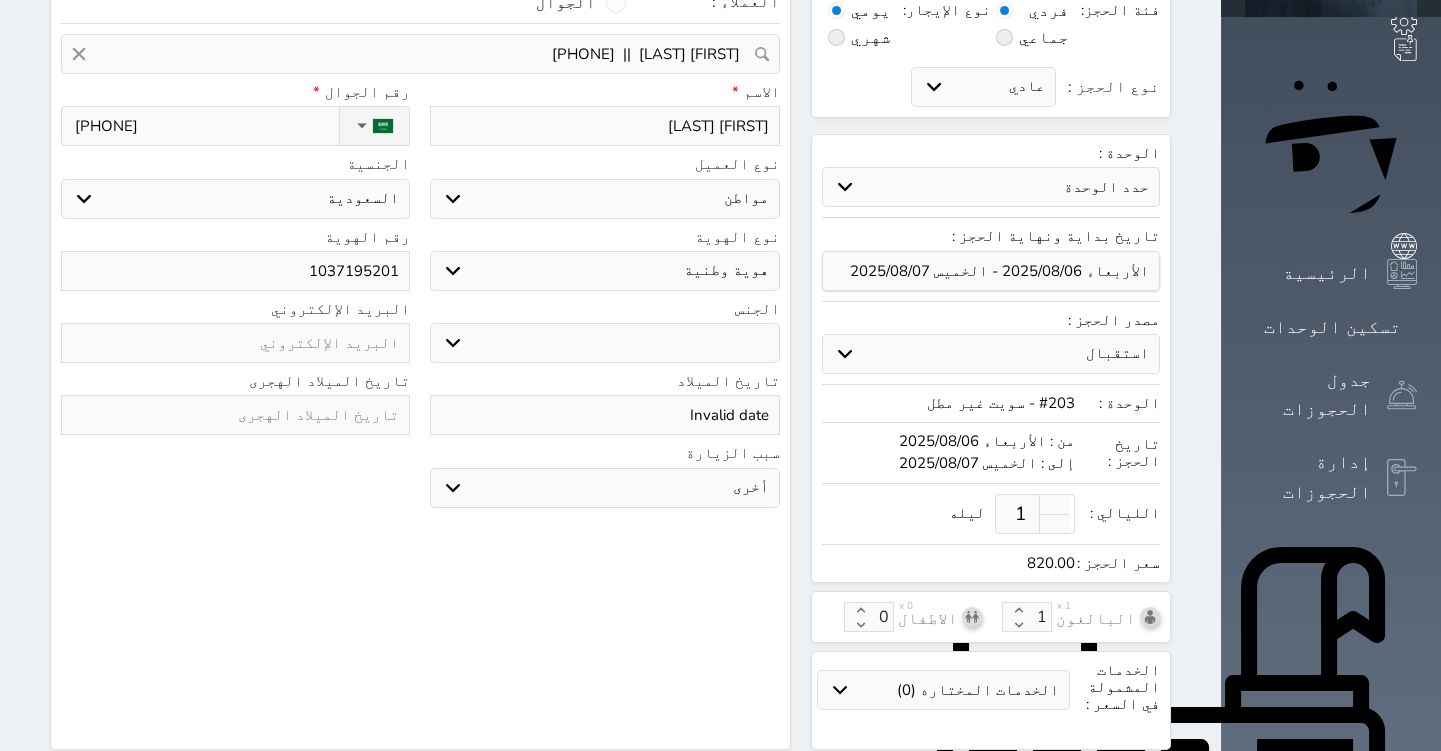 scroll, scrollTop: 435, scrollLeft: 0, axis: vertical 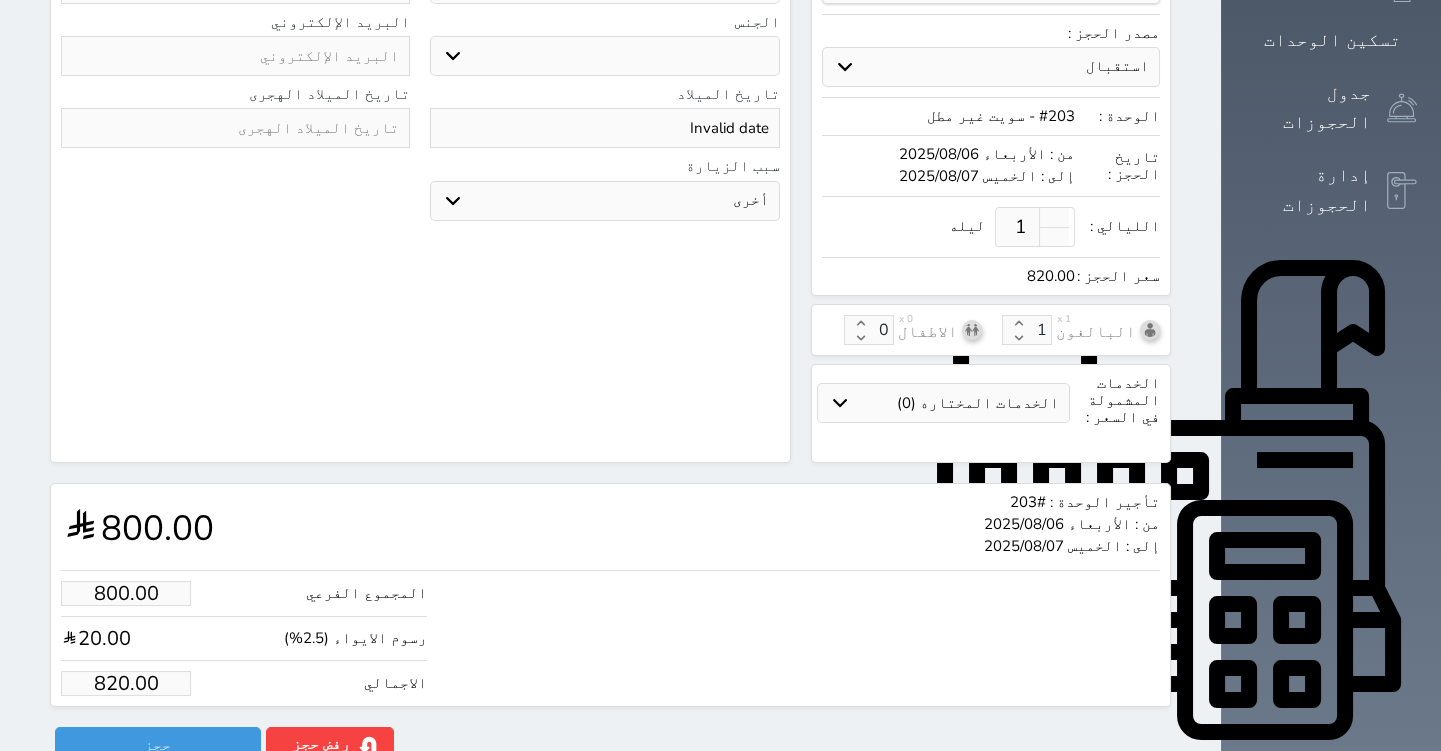 select 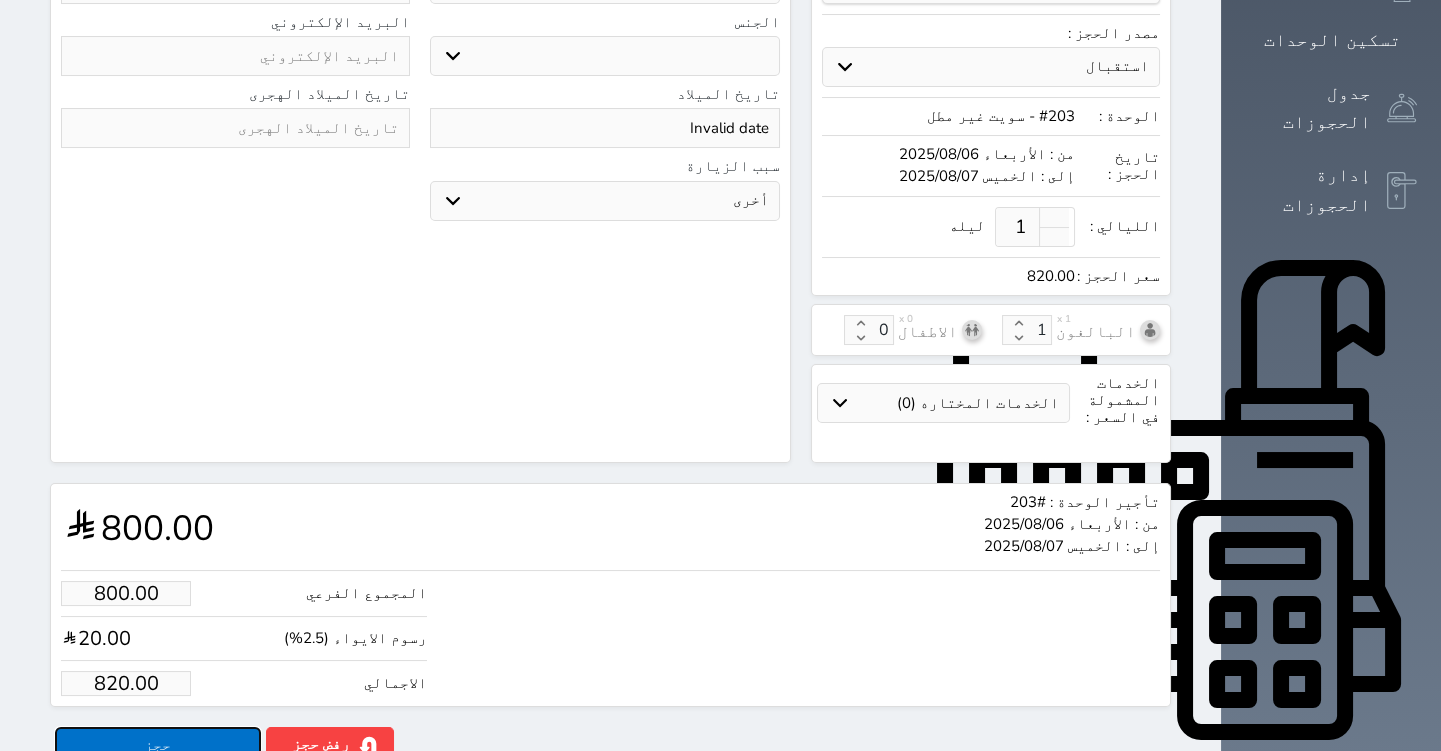 click on "حجز" at bounding box center (158, 744) 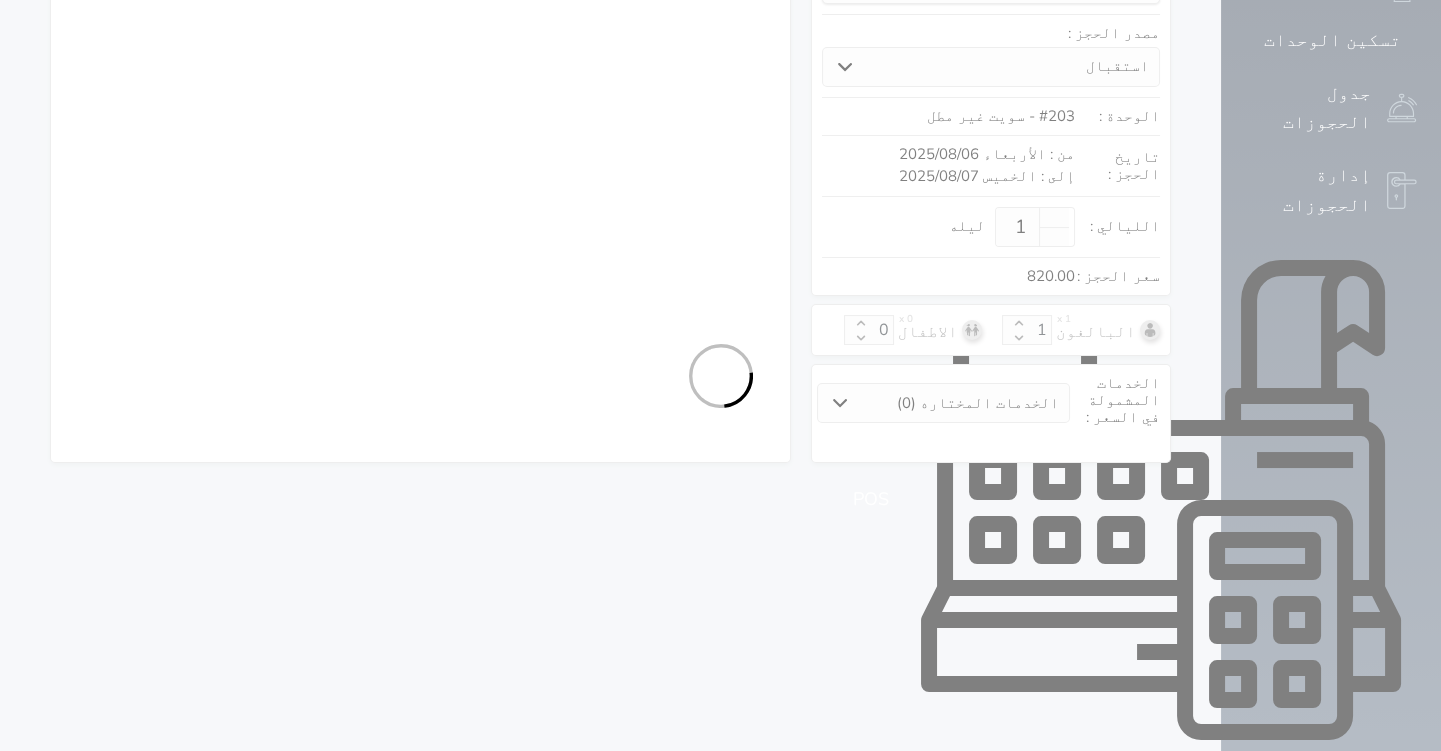 select on "1" 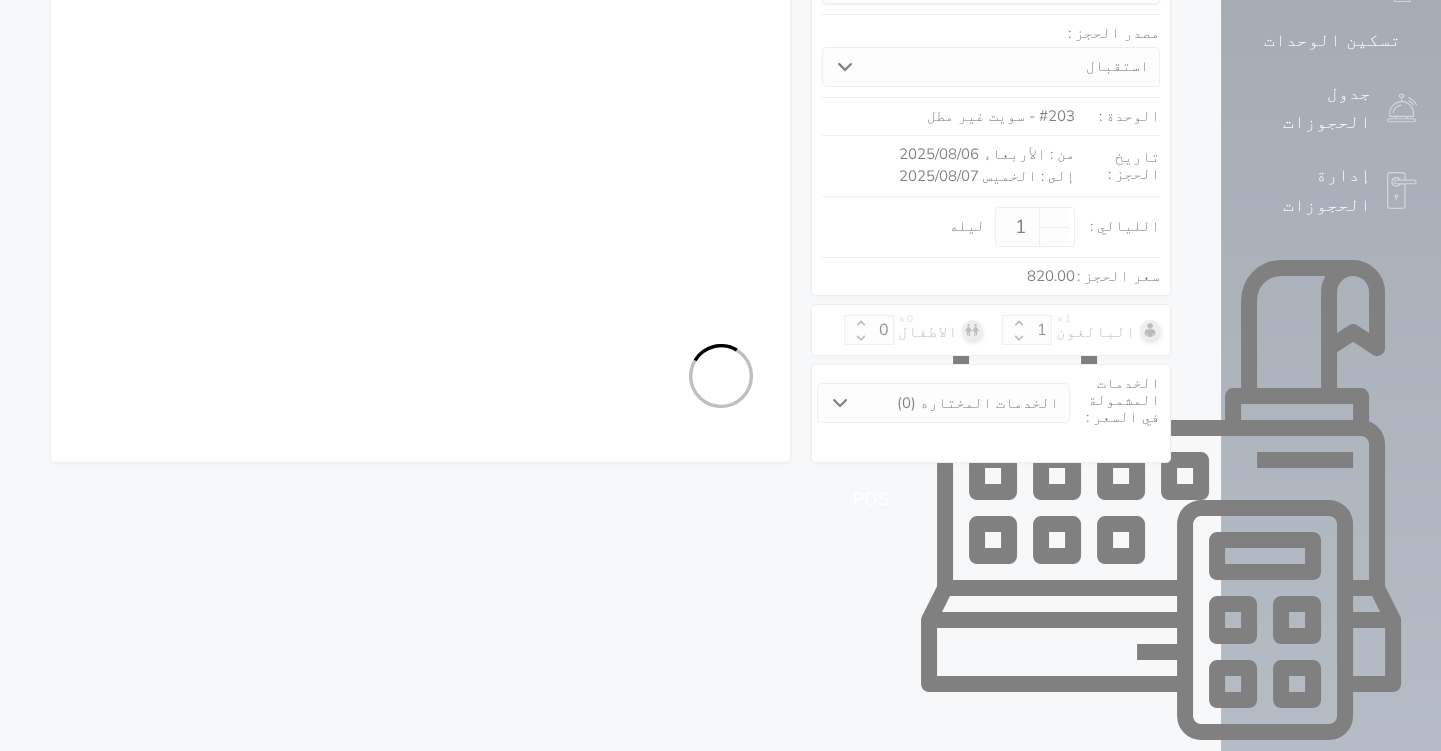 select on "113" 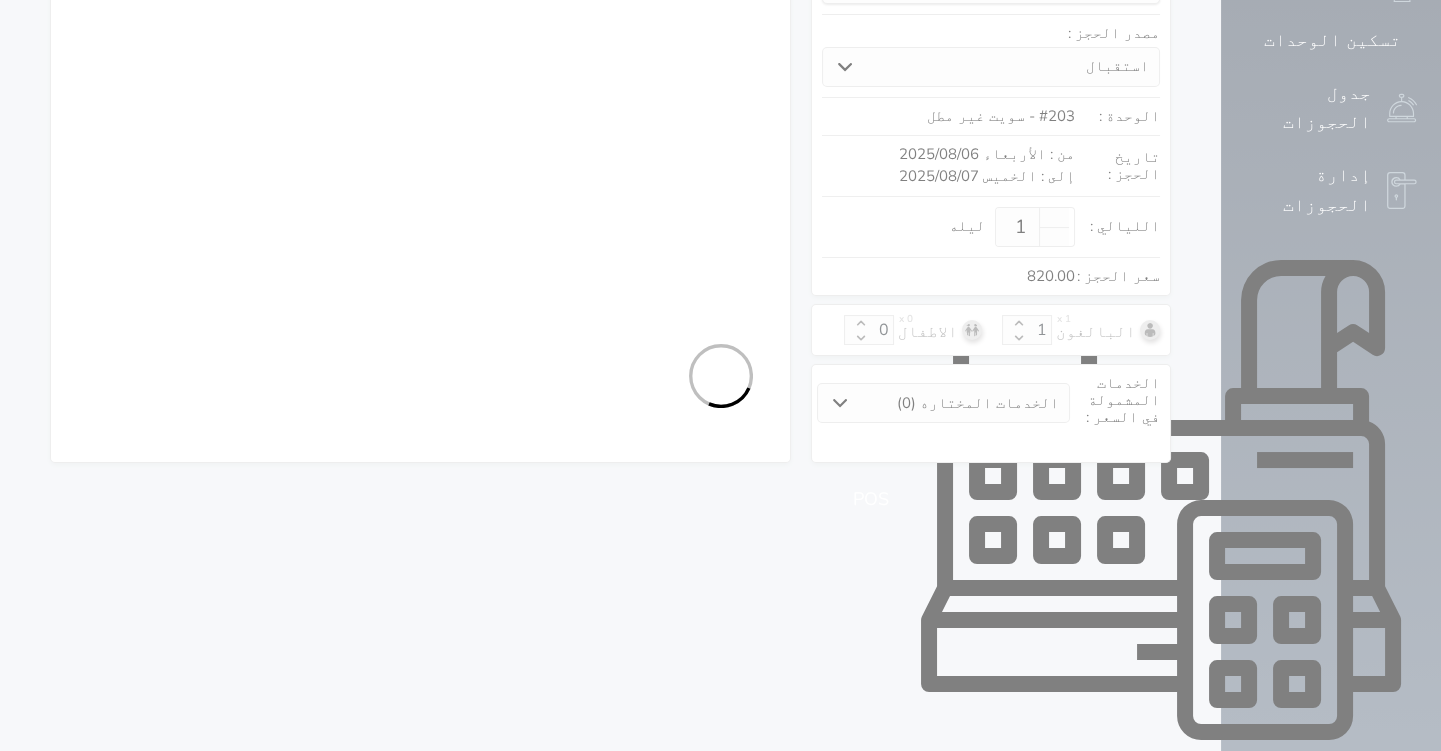 select on "1" 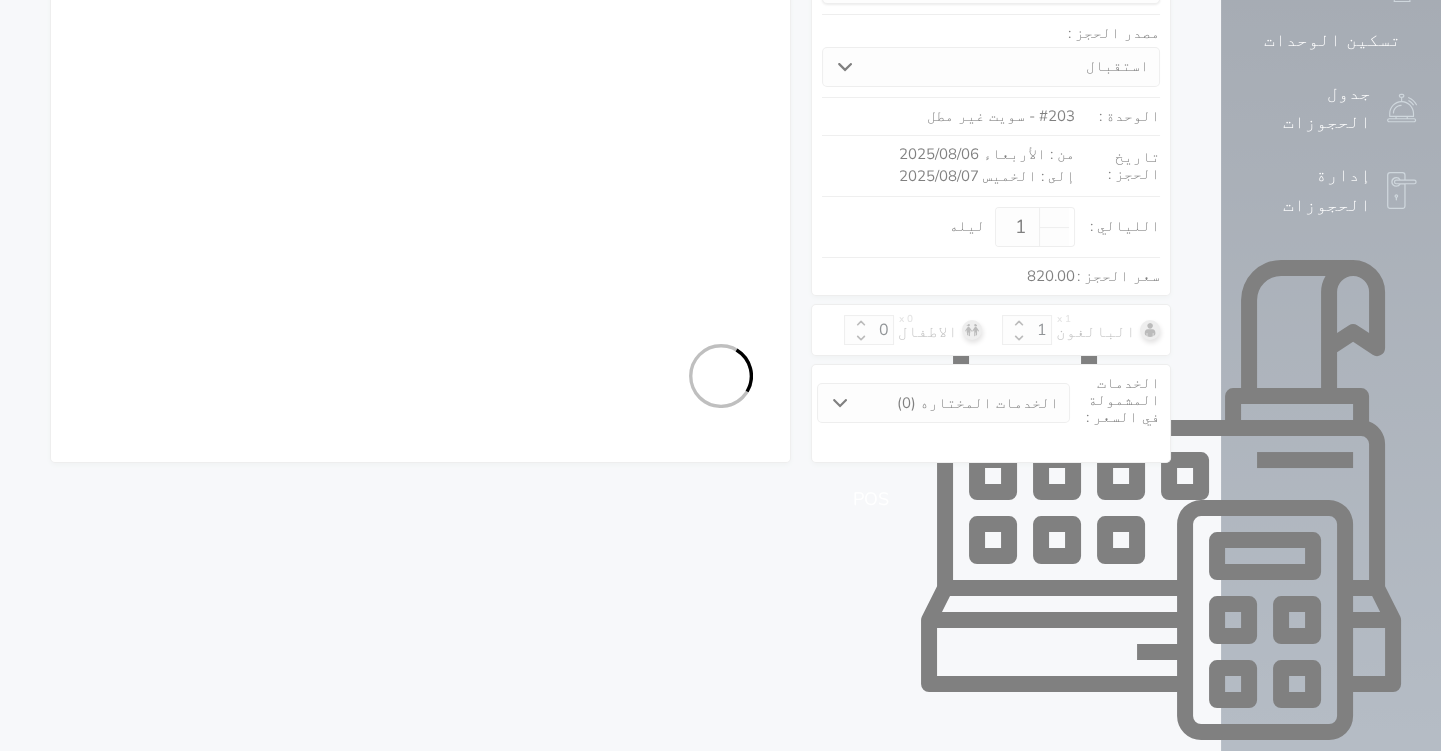 select 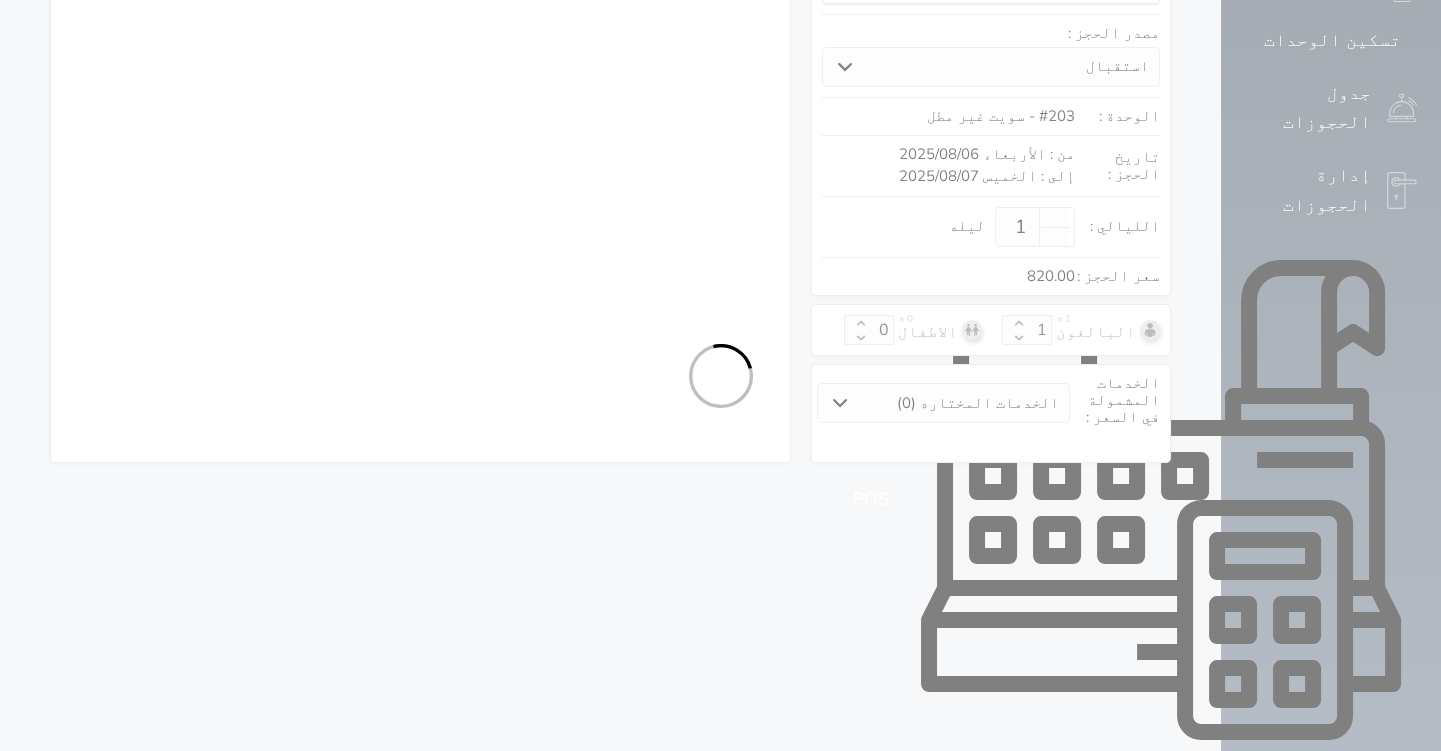 select on "7" 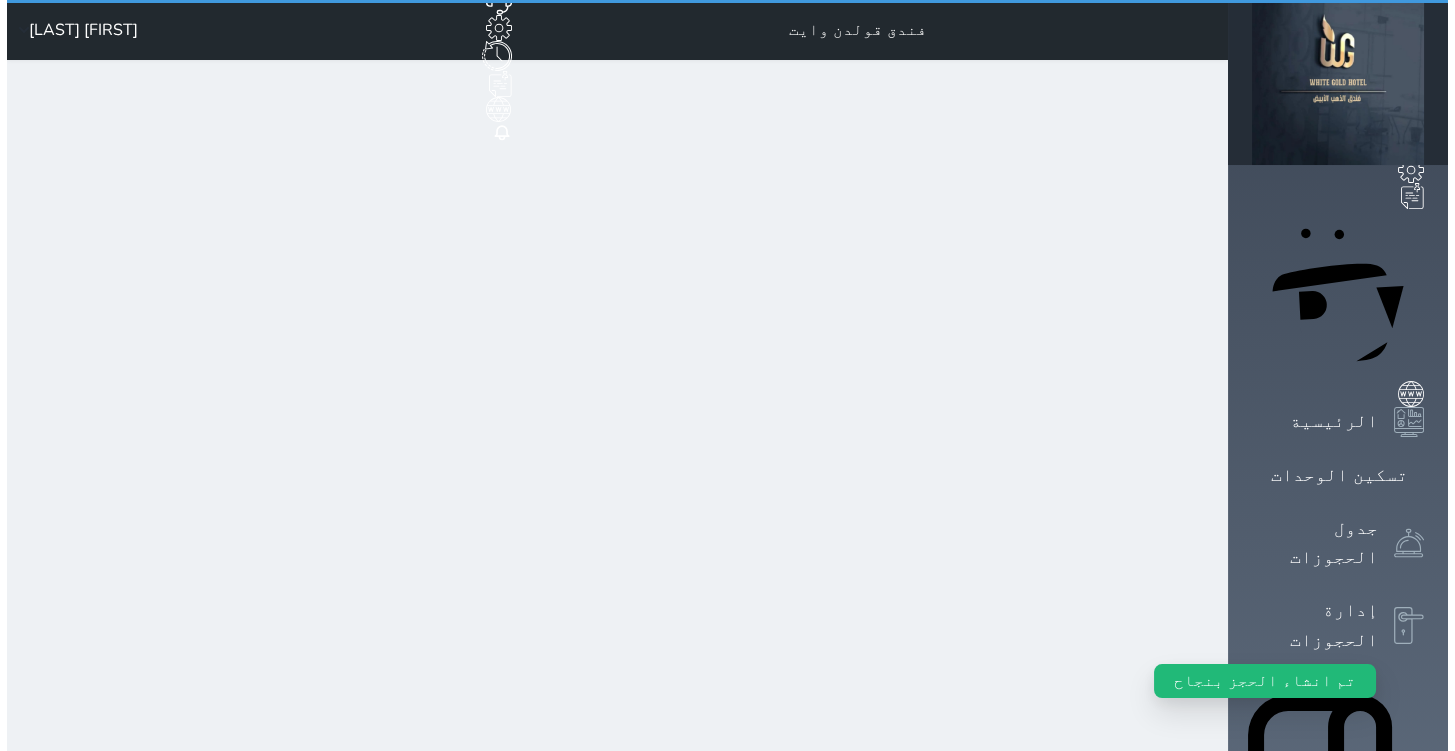 scroll, scrollTop: 0, scrollLeft: 0, axis: both 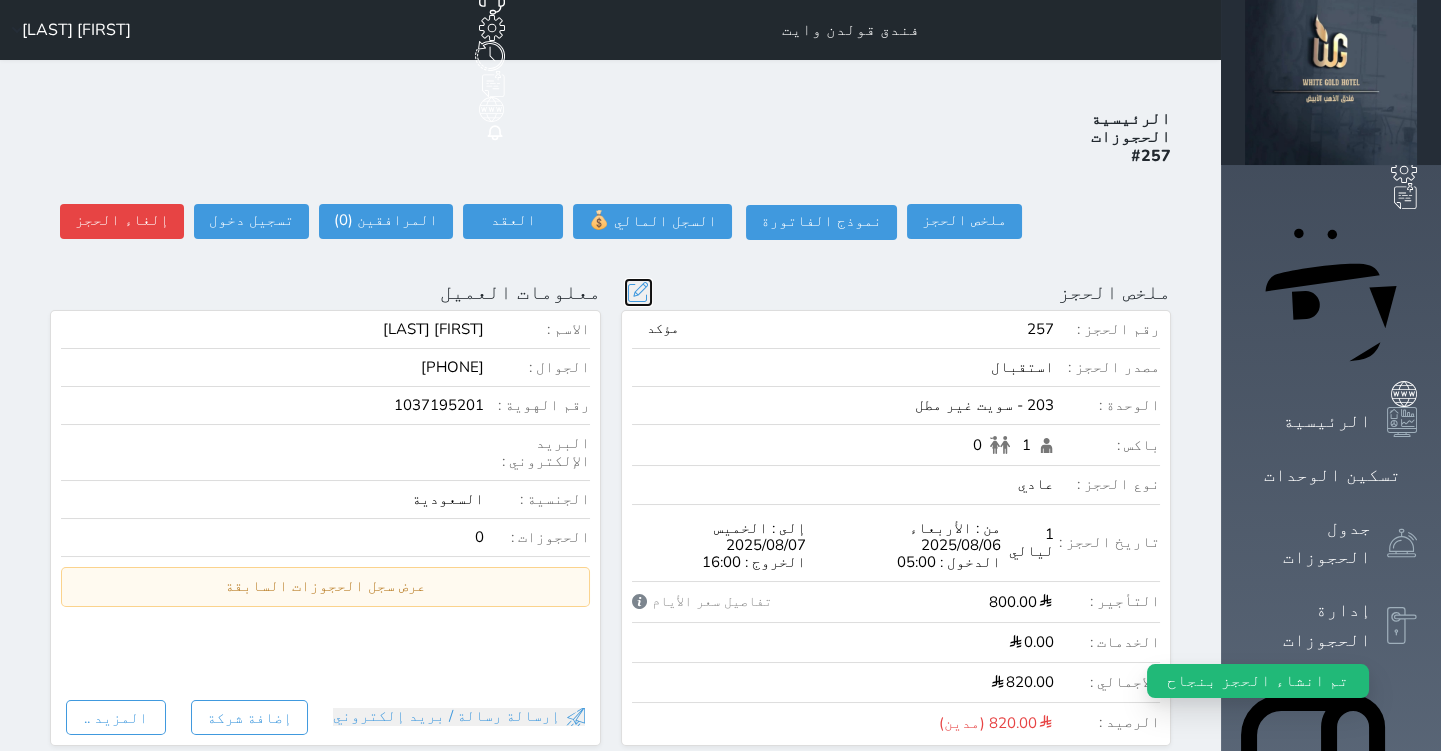 click at bounding box center [638, 292] 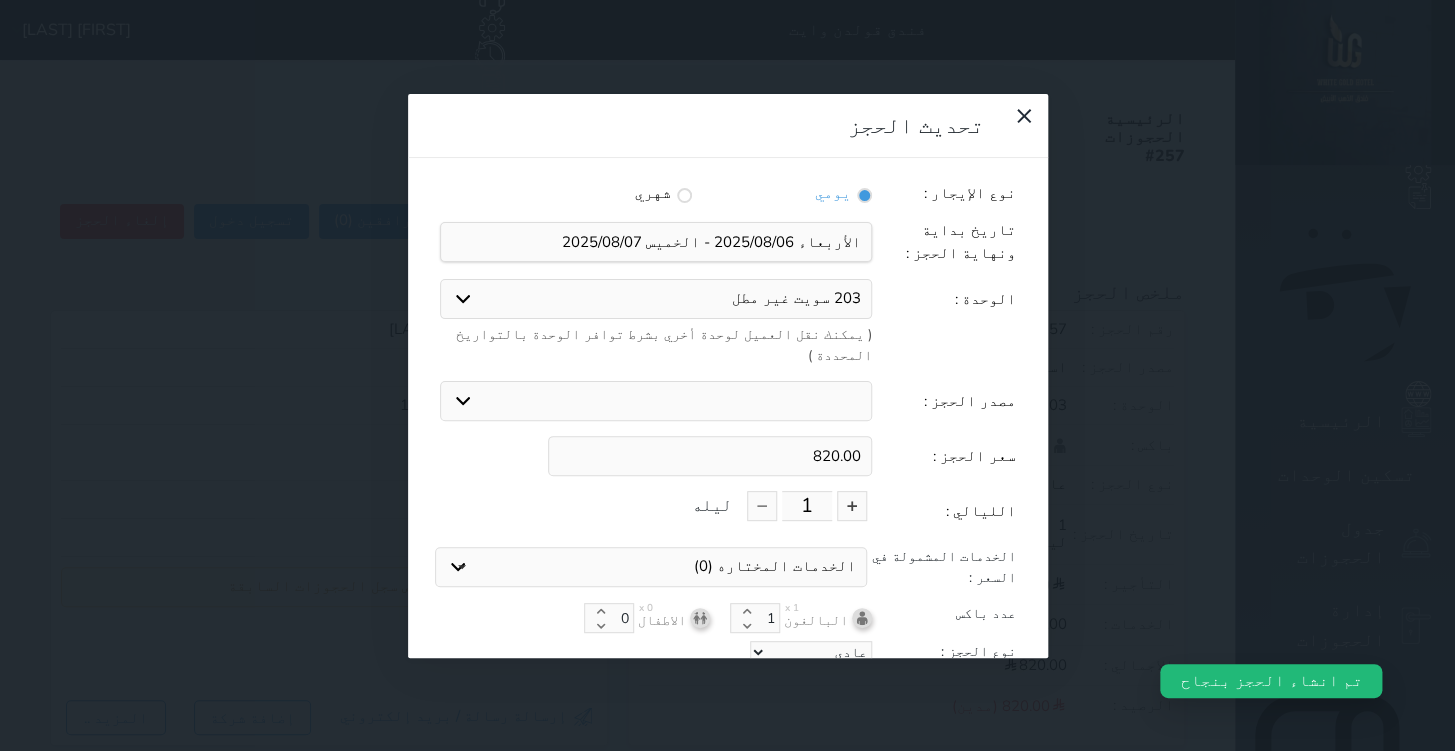 click on "820.00" at bounding box center [710, 456] 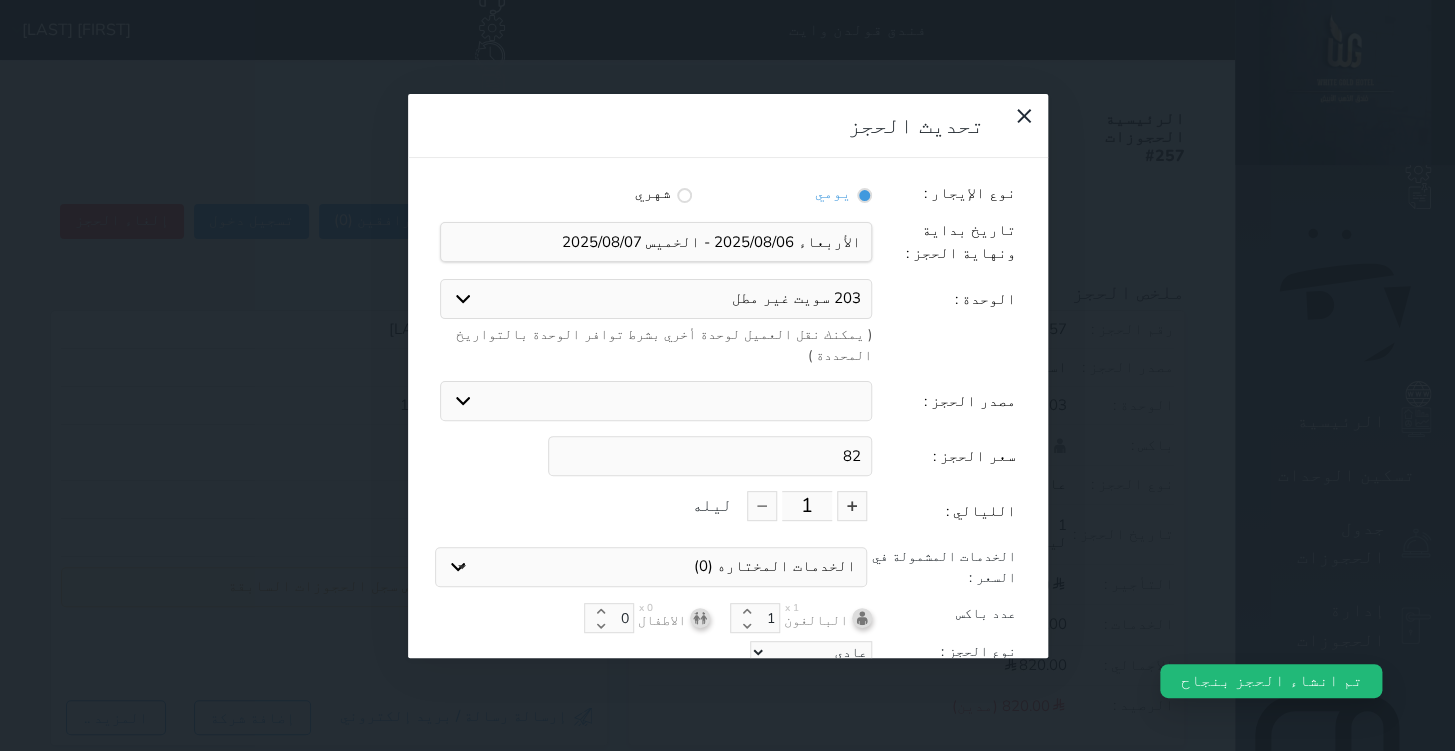 type on "8" 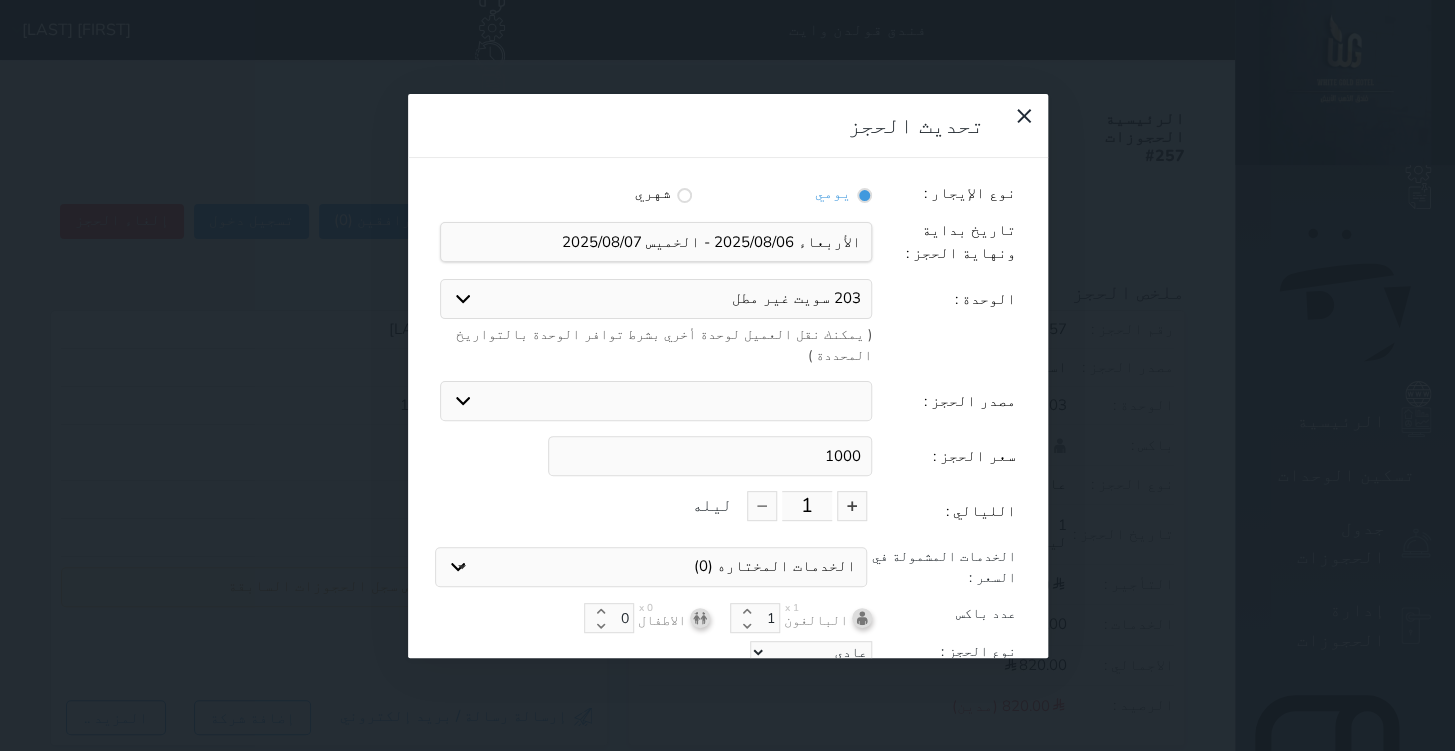 scroll, scrollTop: 1, scrollLeft: 0, axis: vertical 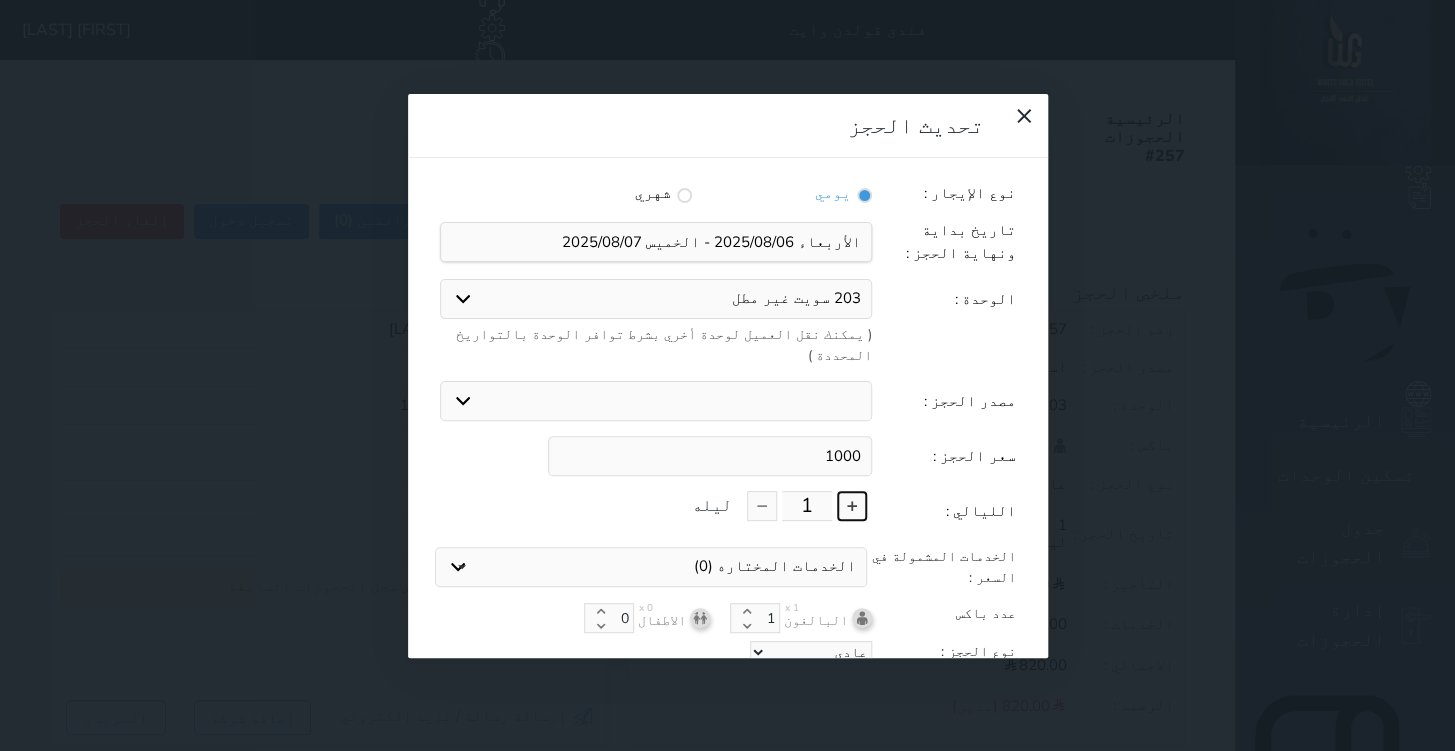 click at bounding box center (852, 506) 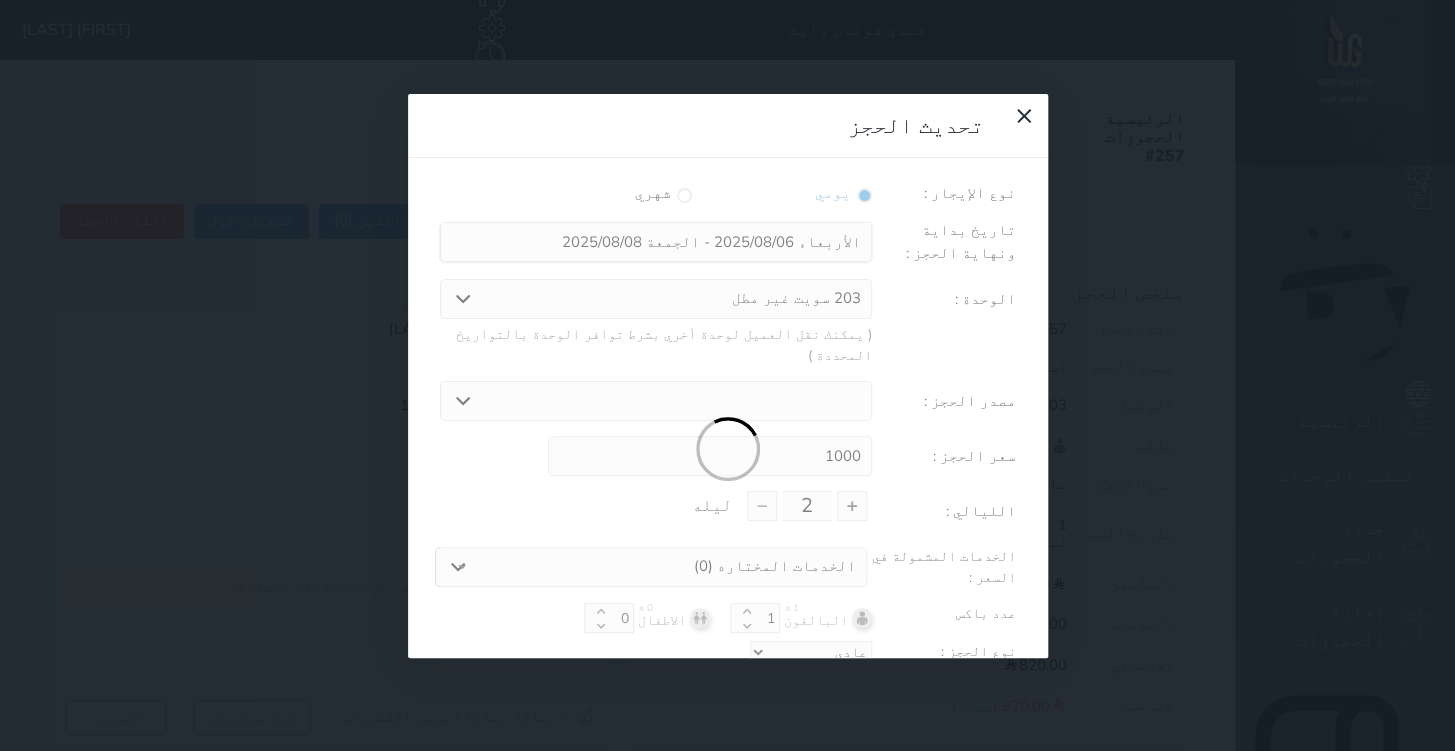 click at bounding box center (728, 450) 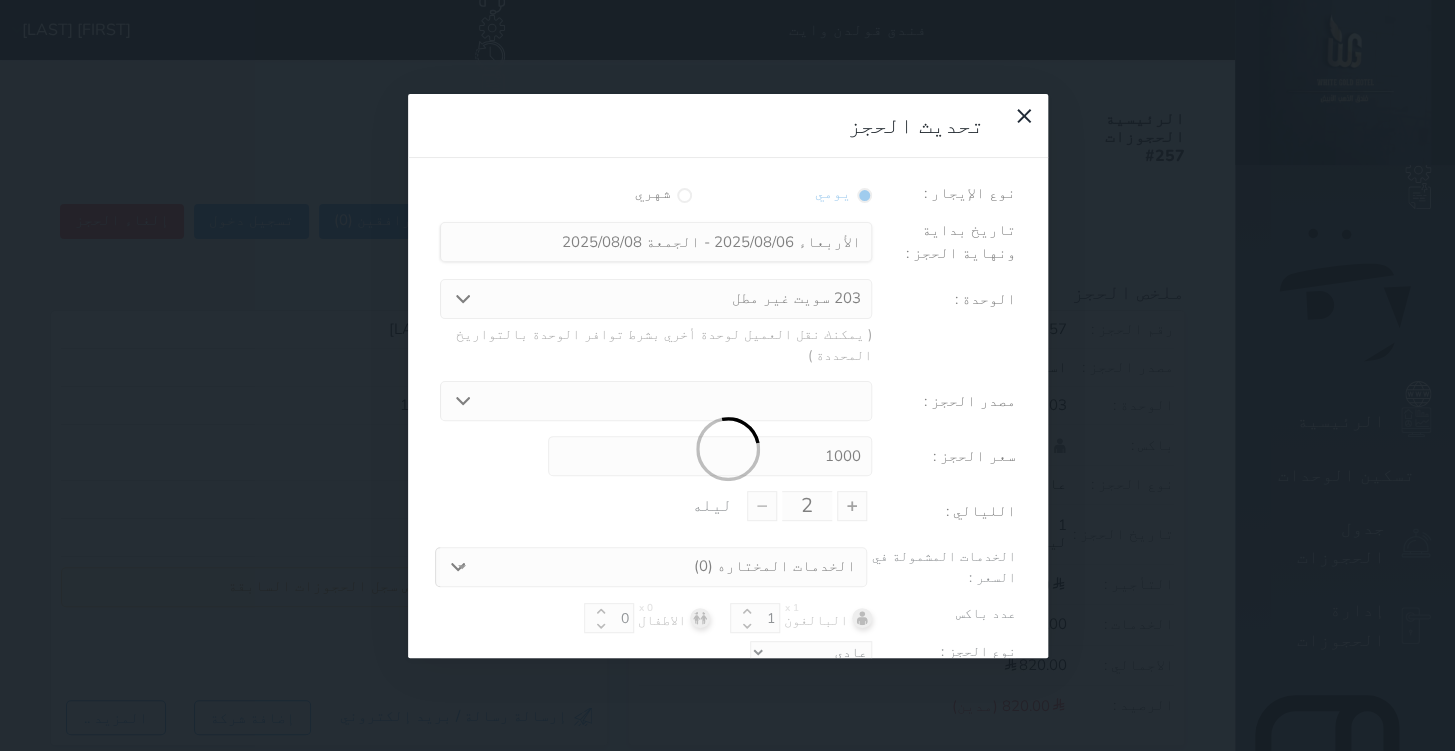 type on "1640.00" 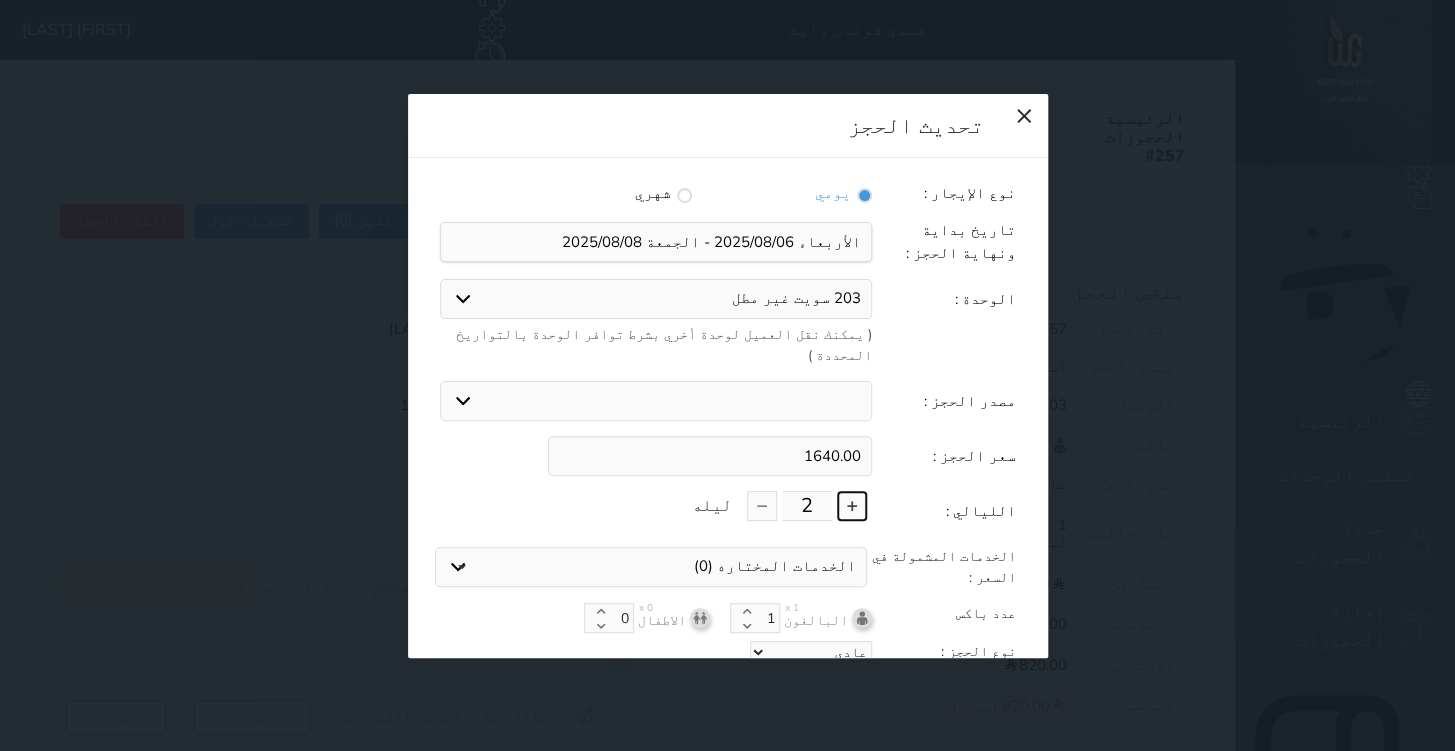 click at bounding box center [852, 506] 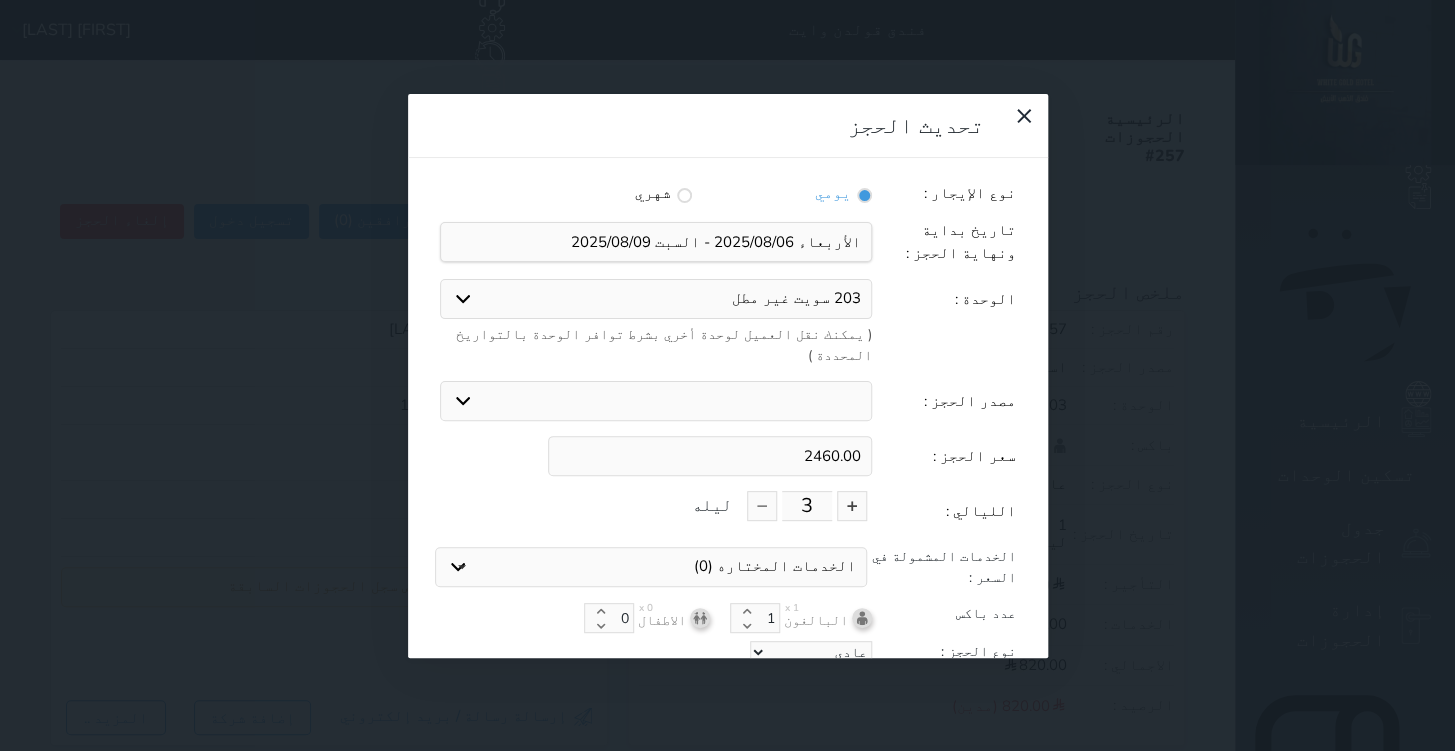 click on "2460.00" at bounding box center [710, 456] 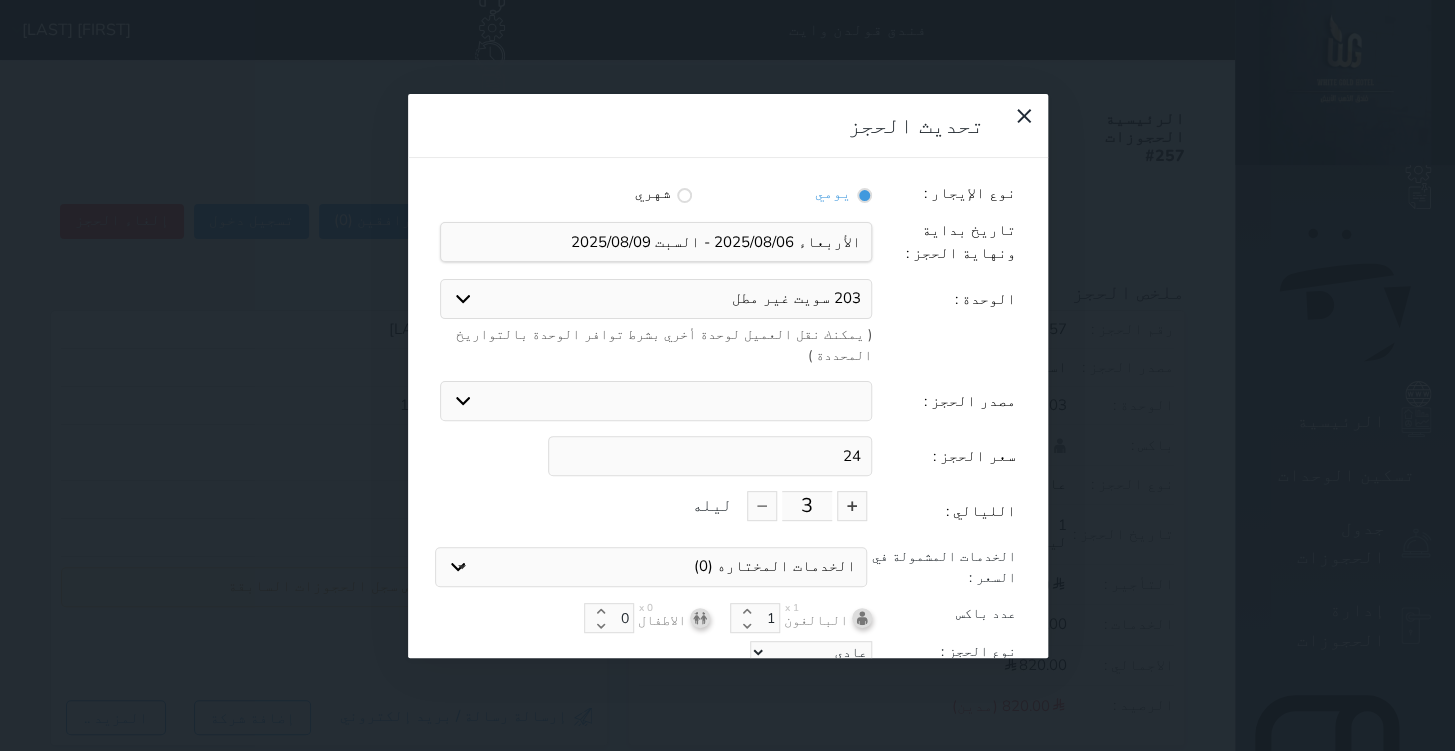 type on "2" 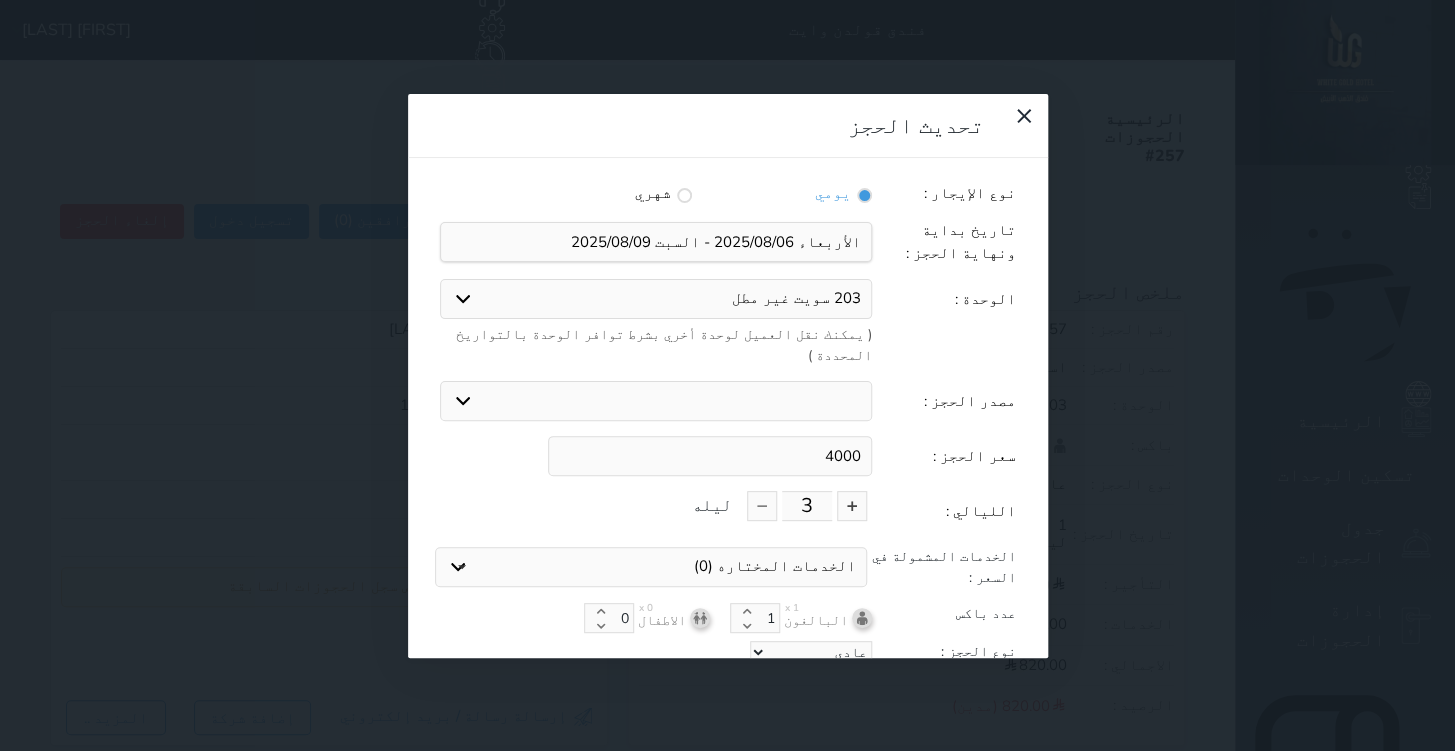 type on "4000" 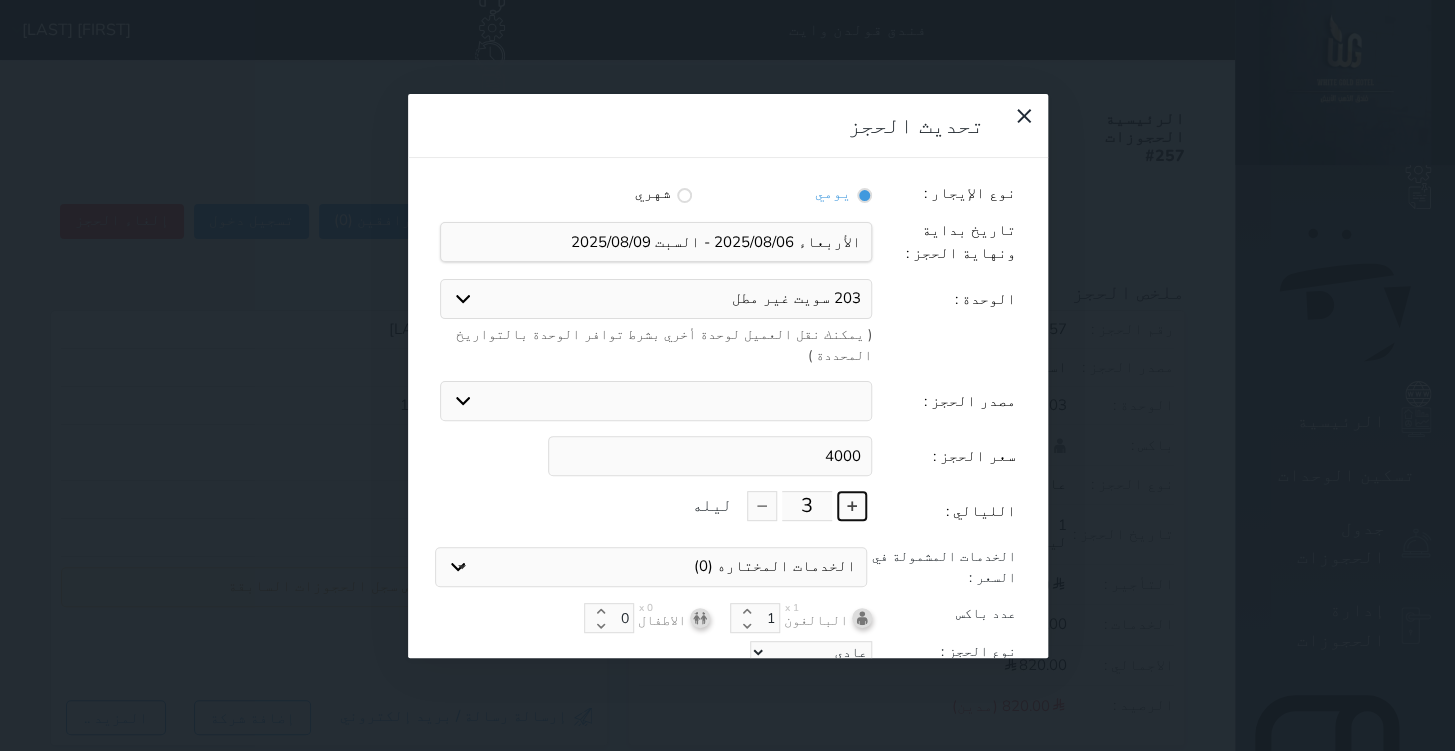 click at bounding box center [852, 506] 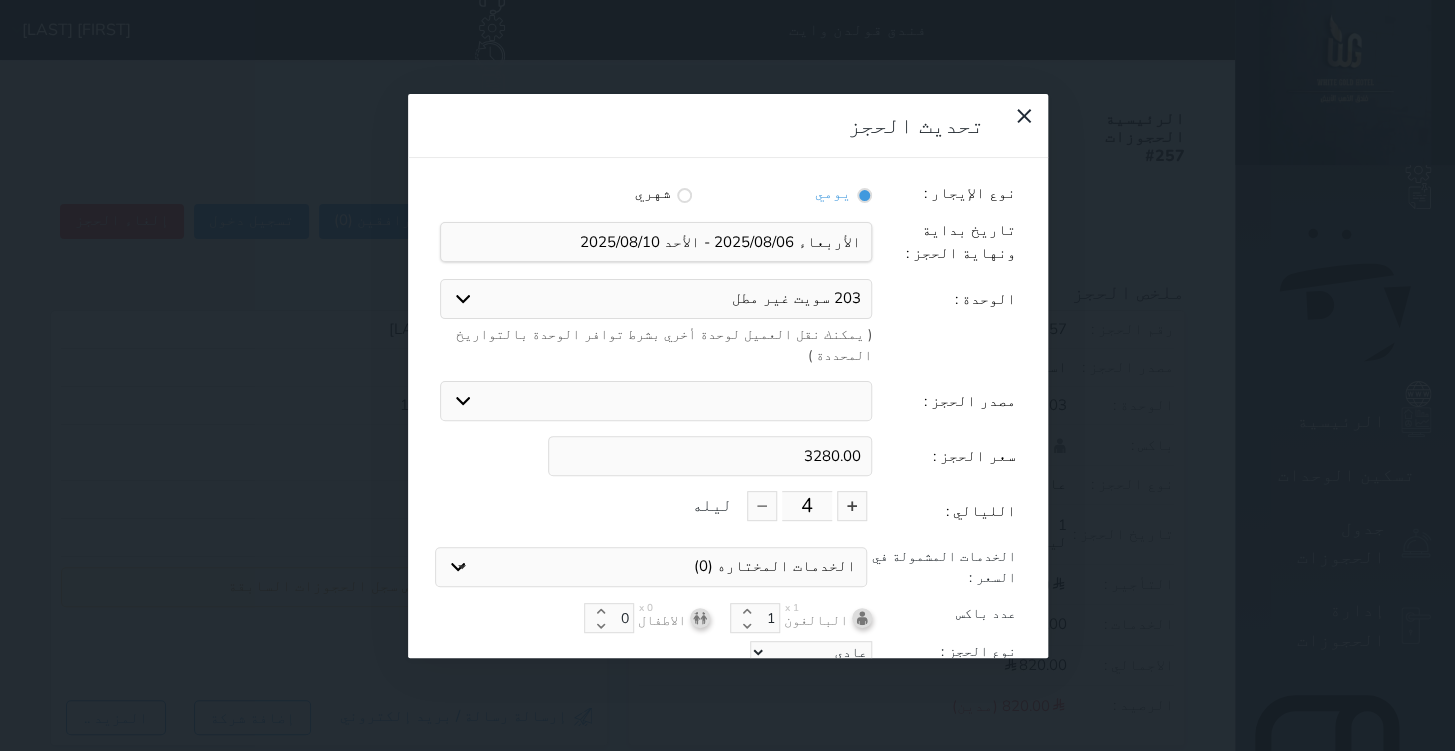 click on "3280.00" at bounding box center [710, 456] 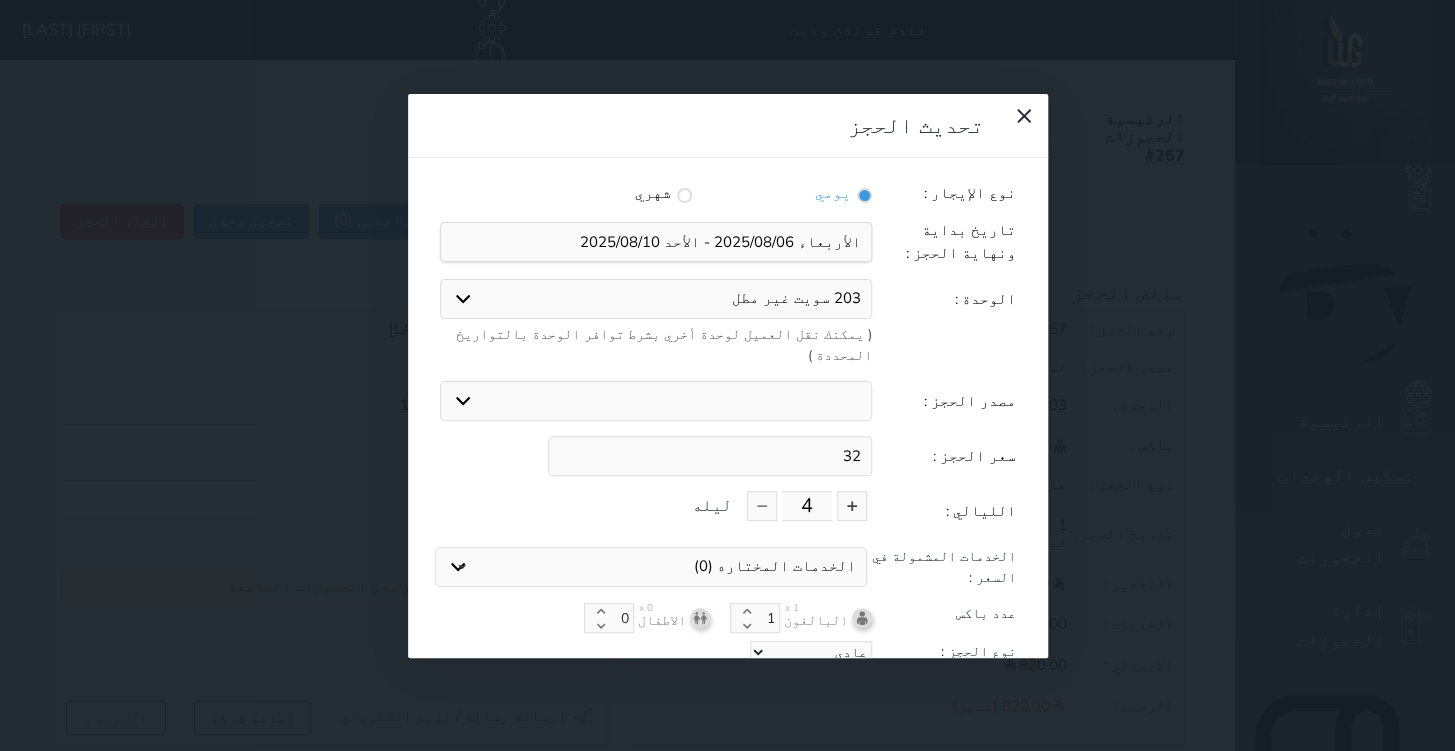 type on "3" 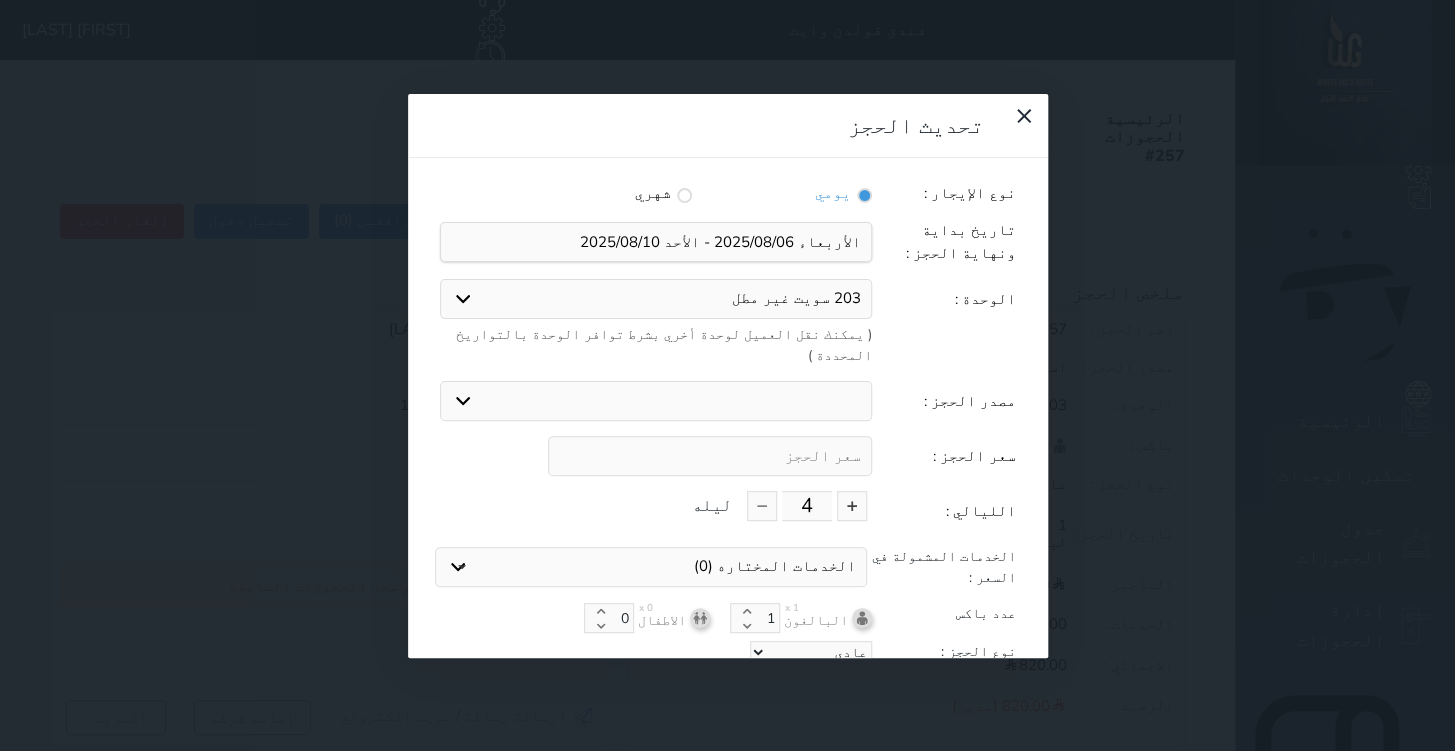 type on "1" 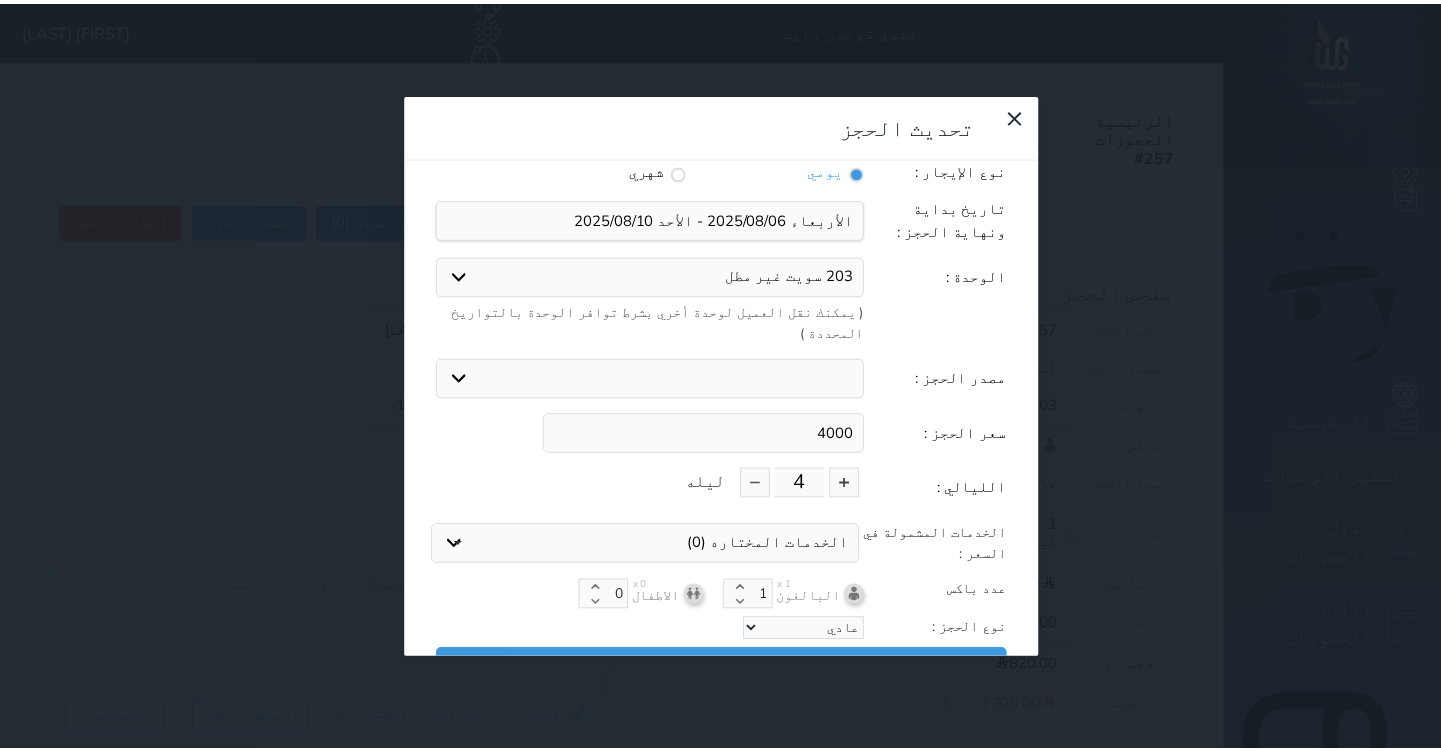 scroll, scrollTop: 44, scrollLeft: 0, axis: vertical 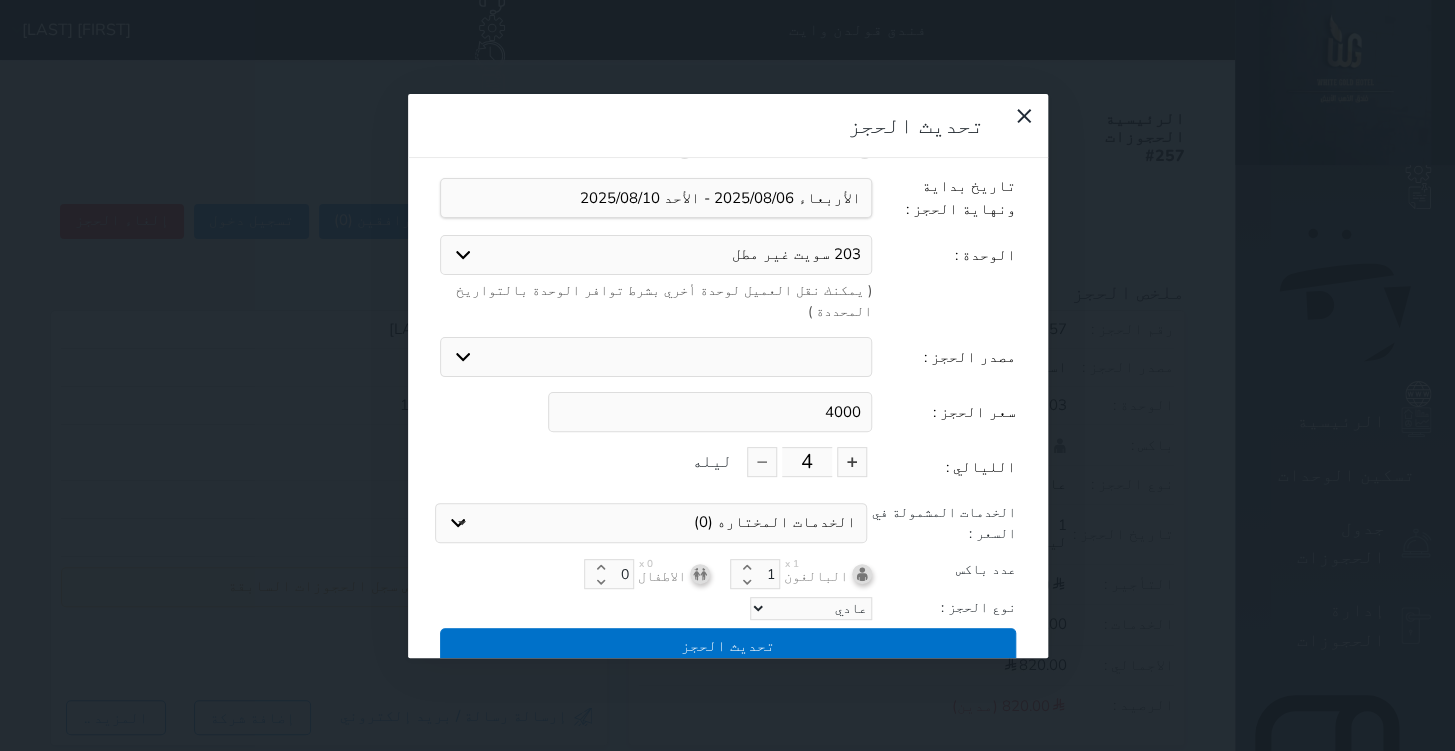 type on "4000" 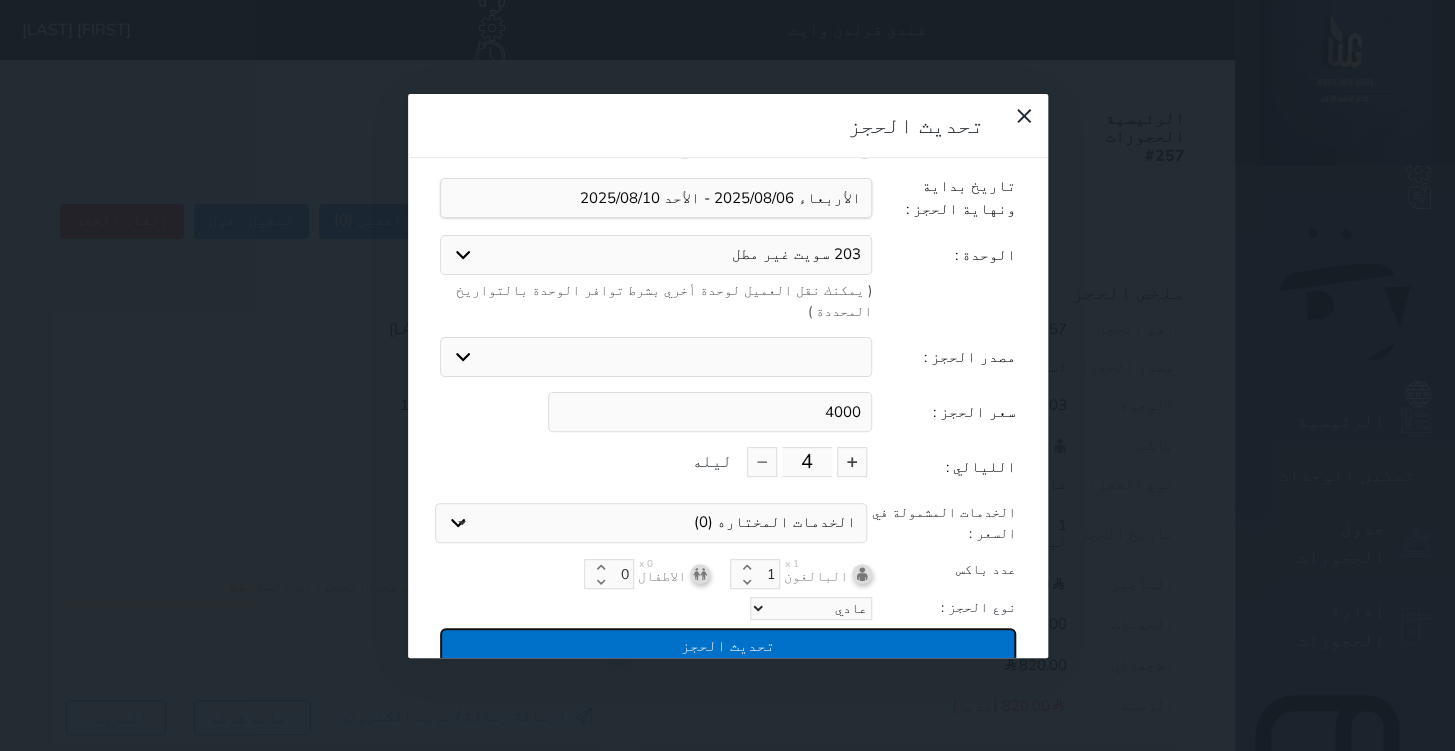click on "تحديث الحجز" at bounding box center [728, 645] 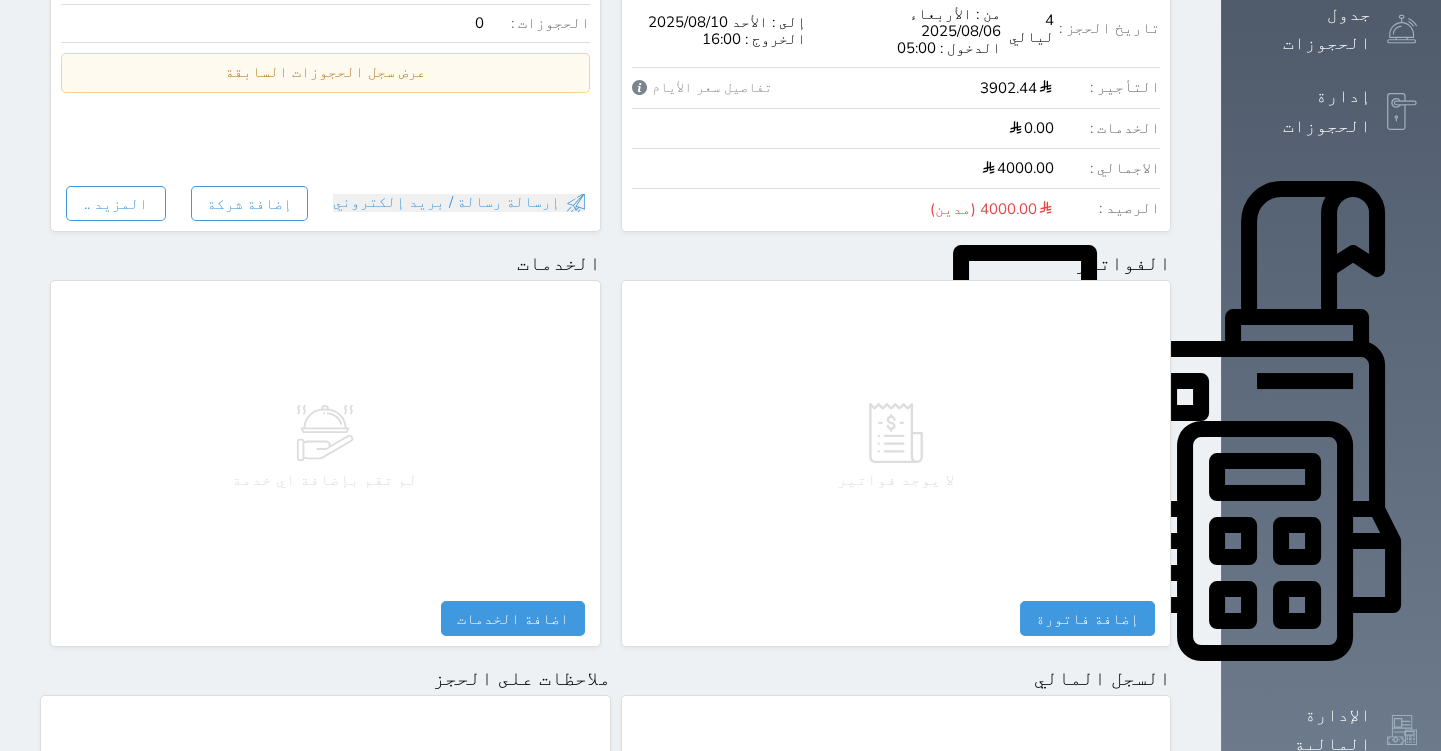 scroll, scrollTop: 818, scrollLeft: 0, axis: vertical 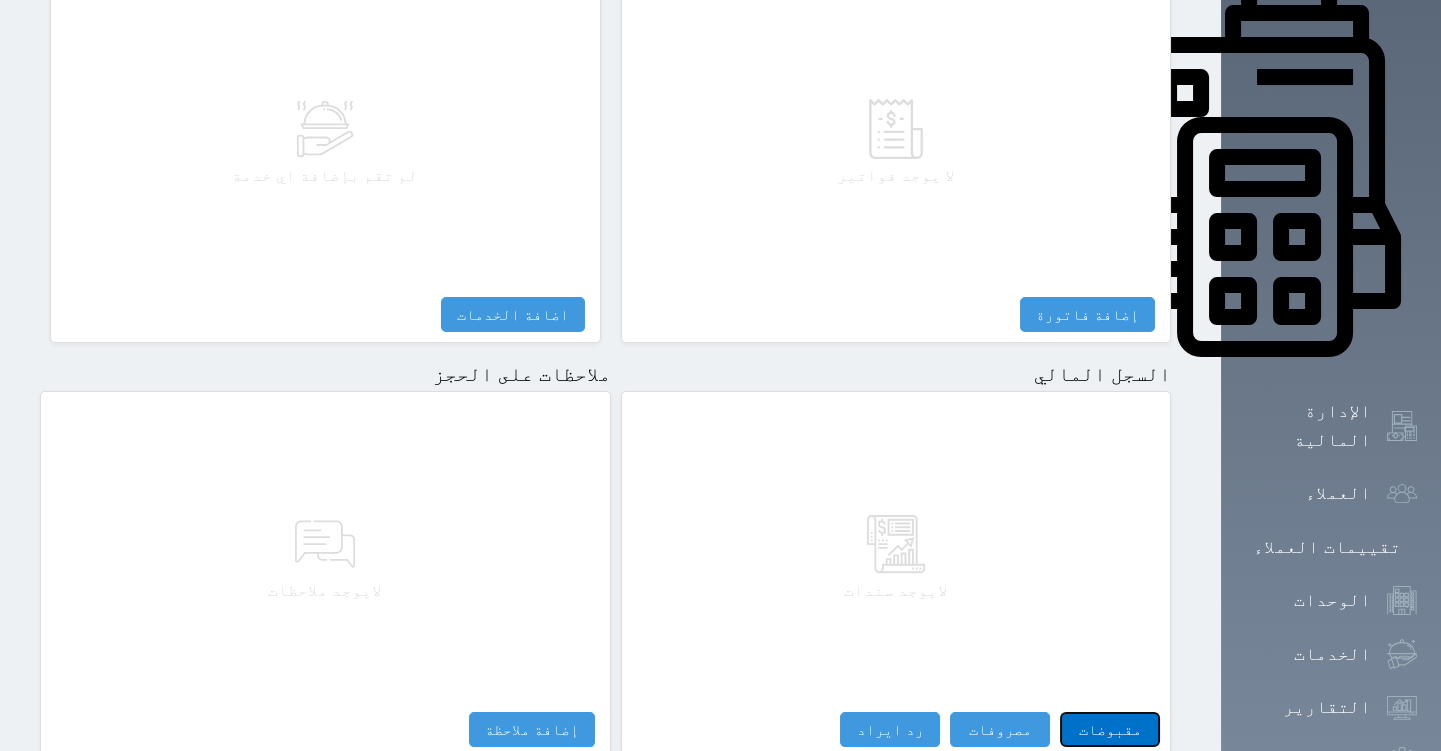 click on "مقبوضات" at bounding box center (1110, 729) 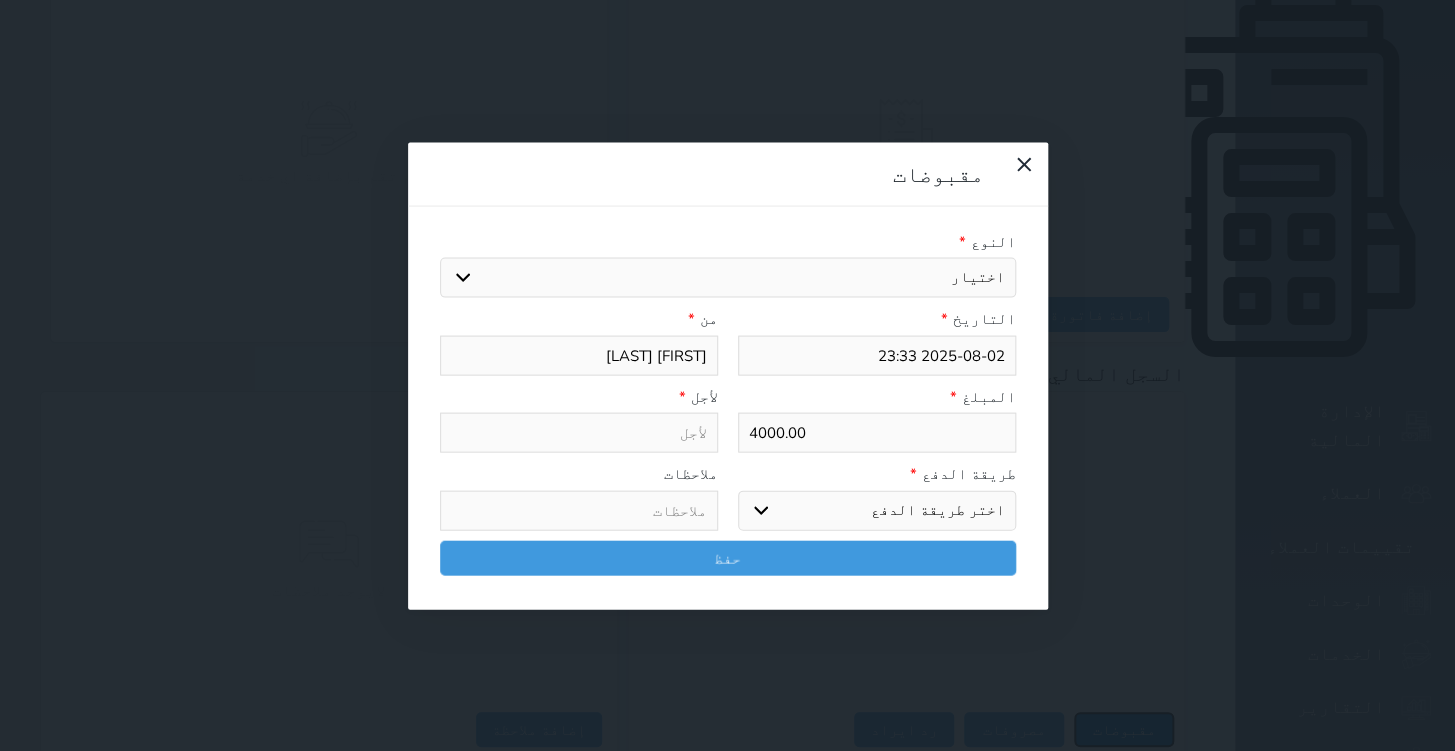 select 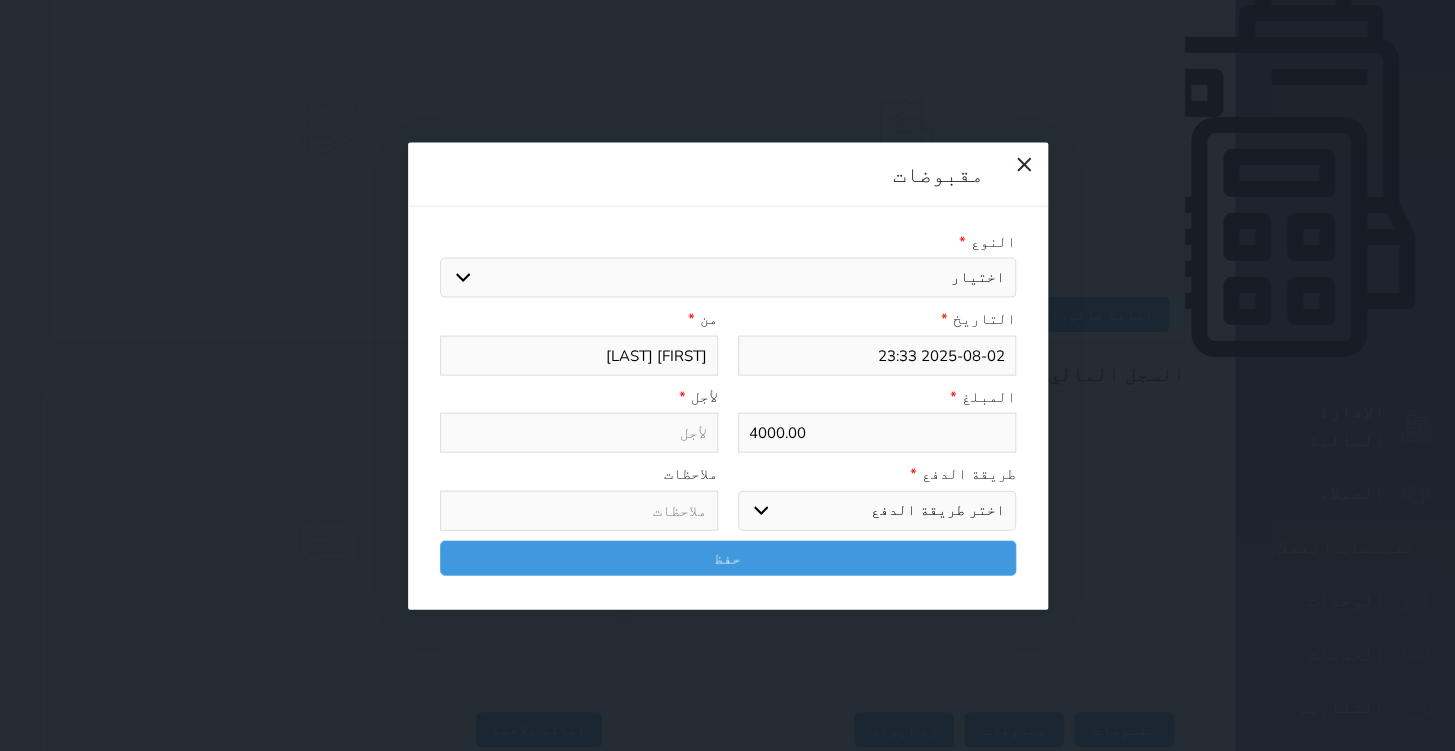 click on "اختيار   مقبوضات عامة قيمة إيجار فواتير تامين عربون لا ينطبق آخر مغسلة واي فاي - الإنترنت مواقف السيارات طعام الأغذية والمشروبات مشروبات المشروبات الباردة المشروبات الساخنة الإفطار غداء عشاء مخبز و كعك حمام سباحة الصالة الرياضية سبا و خدمات الجمال اختيار وإسقاط (خدمات النقل) ميني بار كابل - تلفزيون سرير إضافي تصفيف الشعر التسوق خدمات الجولات السياحية المنظمة خدمات الدليل السياحي" at bounding box center (728, 278) 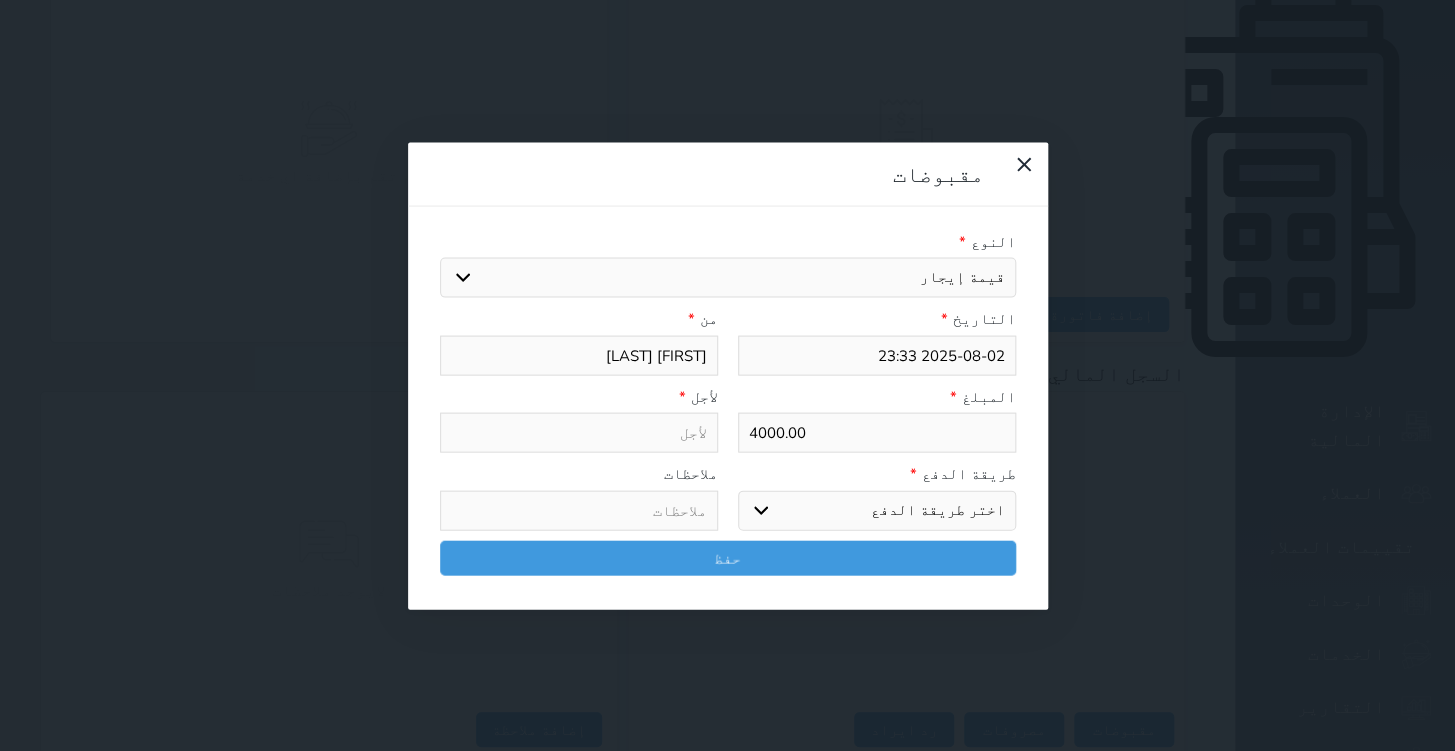 click on "اختيار   مقبوضات عامة قيمة إيجار فواتير تامين عربون لا ينطبق آخر مغسلة واي فاي - الإنترنت مواقف السيارات طعام الأغذية والمشروبات مشروبات المشروبات الباردة المشروبات الساخنة الإفطار غداء عشاء مخبز و كعك حمام سباحة الصالة الرياضية سبا و خدمات الجمال اختيار وإسقاط (خدمات النقل) ميني بار كابل - تلفزيون سرير إضافي تصفيف الشعر التسوق خدمات الجولات السياحية المنظمة خدمات الدليل السياحي" at bounding box center [728, 278] 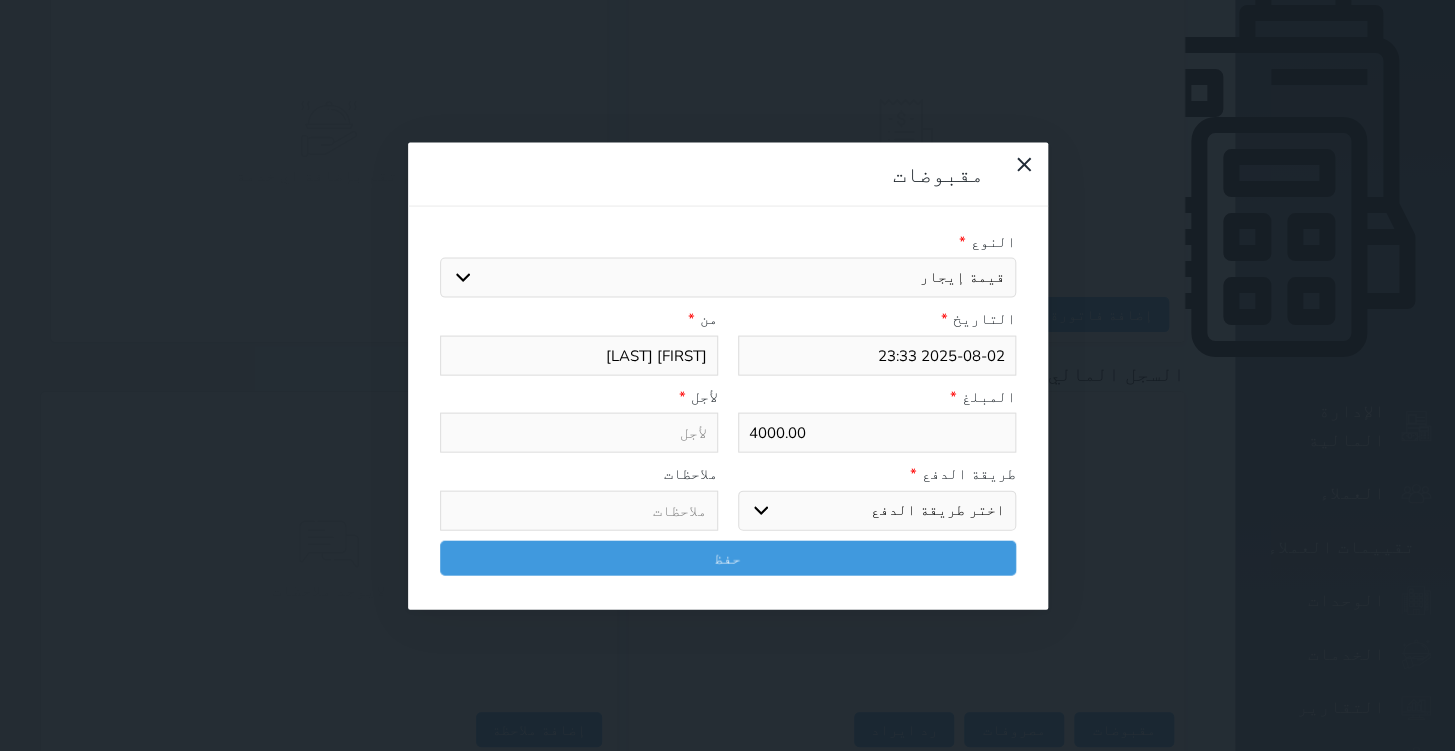 type on "قيمة إيجار - الوحدة - 203" 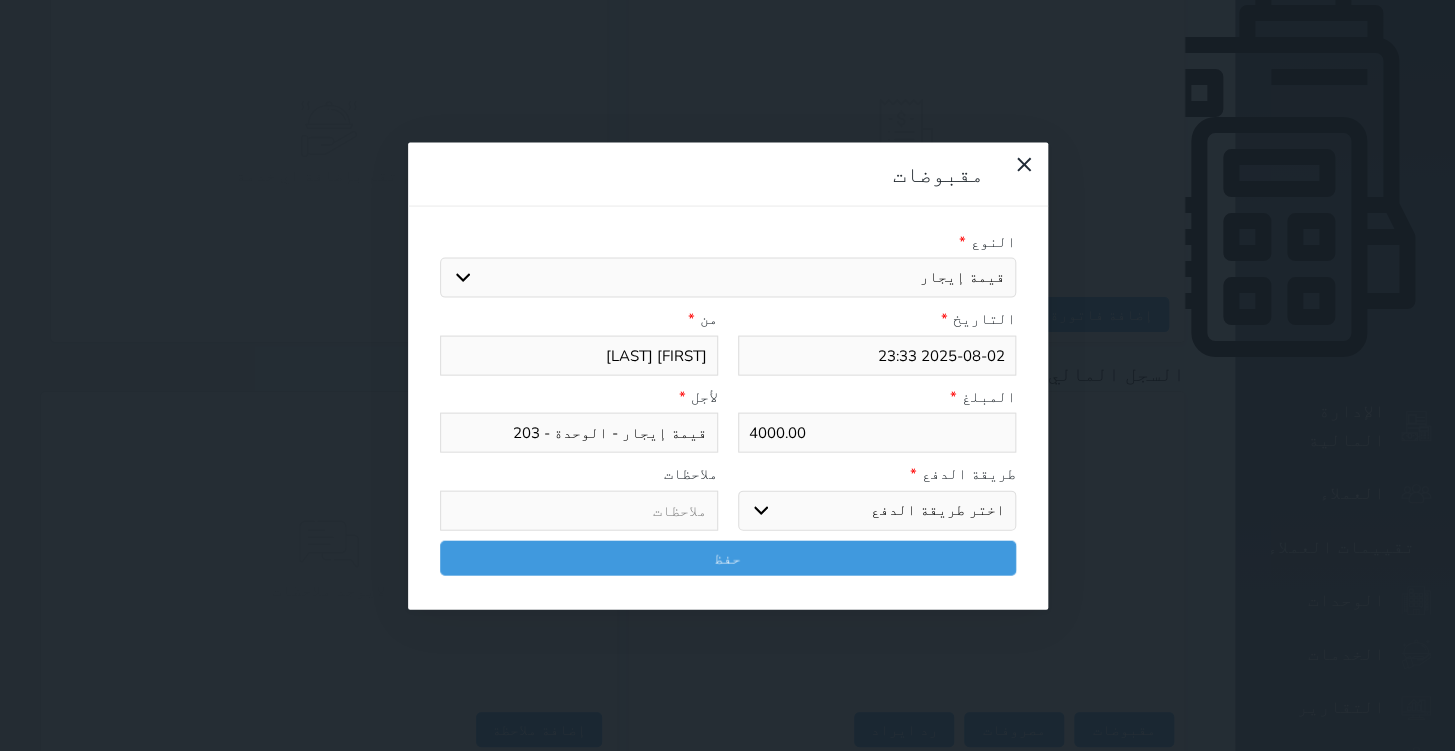 click on "4000.00" at bounding box center (877, 433) 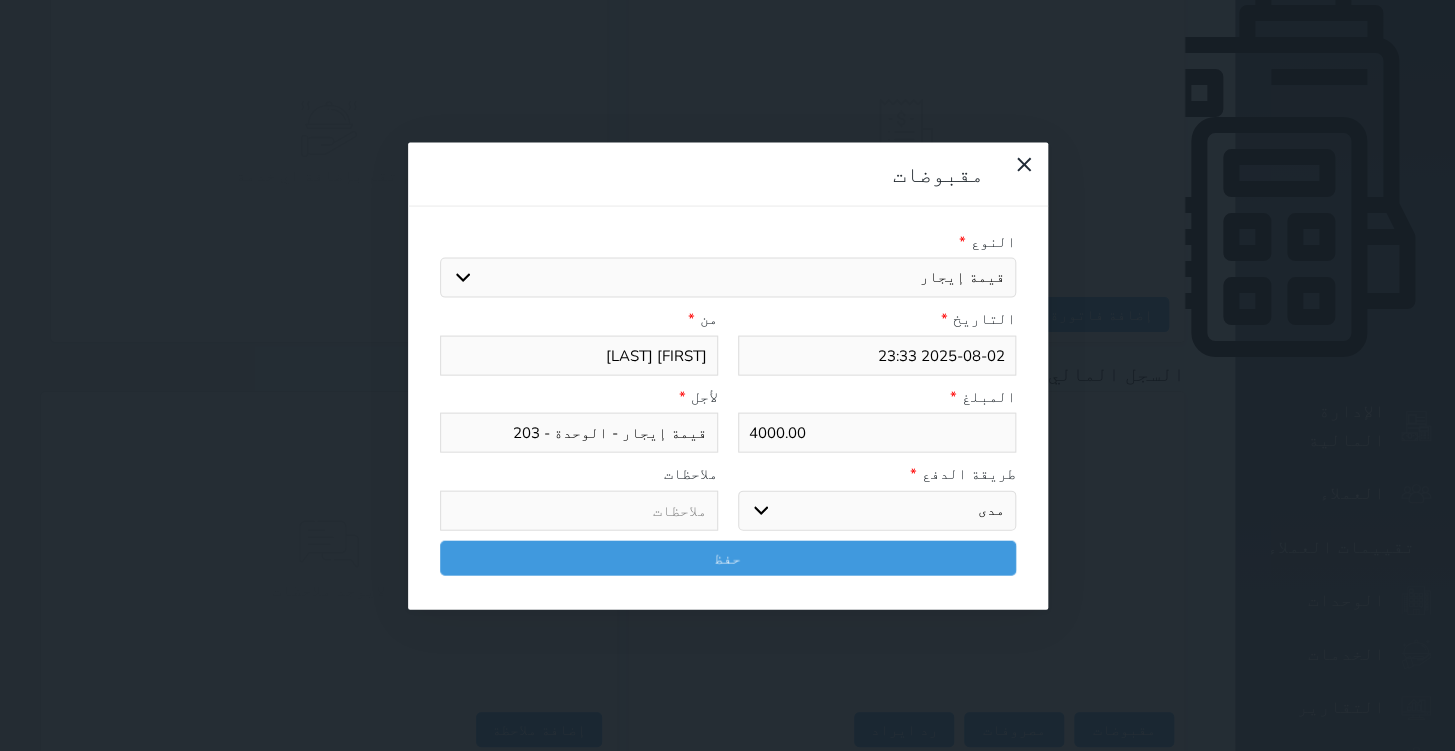 click on "اختر طريقة الدفع   دفع نقدى   تحويل بنكى   مدى   بطاقة ائتمان   آجل" at bounding box center [877, 510] 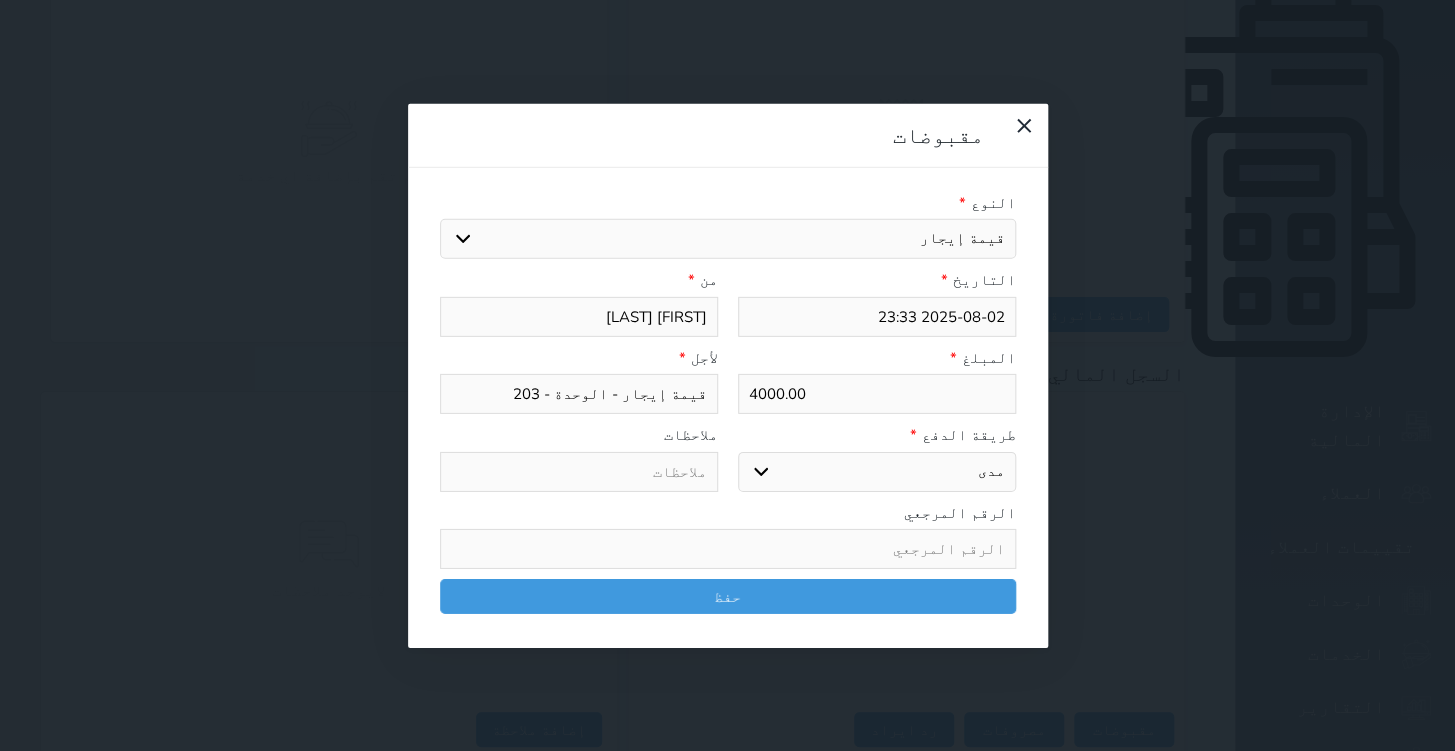 click on "4000.00" at bounding box center (877, 394) 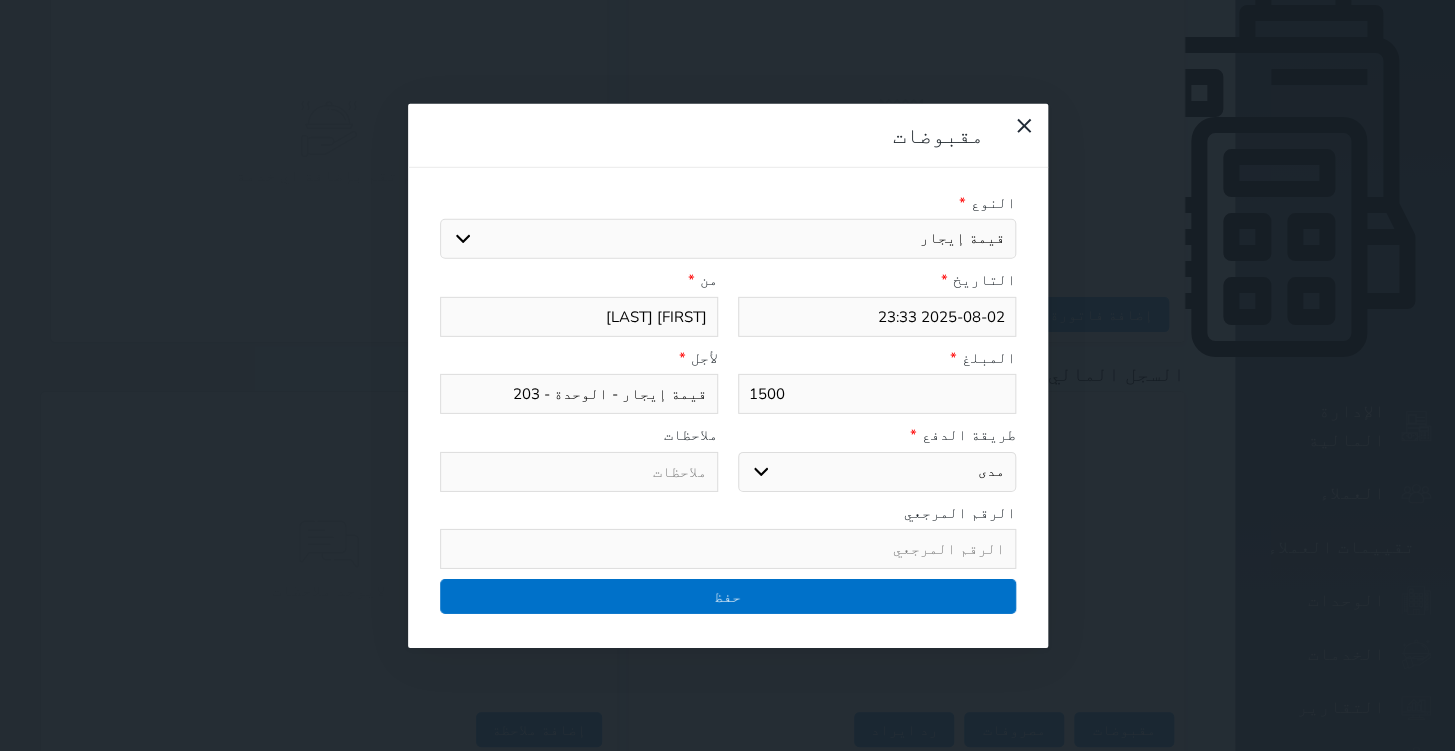 type on "1500" 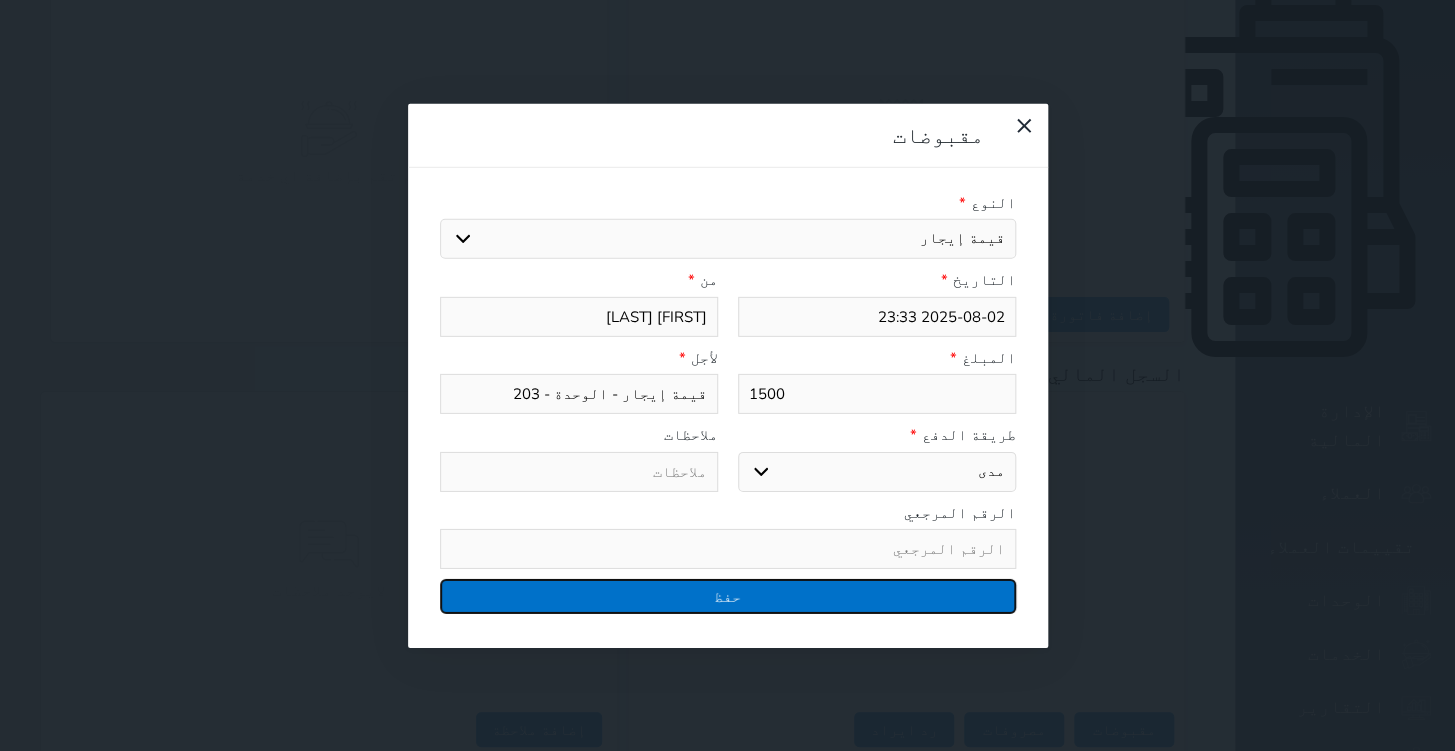 click on "حفظ" at bounding box center [728, 596] 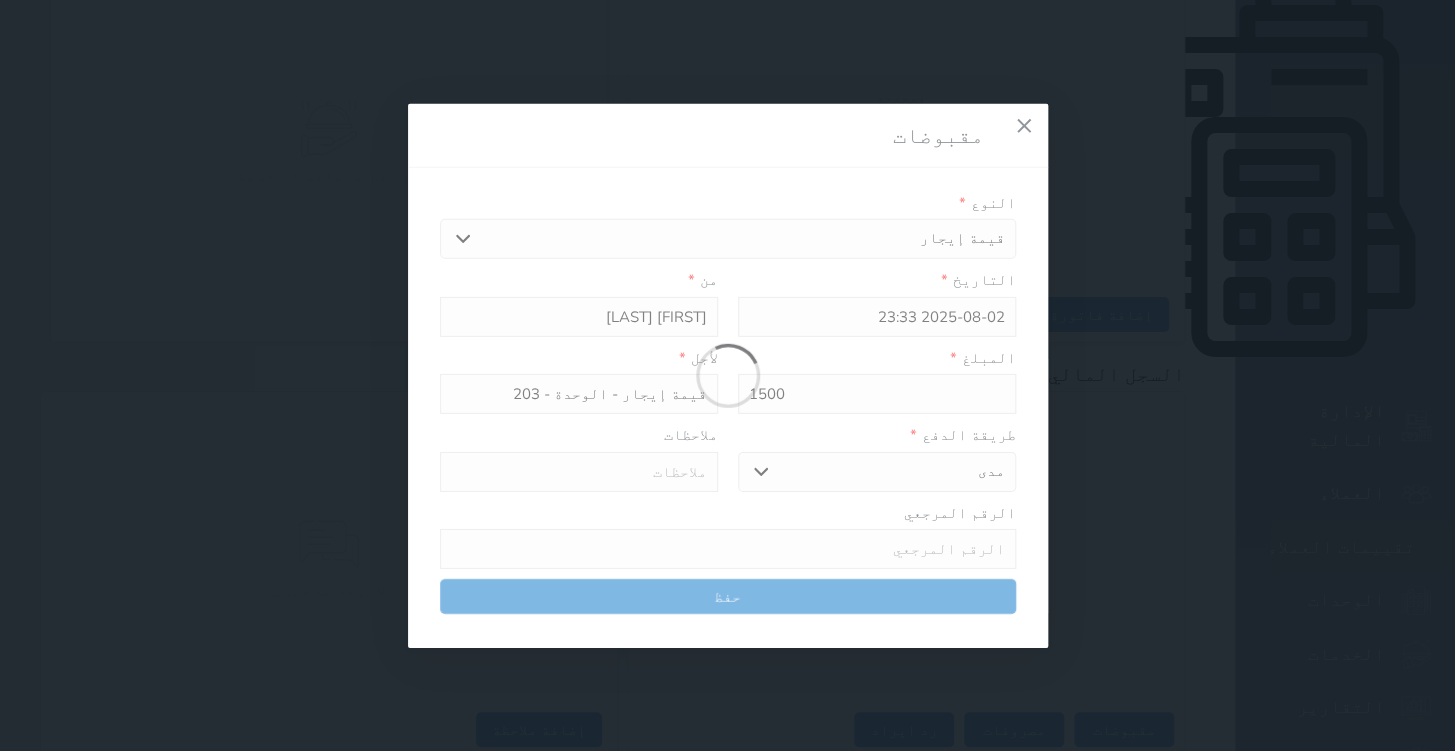 select 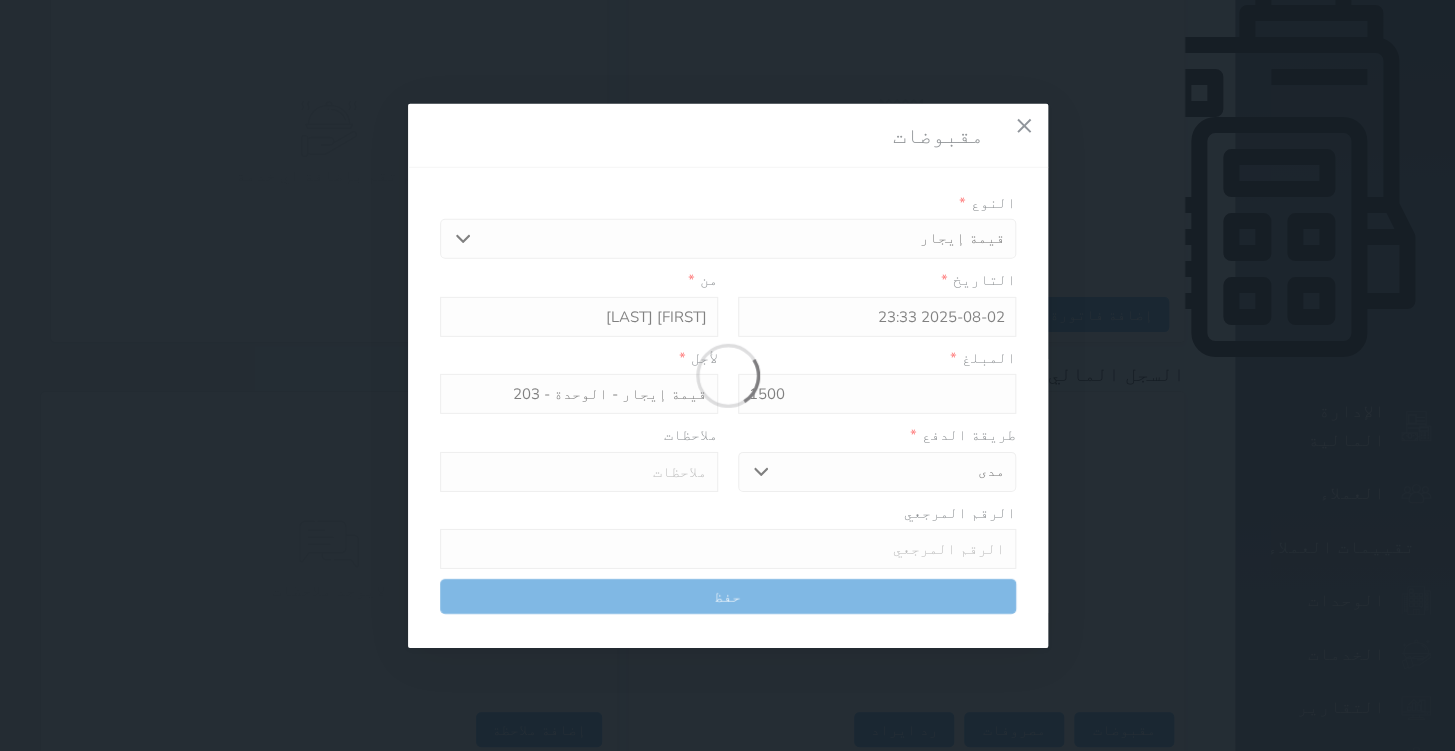 type 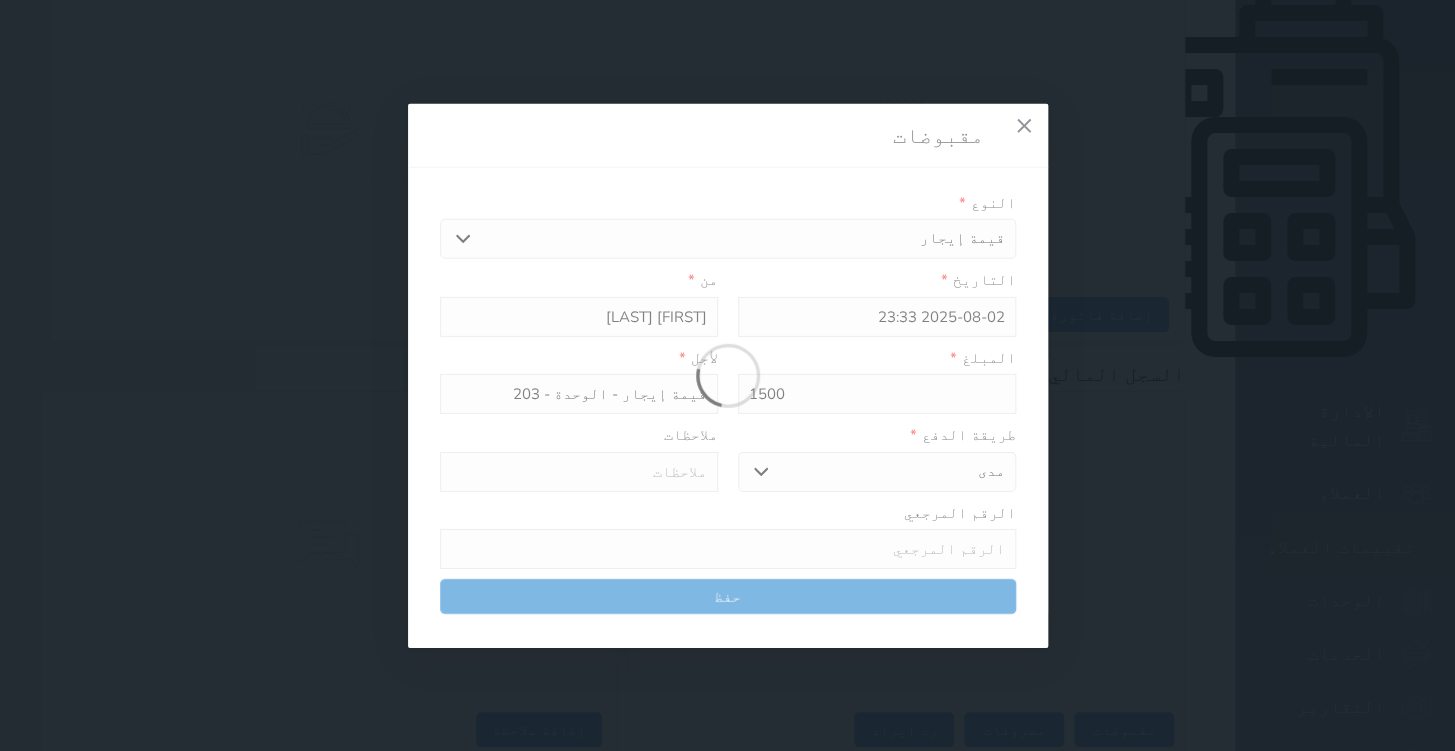 type on "0" 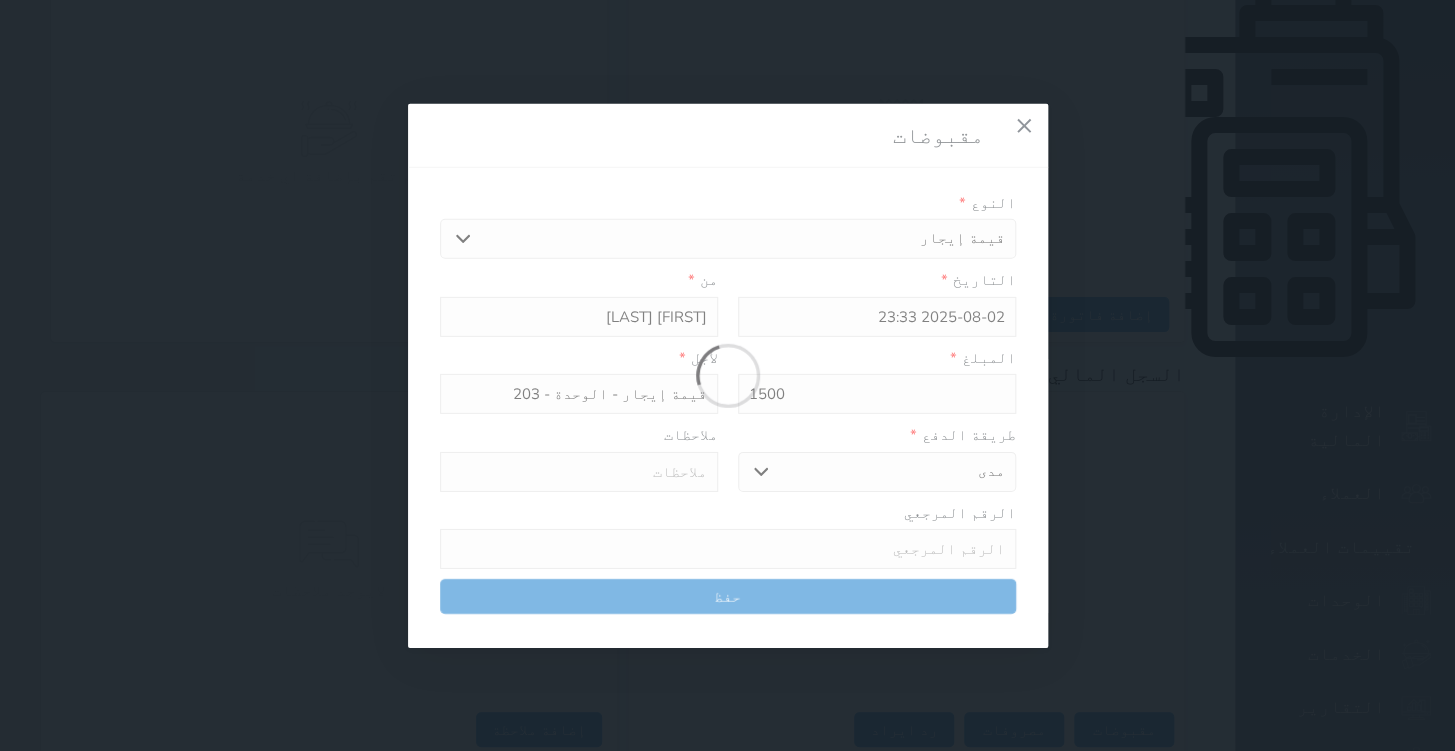 select 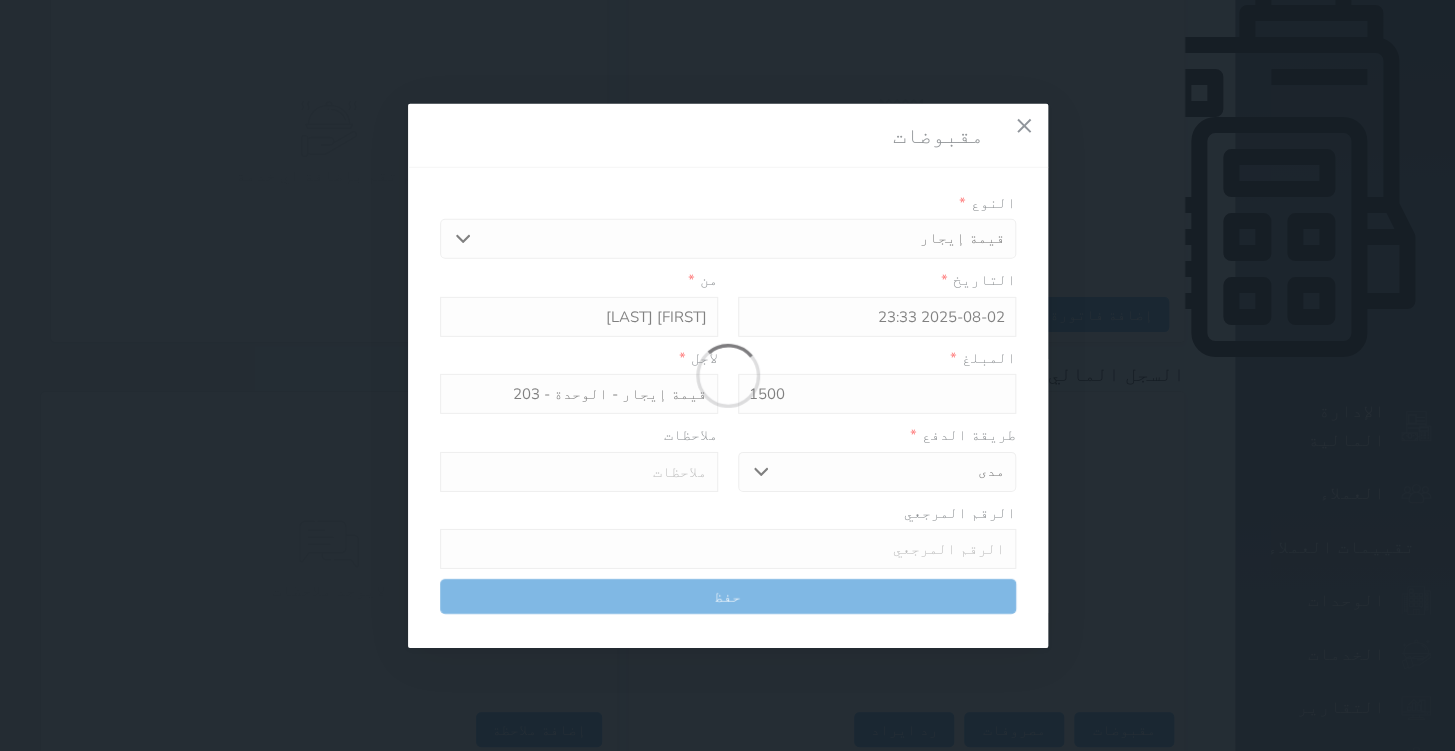 type on "0" 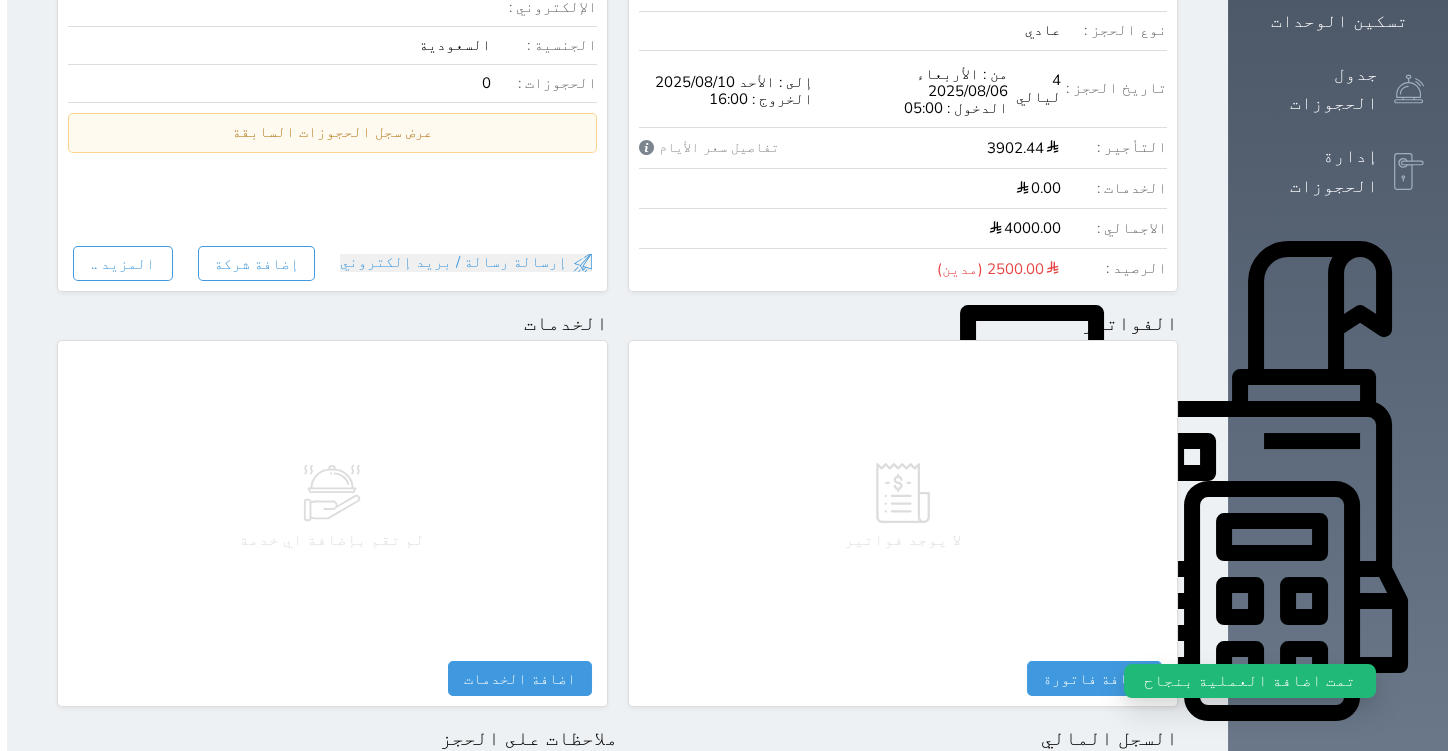scroll, scrollTop: 0, scrollLeft: 0, axis: both 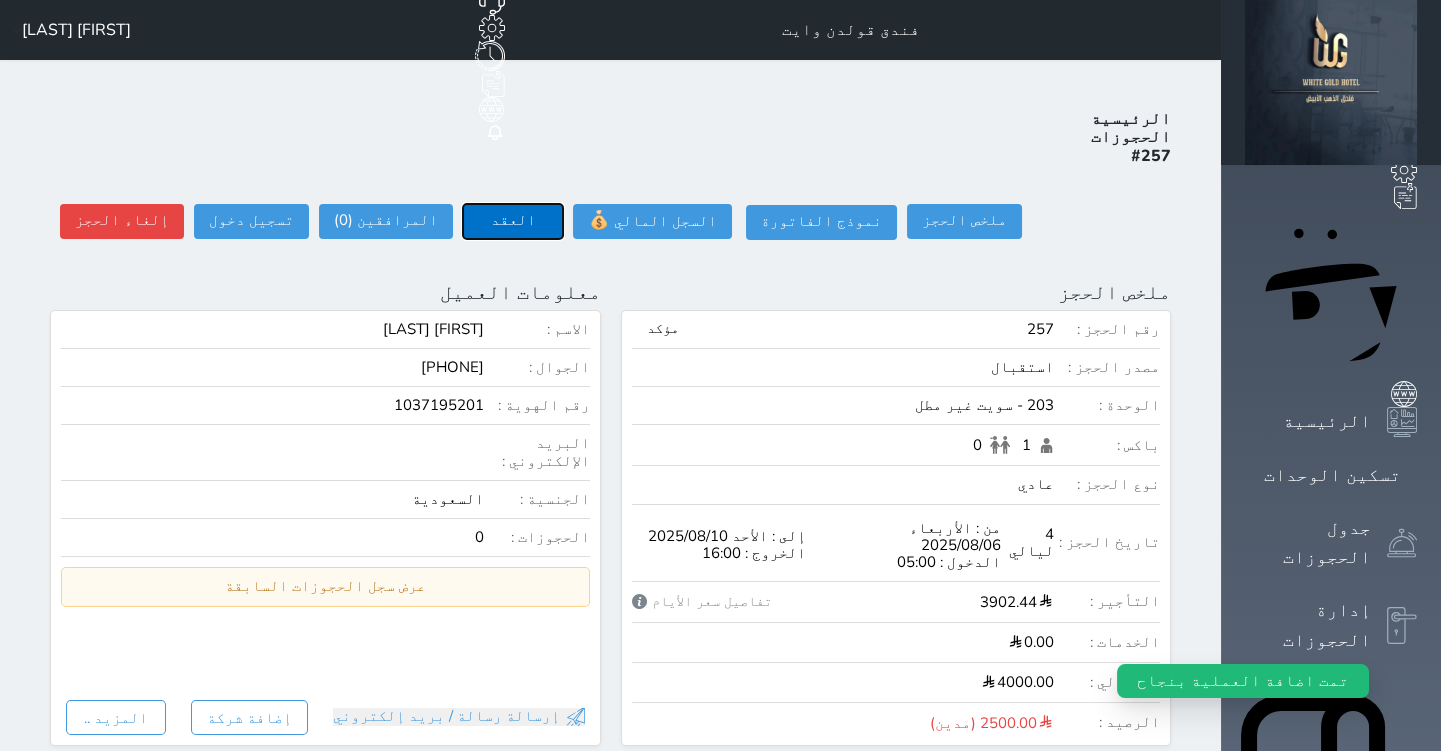 click on "العقد" at bounding box center (513, 221) 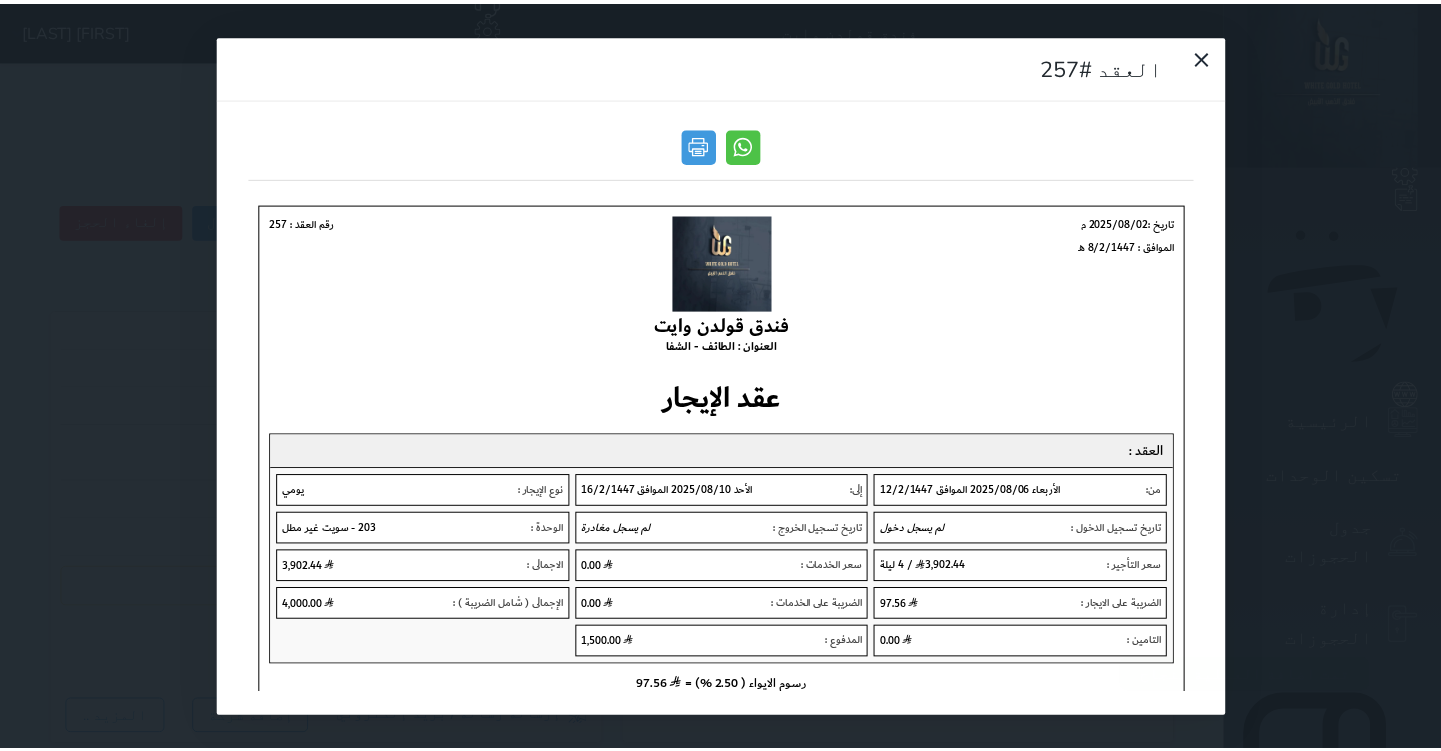 scroll, scrollTop: 0, scrollLeft: 0, axis: both 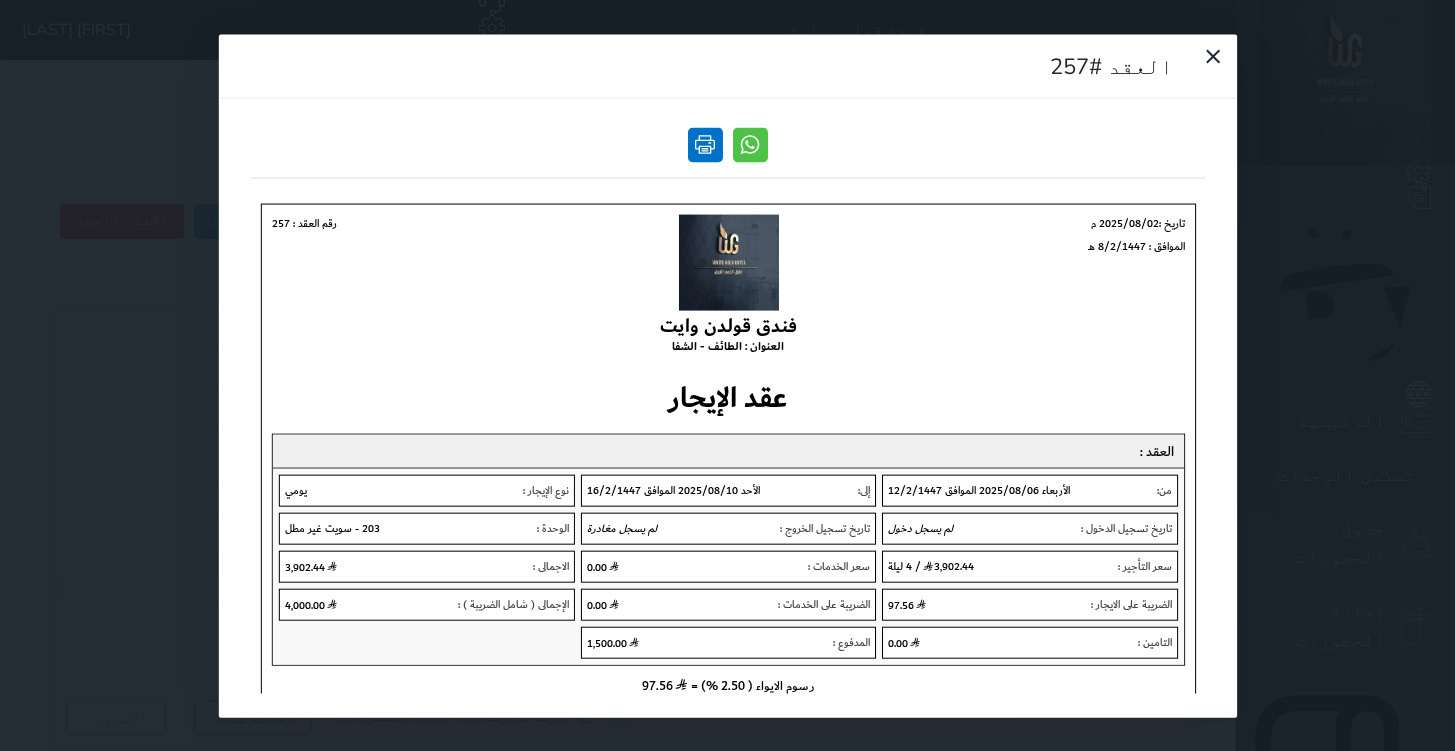 click at bounding box center [705, 144] 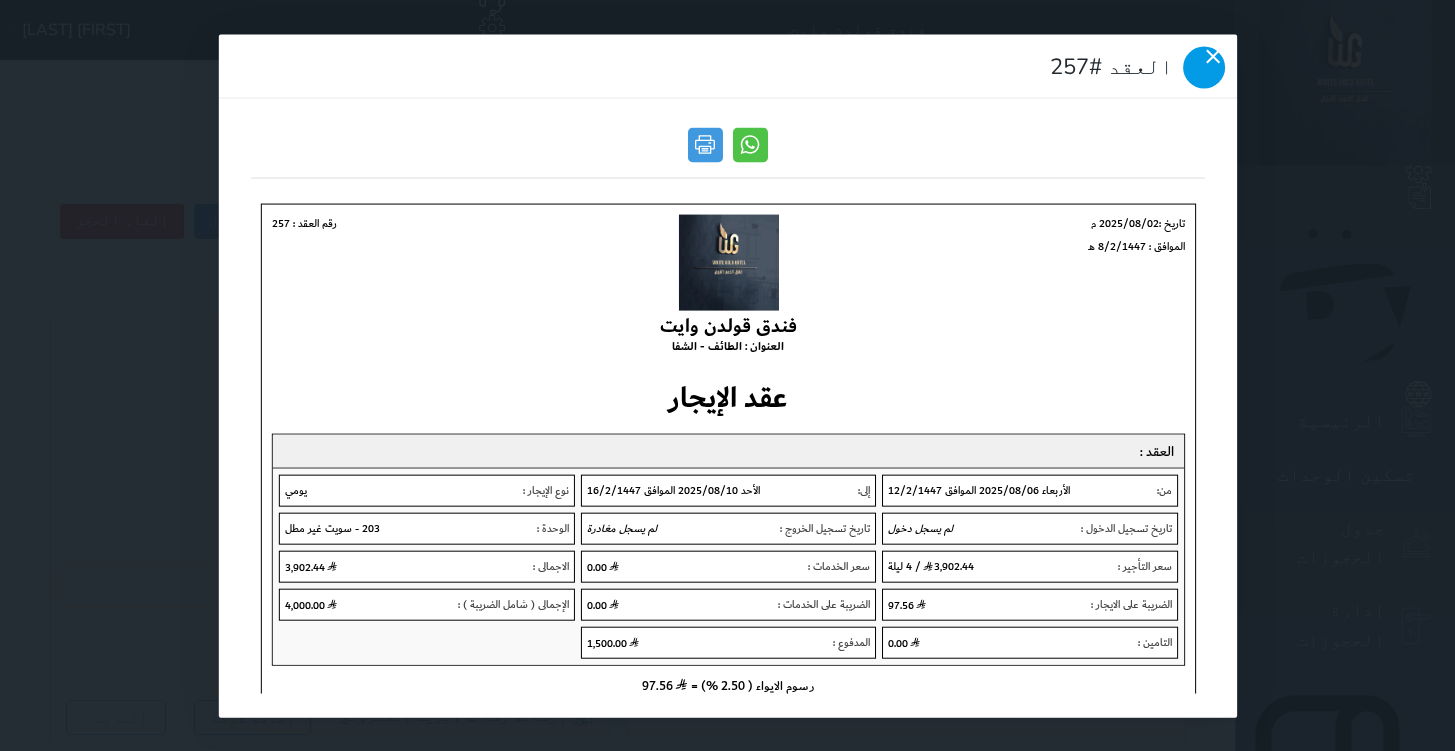 click 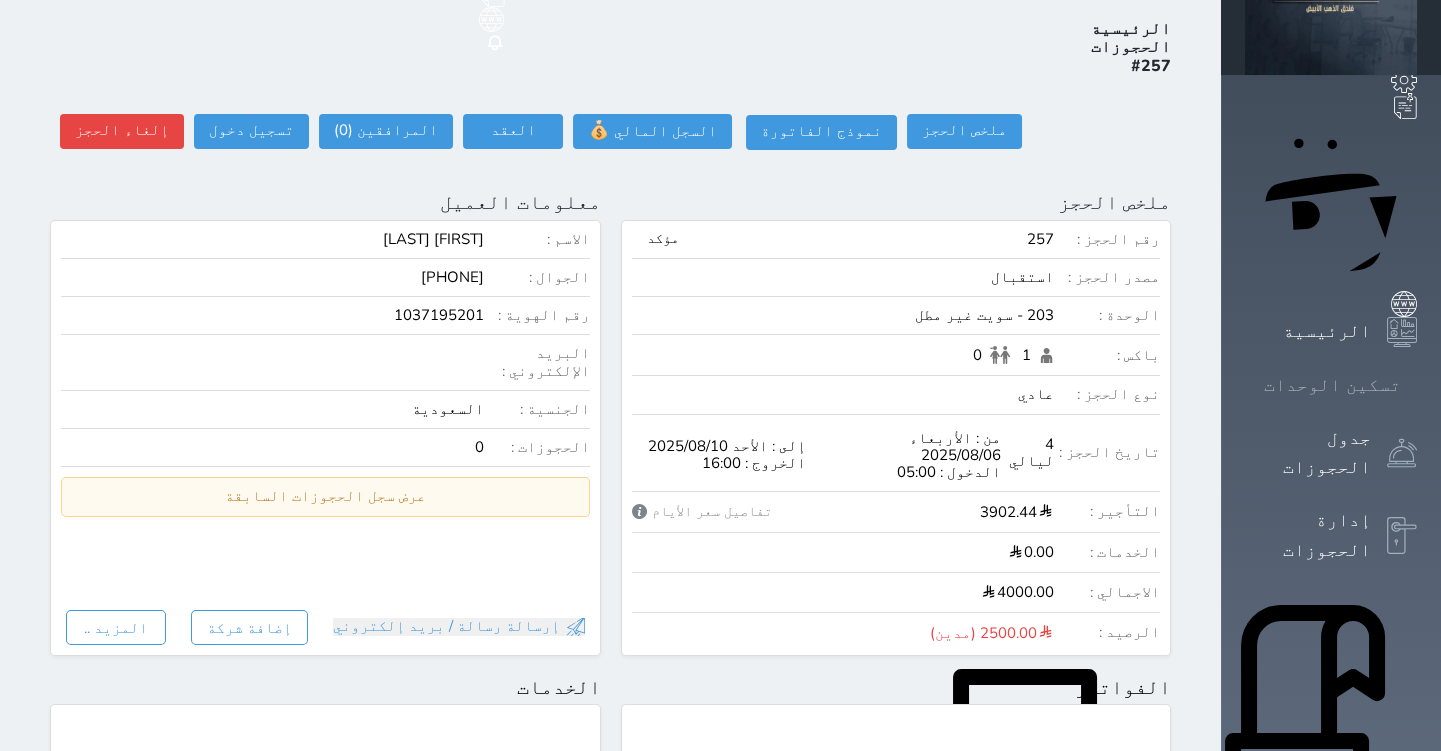 click on "حجز جماعي جديد   حجز جديد               الرئيسية     تسكين الوحدات     جدول الحجوزات     إدارة الحجوزات     POS       الإدارة المالية     العملاء     تقييمات العملاء     الوحدات     الخدمات     التقارير     الإعدادات     الدعم الفني" at bounding box center [1331, 784] 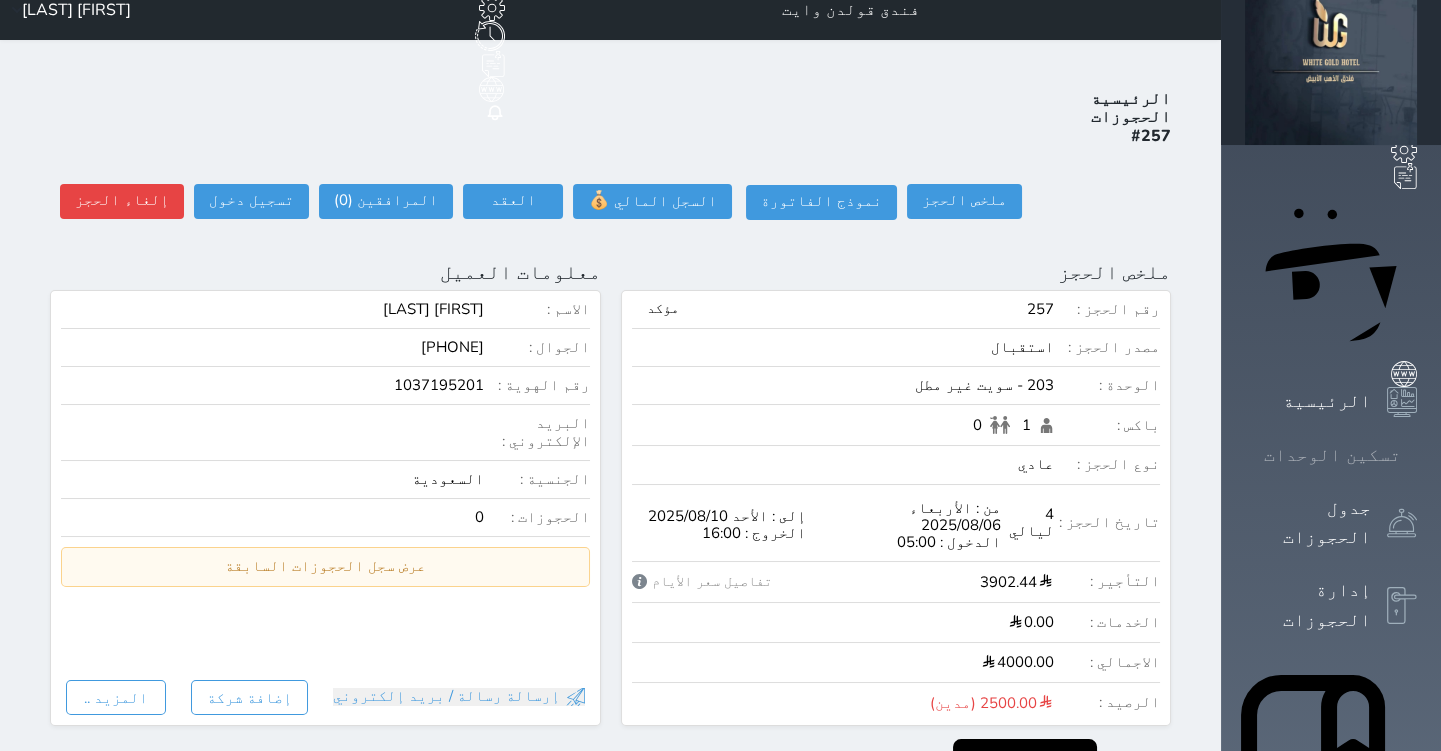click on "حجز جماعي جديد   حجز جديد               الرئيسية     تسكين الوحدات     جدول الحجوزات     إدارة الحجوزات     POS       الإدارة المالية     العملاء     تقييمات العملاء     الوحدات     الخدمات     التقارير     الإعدادات     الدعم الفني" at bounding box center [1331, 854] 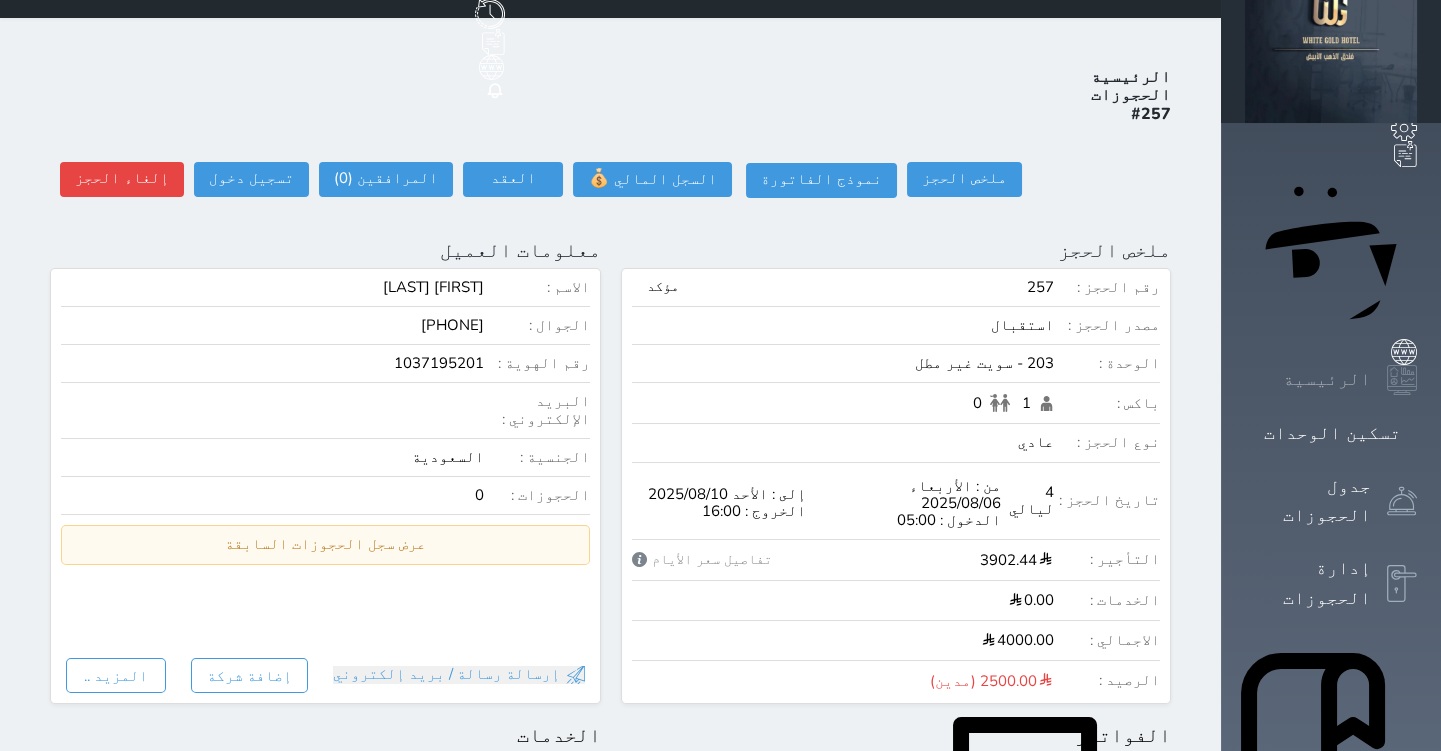 scroll, scrollTop: 0, scrollLeft: 0, axis: both 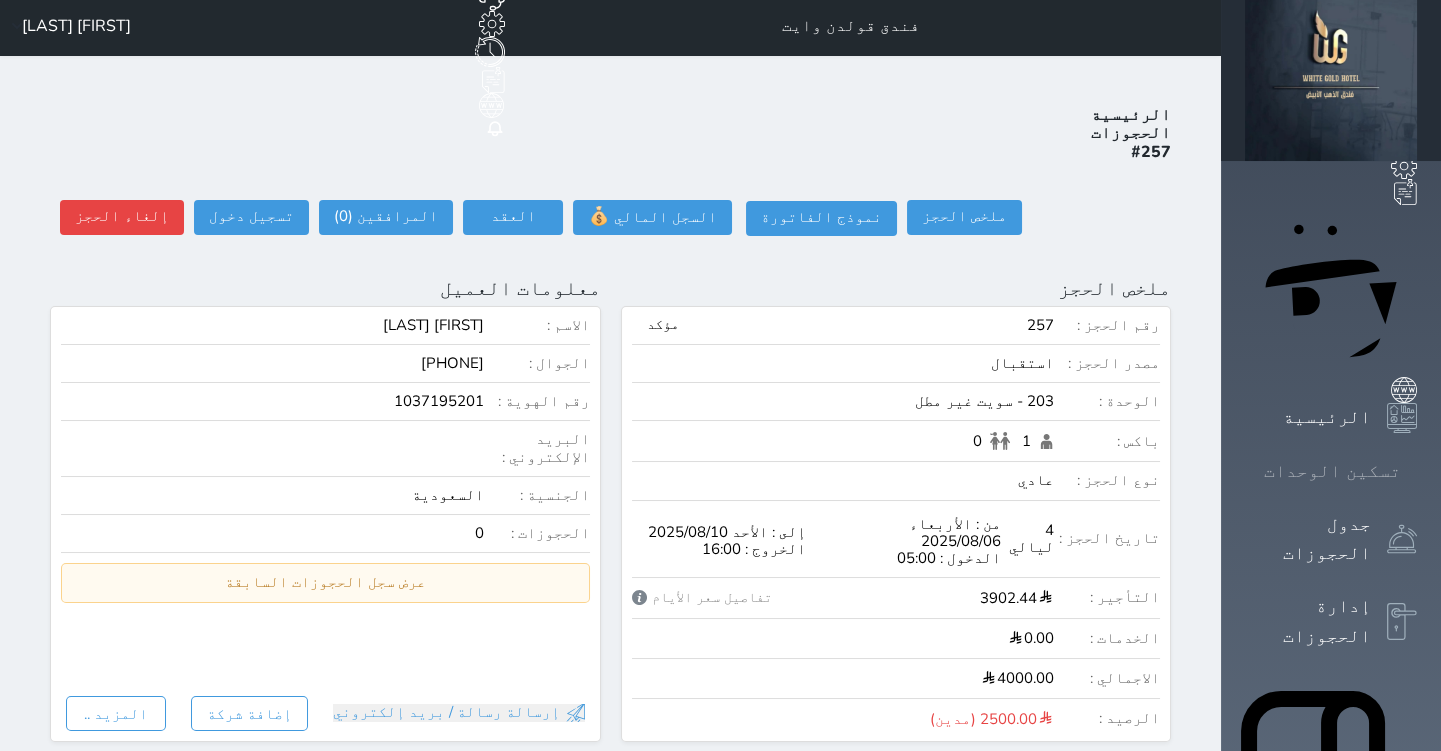 click on "تسكين الوحدات" at bounding box center [1331, 471] 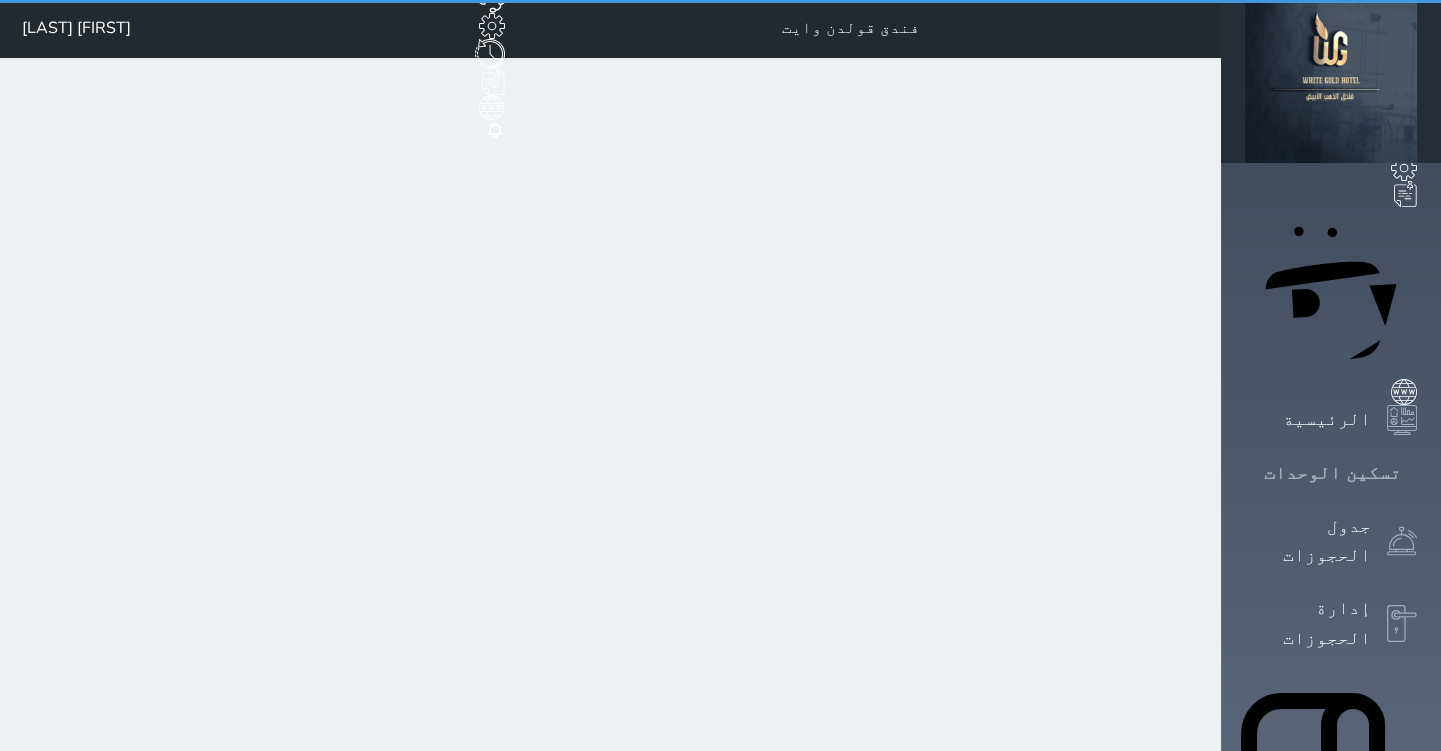 scroll, scrollTop: 0, scrollLeft: 0, axis: both 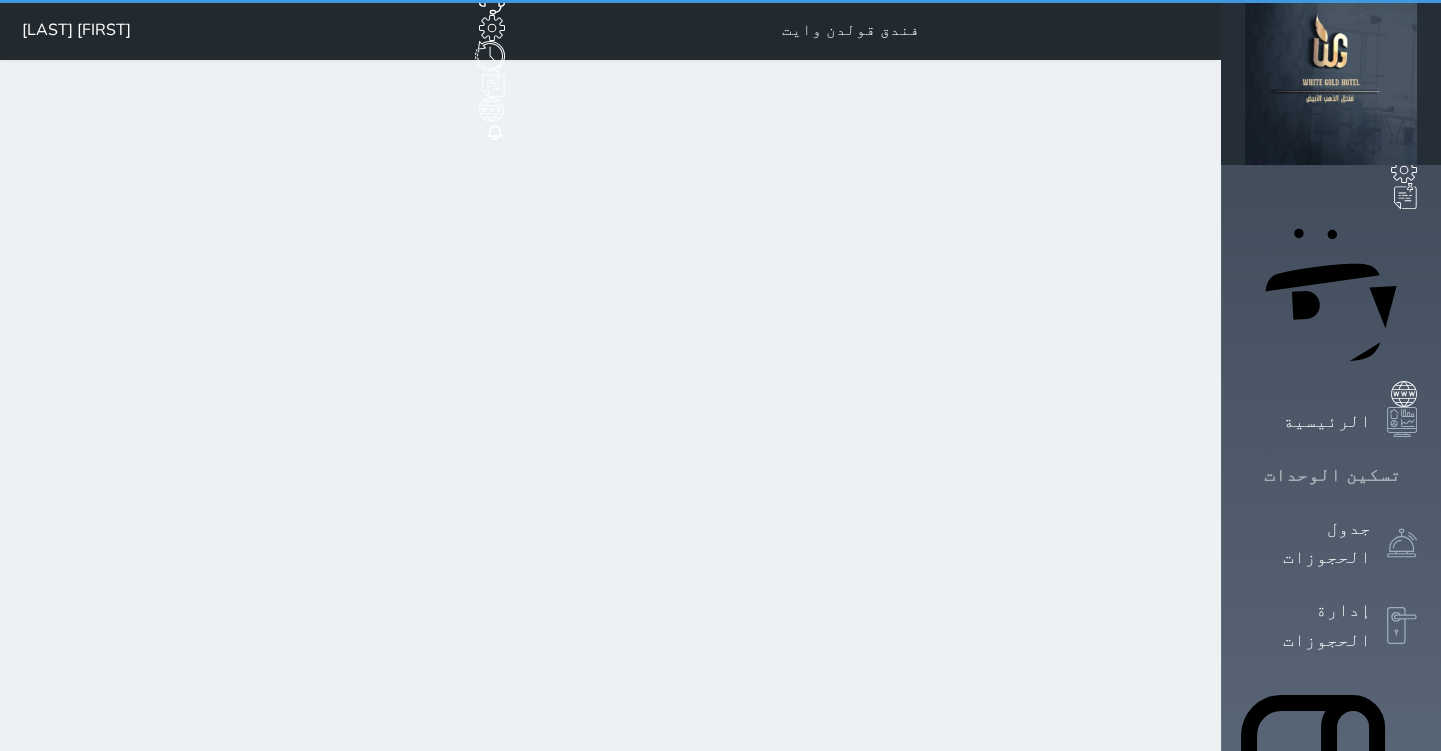 click on "تسكين الوحدات" at bounding box center [1331, 475] 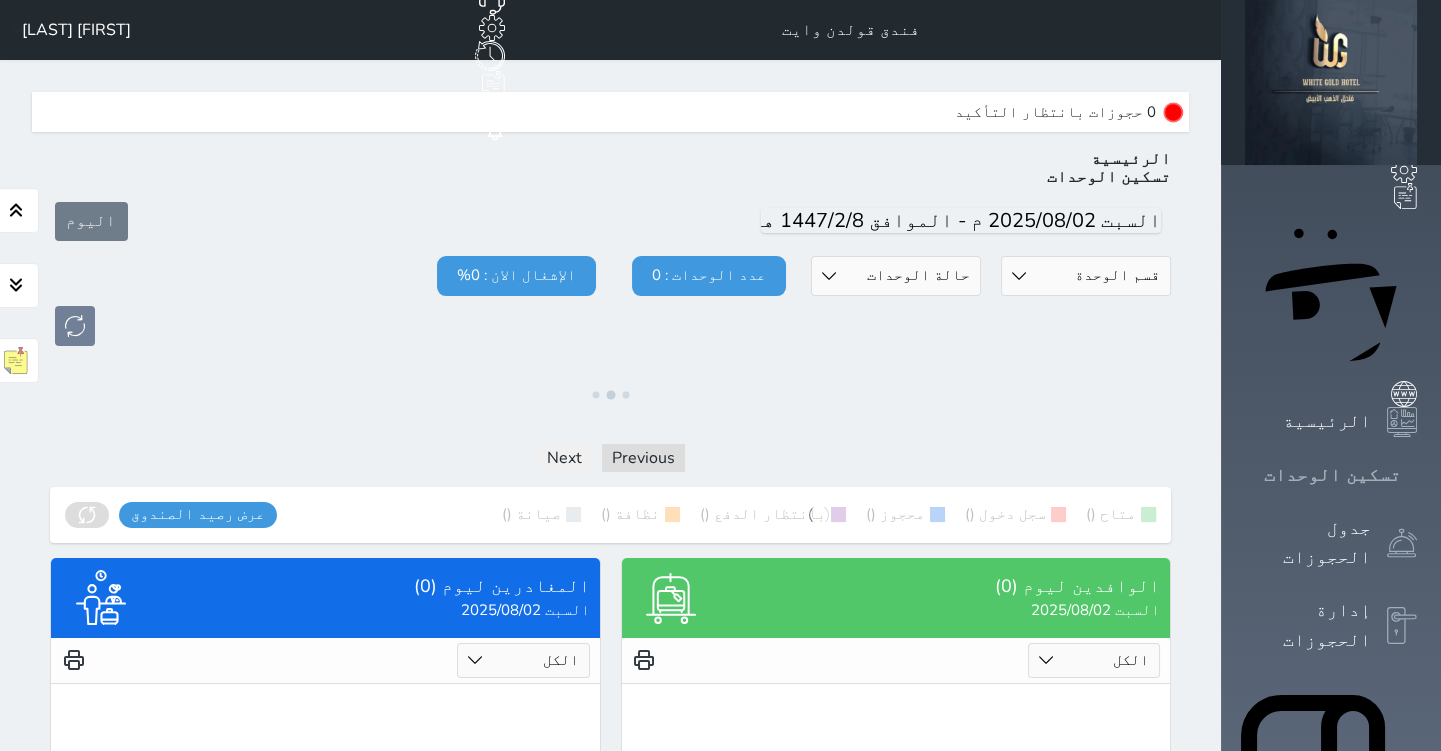 click 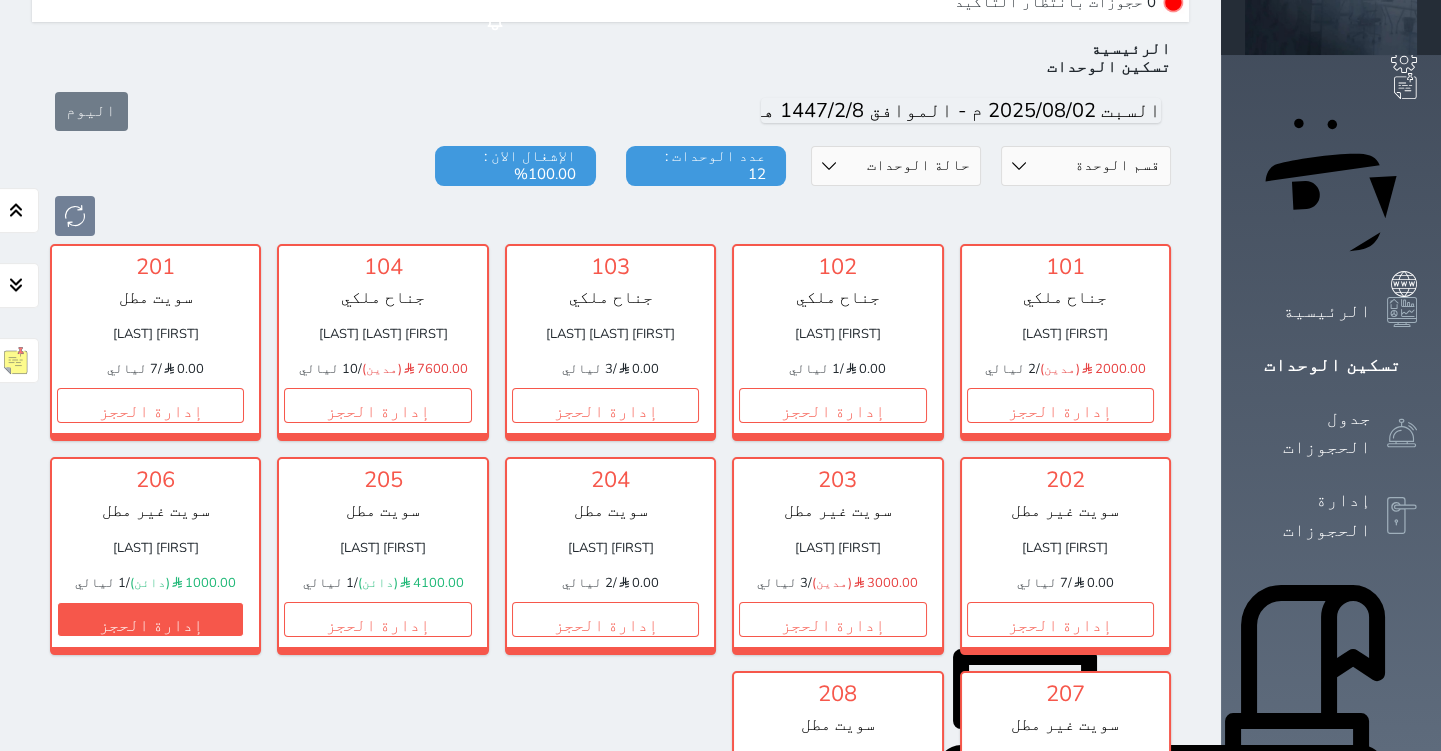 scroll, scrollTop: 150, scrollLeft: 0, axis: vertical 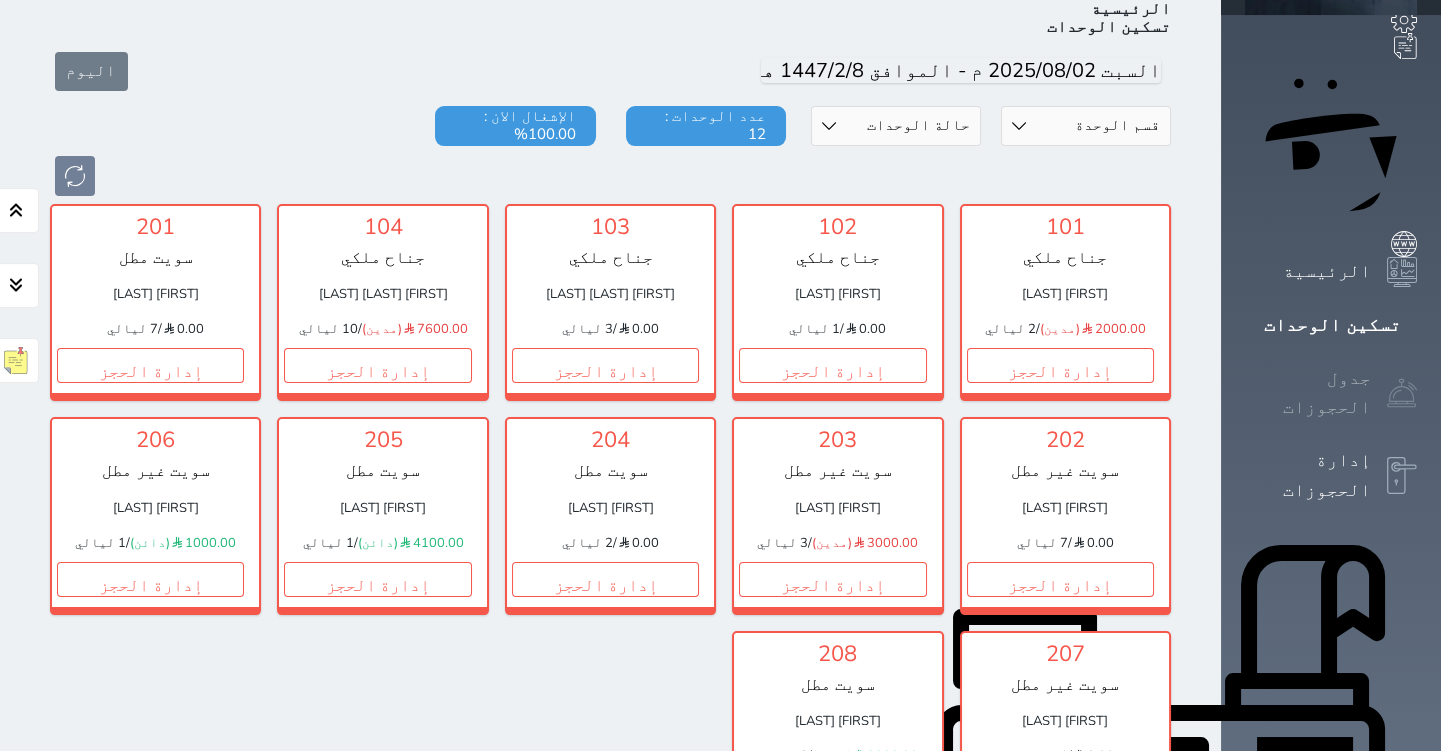 click 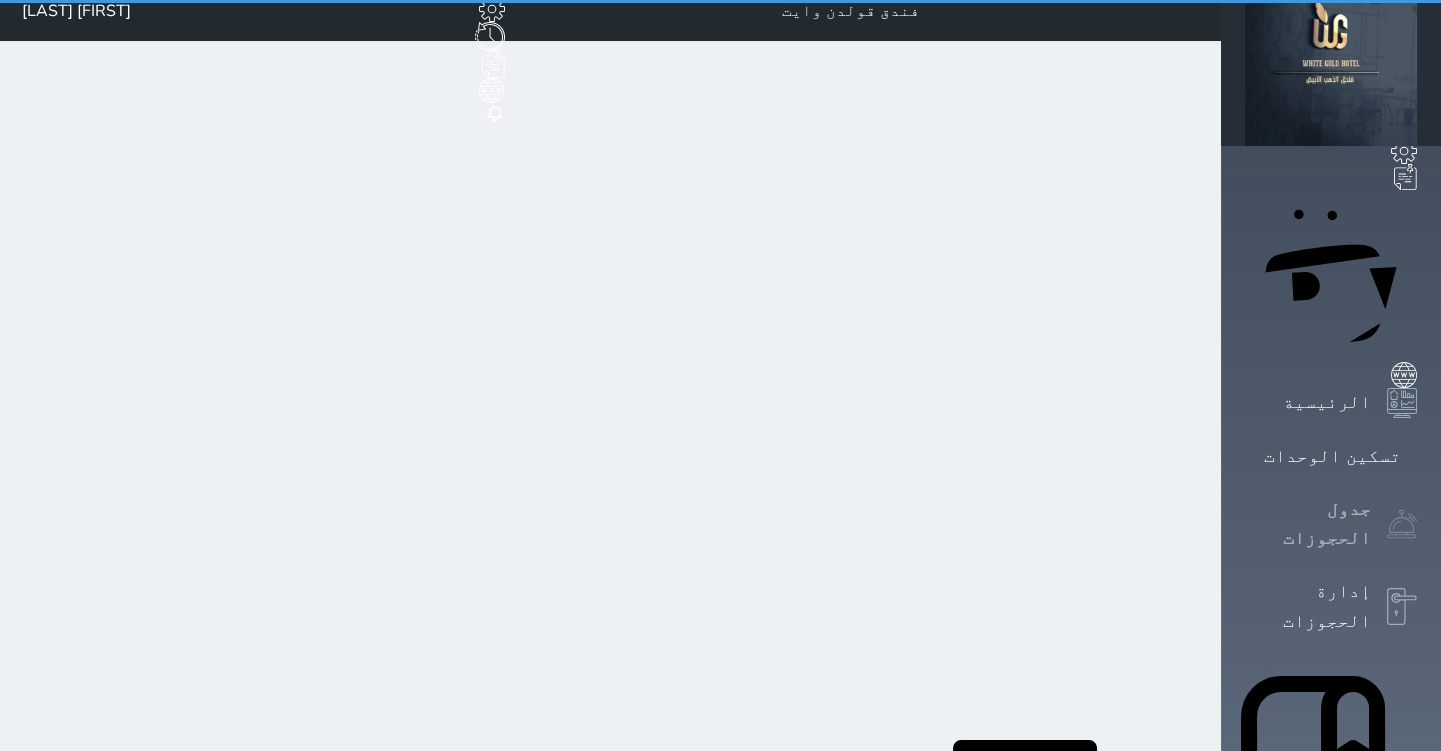 scroll, scrollTop: 0, scrollLeft: 0, axis: both 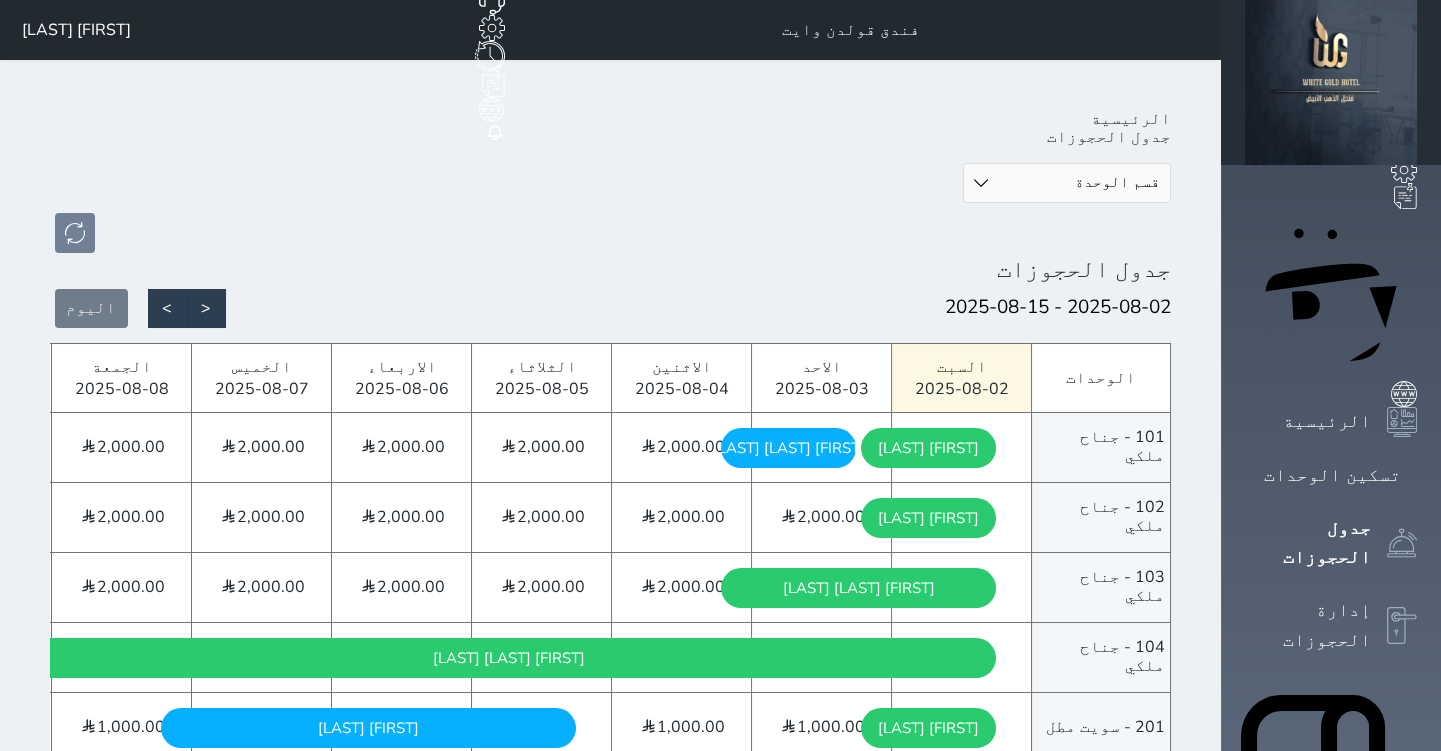 click on "قسم الوحدة
جناح ملكي
سويت مطل
سويت غير مطل" at bounding box center [1067, 183] 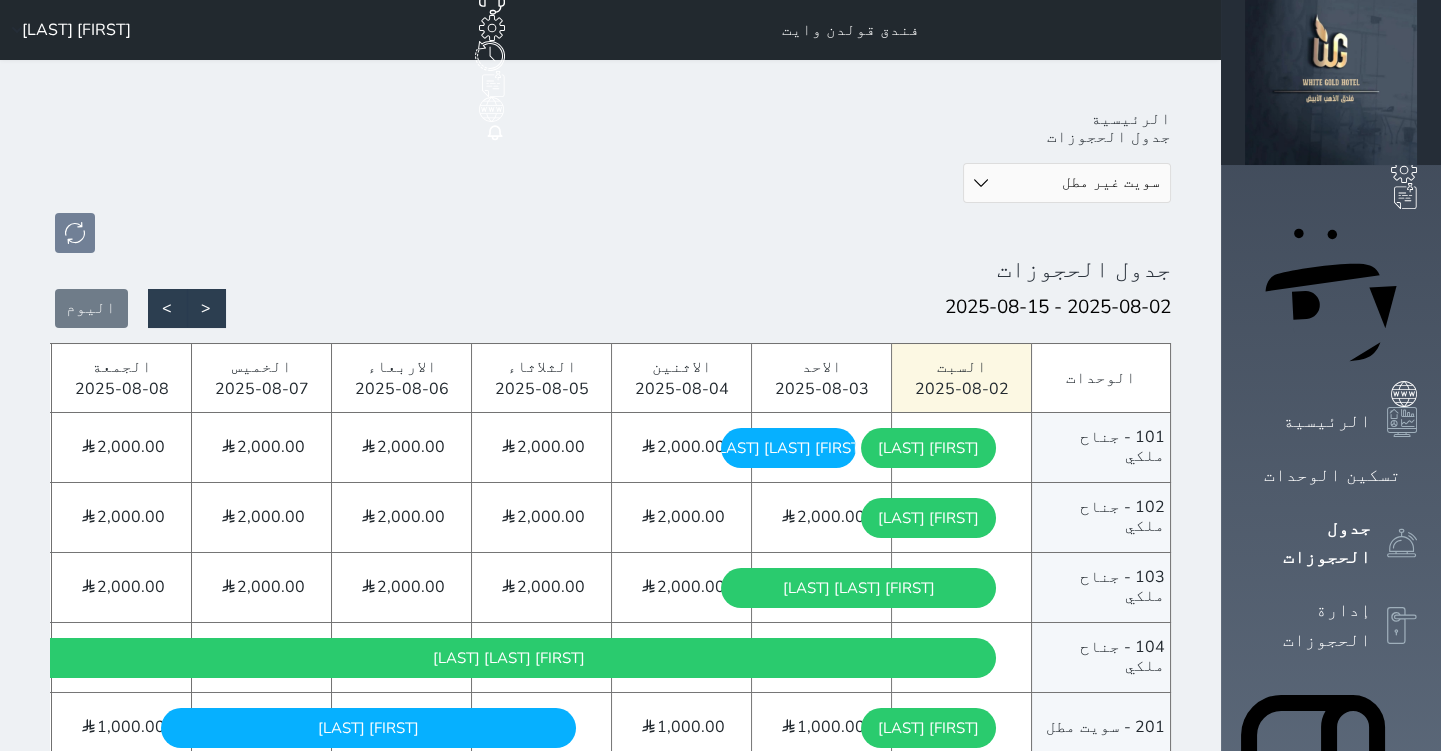click on "قسم الوحدة
جناح ملكي
سويت مطل
سويت غير مطل" at bounding box center [1067, 183] 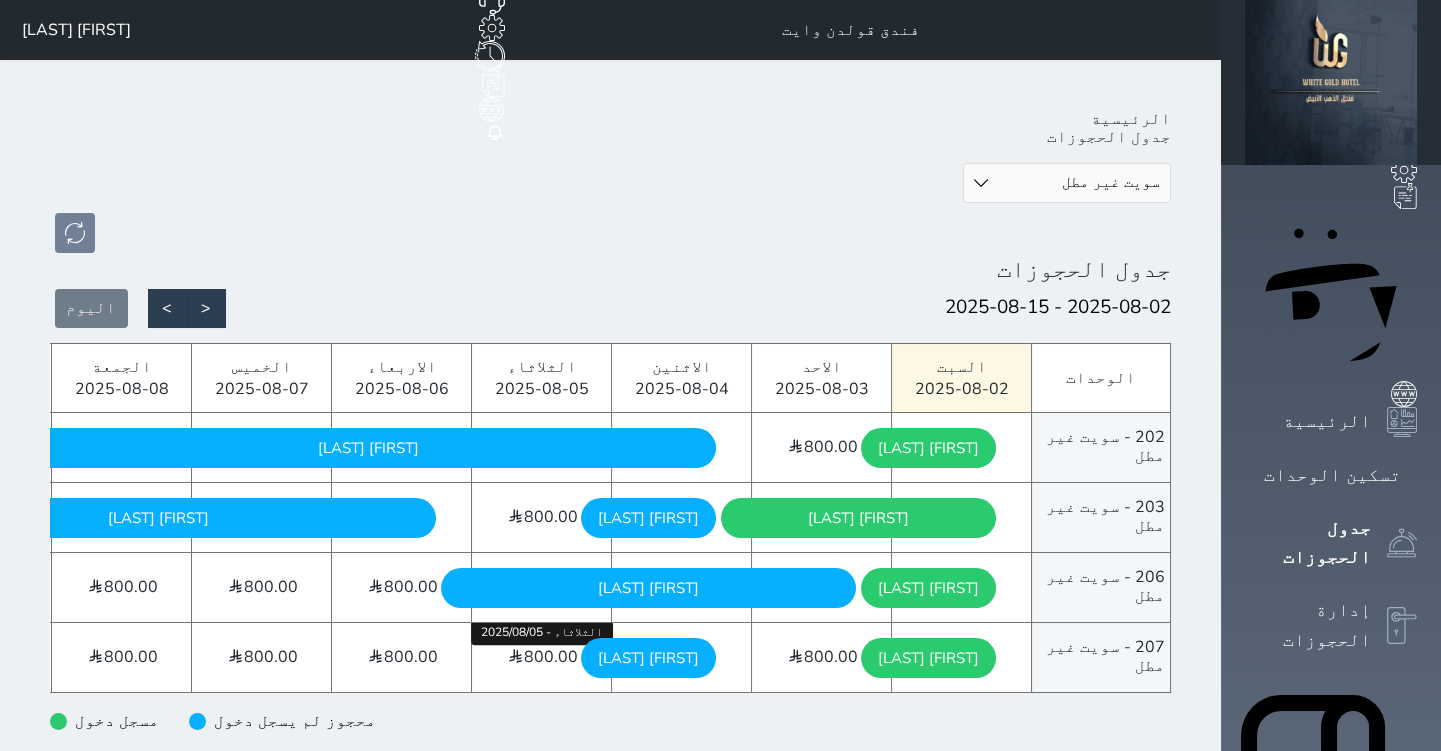click on "800.00" at bounding box center [551, 657] 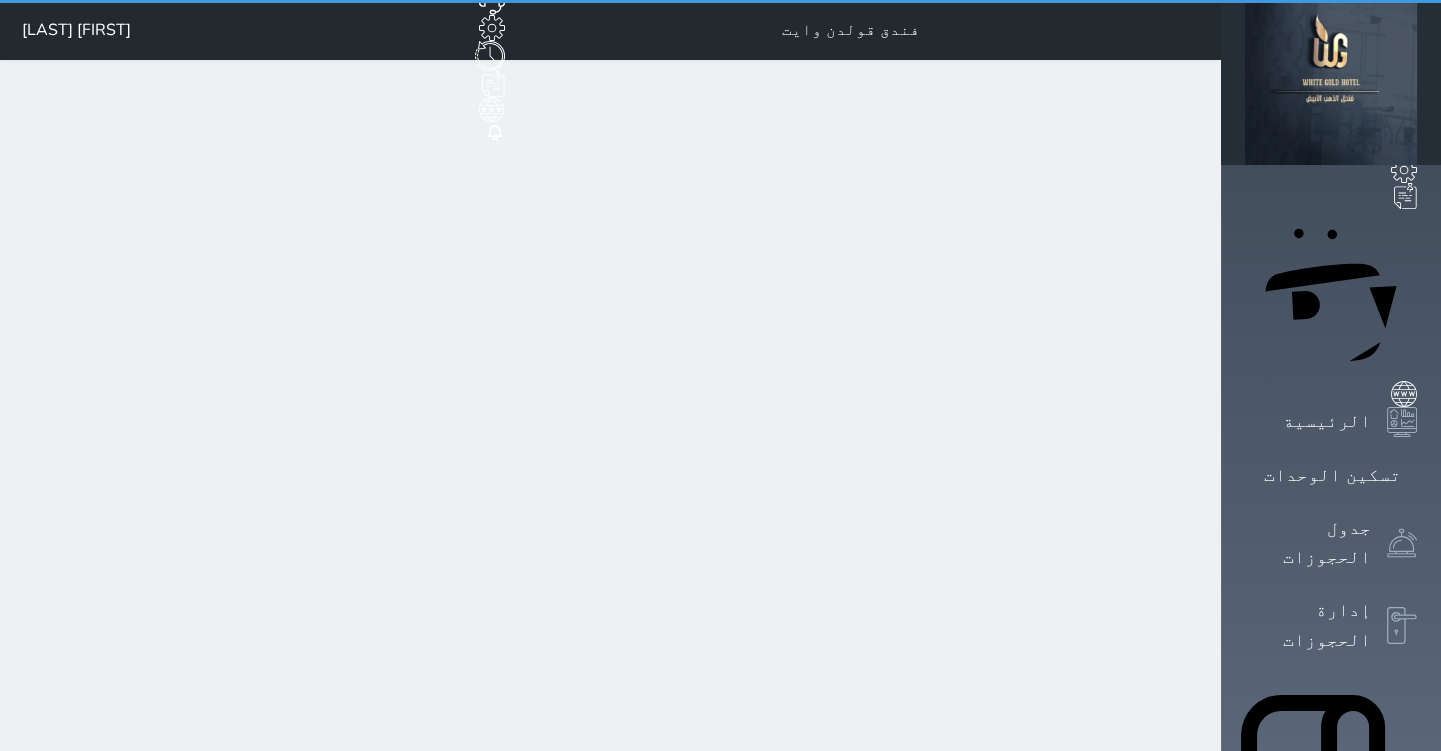 select on "1" 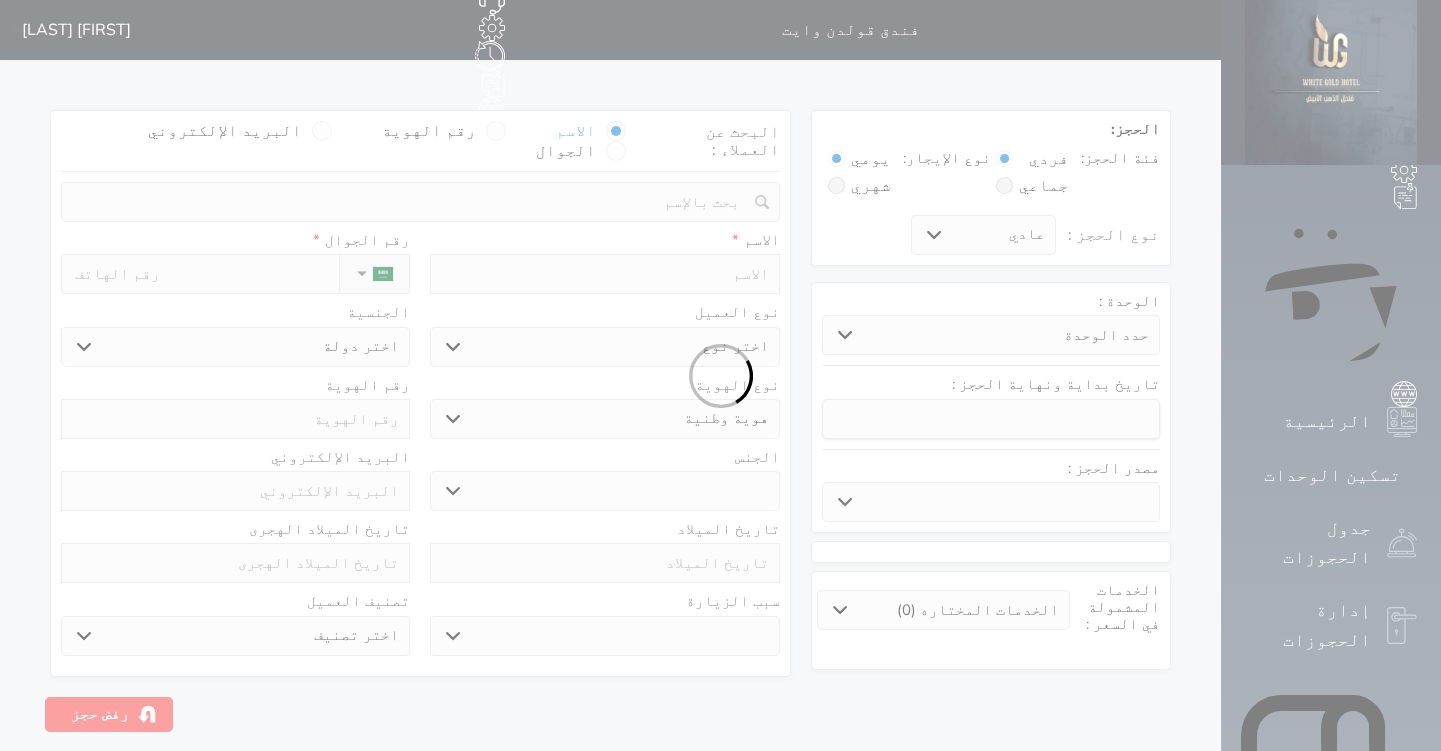 select 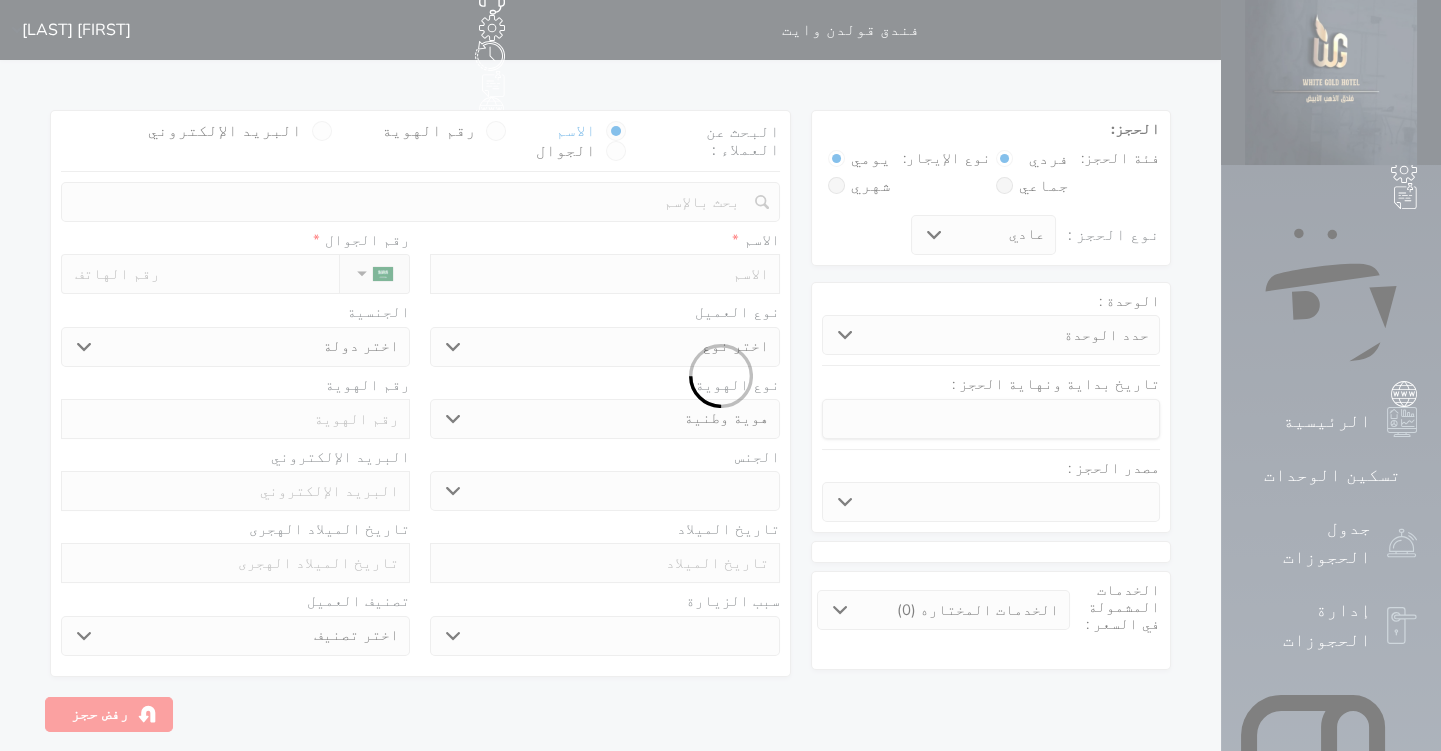 select on "18359" 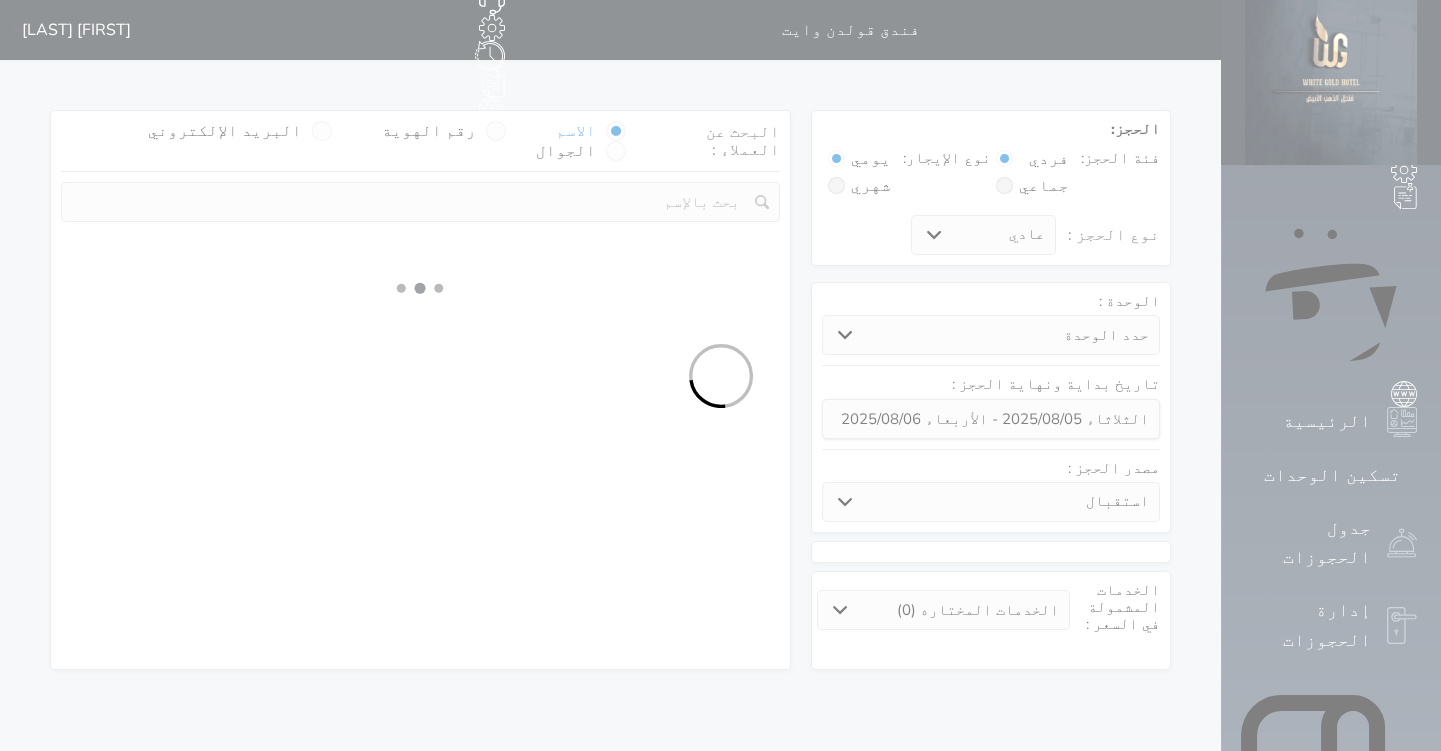 select 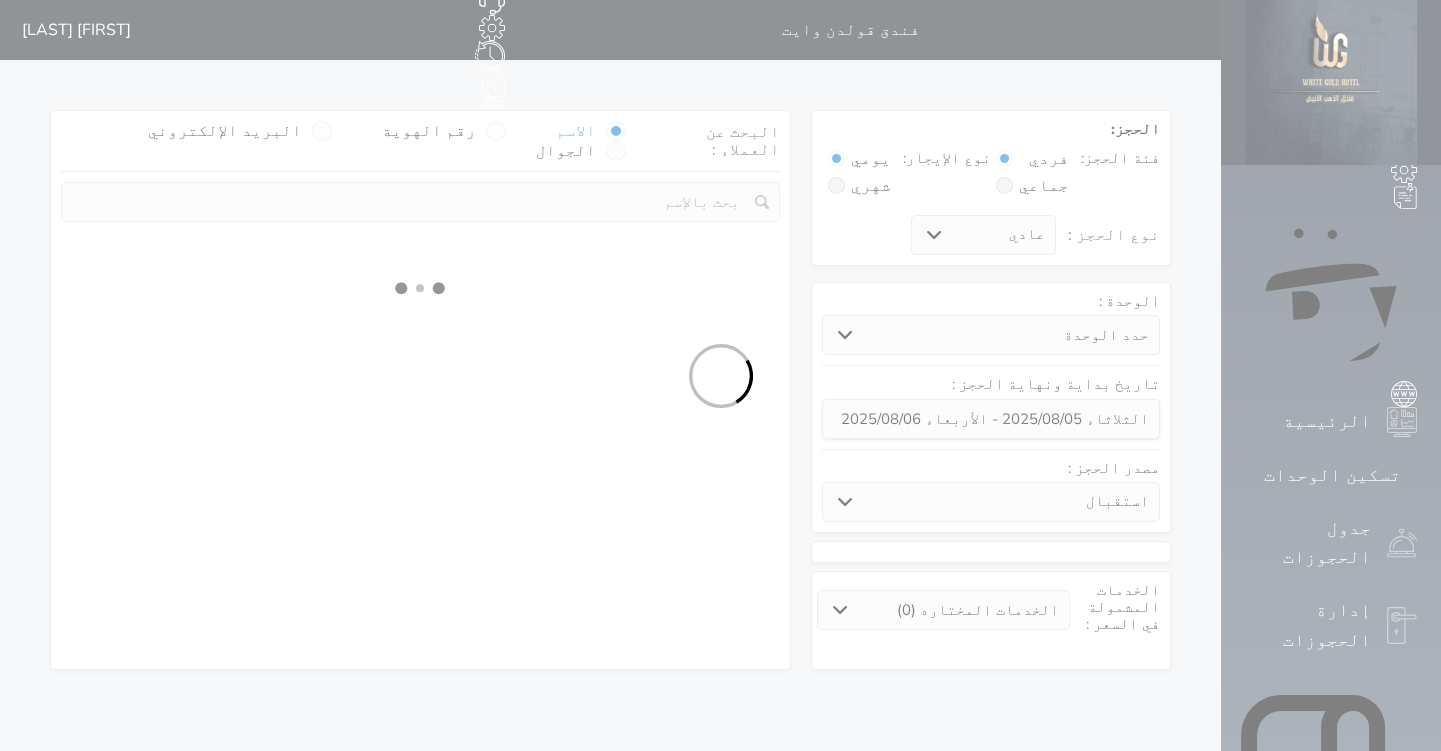 select on "1" 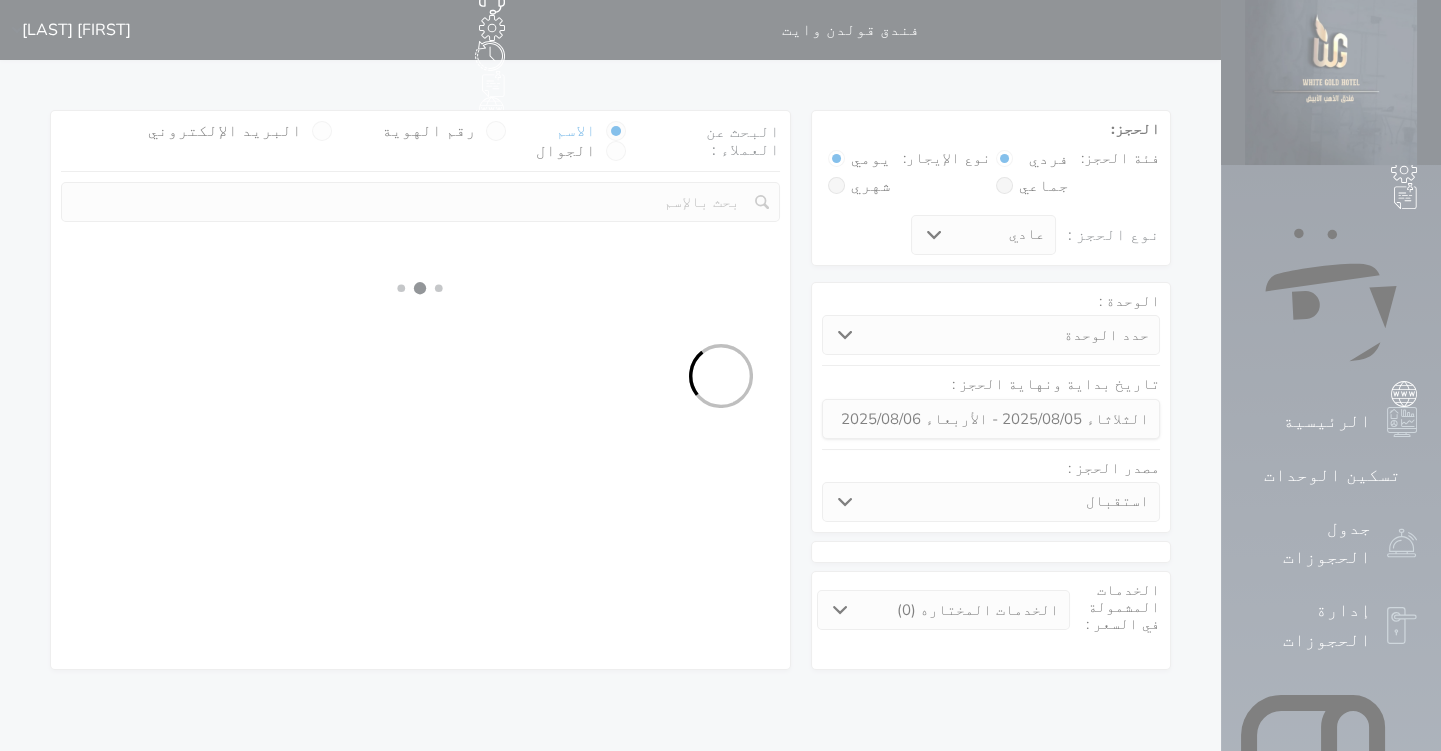 select on "113" 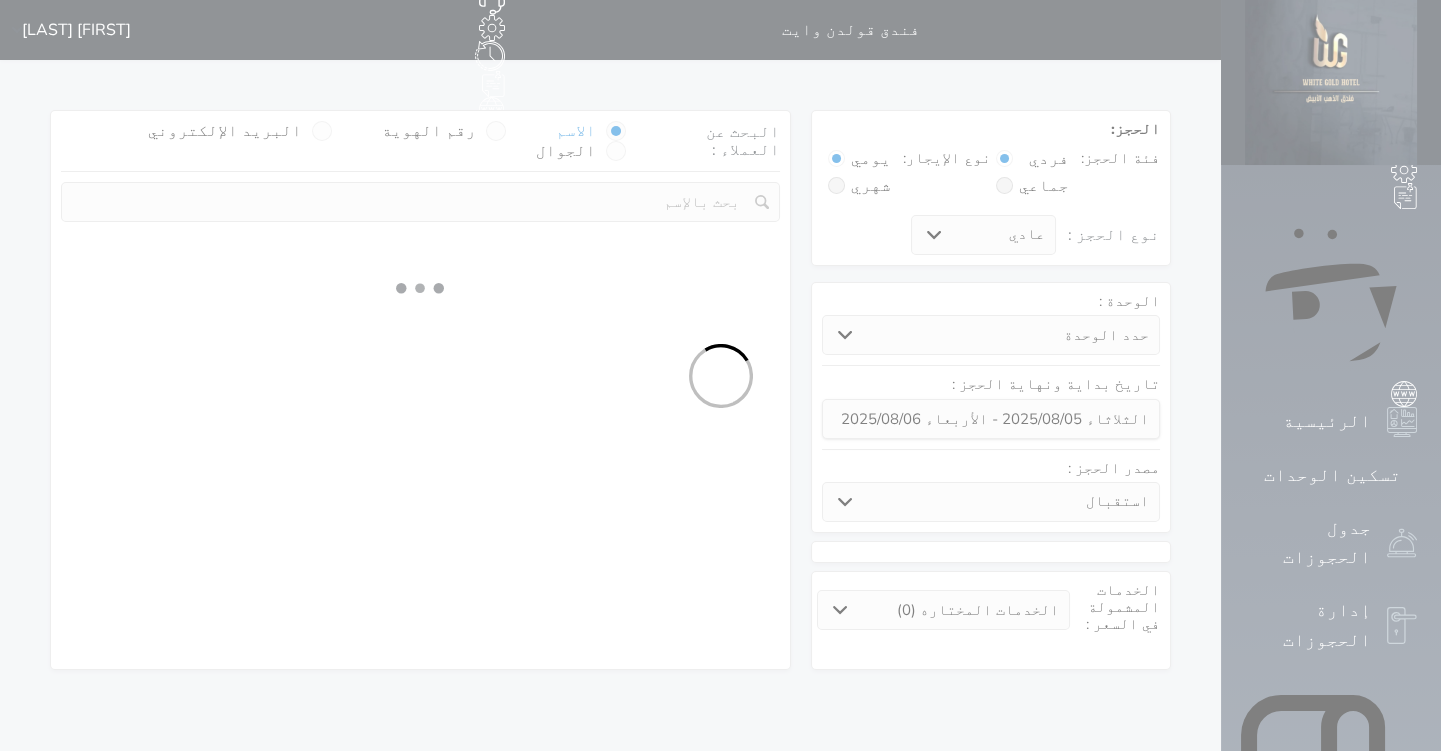 select on "1" 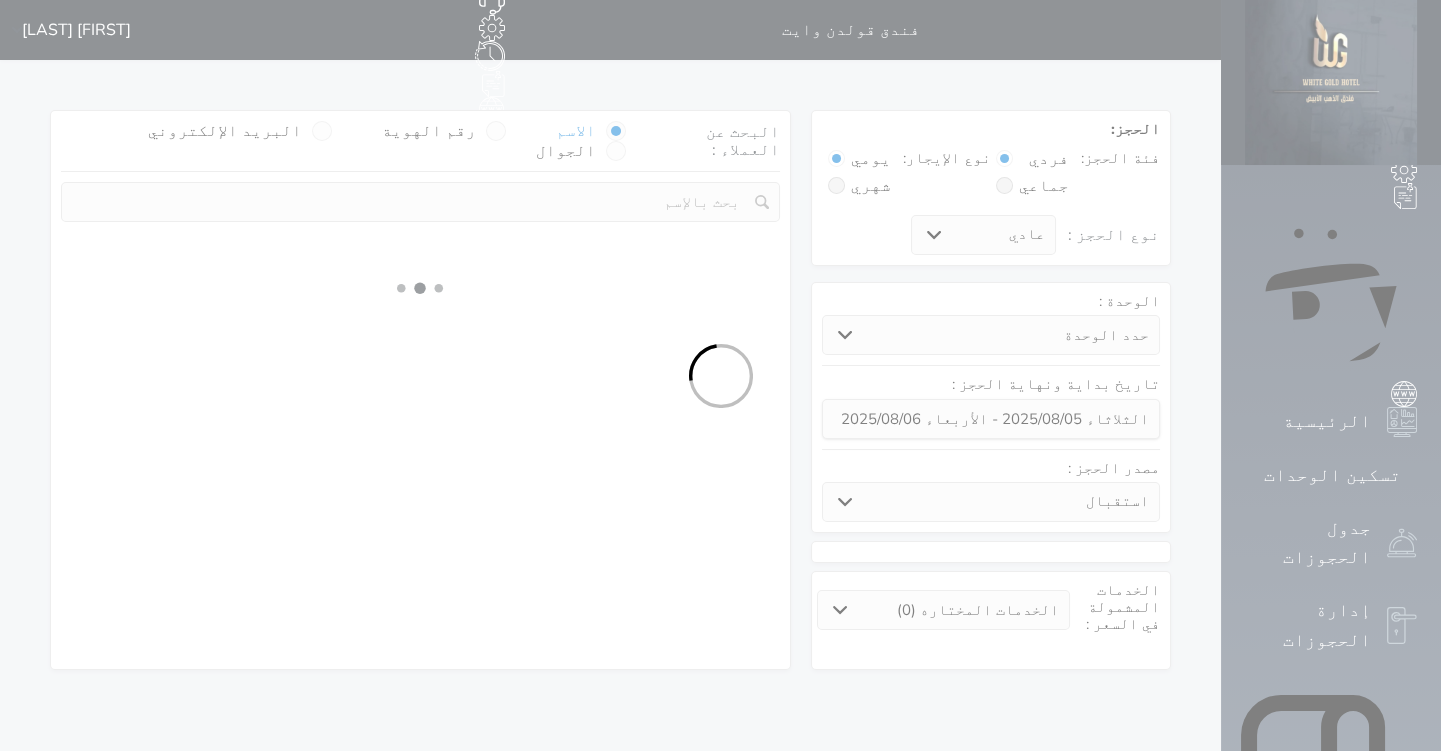 select 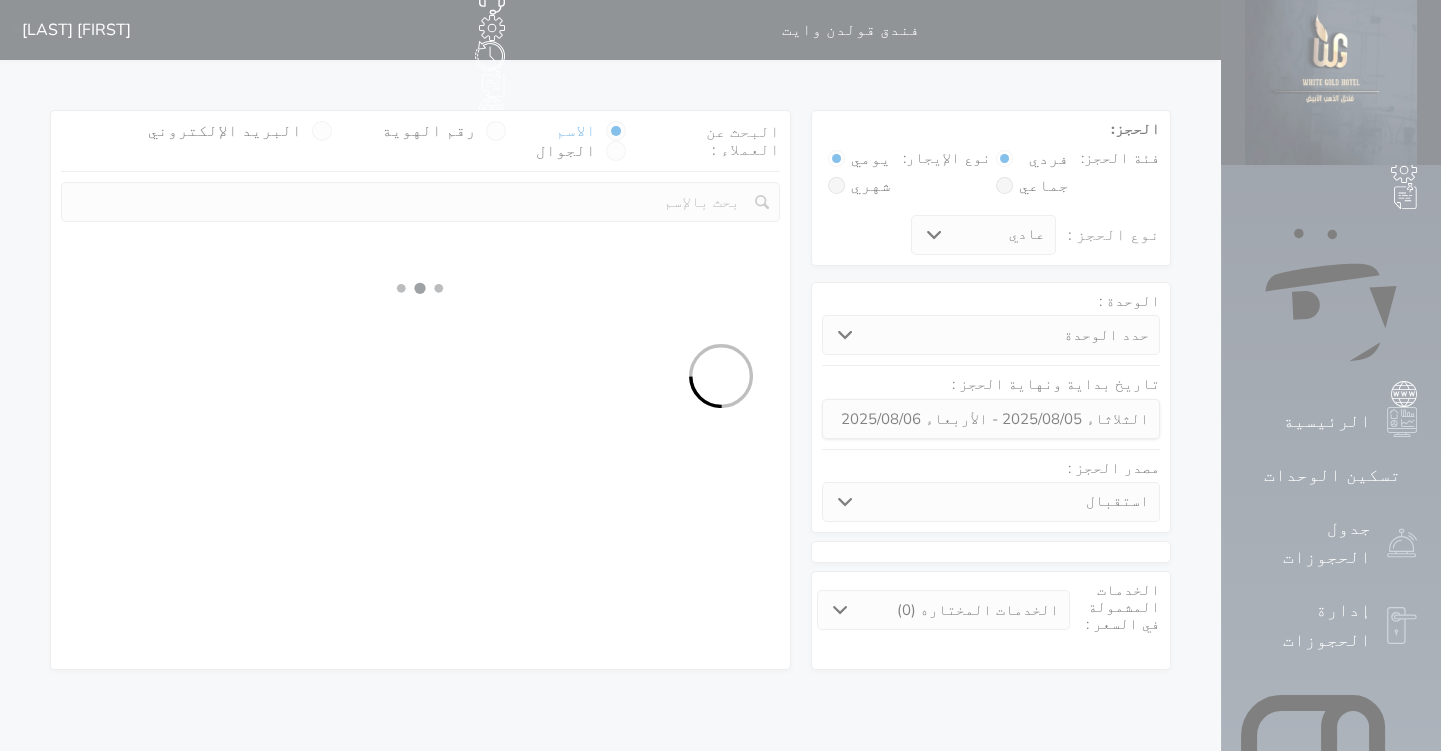 select on "7" 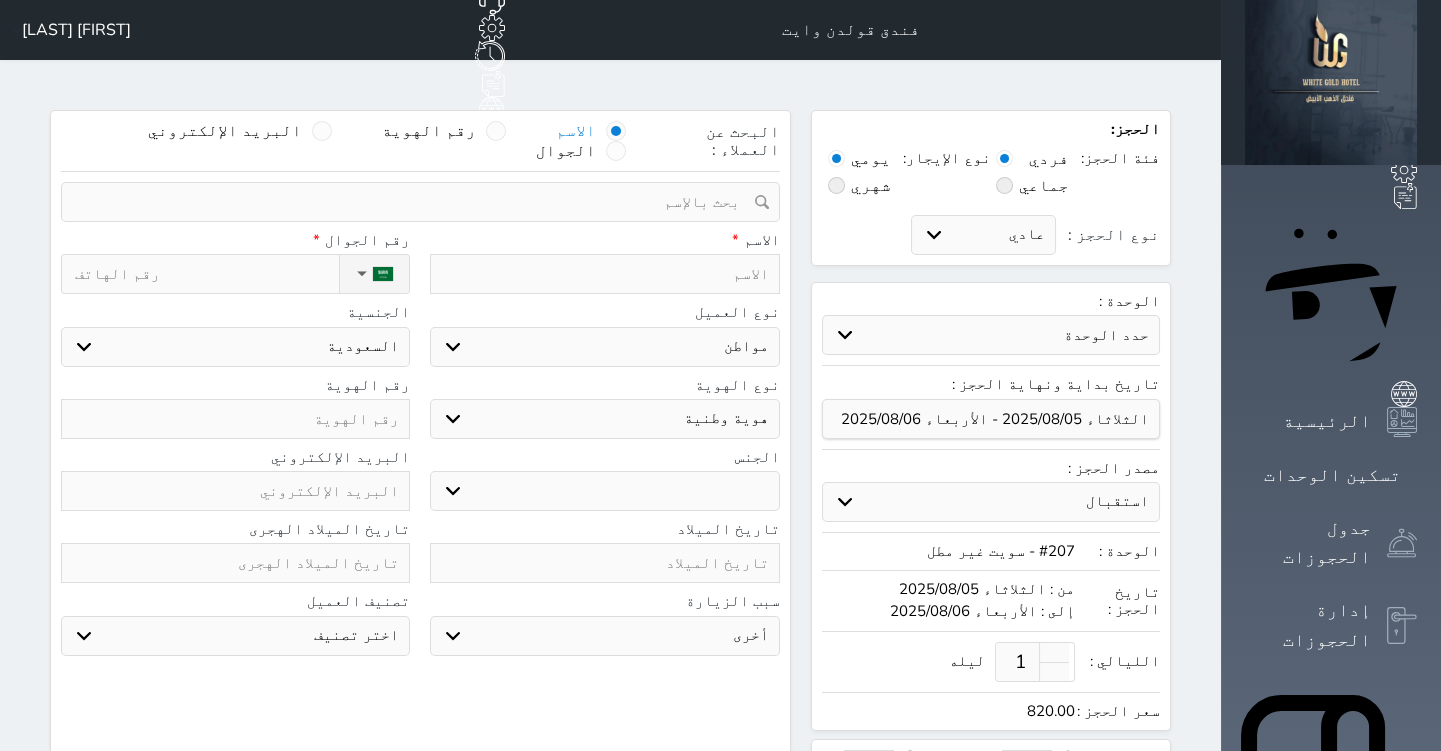 select 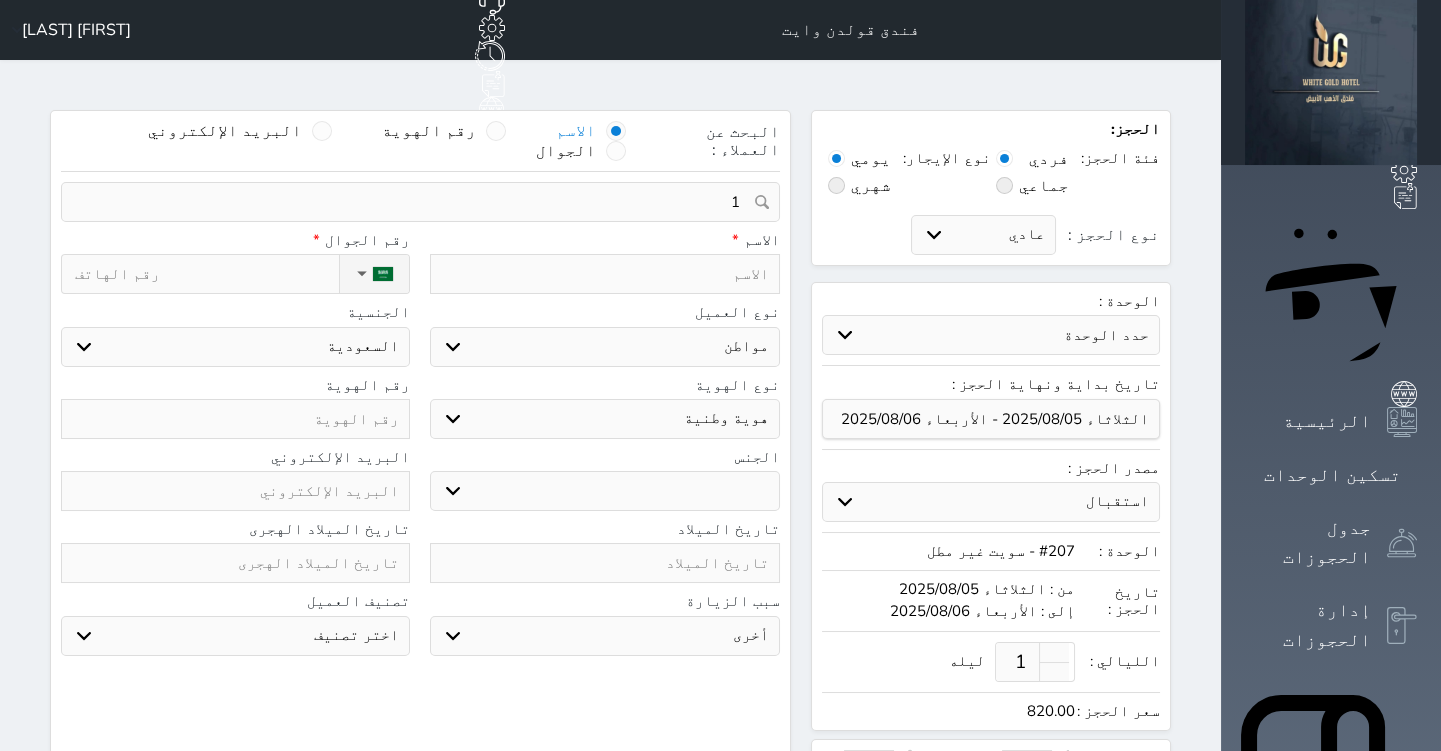 select 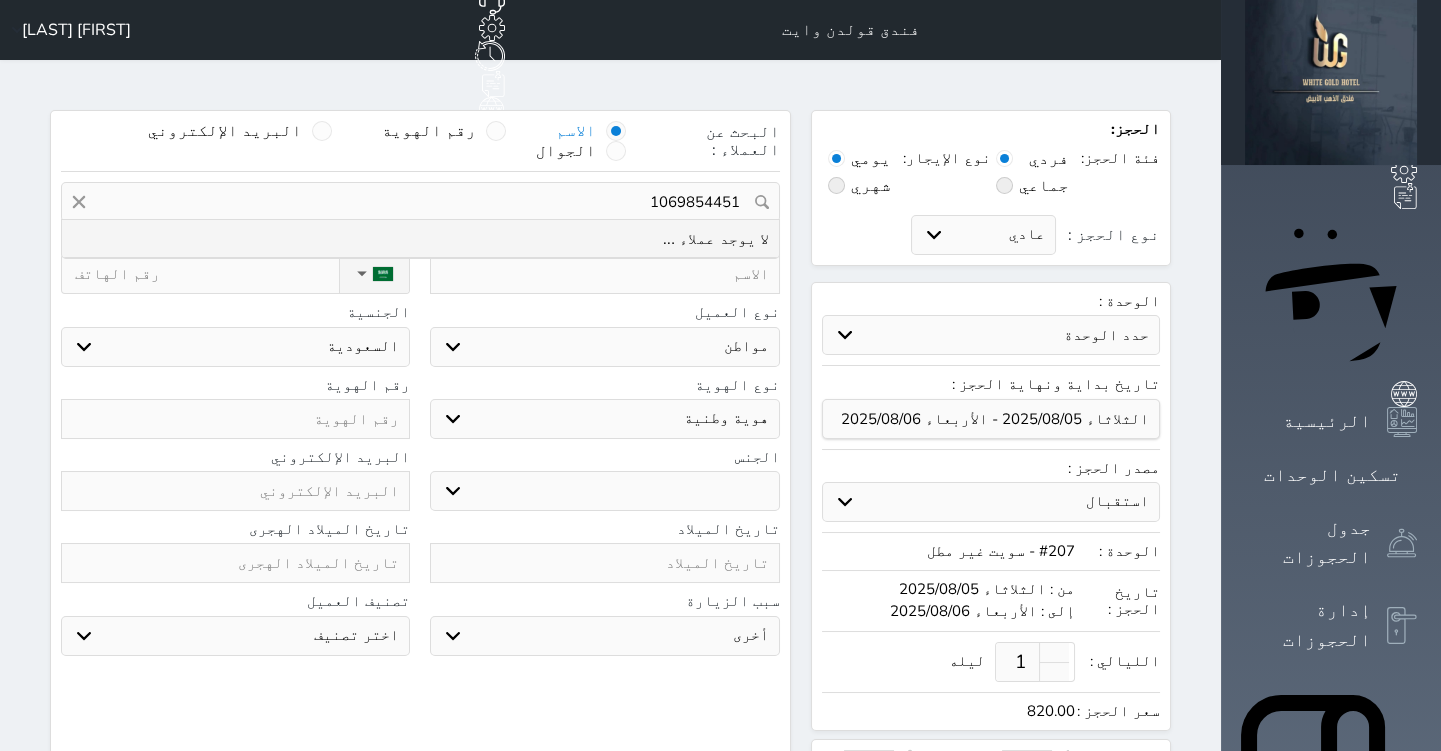 click on "1069854451" at bounding box center [420, 202] 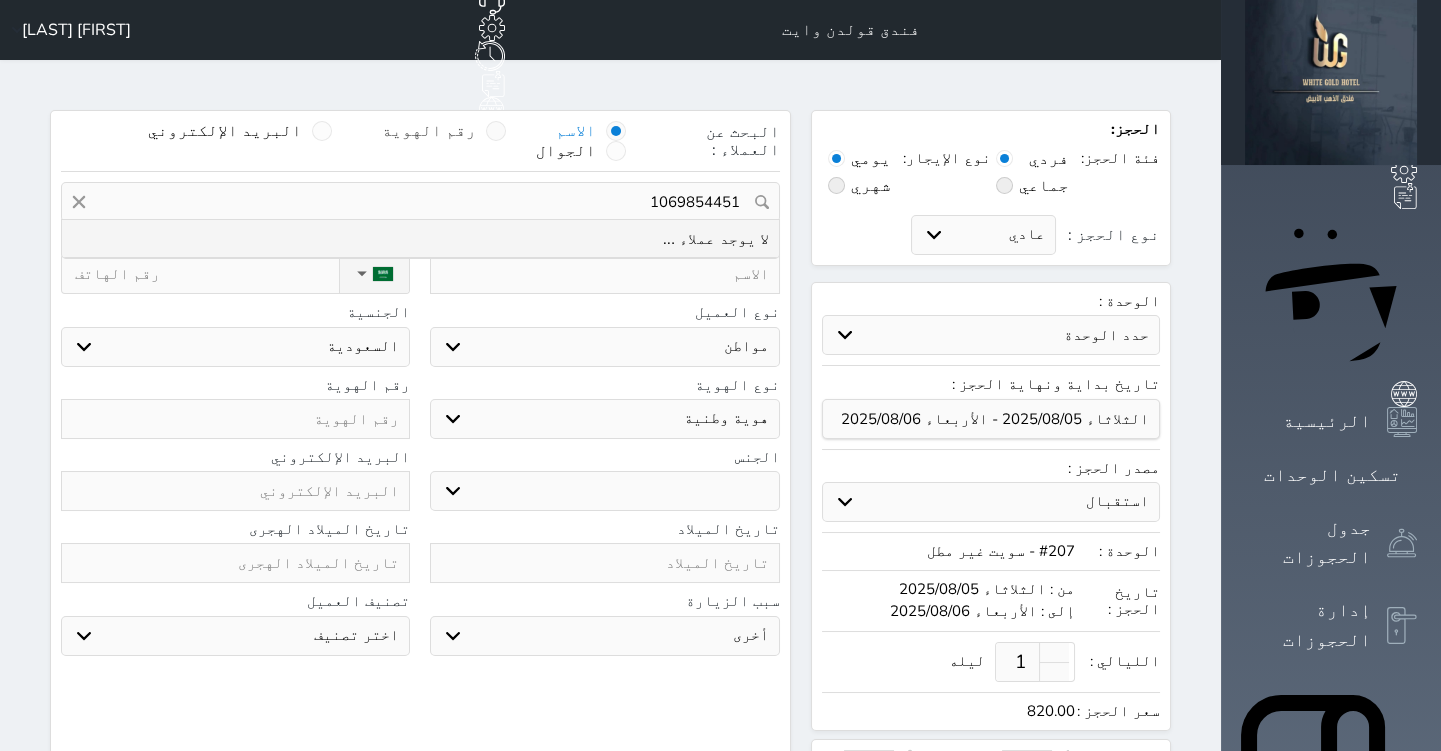 type on "1069854451" 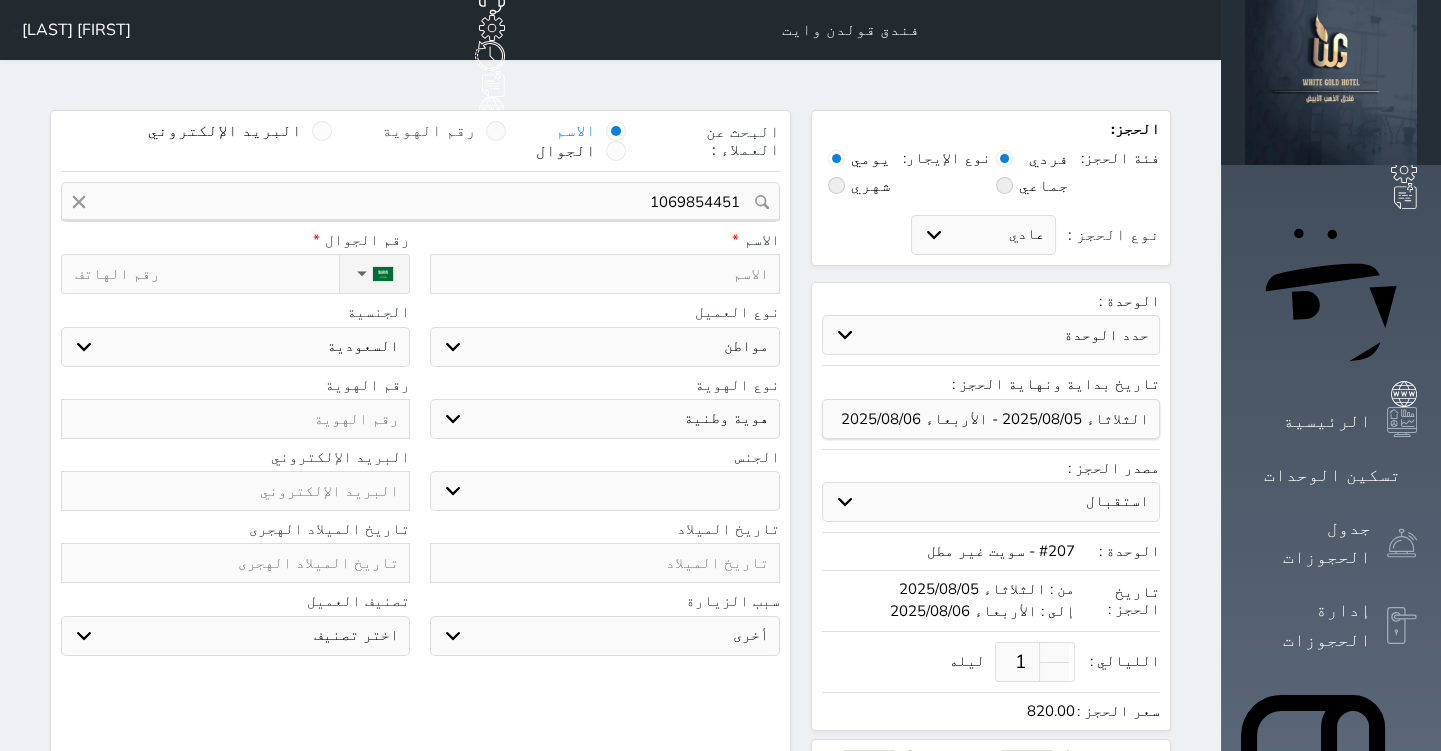 click at bounding box center [496, 131] 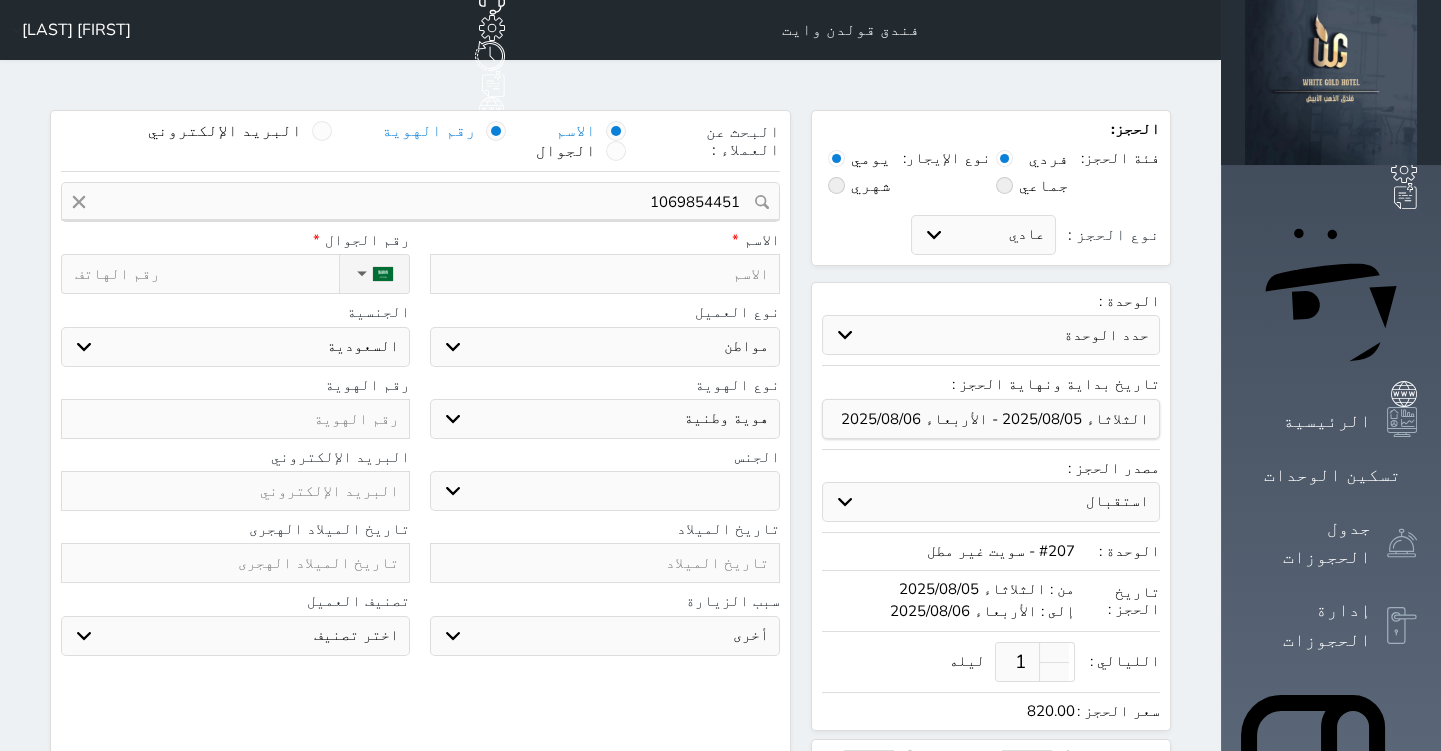 type 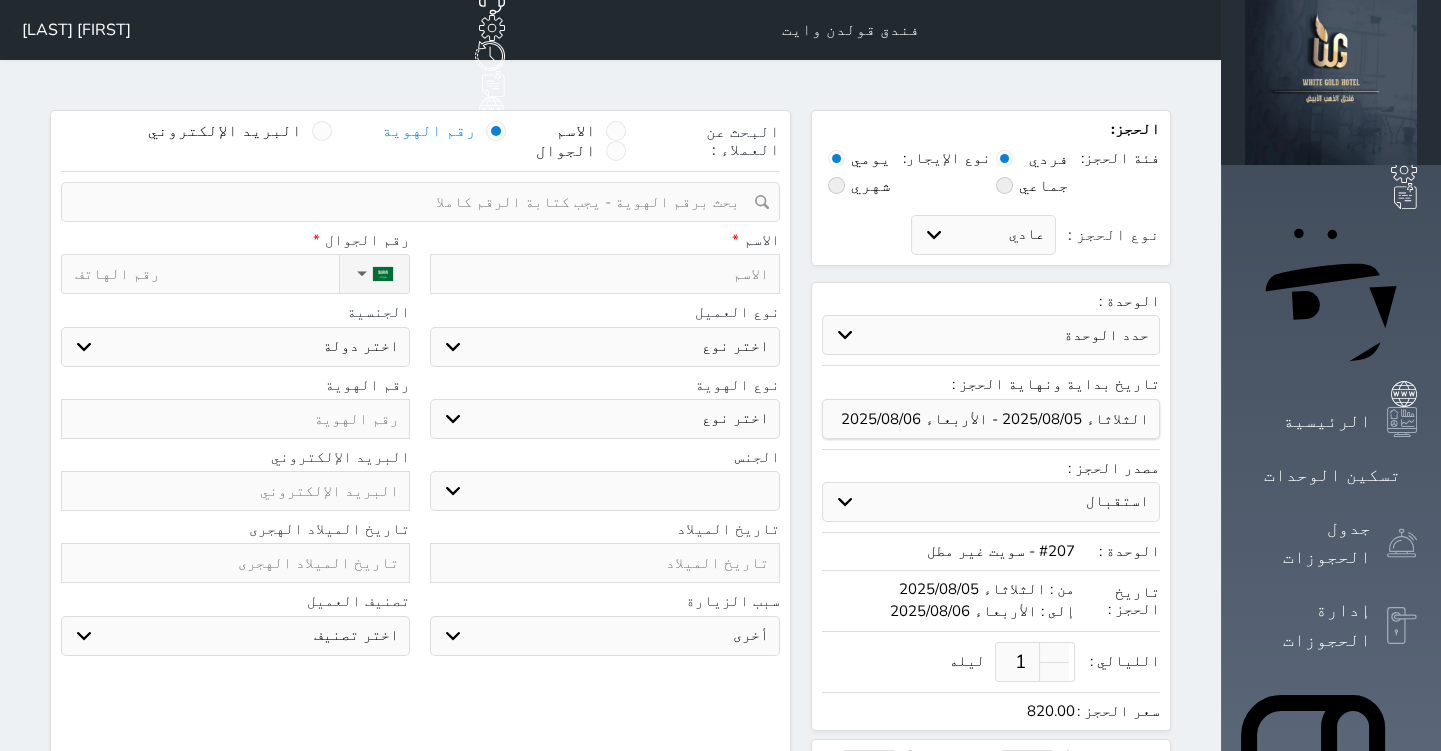 click at bounding box center [413, 202] 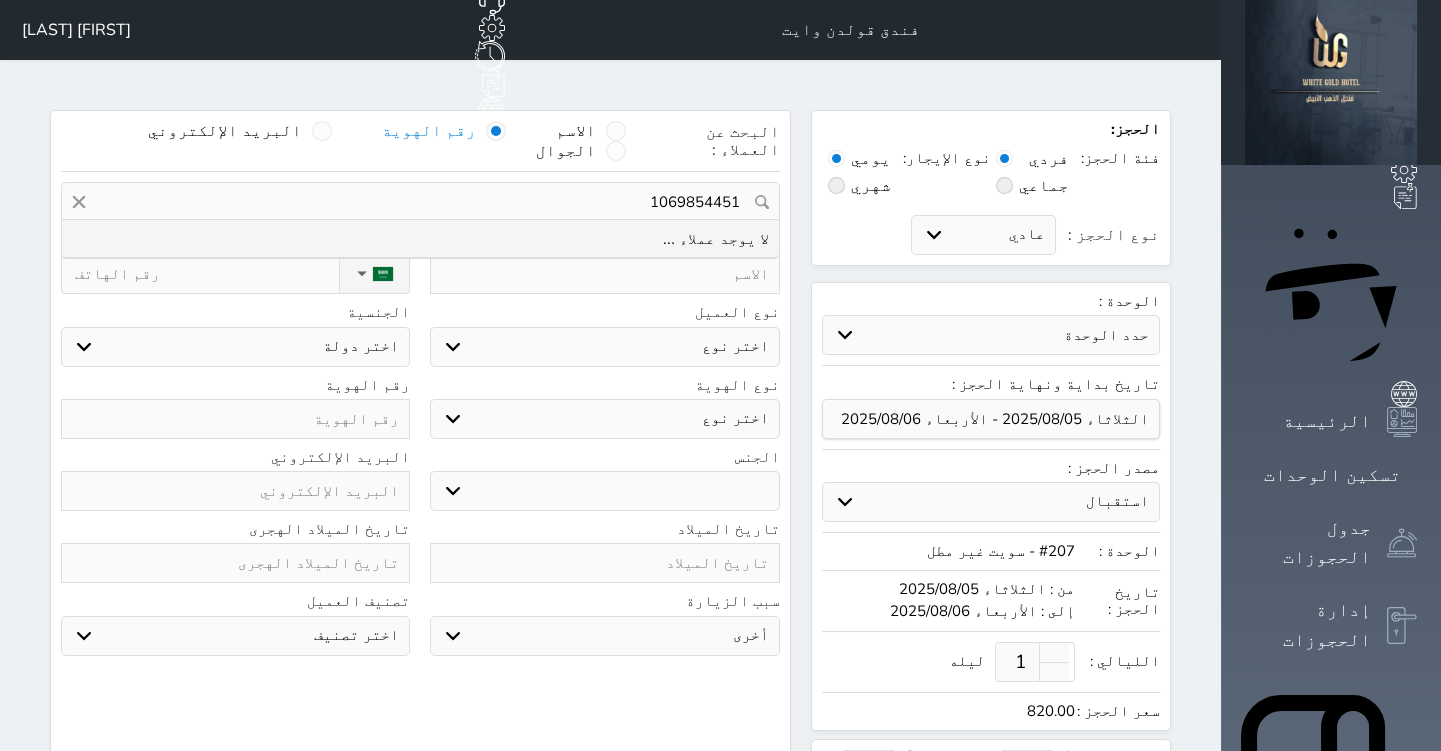 type on "1069854451" 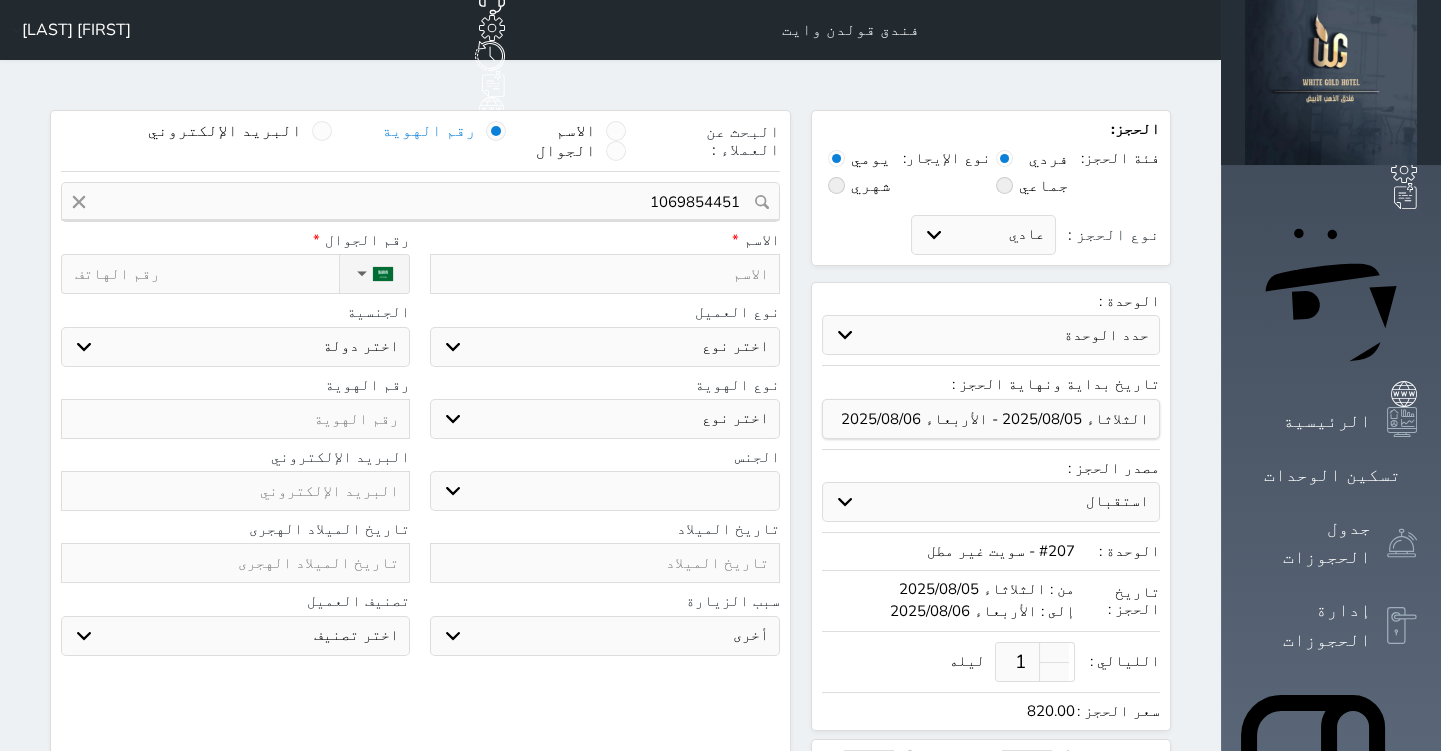 click at bounding box center [604, 274] 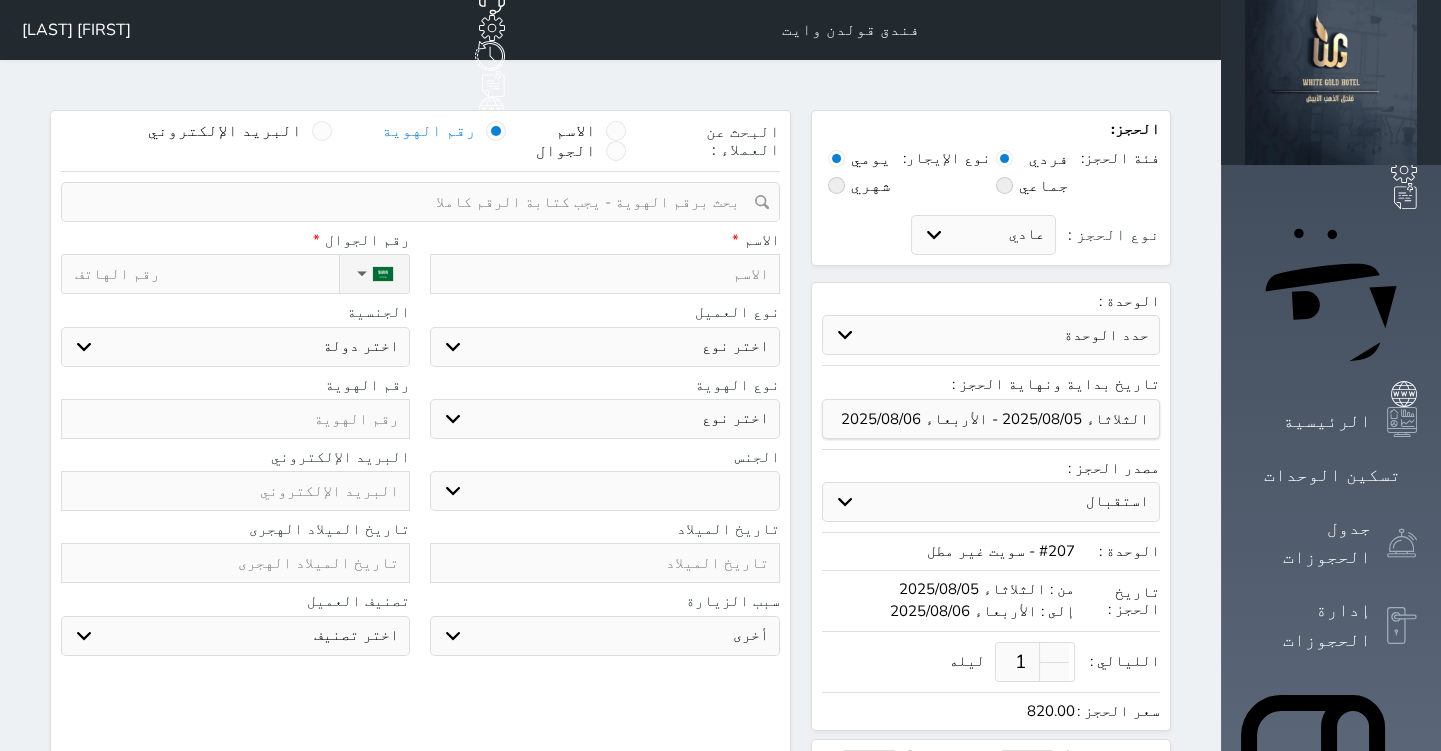 type on "ع" 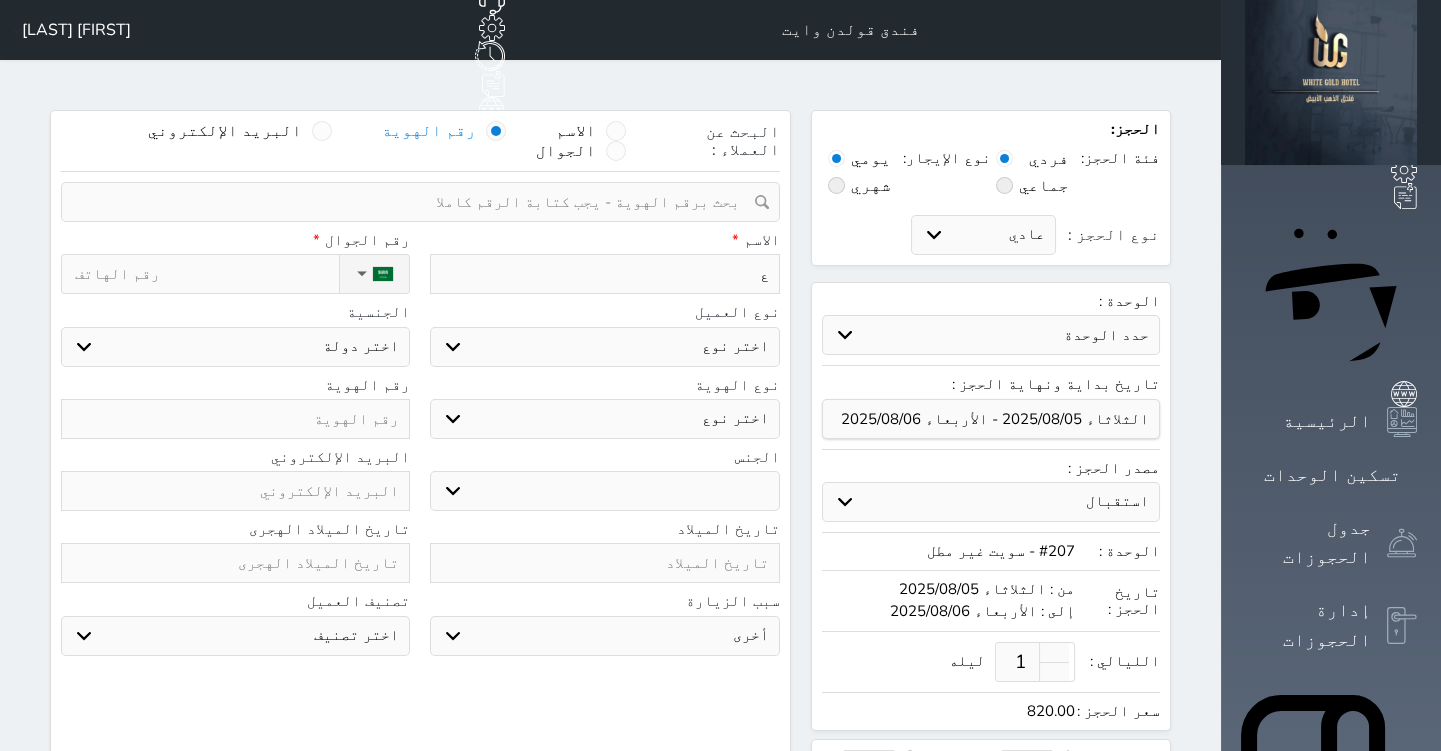type on "عم" 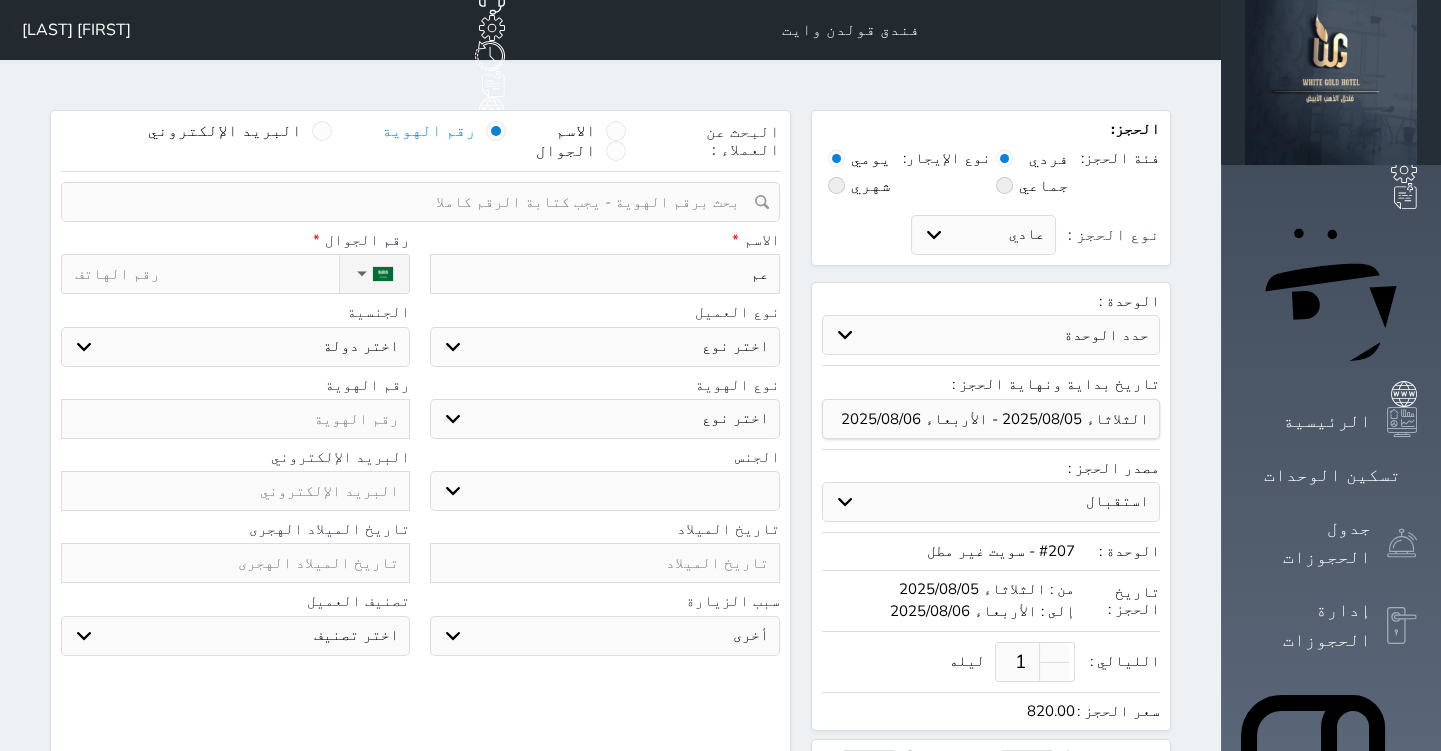 type on "عمر" 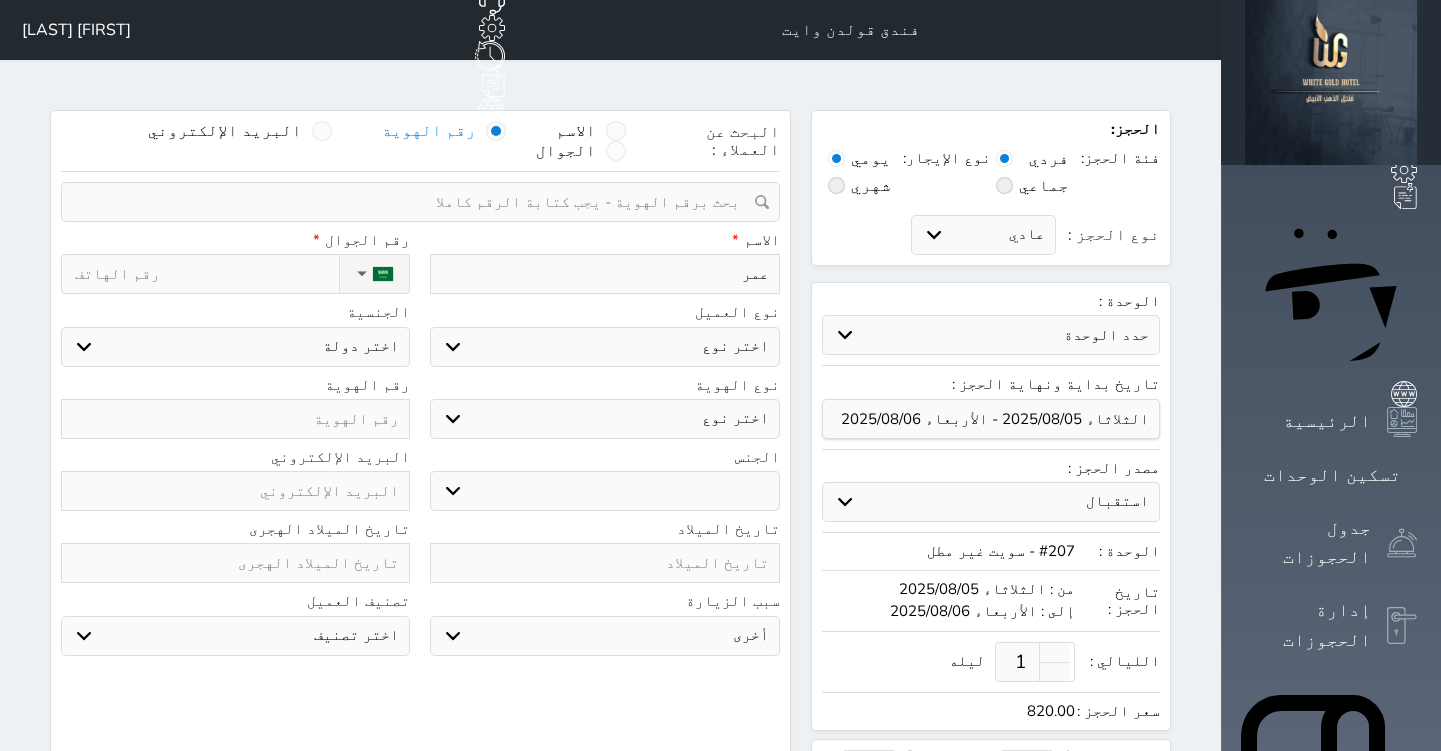 type on "عمر" 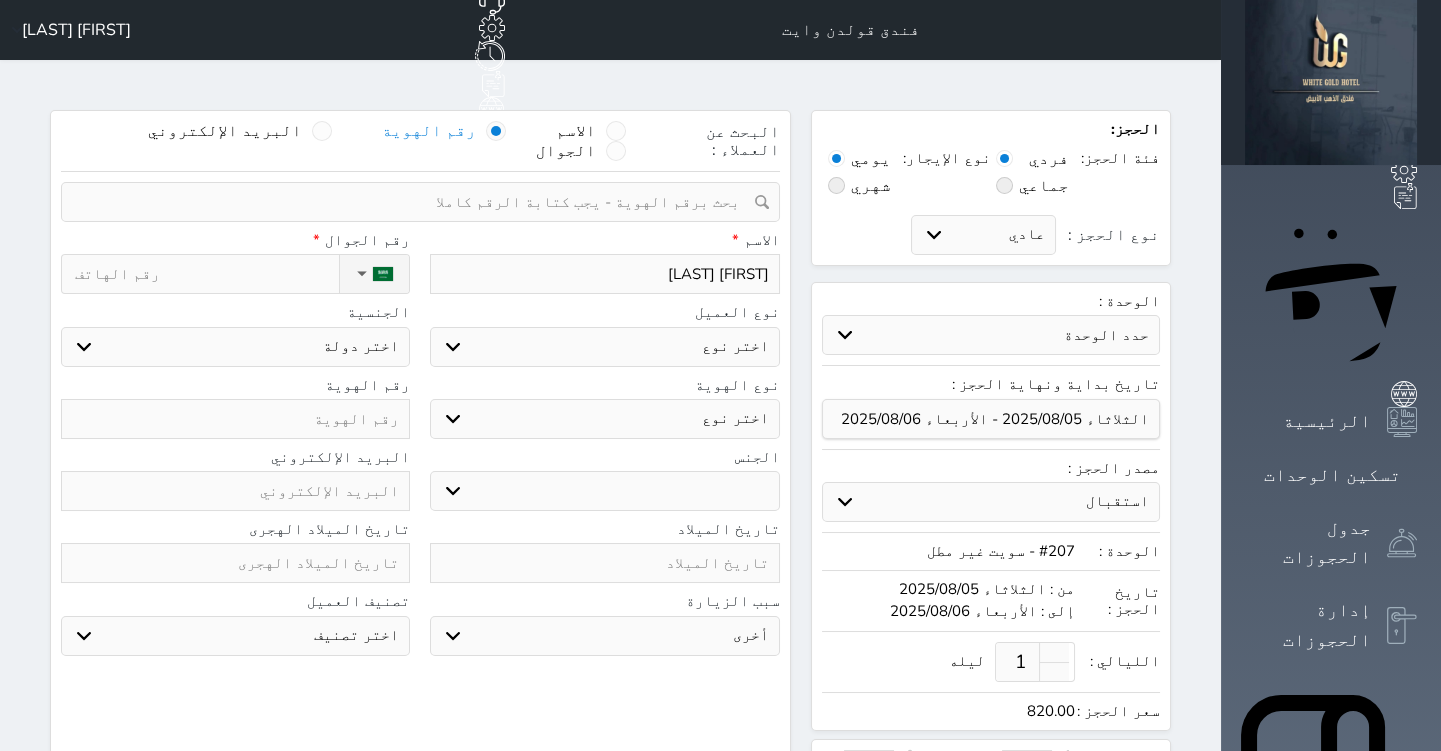 type on "[FIRST] [LAST]" 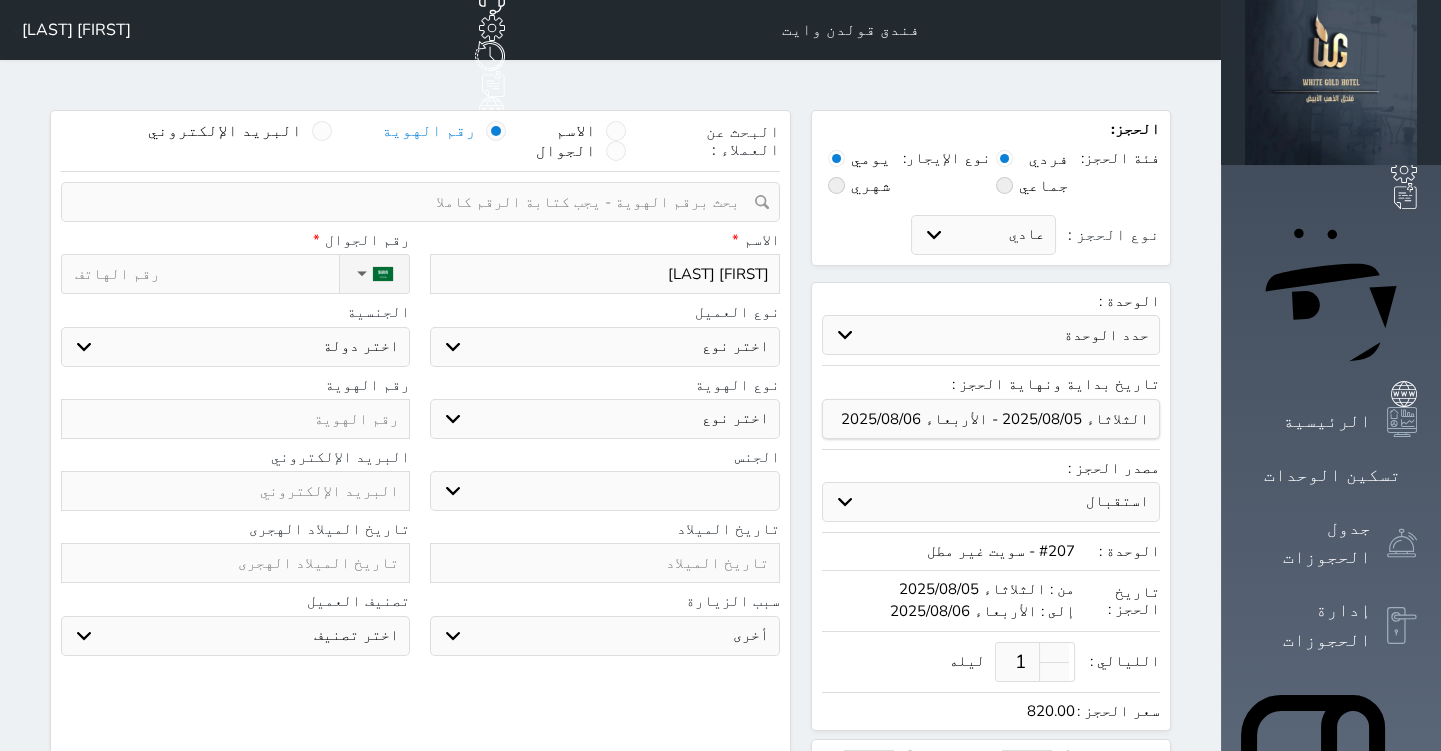 type on "[FIRST] [LAST]" 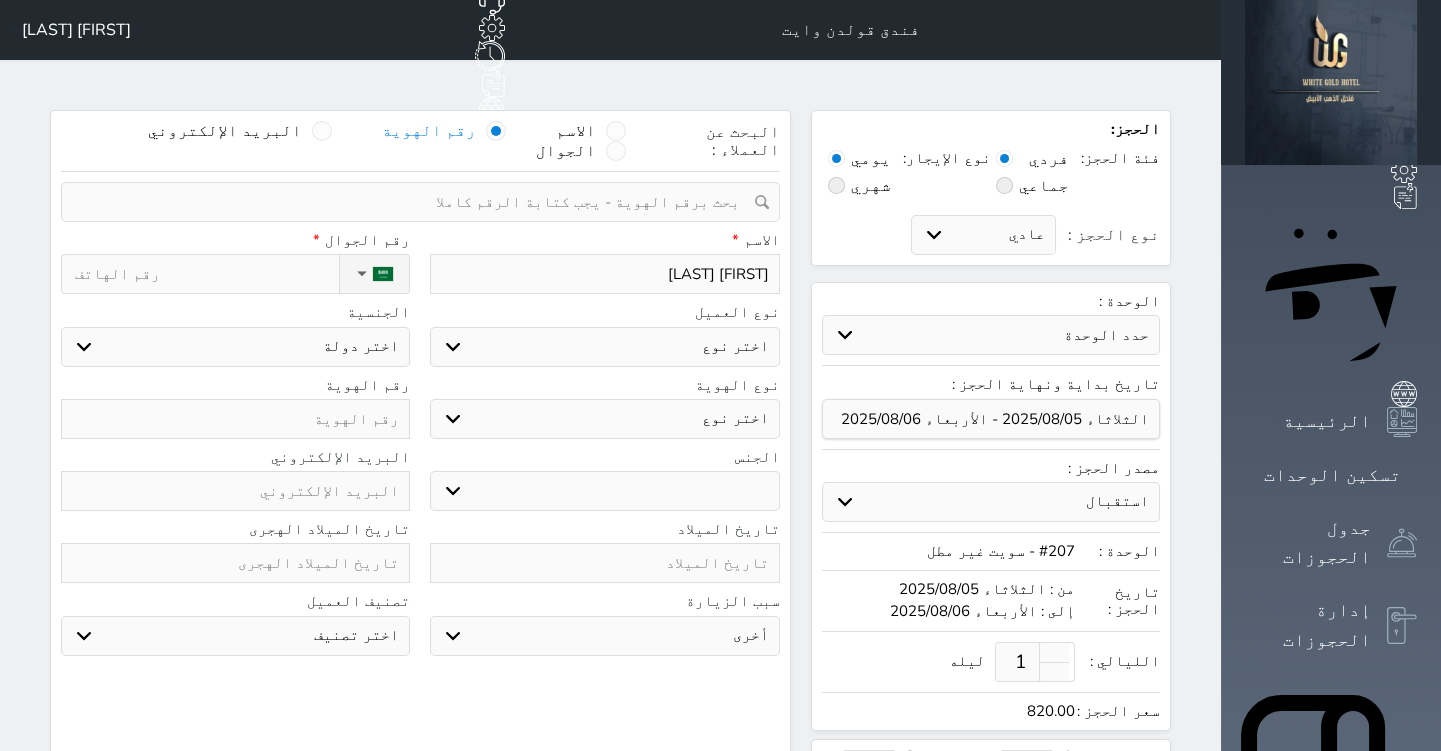 select 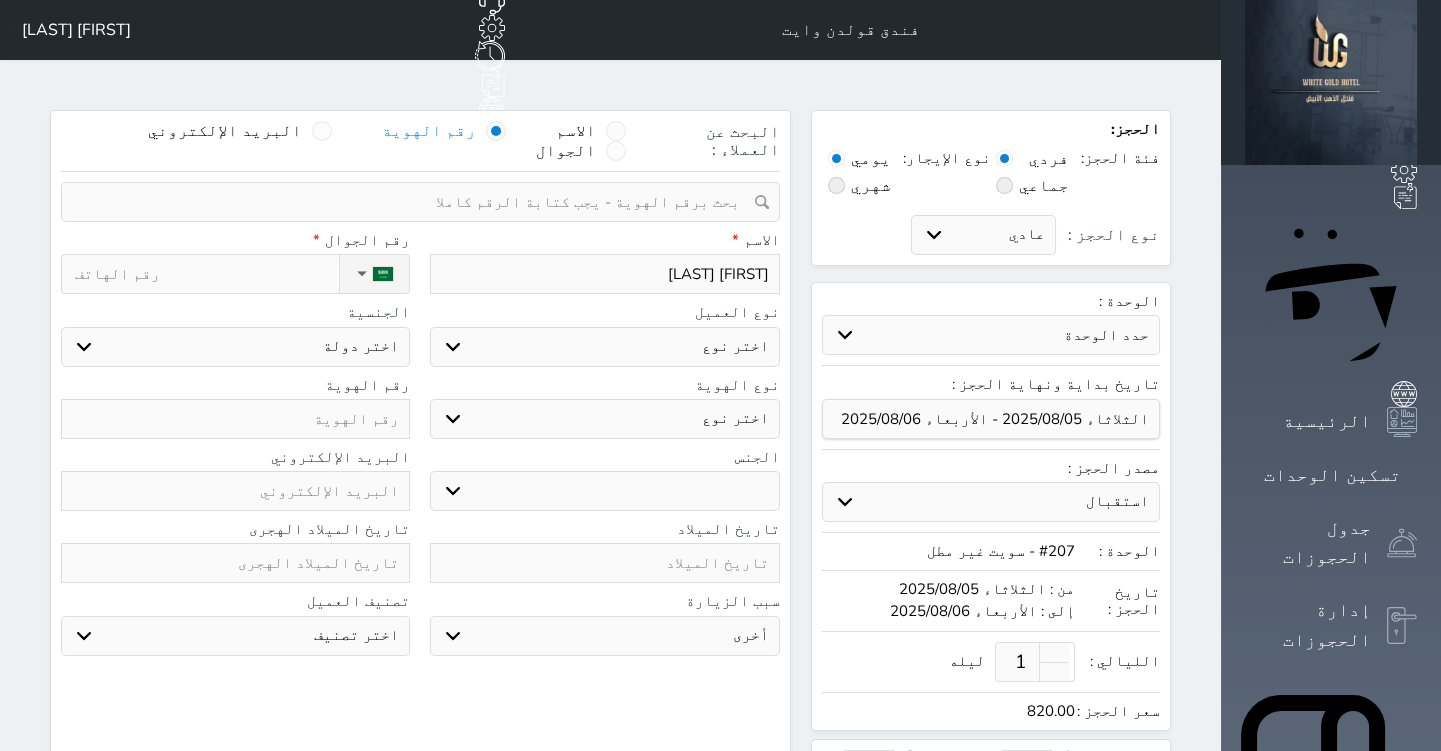 type on "[FIRST] [LAST]" 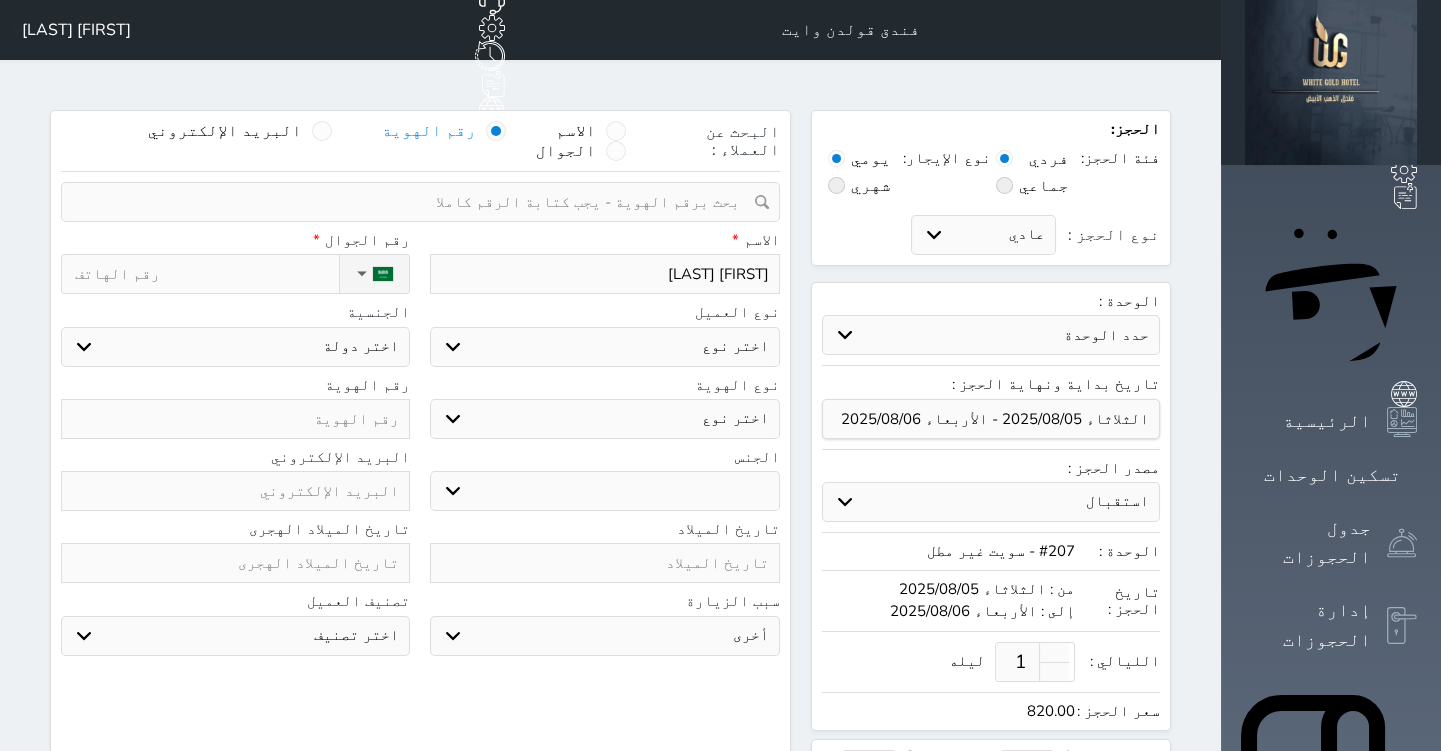select 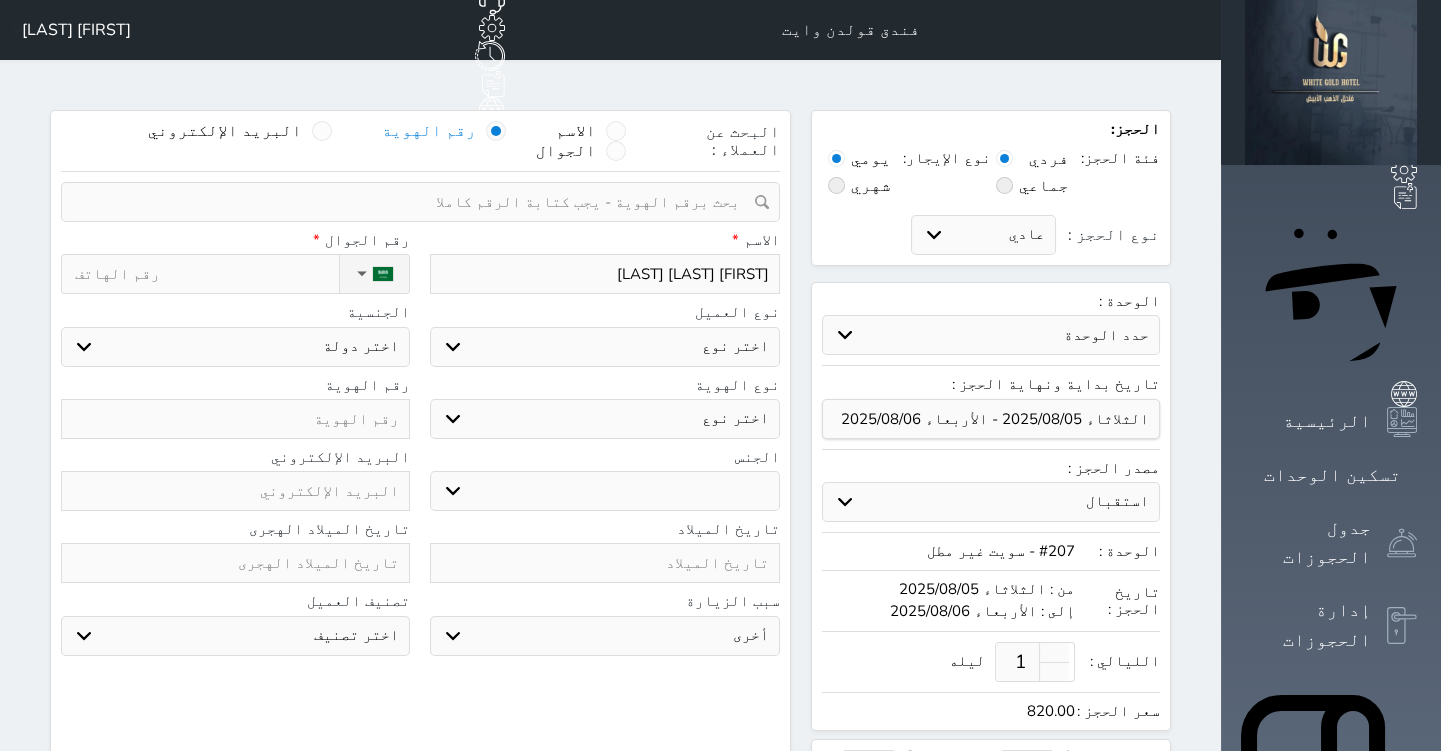 type on "[FIRST] [LAST] [LAST]" 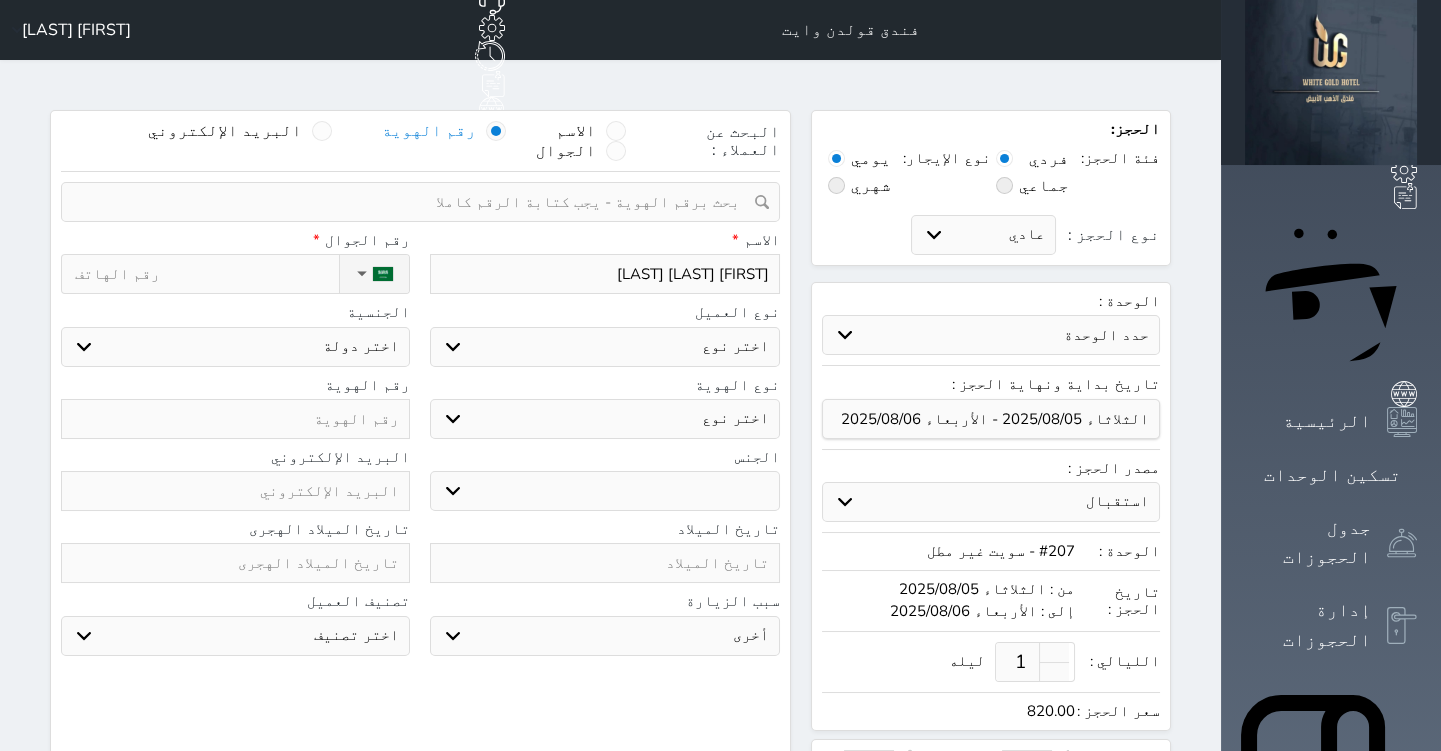 type on "[FIRST] [LAST] [LAST]" 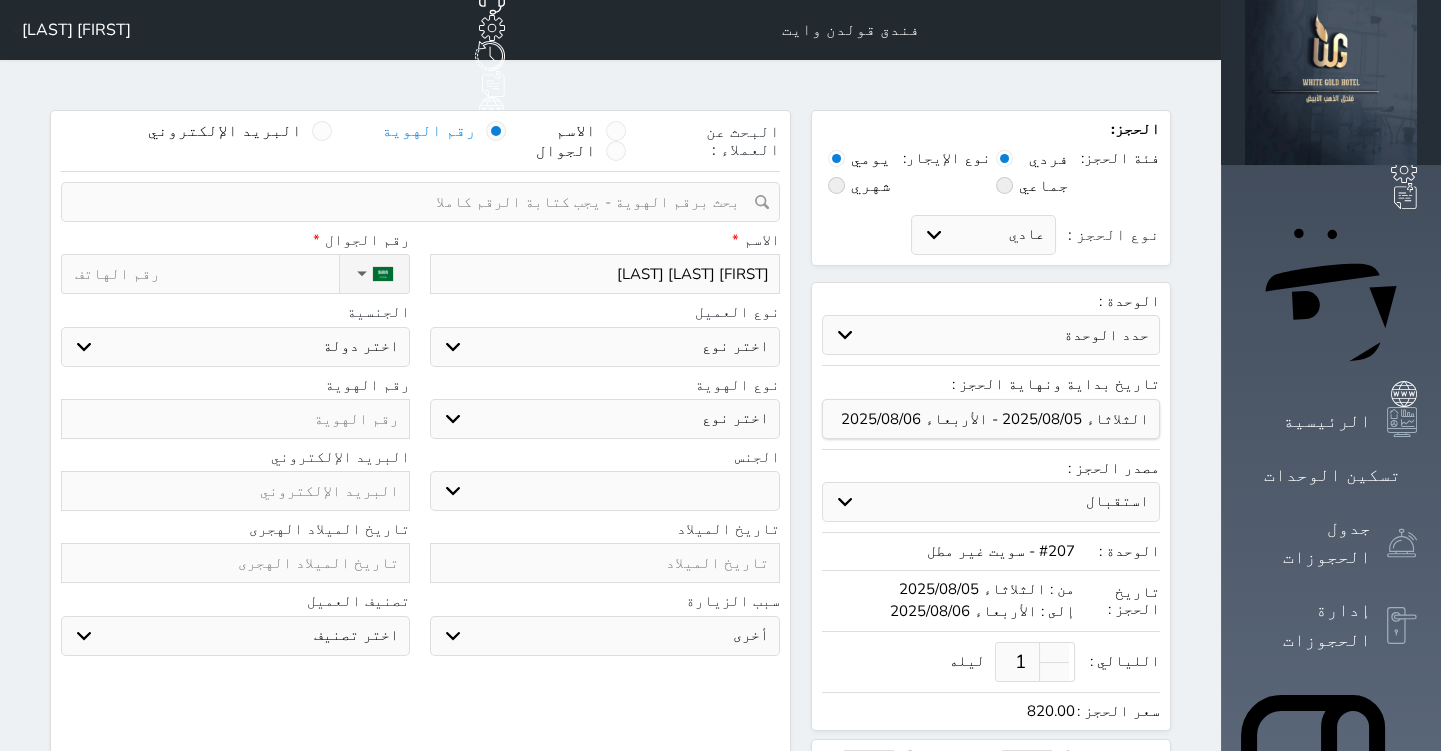 select 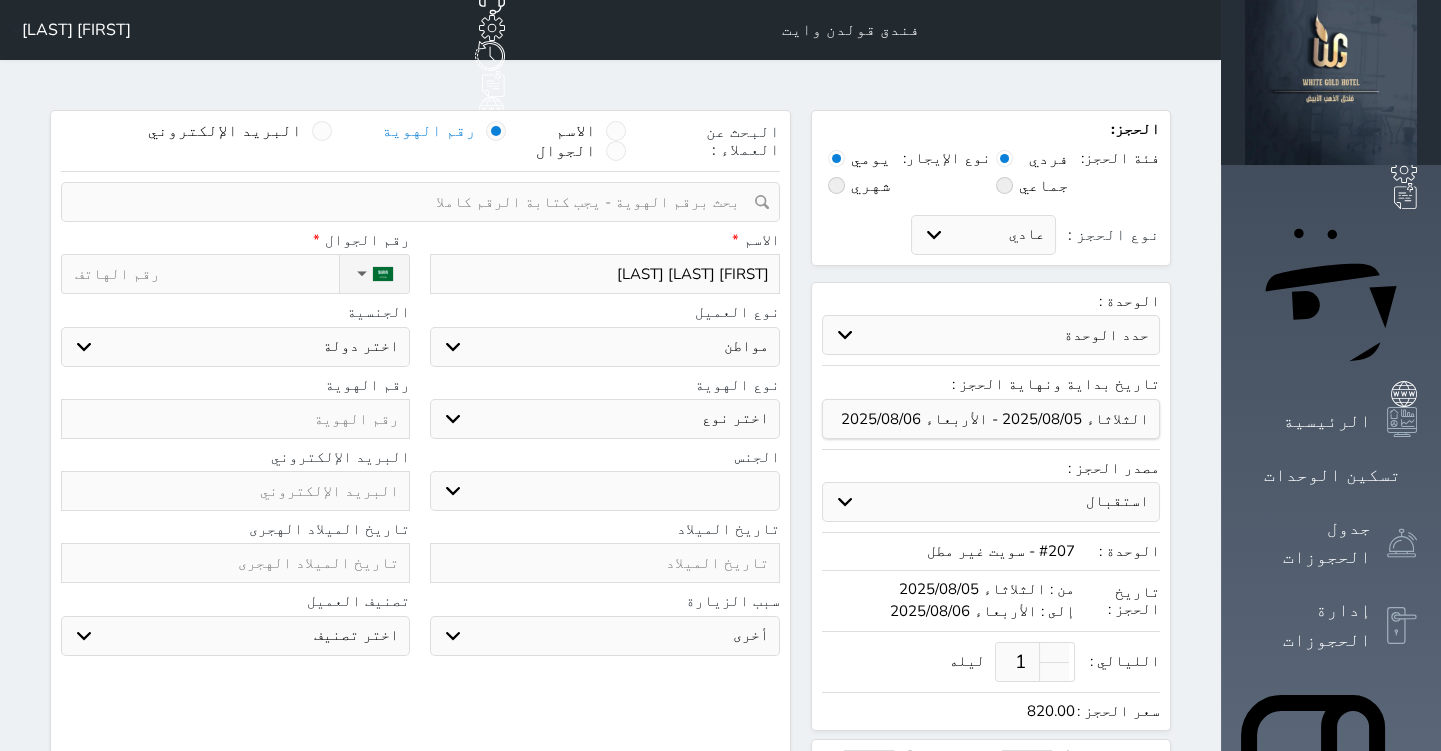click on "اختر نوع   مواطن مواطن خليجي زائر مقيم" at bounding box center [604, 347] 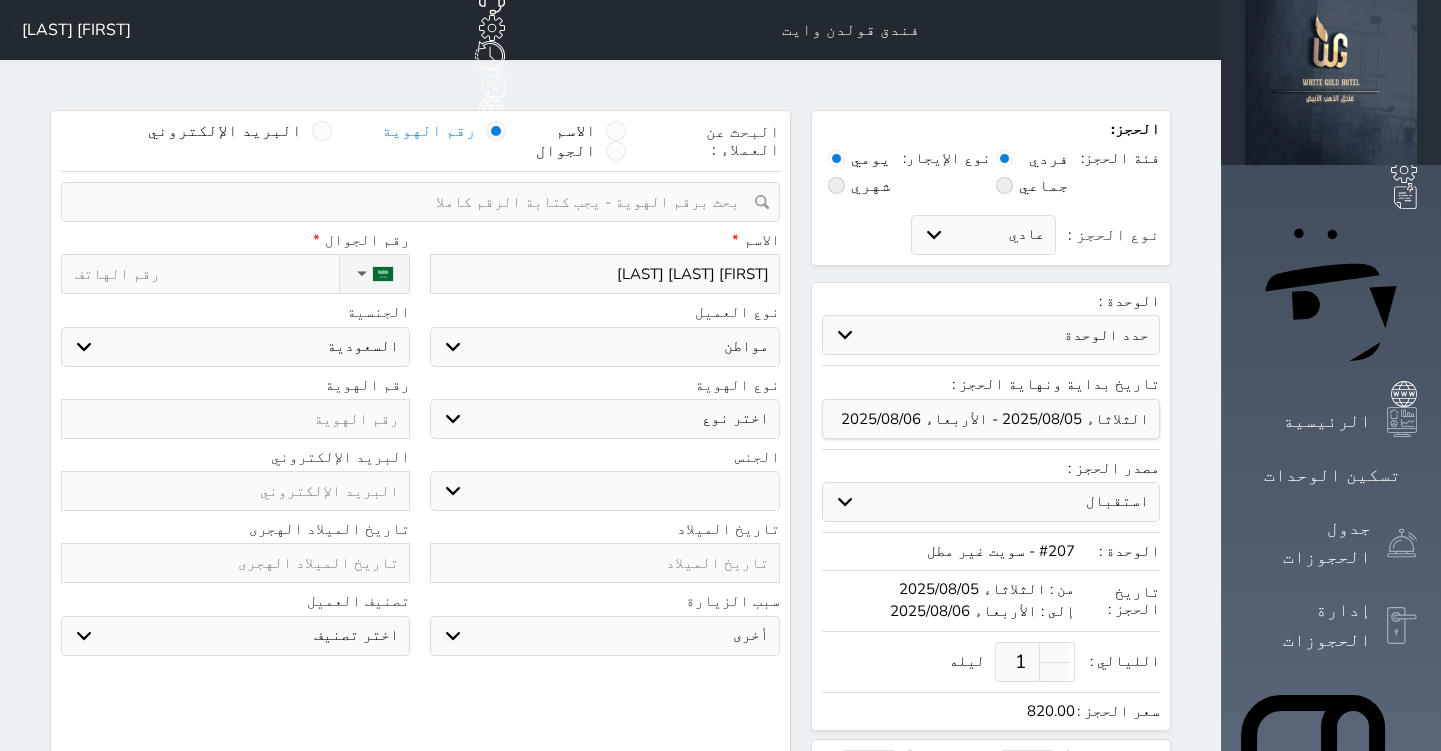 click on "اختر نوع   هوية وطنية هوية عائلية جواز السفر" at bounding box center [604, 419] 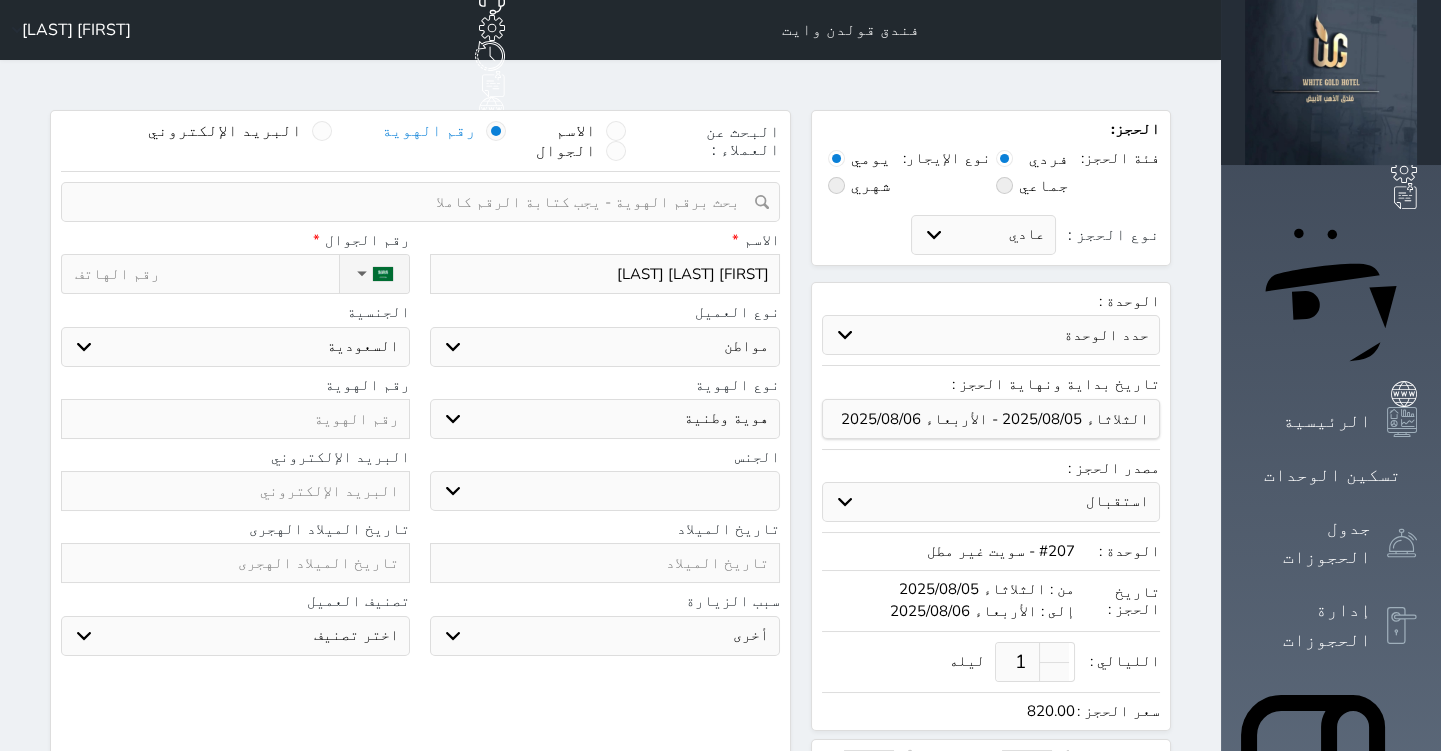 click on "اختر نوع   هوية وطنية هوية عائلية جواز السفر" at bounding box center (604, 419) 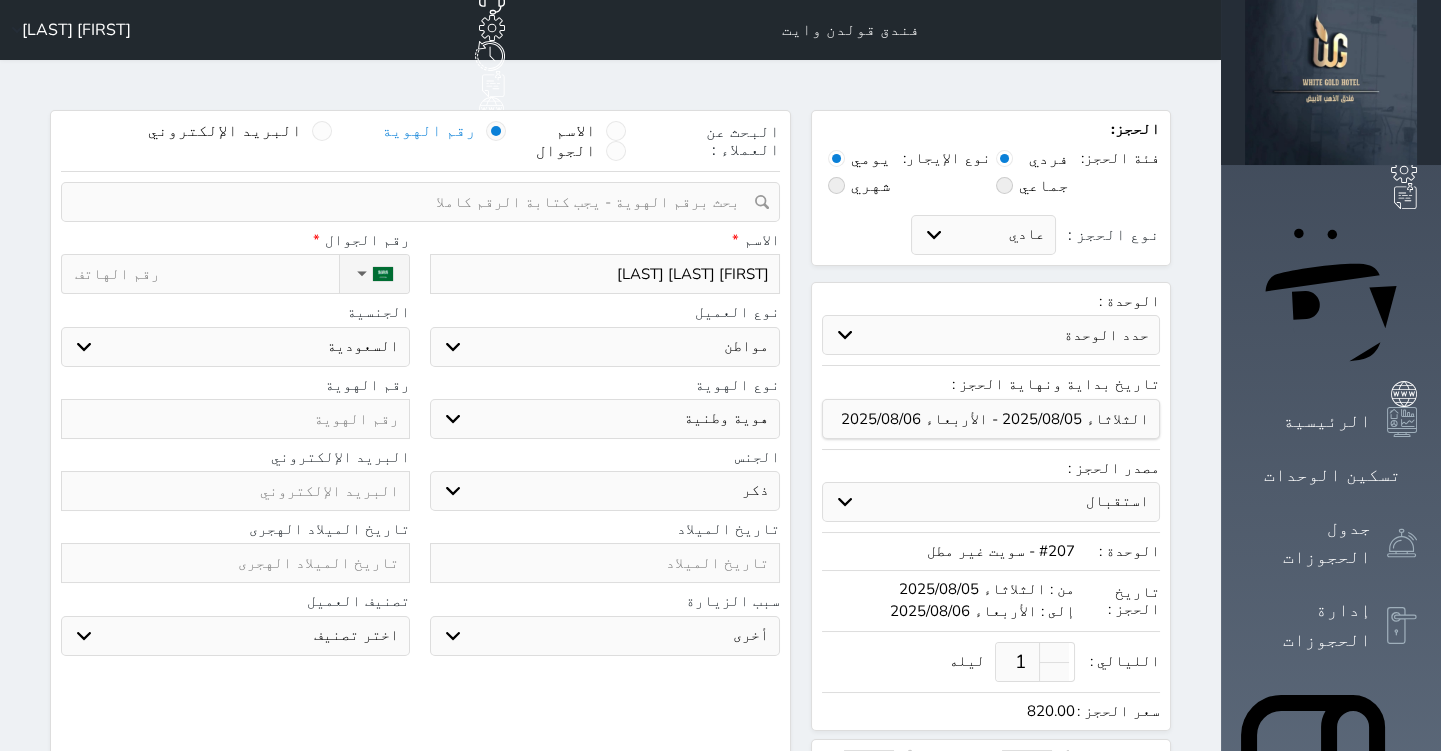 click on "ذكر   انثى" at bounding box center [604, 491] 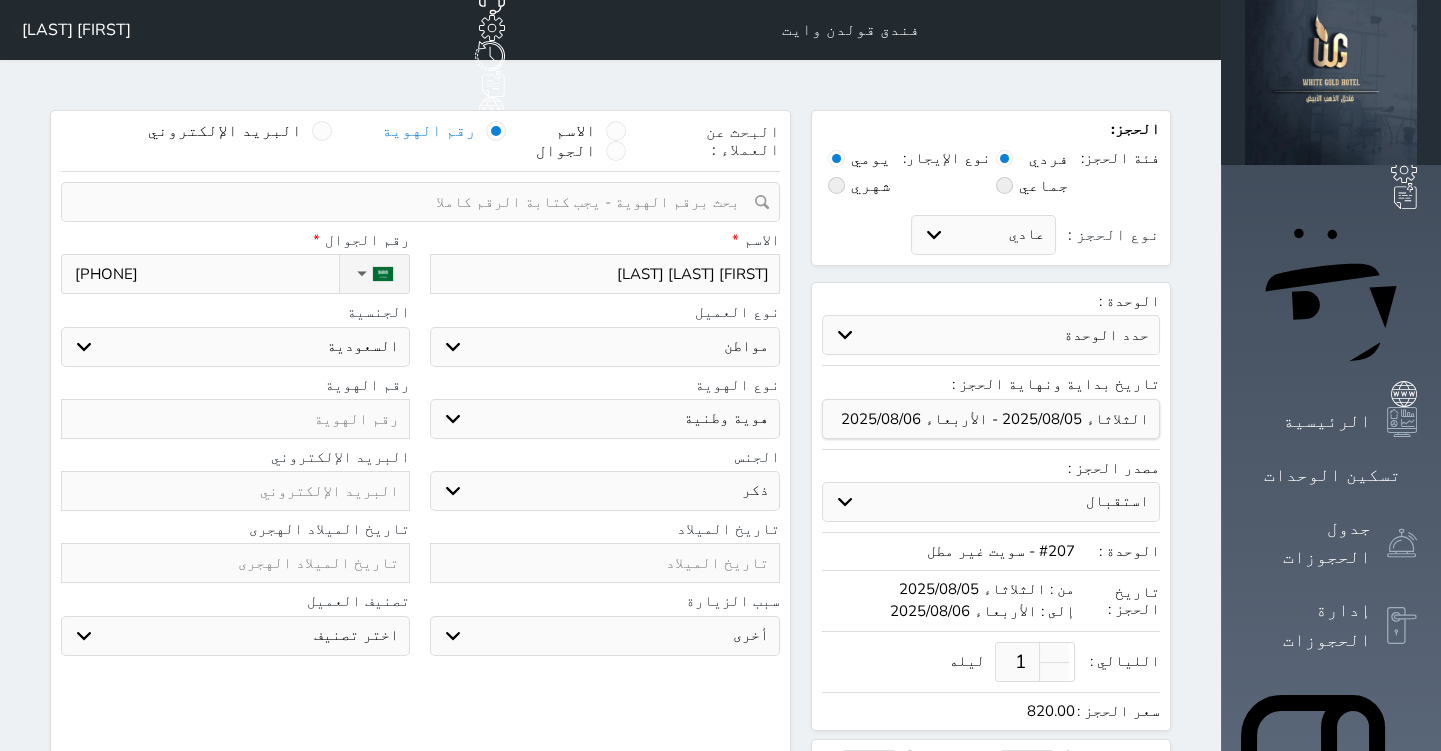 type on "[PHONE]" 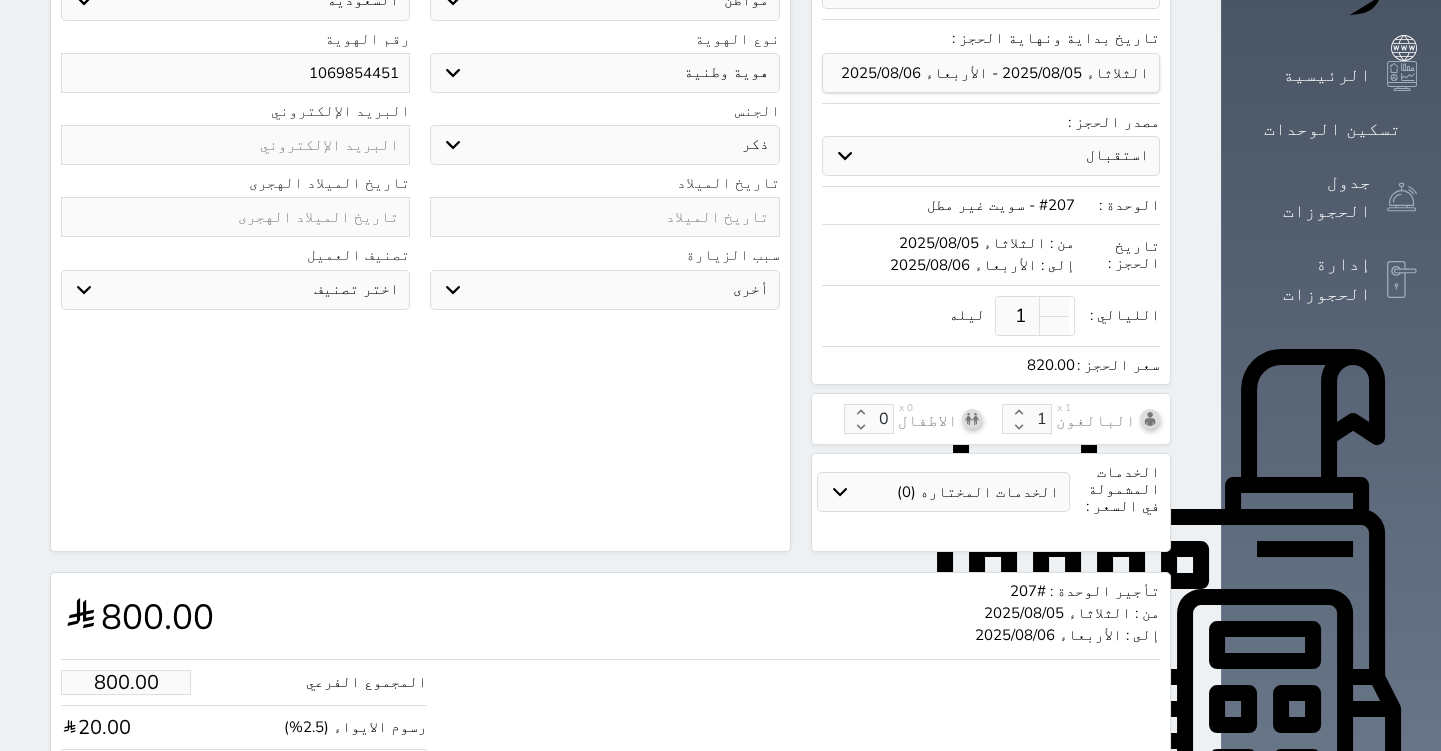 scroll, scrollTop: 435, scrollLeft: 0, axis: vertical 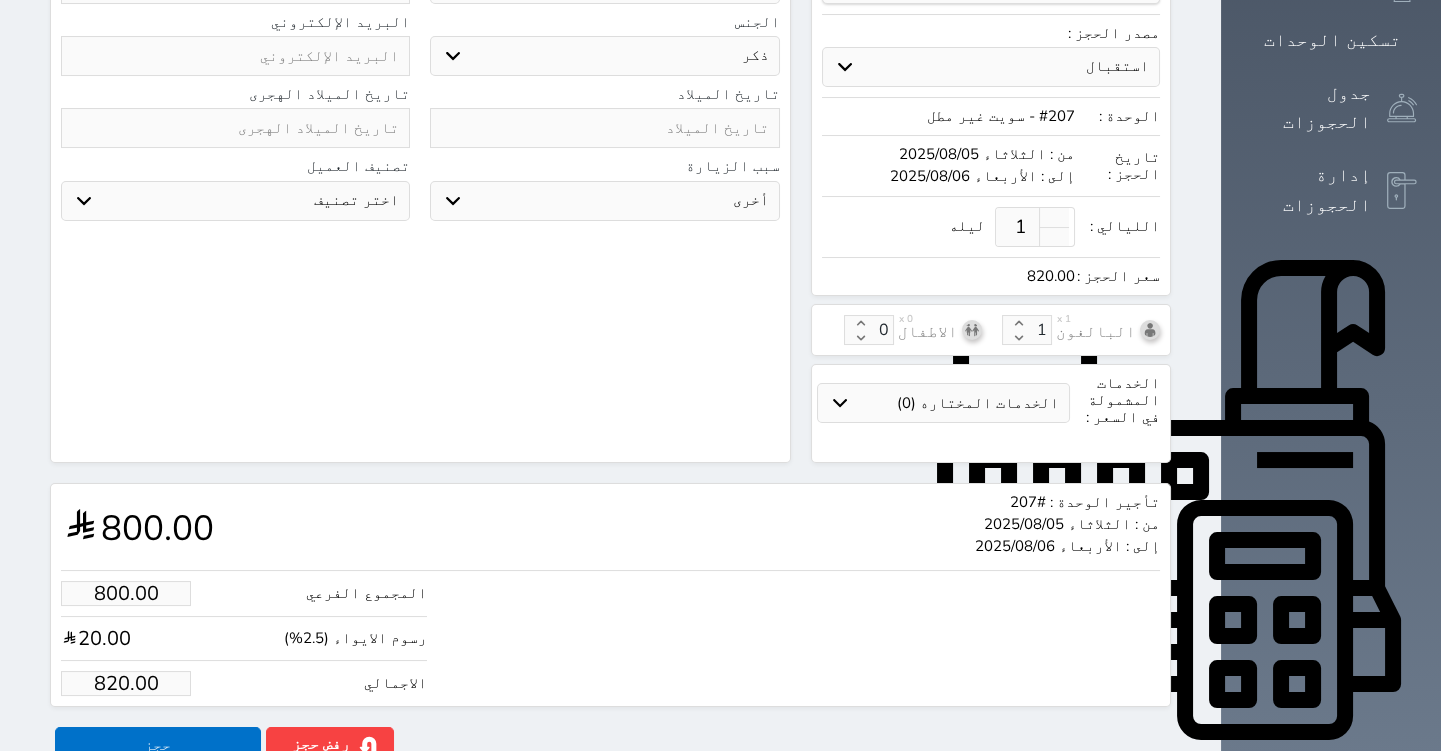type on "1069854451" 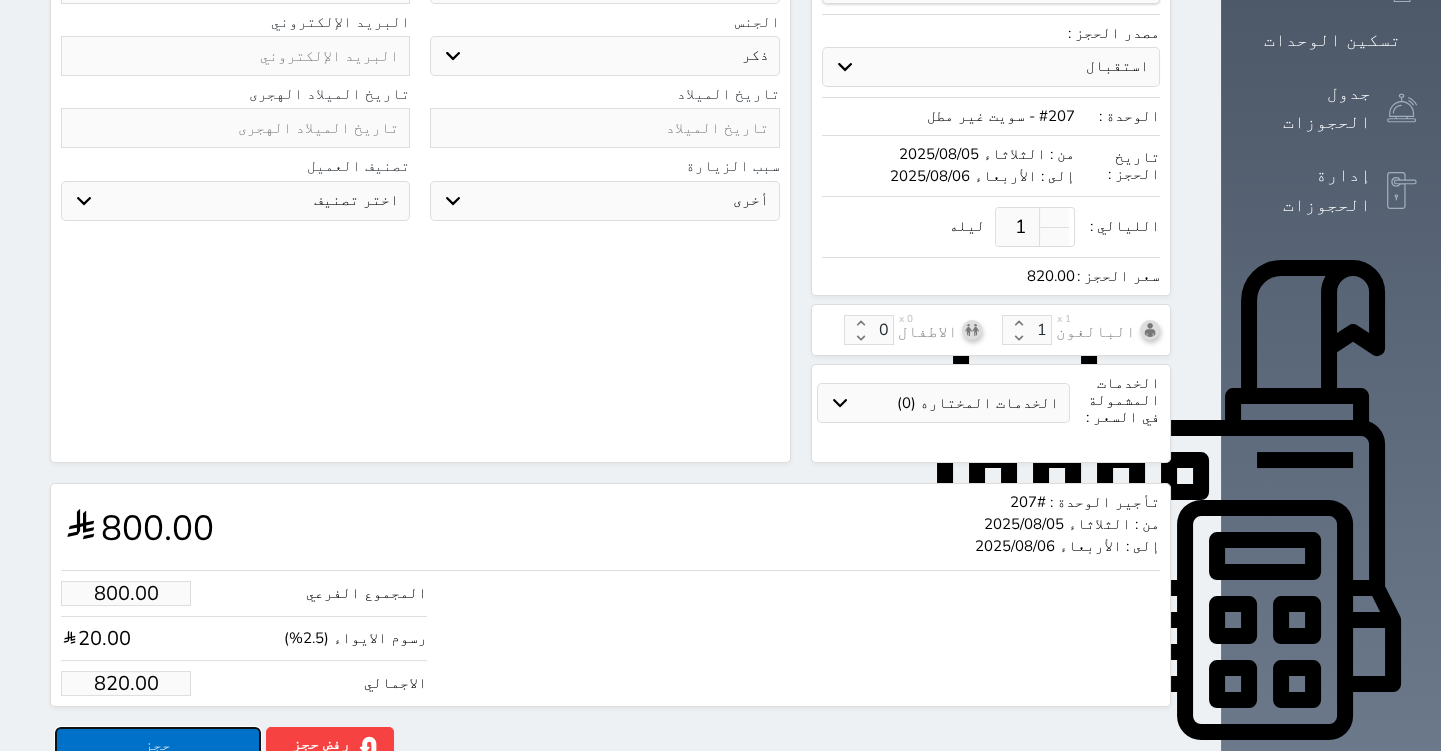 click on "حجز" at bounding box center (158, 744) 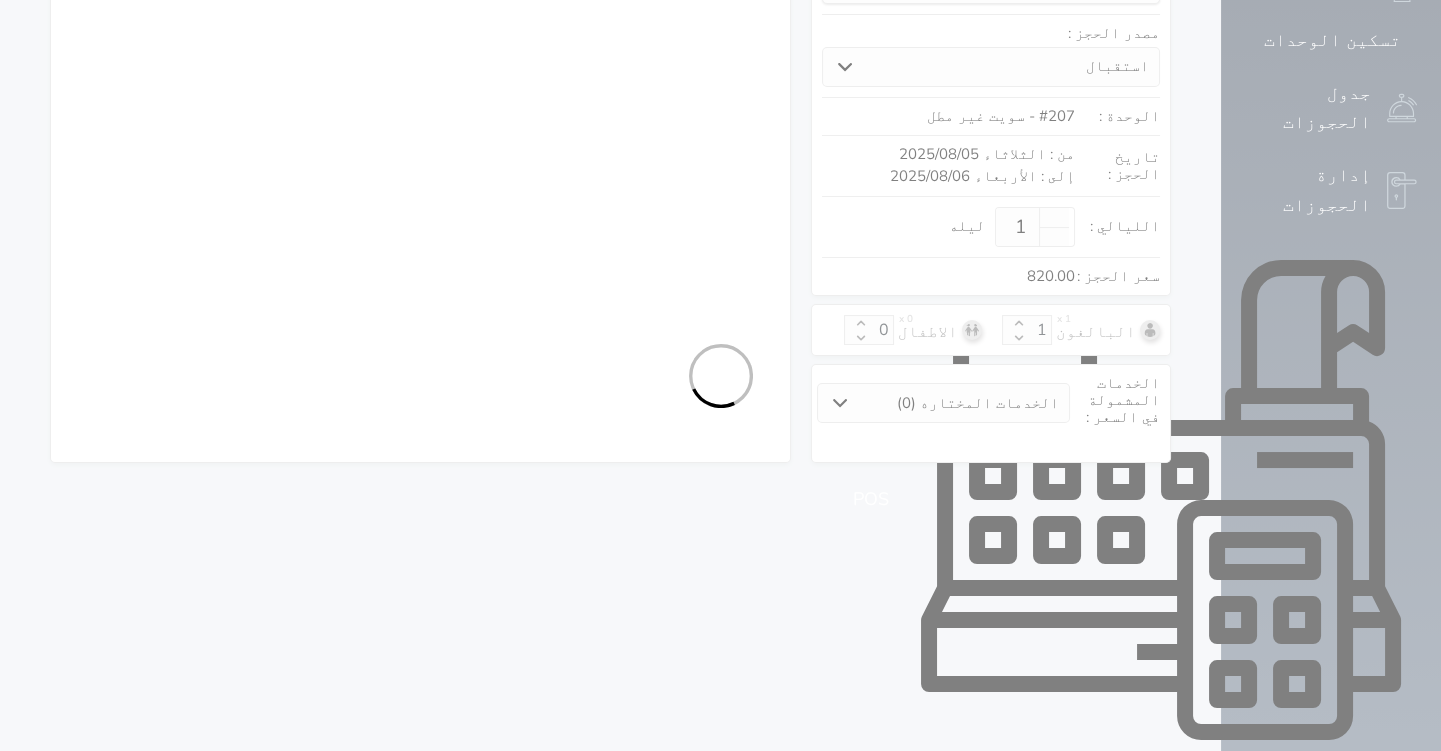 select on "1" 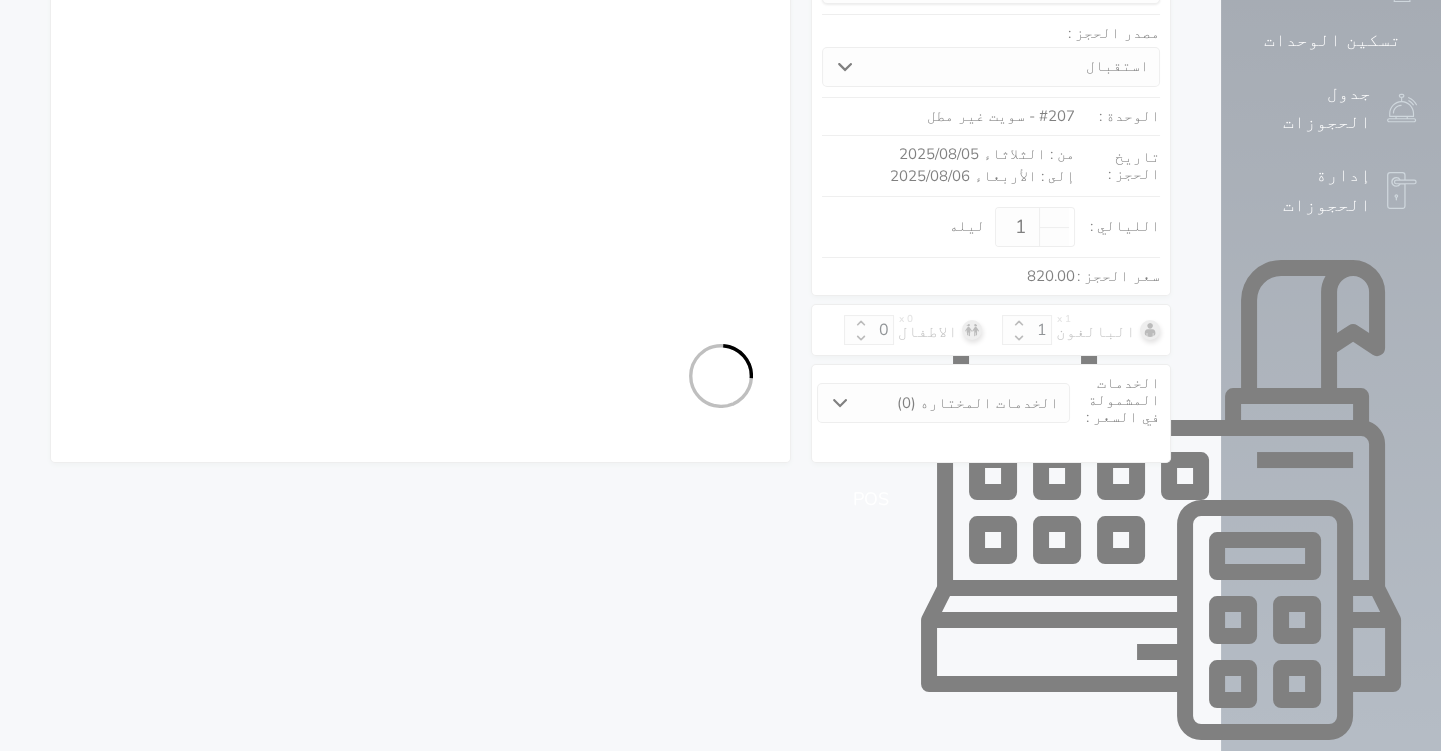 select on "113" 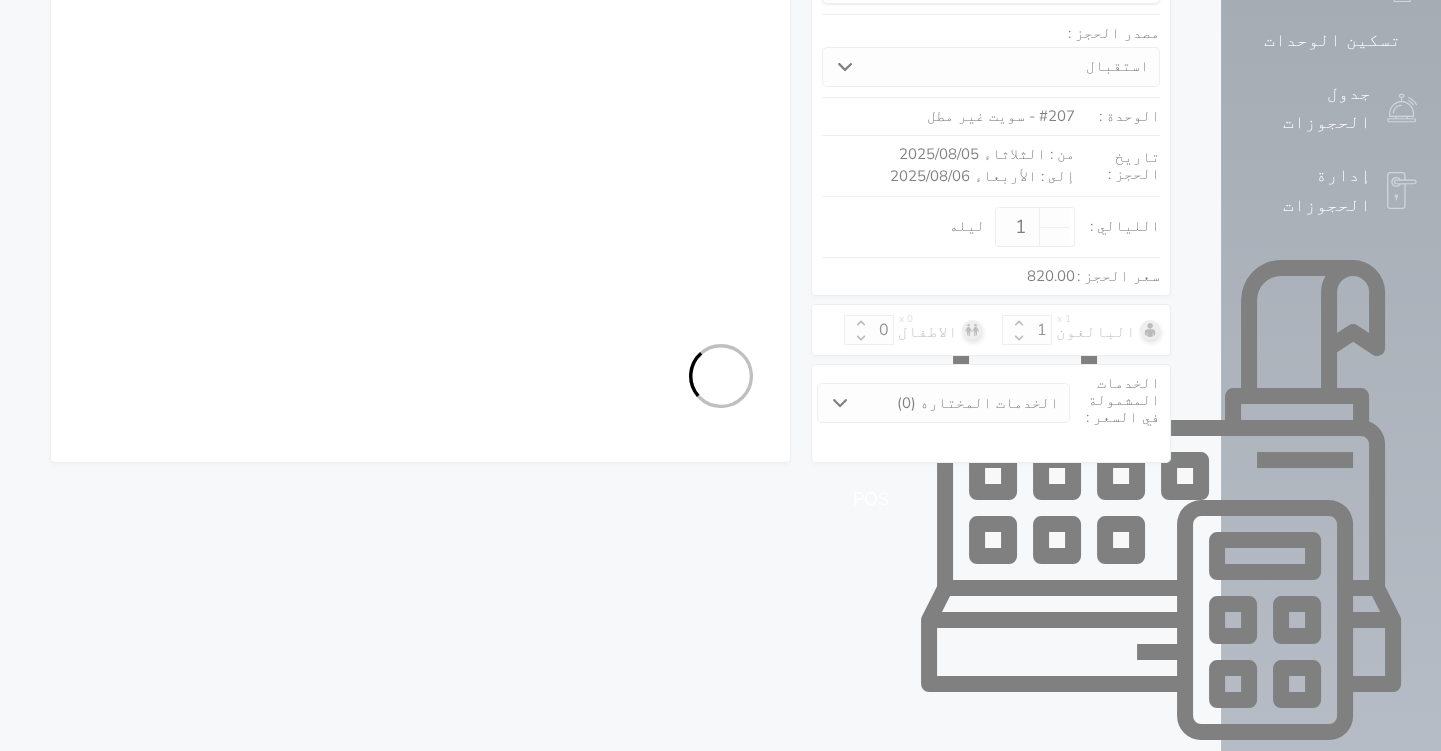 select on "1" 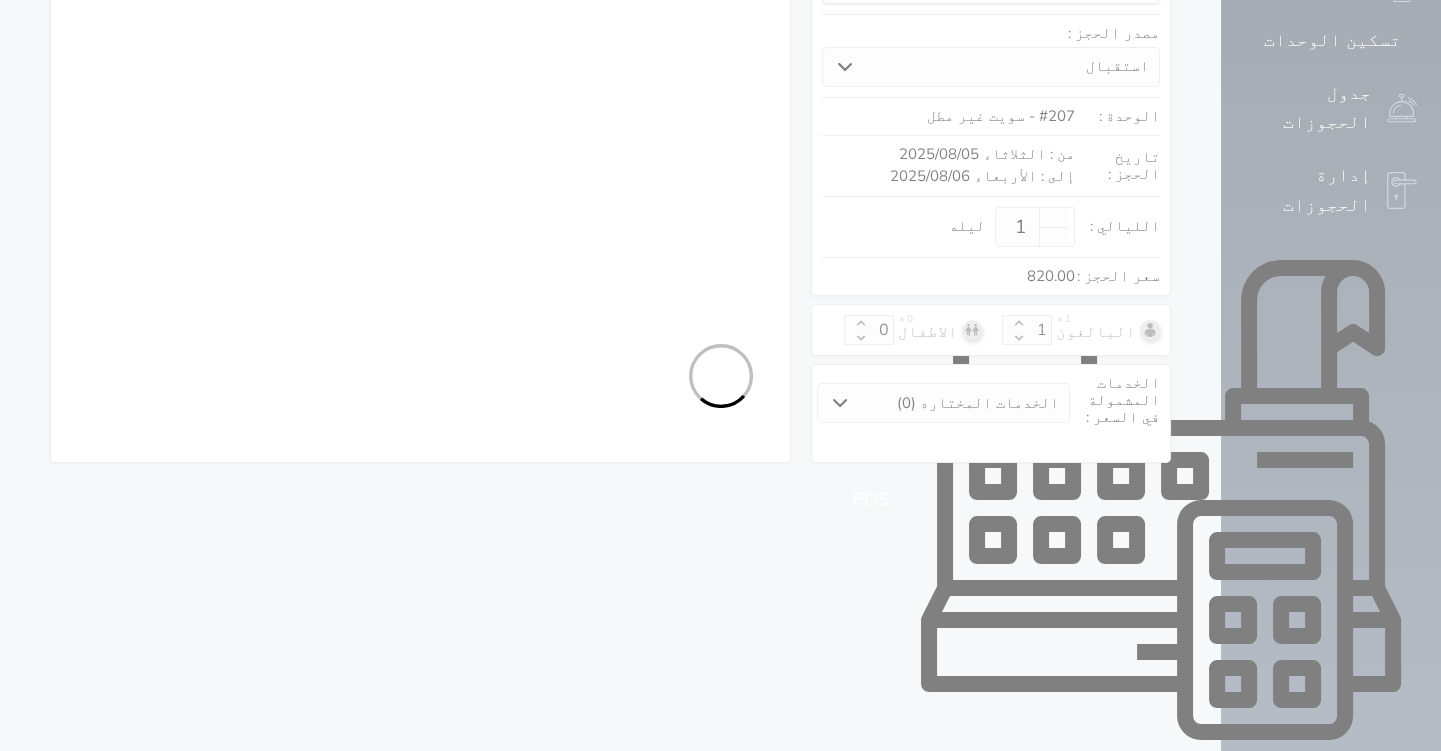 select on "7" 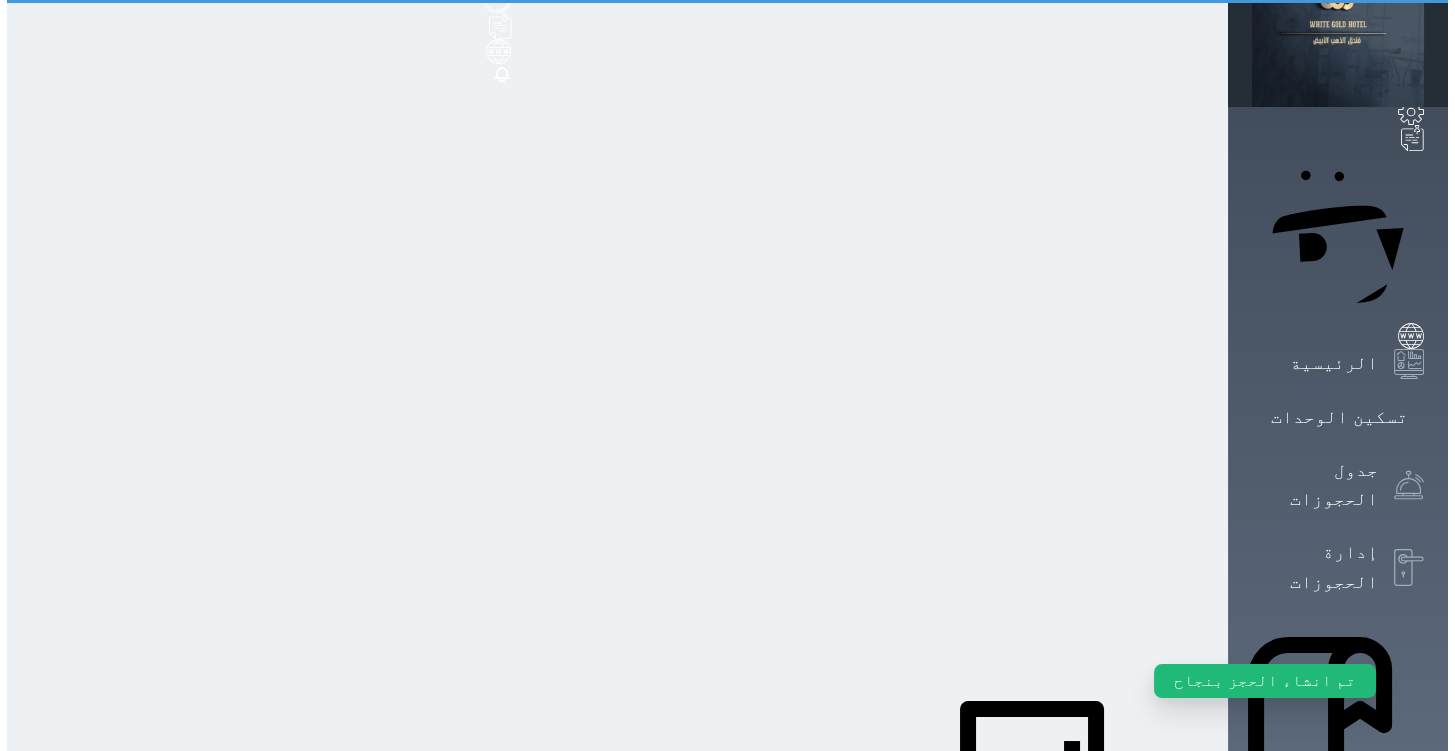 scroll, scrollTop: 0, scrollLeft: 0, axis: both 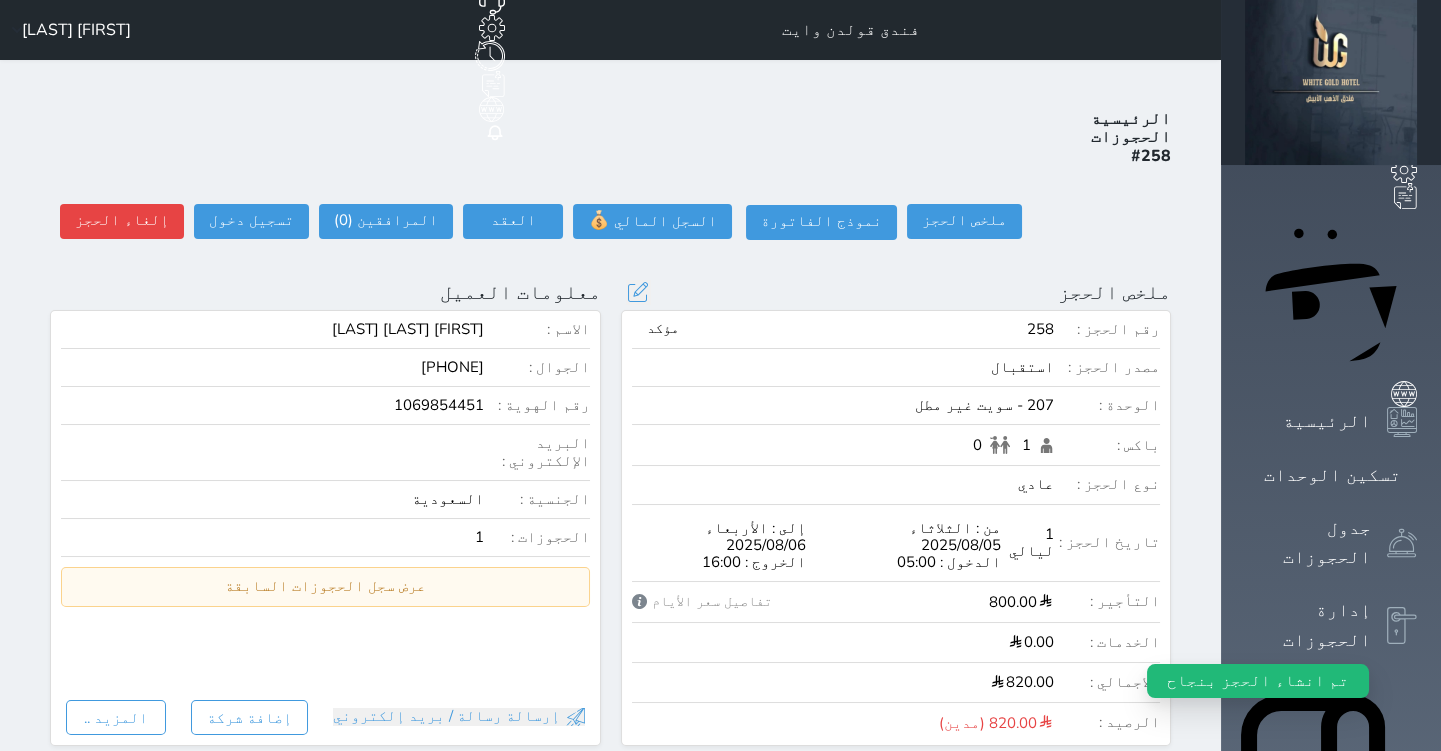 select 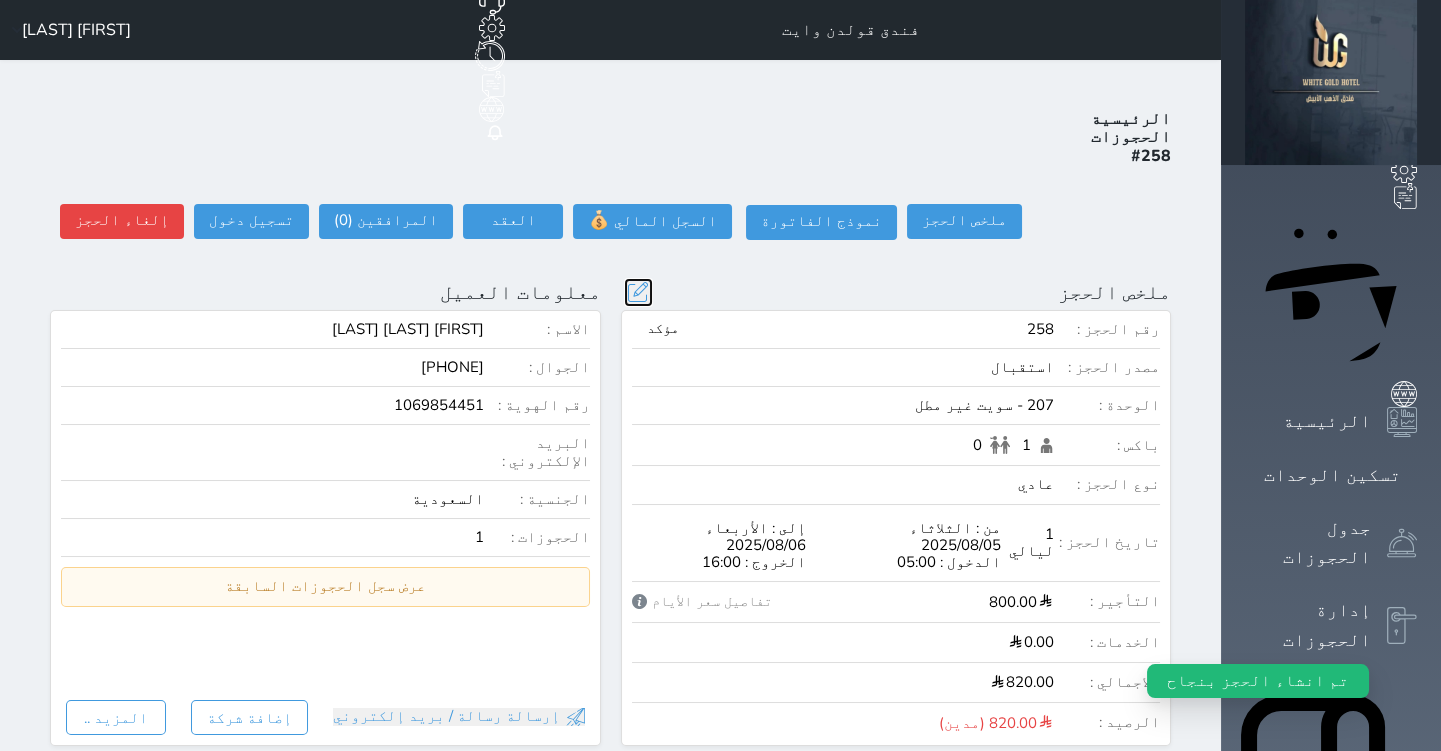 click at bounding box center (638, 292) 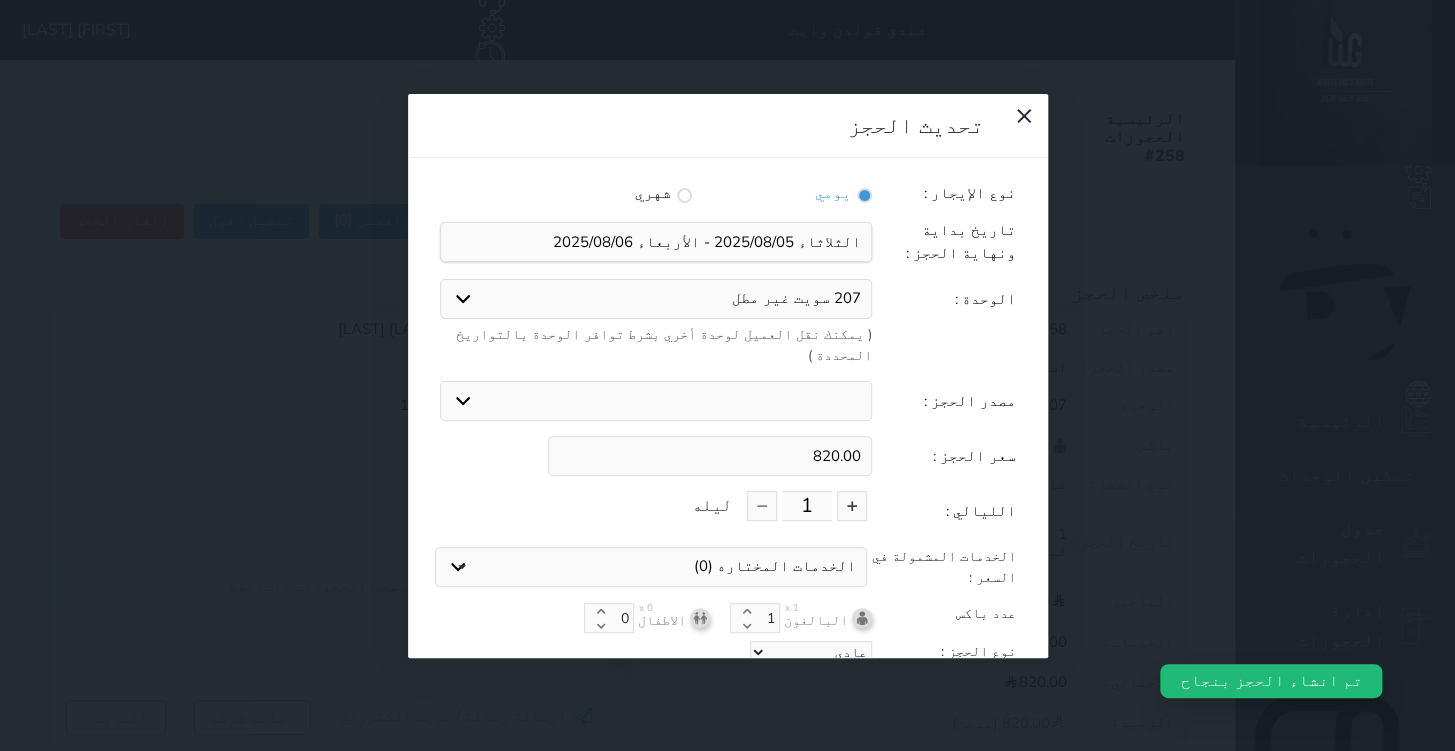 click on "820.00" at bounding box center [710, 456] 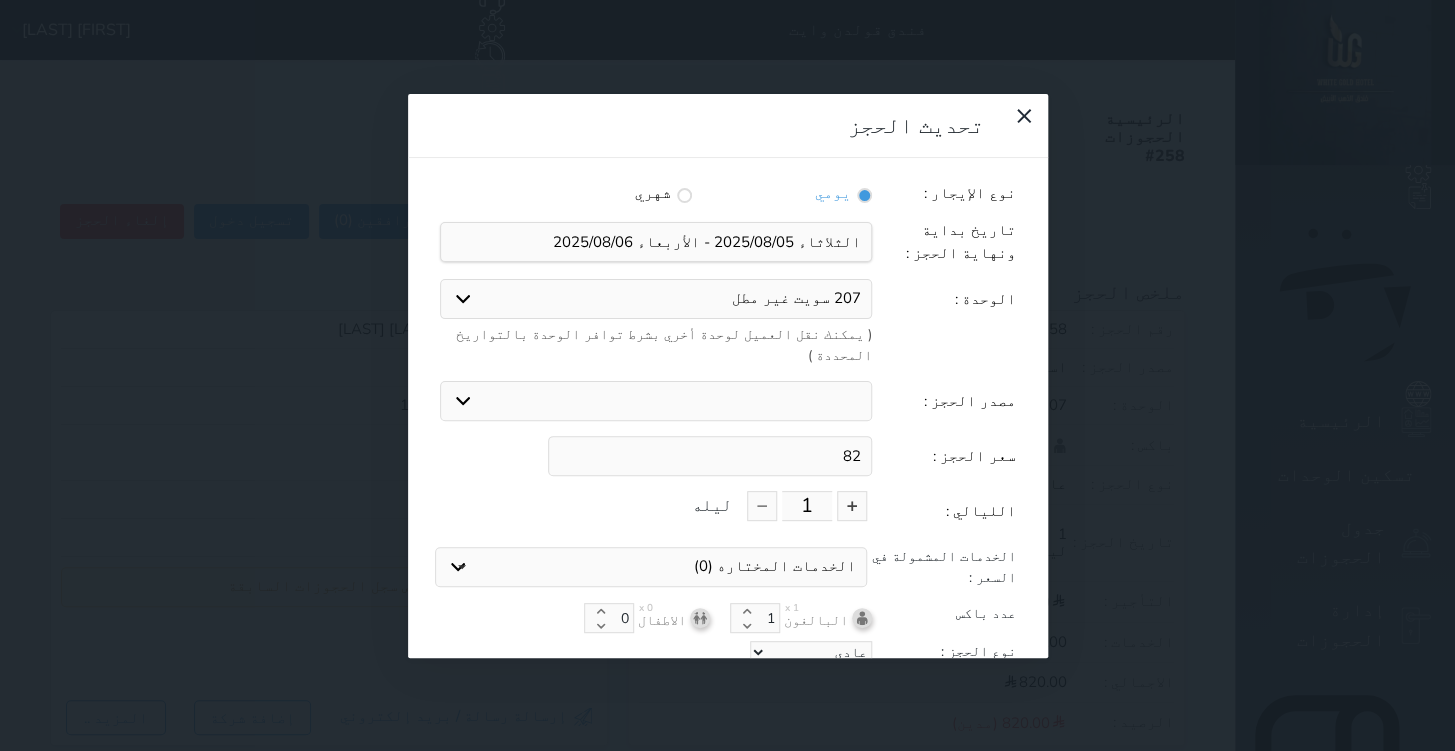 type on "8" 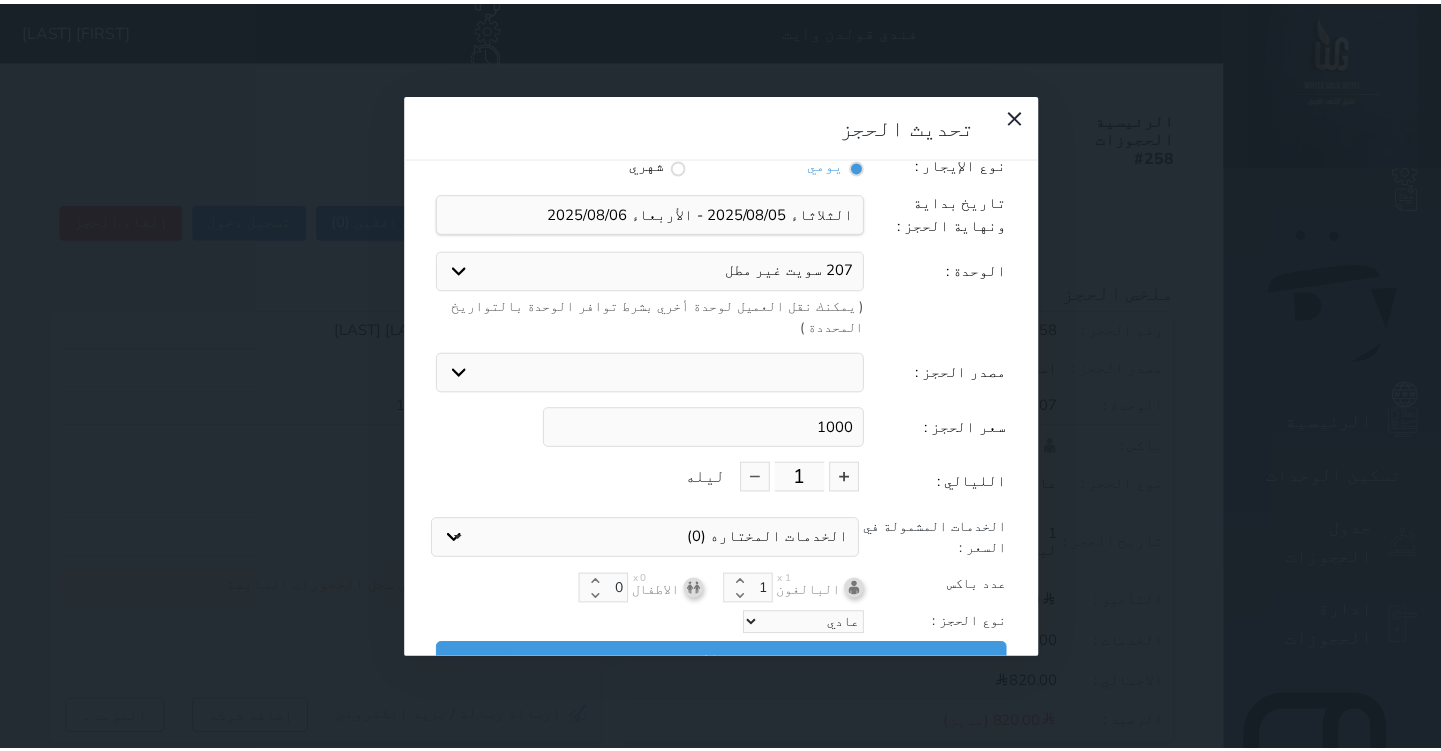scroll, scrollTop: 44, scrollLeft: 0, axis: vertical 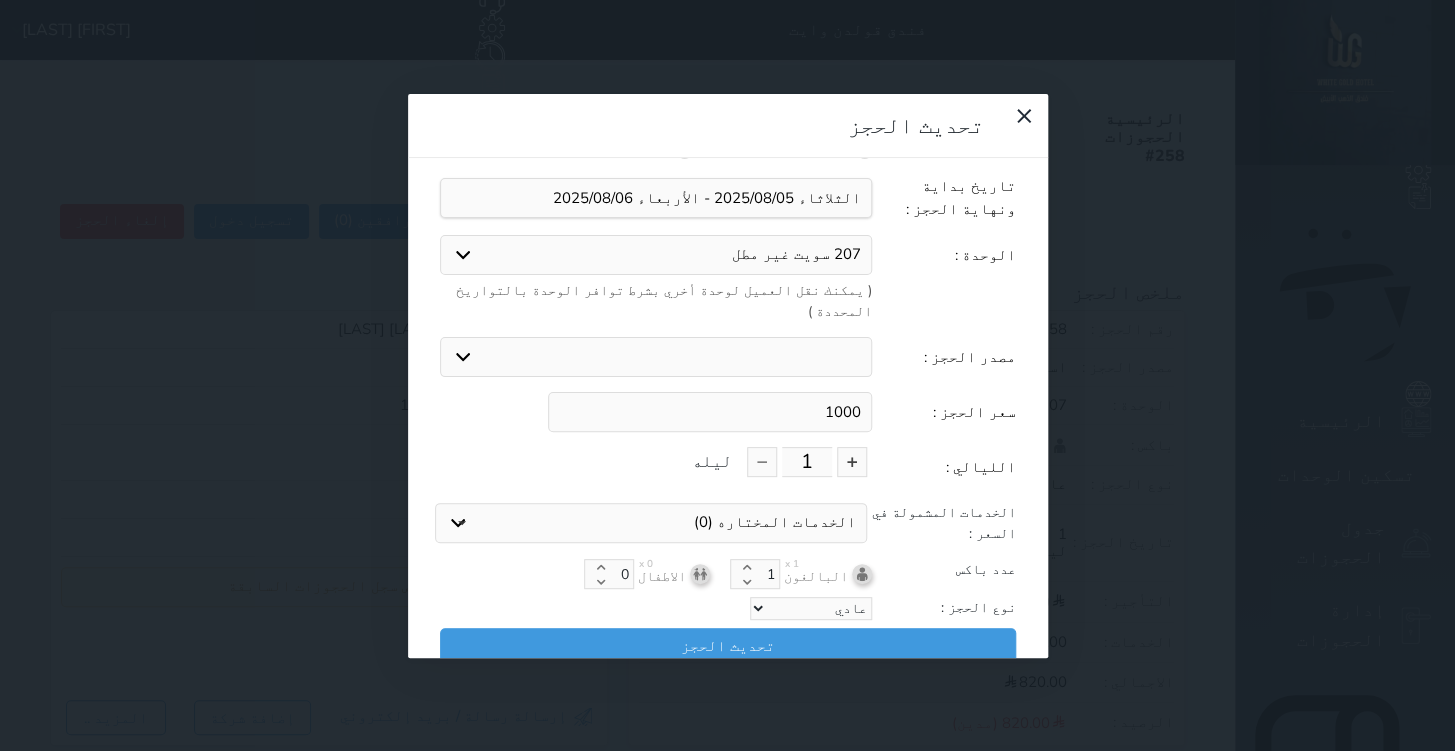 type on "1000" 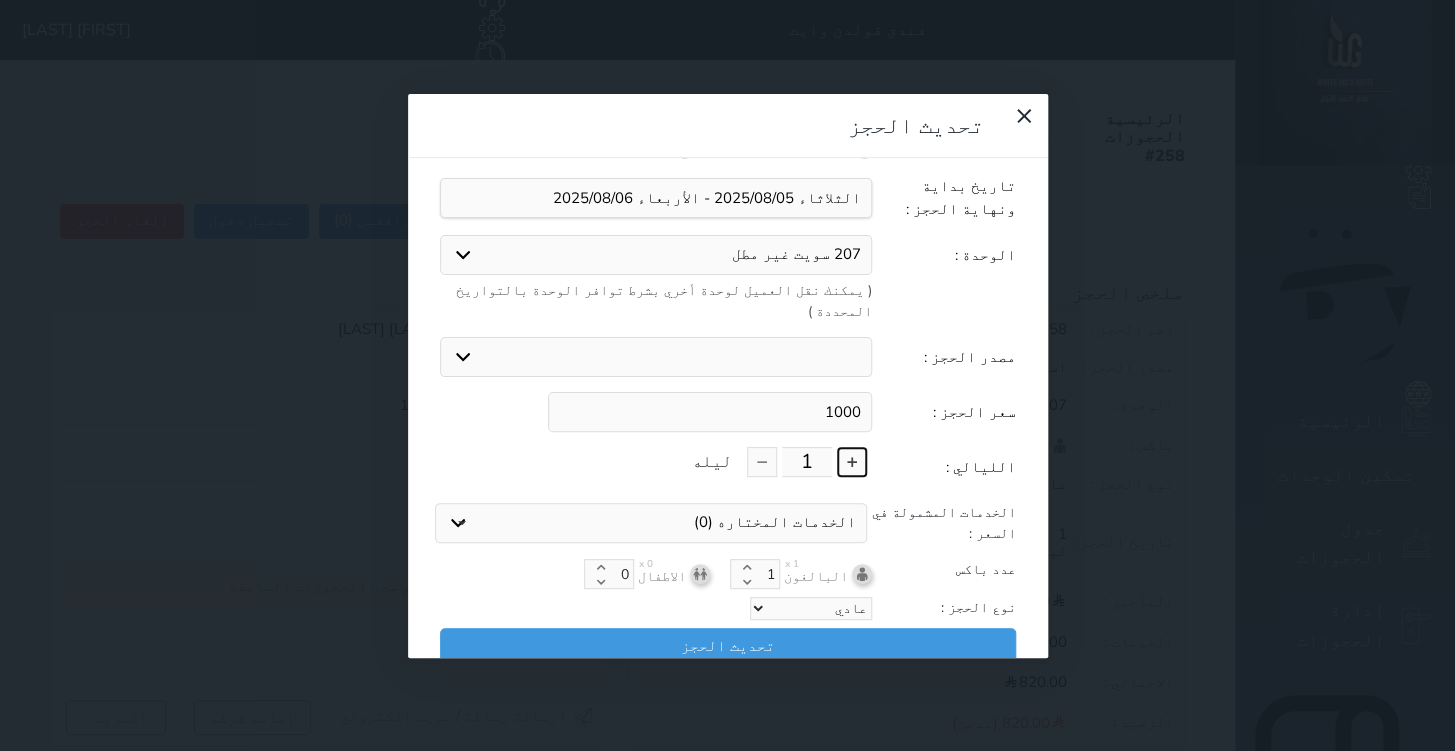 click at bounding box center [852, 462] 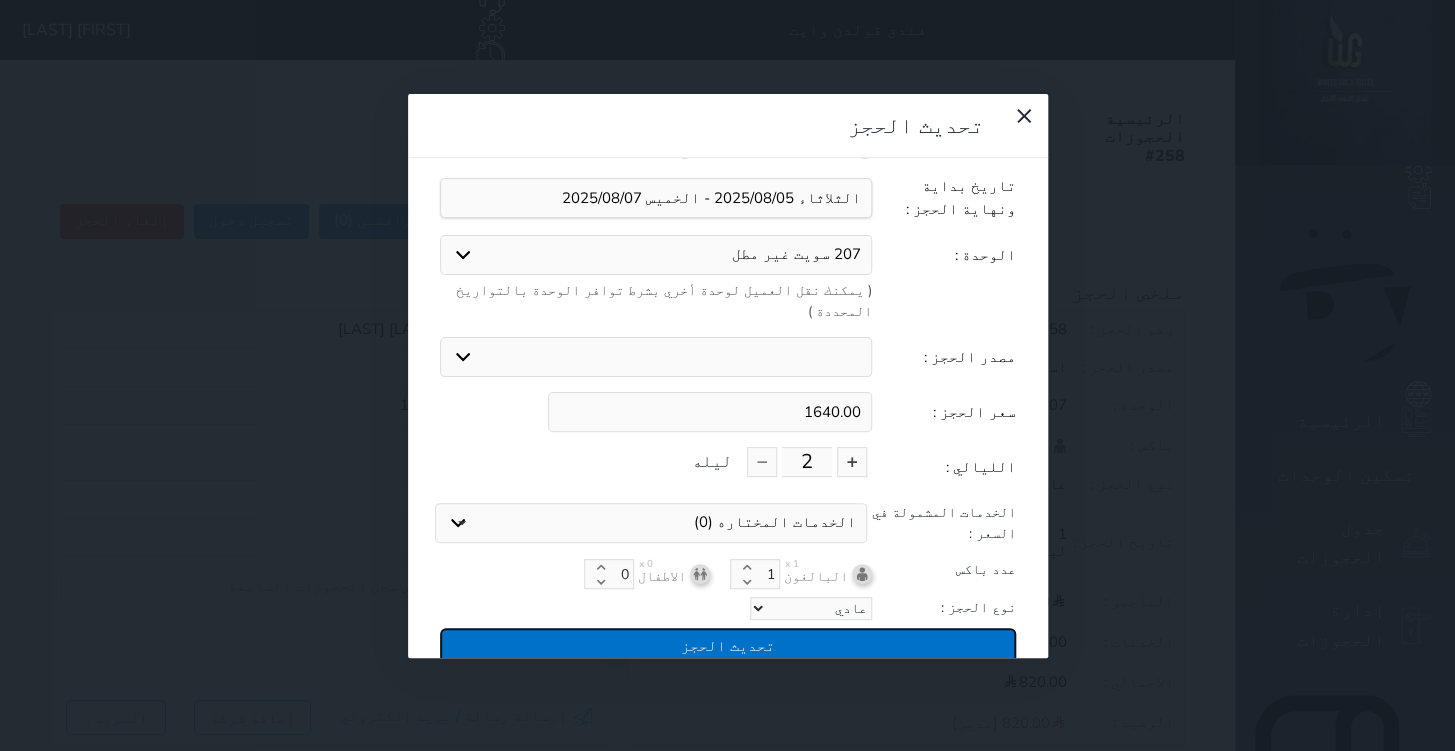 click on "تحديث الحجز" at bounding box center (728, 645) 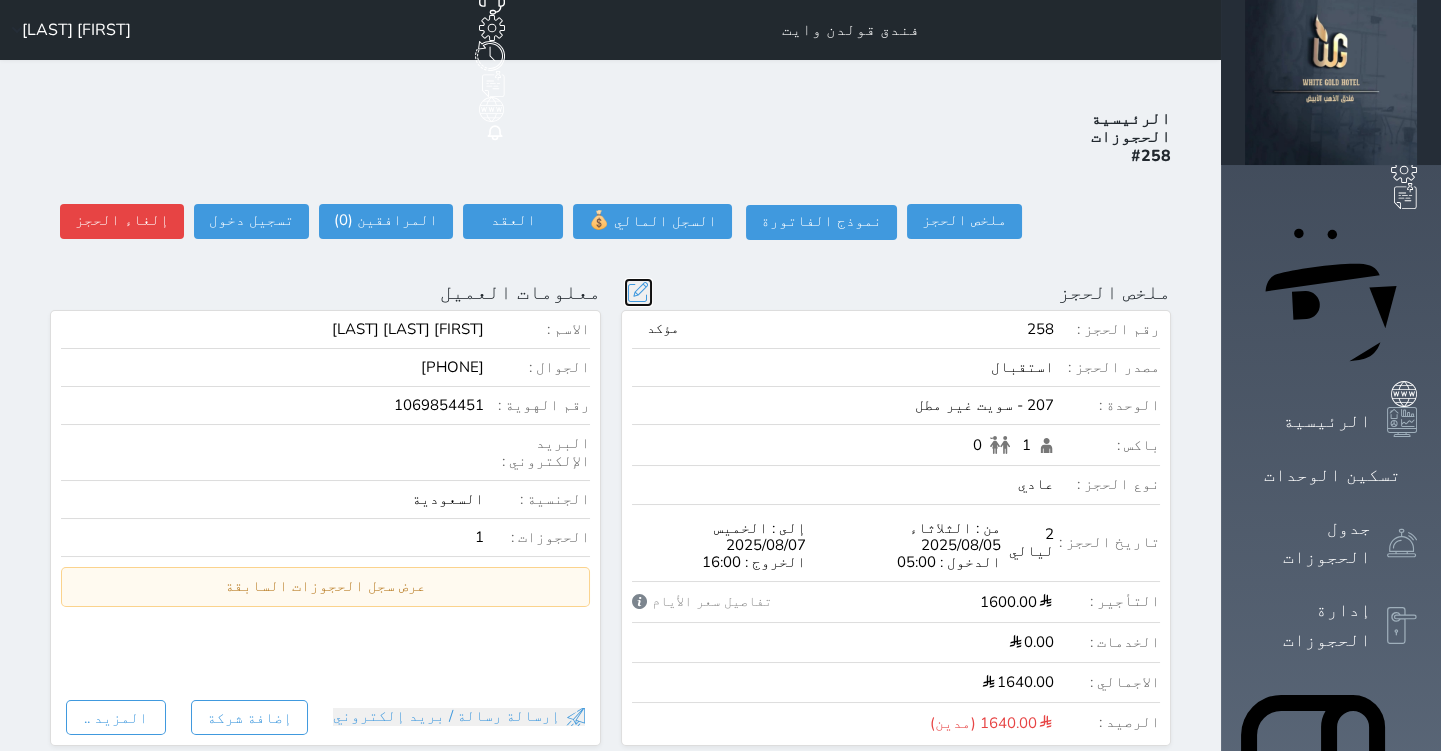 click at bounding box center (638, 292) 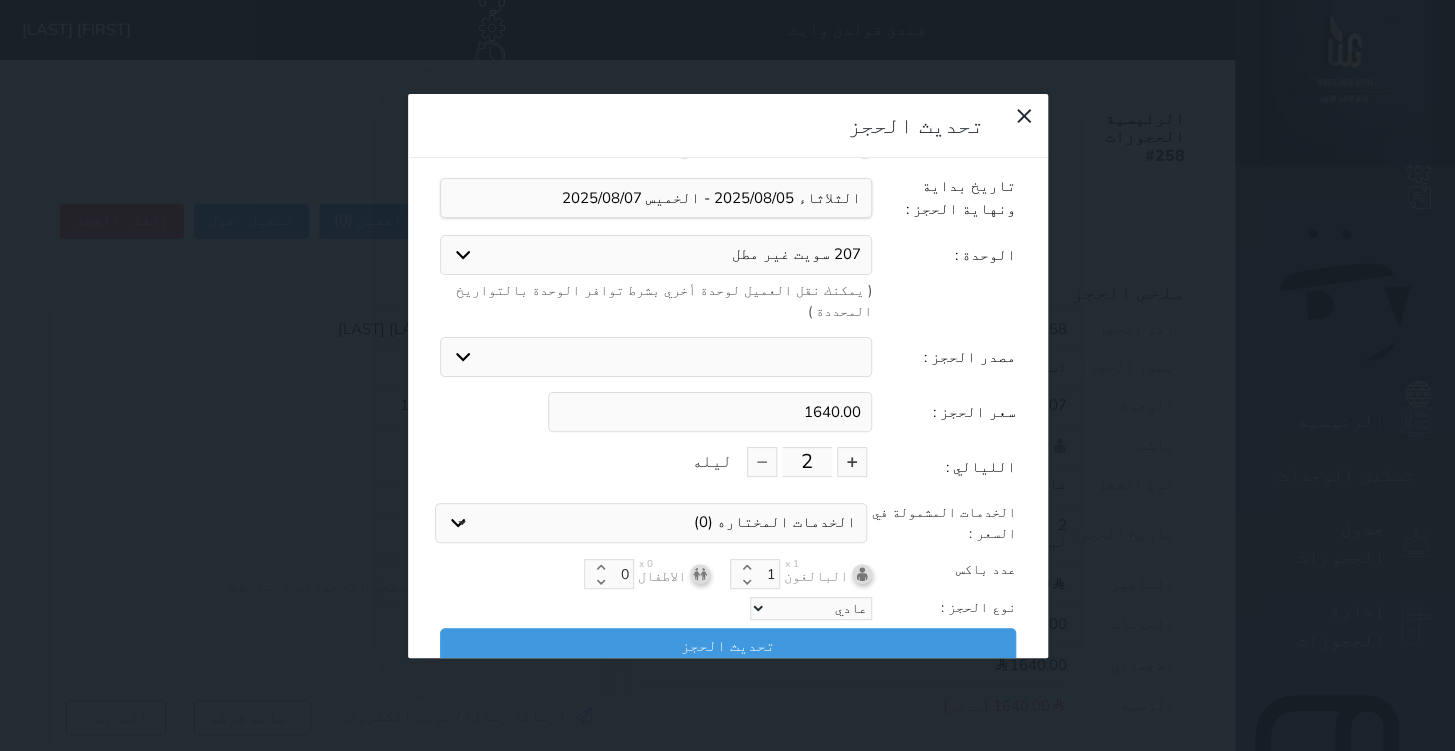click on "1640.00" at bounding box center [710, 412] 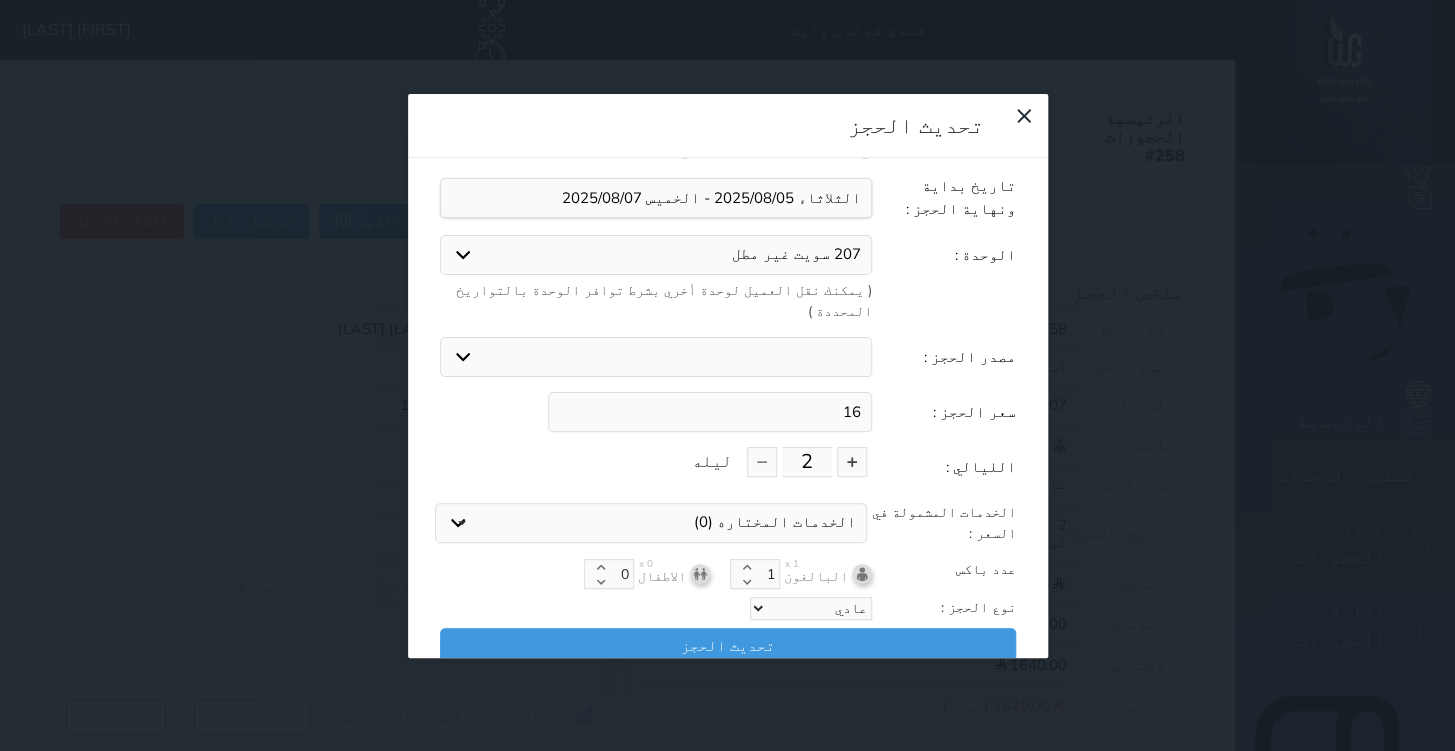 type on "1" 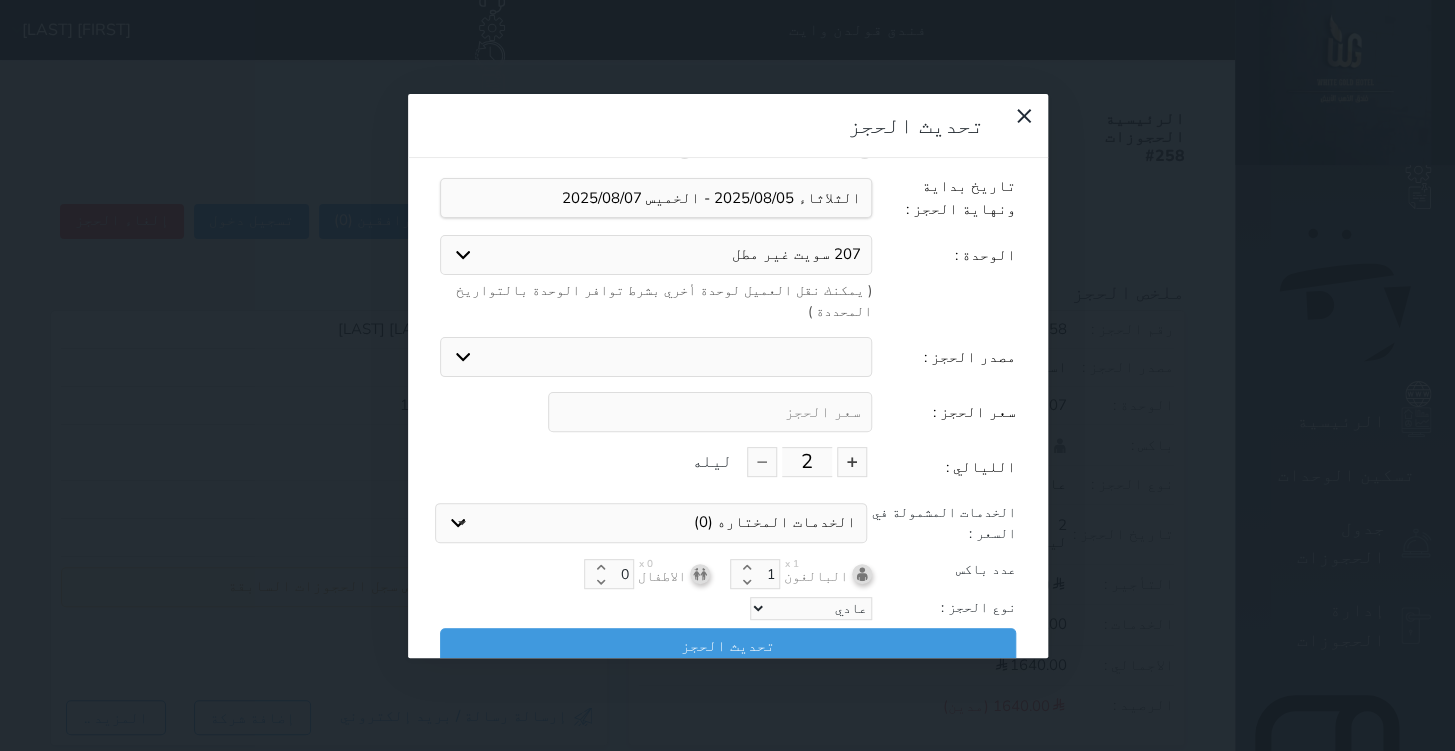 type on "1" 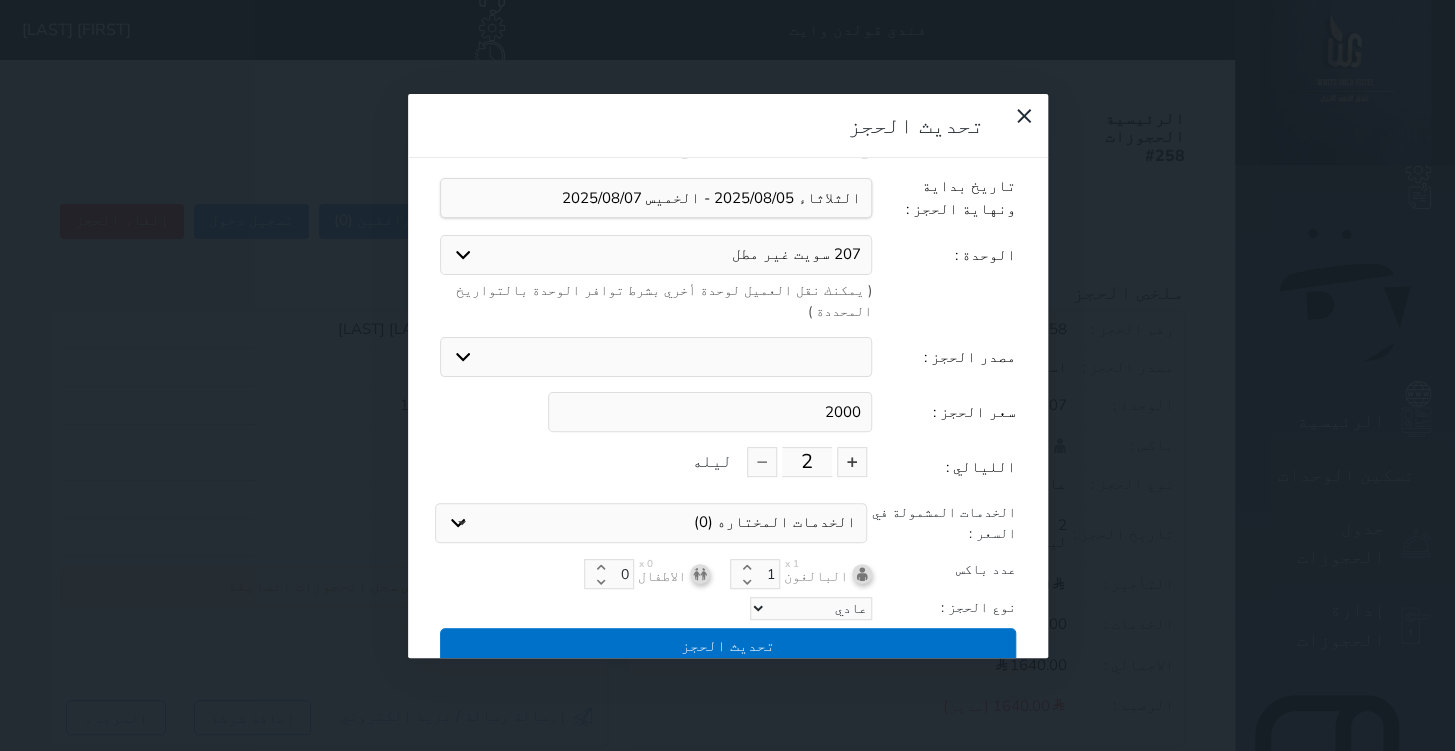 type on "2000" 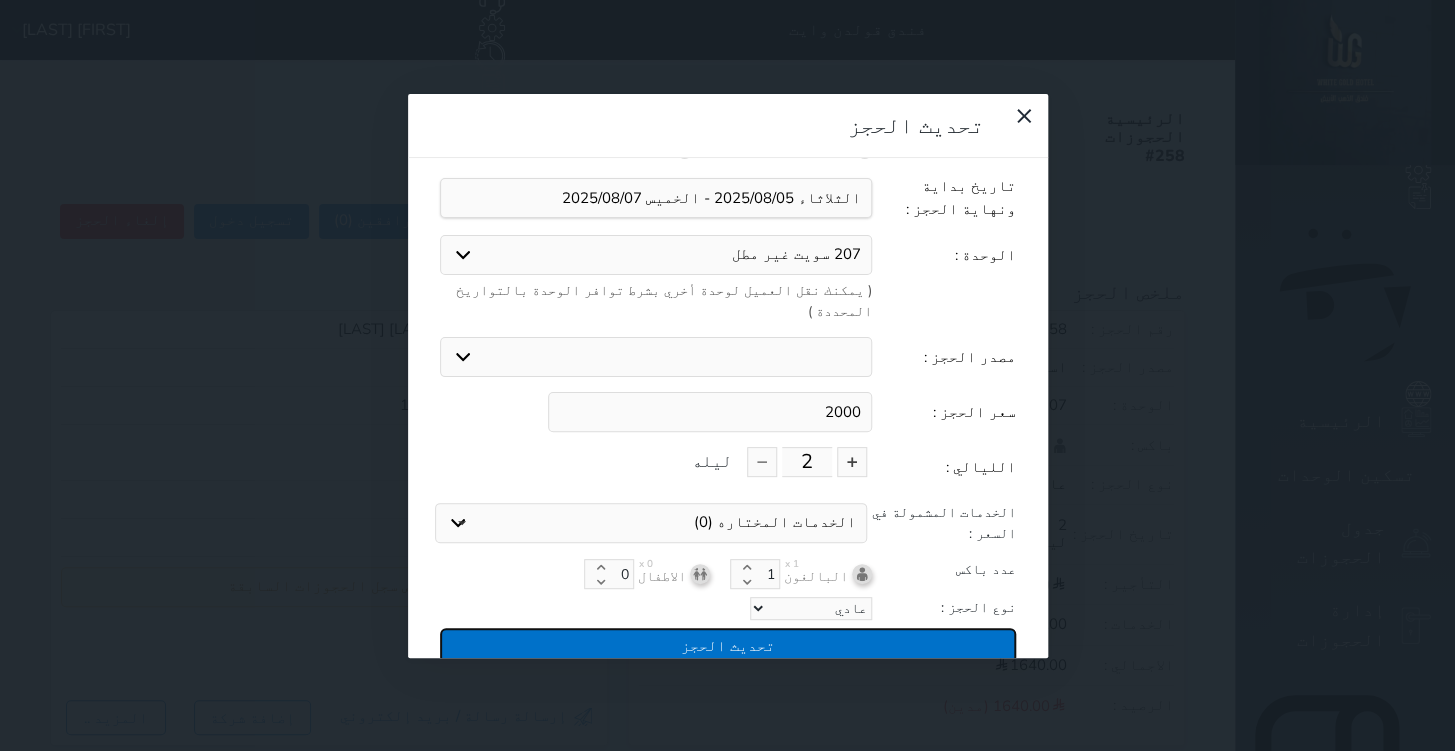 click on "تحديث الحجز" at bounding box center [728, 645] 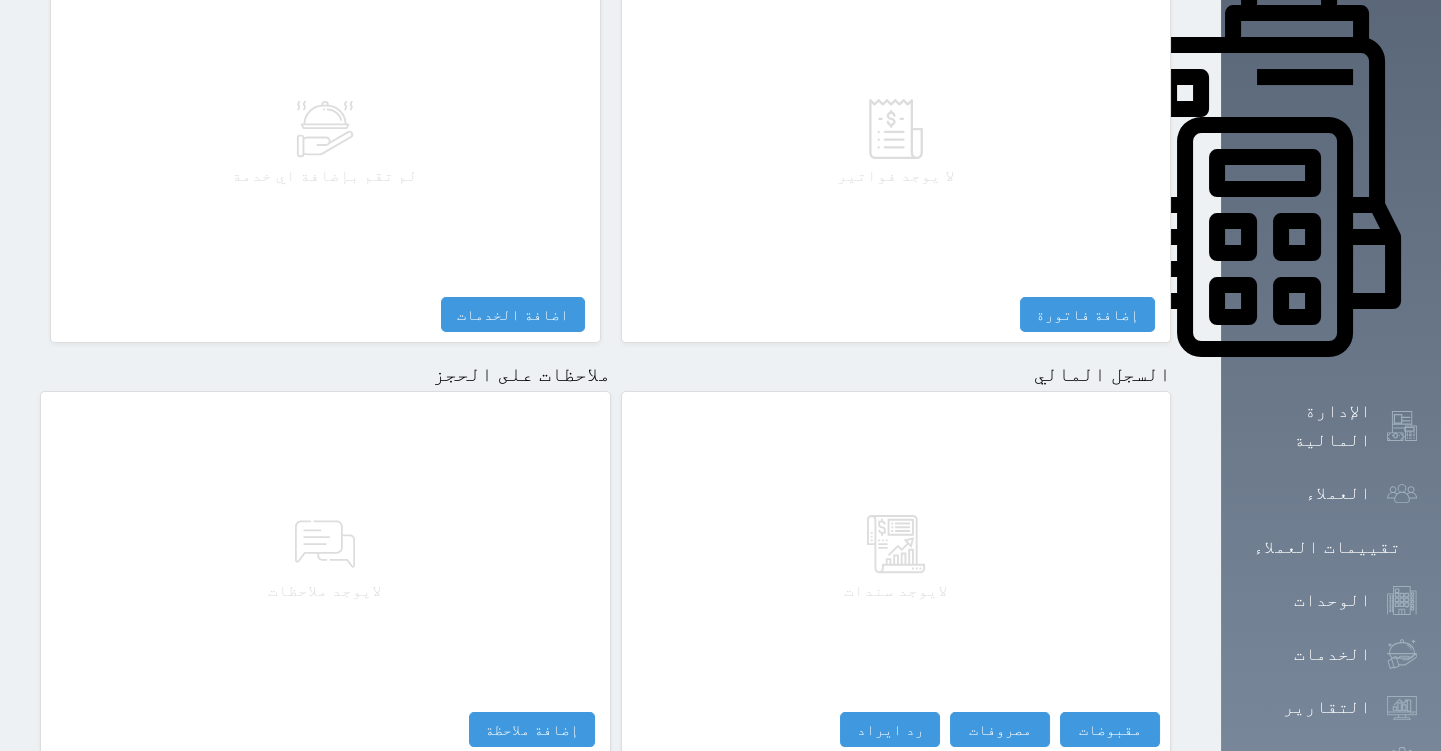 scroll, scrollTop: 895, scrollLeft: 0, axis: vertical 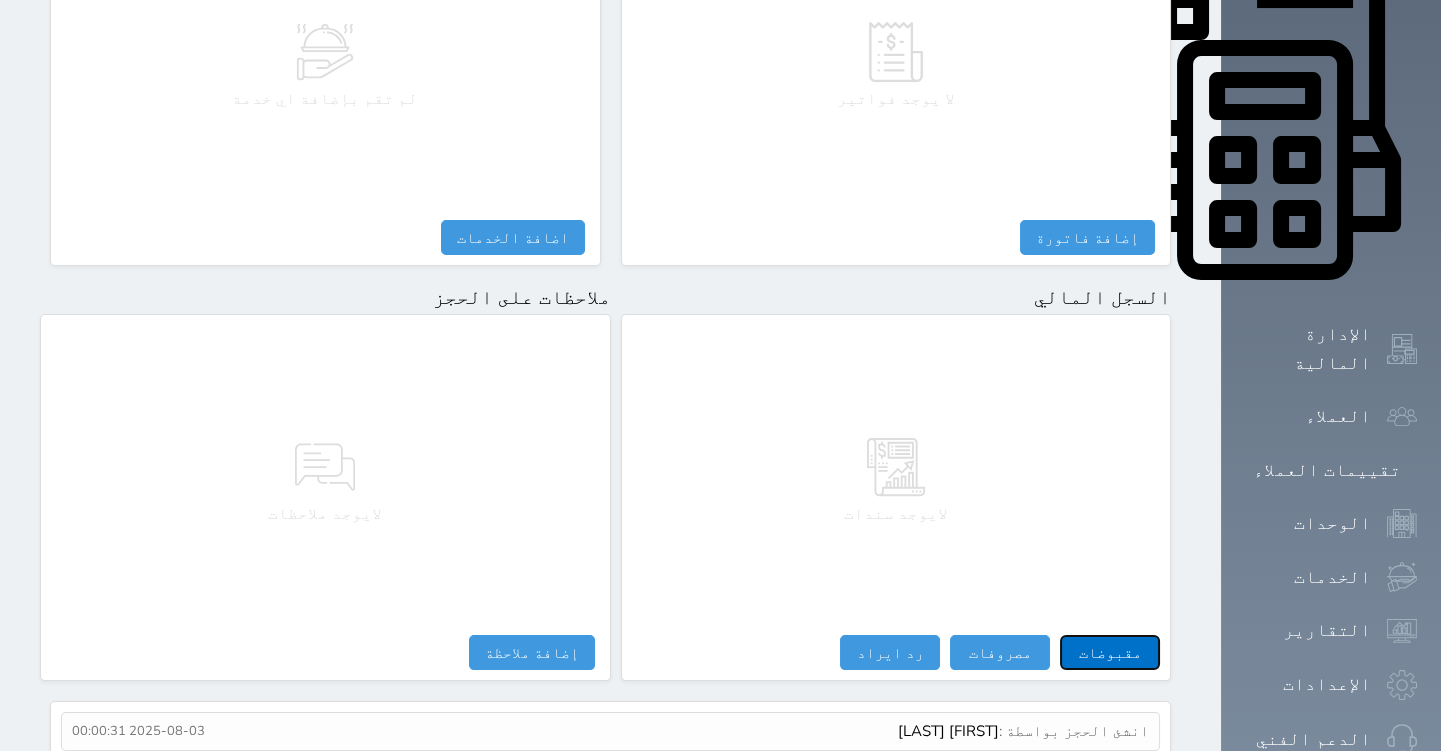 click on "مقبوضات" at bounding box center (1110, 652) 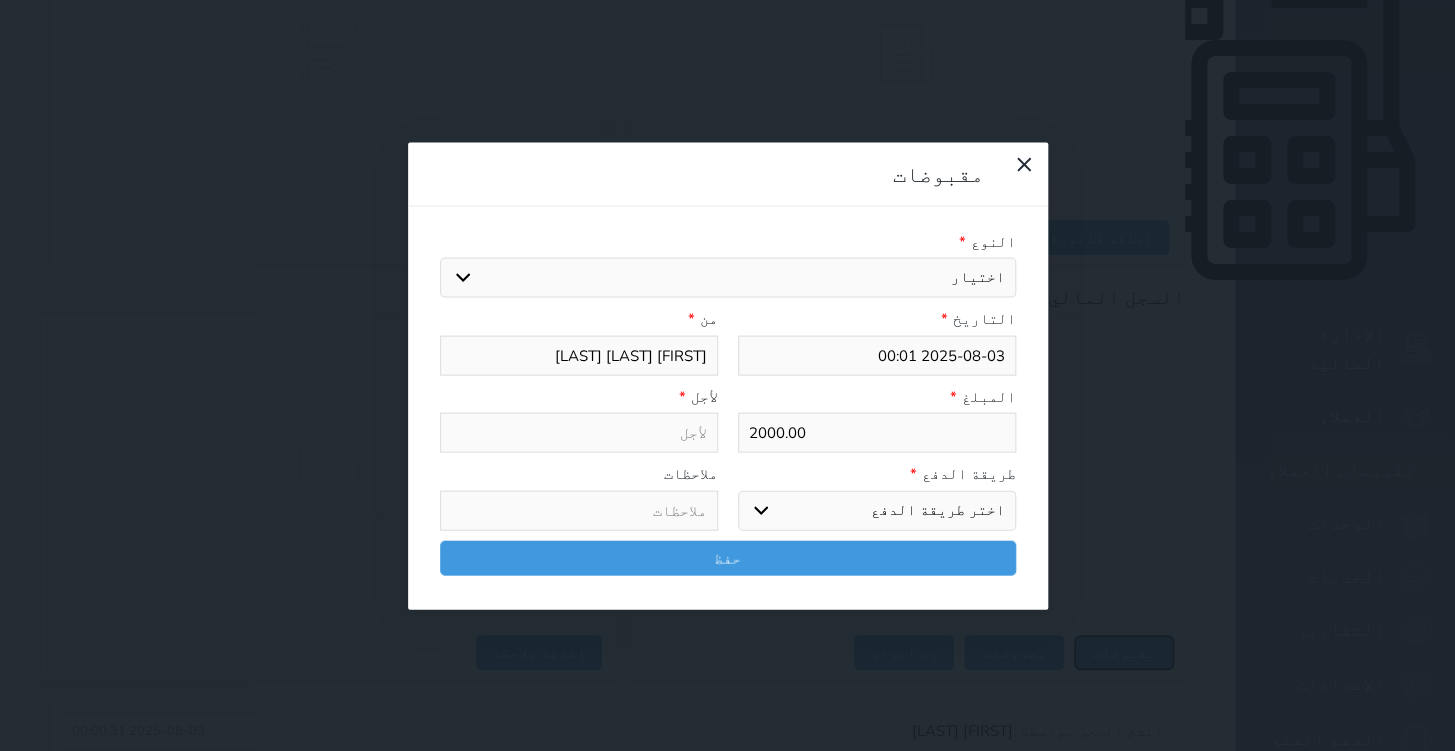 select 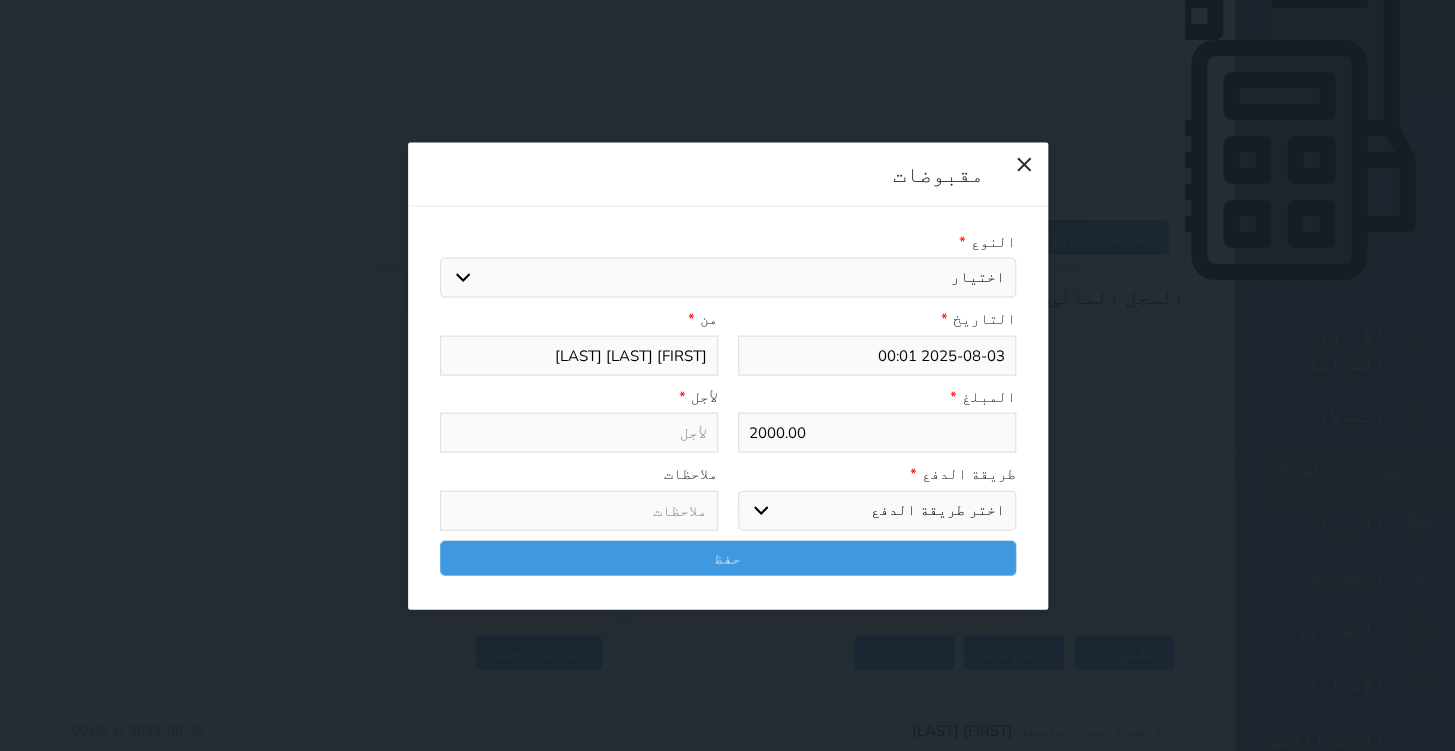 click on "اختيار   مقبوضات عامة قيمة إيجار فواتير تامين عربون لا ينطبق آخر مغسلة واي فاي - الإنترنت مواقف السيارات طعام الأغذية والمشروبات مشروبات المشروبات الباردة المشروبات الساخنة الإفطار غداء عشاء مخبز و كعك حمام سباحة الصالة الرياضية سبا و خدمات الجمال اختيار وإسقاط (خدمات النقل) ميني بار كابل - تلفزيون سرير إضافي تصفيف الشعر التسوق خدمات الجولات السياحية المنظمة خدمات الدليل السياحي" at bounding box center [728, 278] 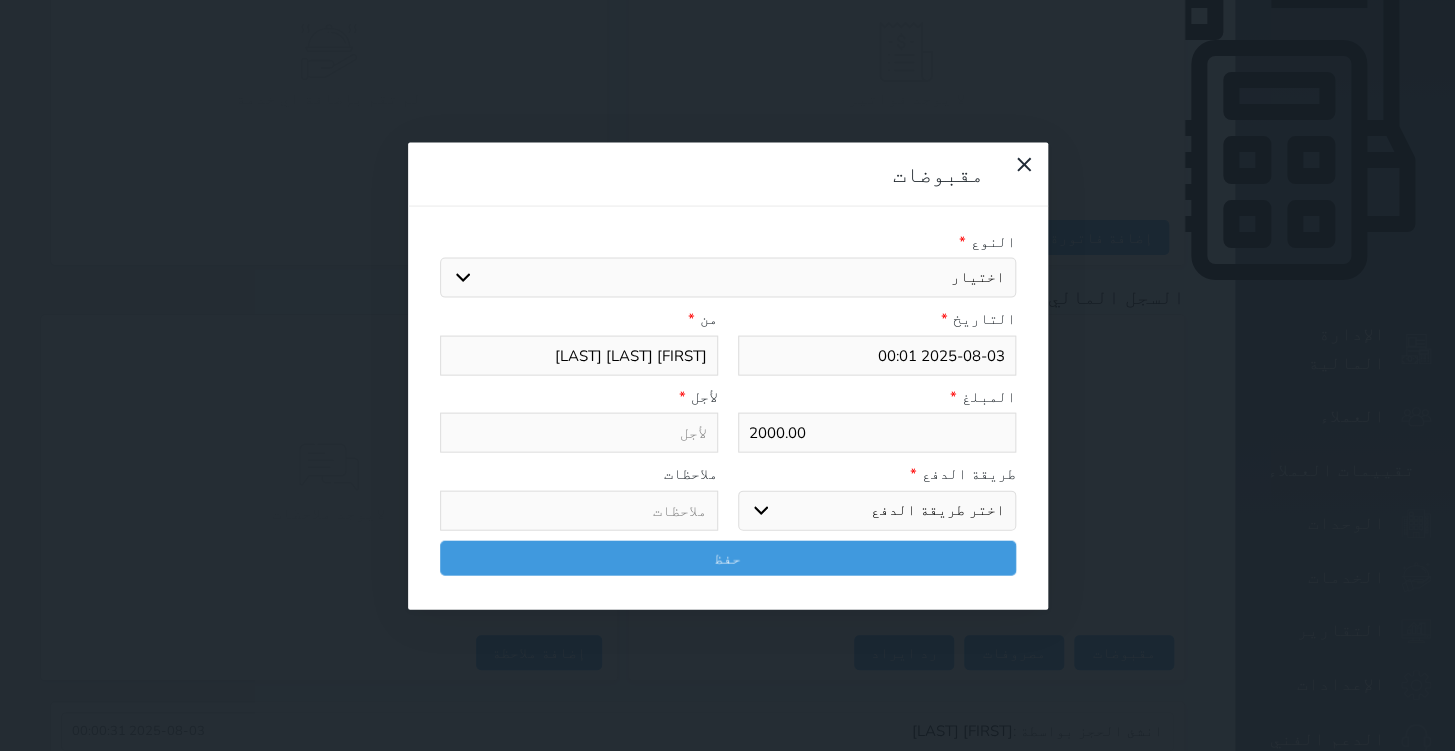 select on "90107" 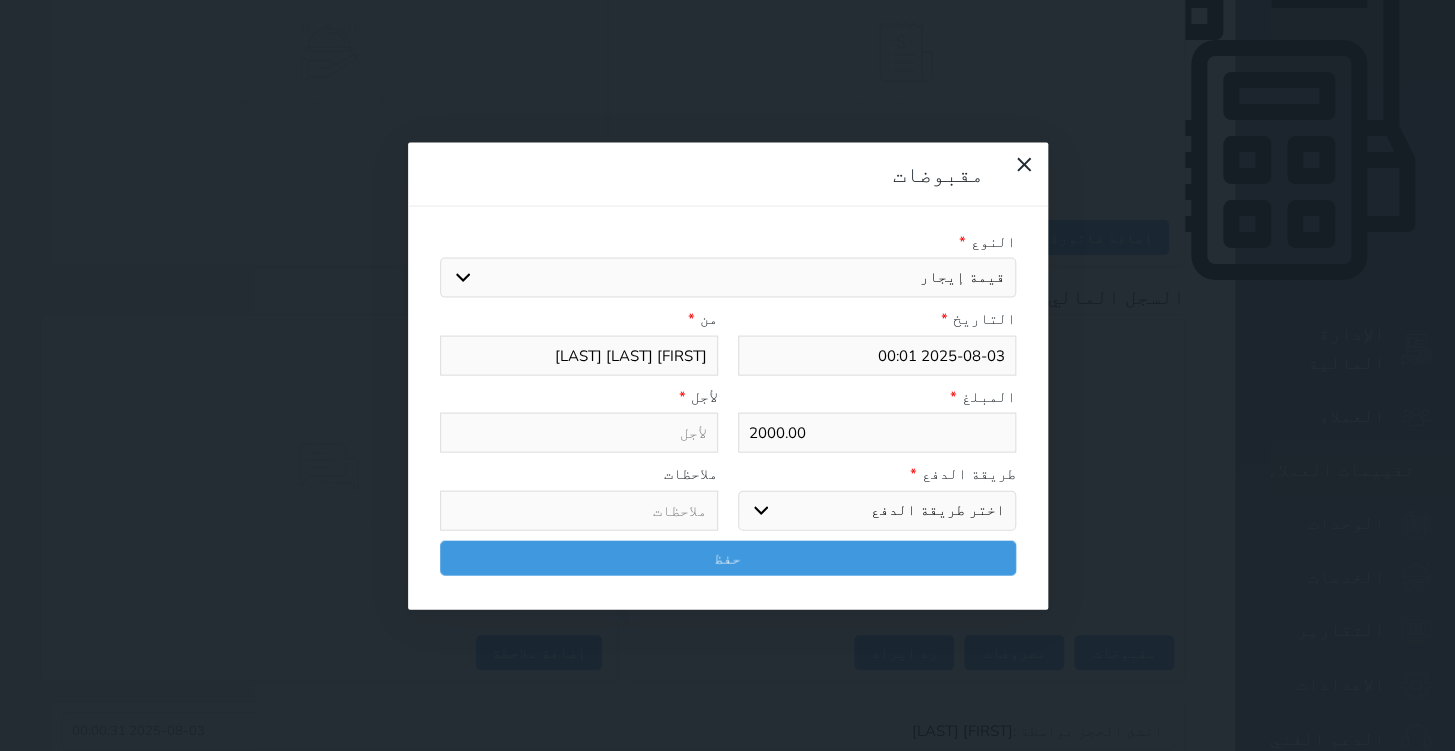 click on "اختيار   مقبوضات عامة قيمة إيجار فواتير تامين عربون لا ينطبق آخر مغسلة واي فاي - الإنترنت مواقف السيارات طعام الأغذية والمشروبات مشروبات المشروبات الباردة المشروبات الساخنة الإفطار غداء عشاء مخبز و كعك حمام سباحة الصالة الرياضية سبا و خدمات الجمال اختيار وإسقاط (خدمات النقل) ميني بار كابل - تلفزيون سرير إضافي تصفيف الشعر التسوق خدمات الجولات السياحية المنظمة خدمات الدليل السياحي" at bounding box center (728, 278) 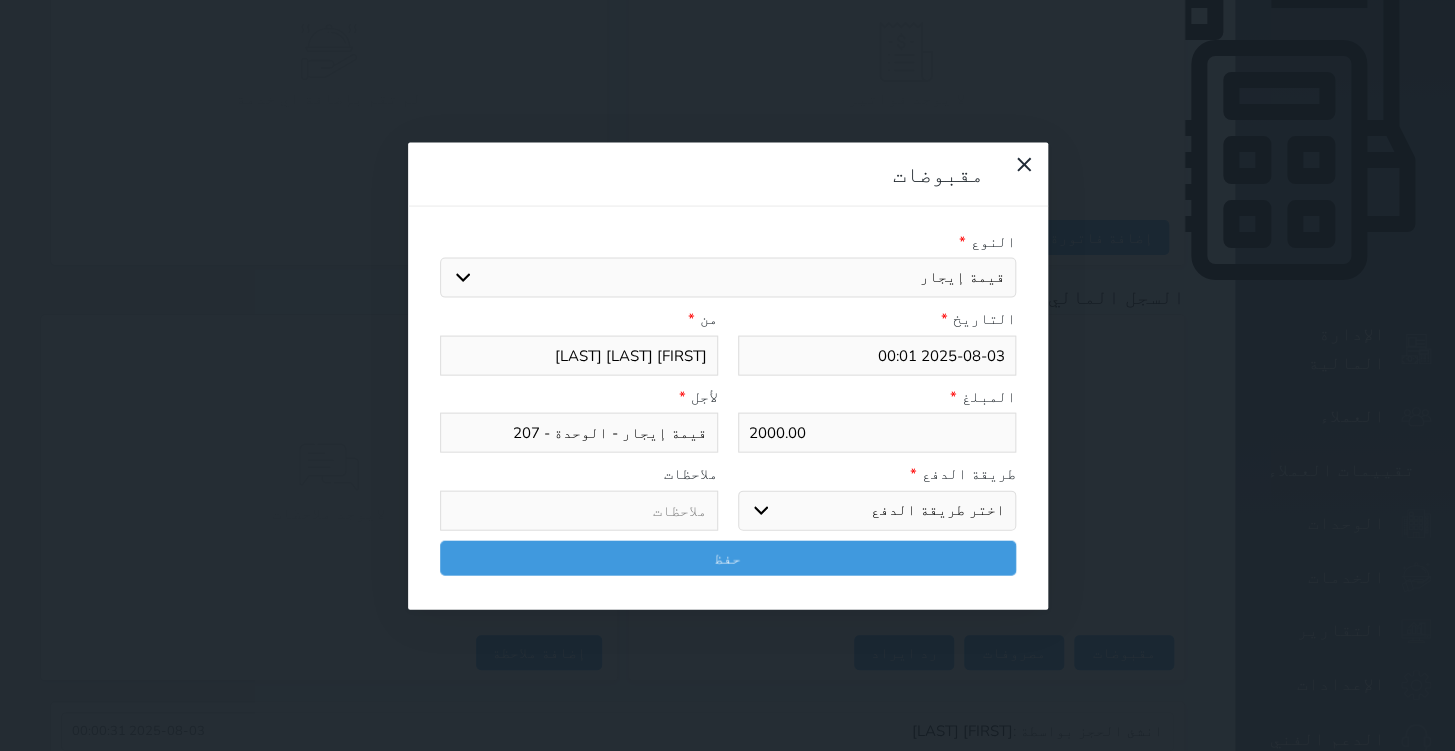 click on "اختر طريقة الدفع   دفع نقدى   تحويل بنكى   مدى   بطاقة ائتمان   آجل" at bounding box center [877, 510] 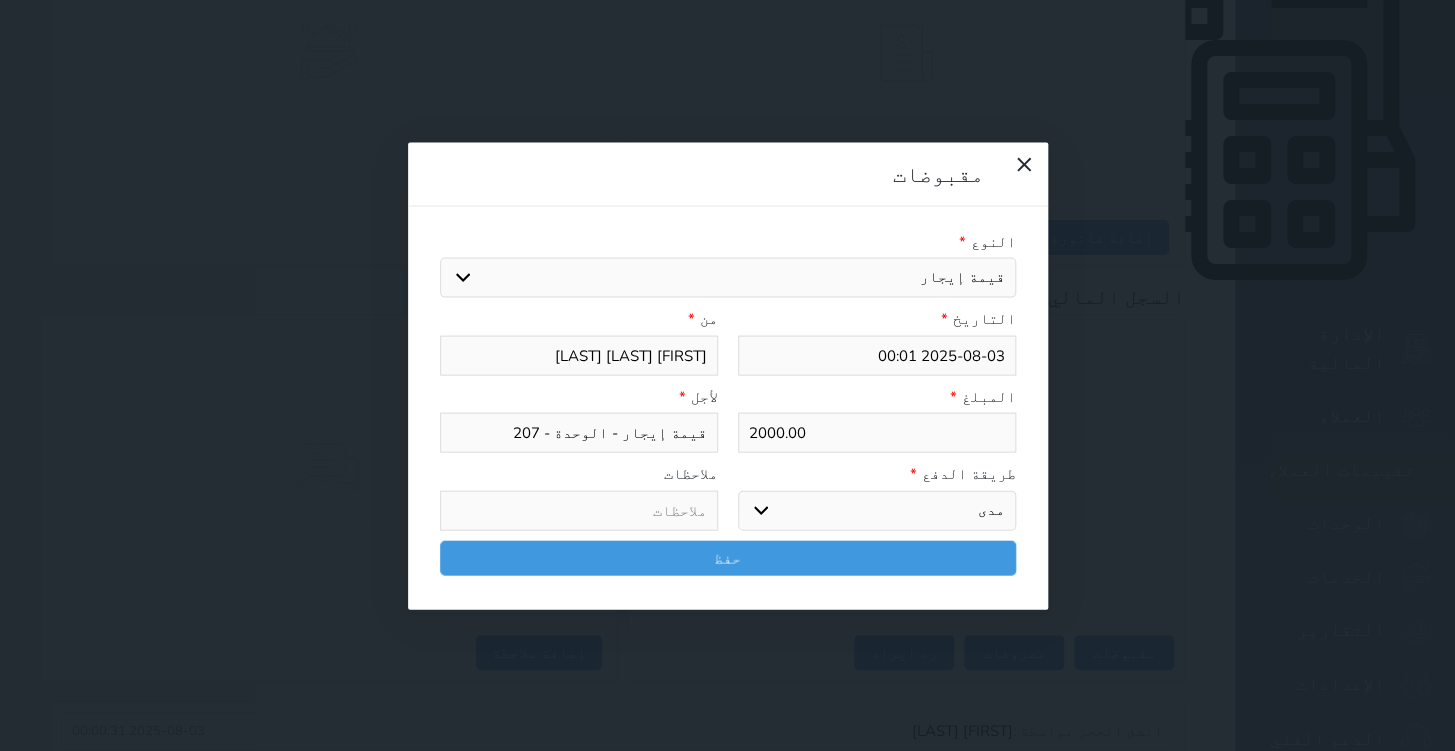 click on "اختر طريقة الدفع   دفع نقدى   تحويل بنكى   مدى   بطاقة ائتمان   آجل" at bounding box center [877, 510] 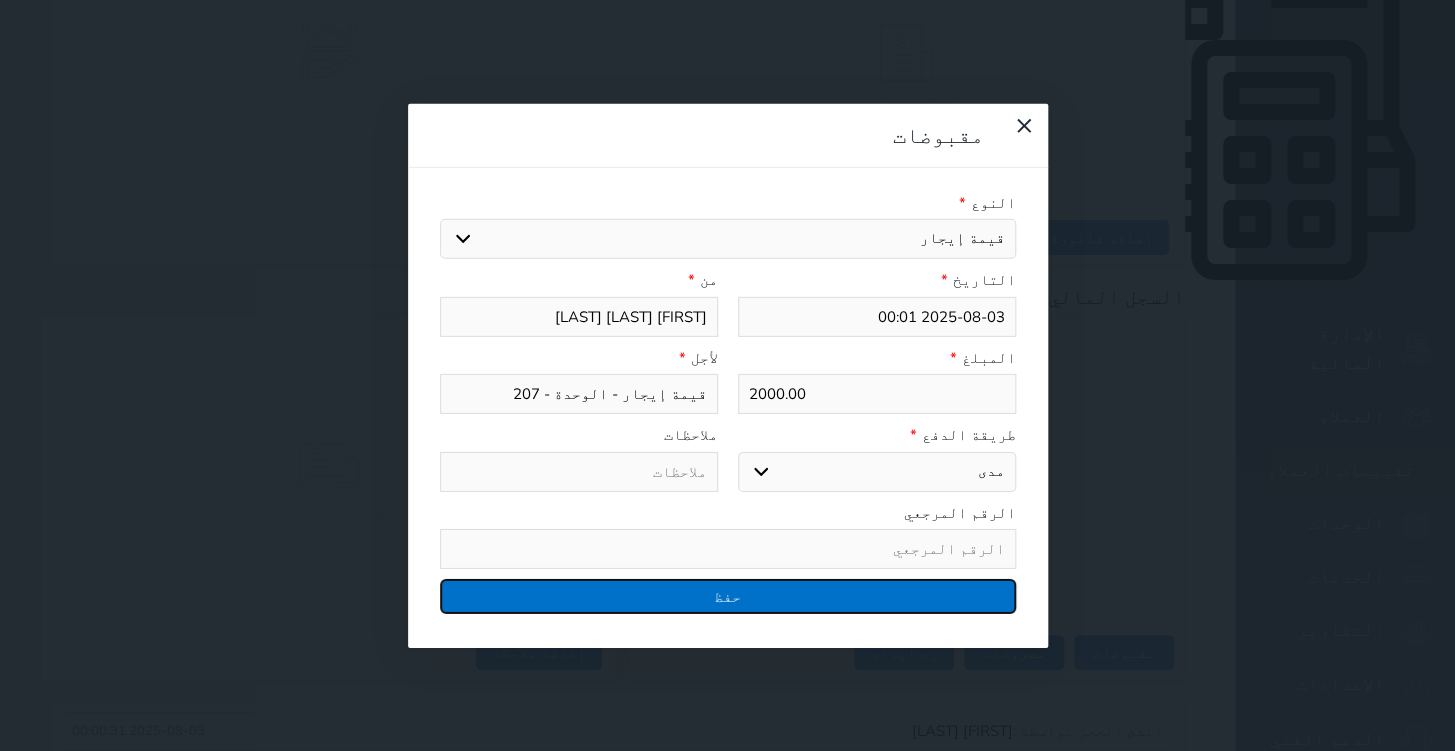click on "حفظ" at bounding box center (728, 596) 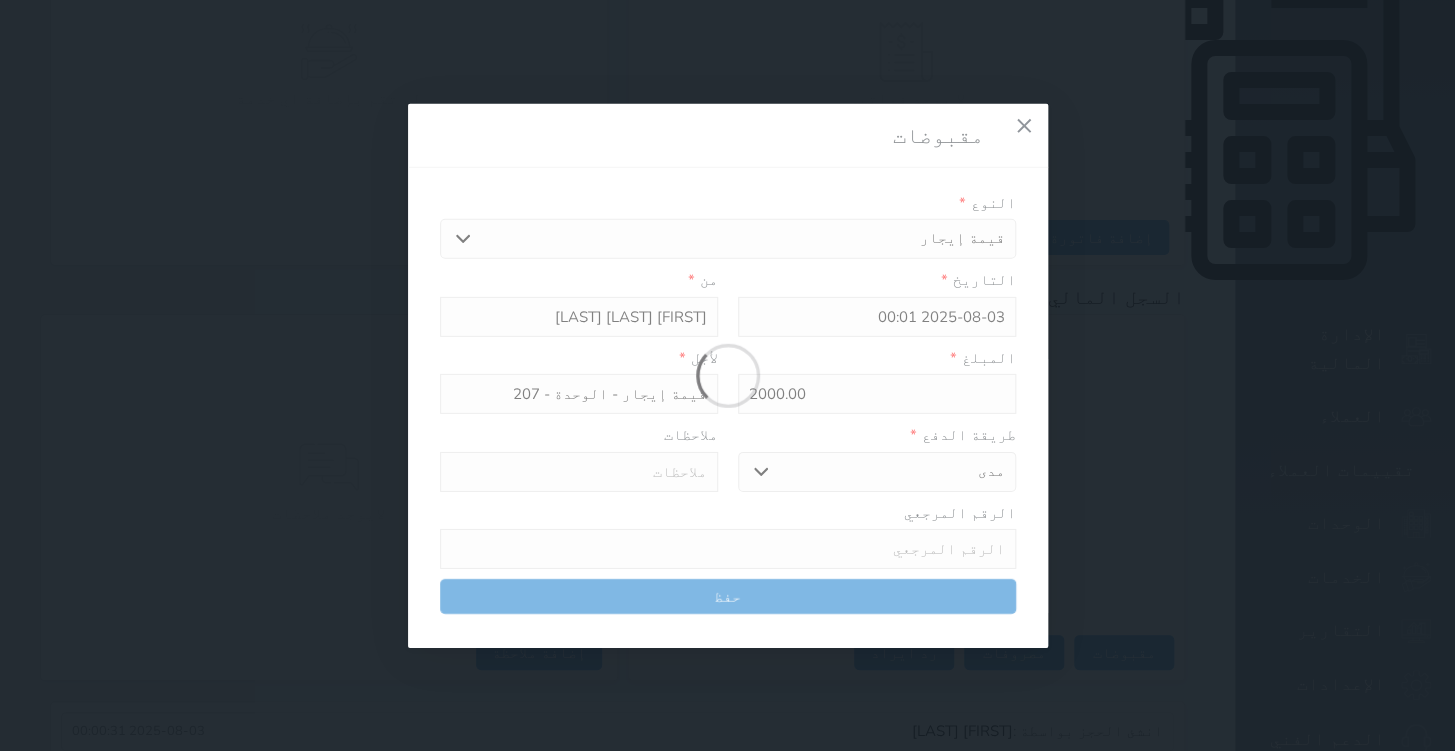 select 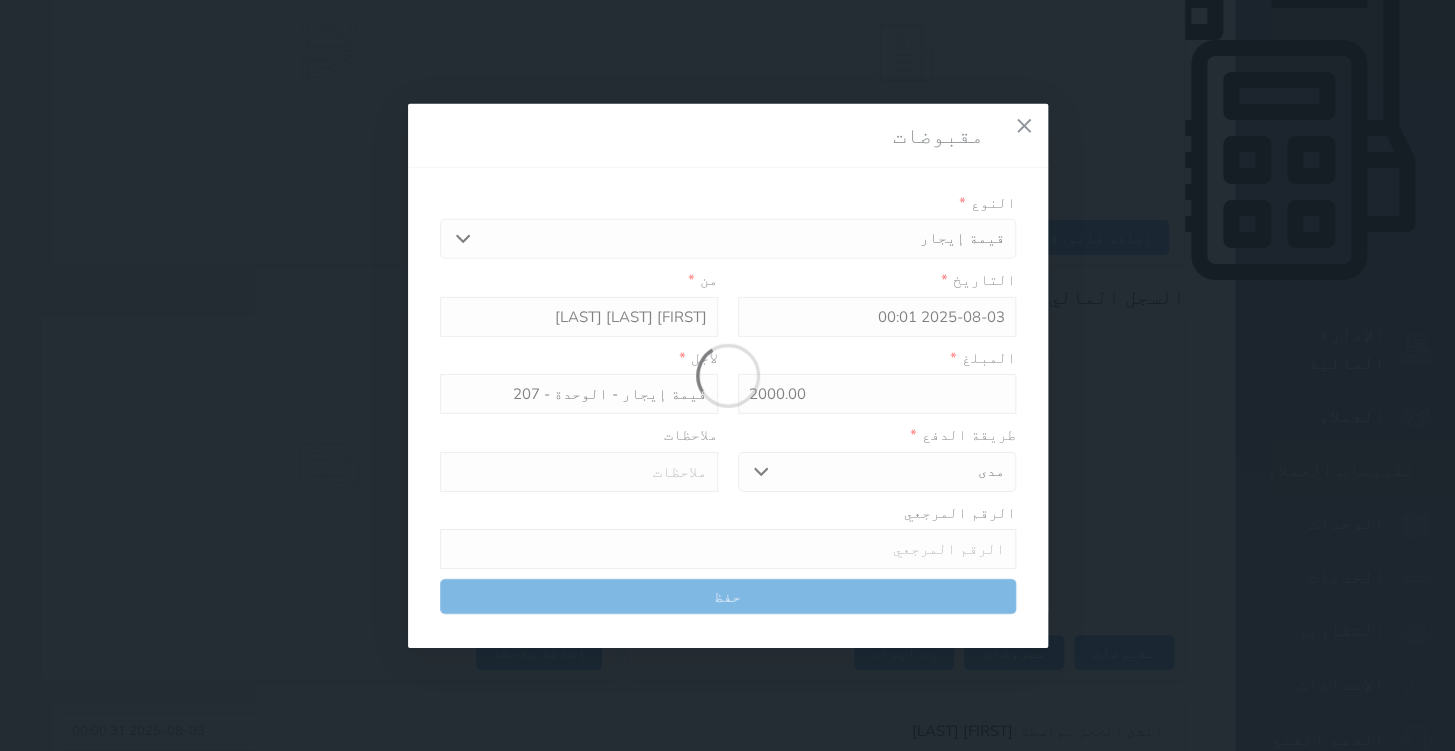 type 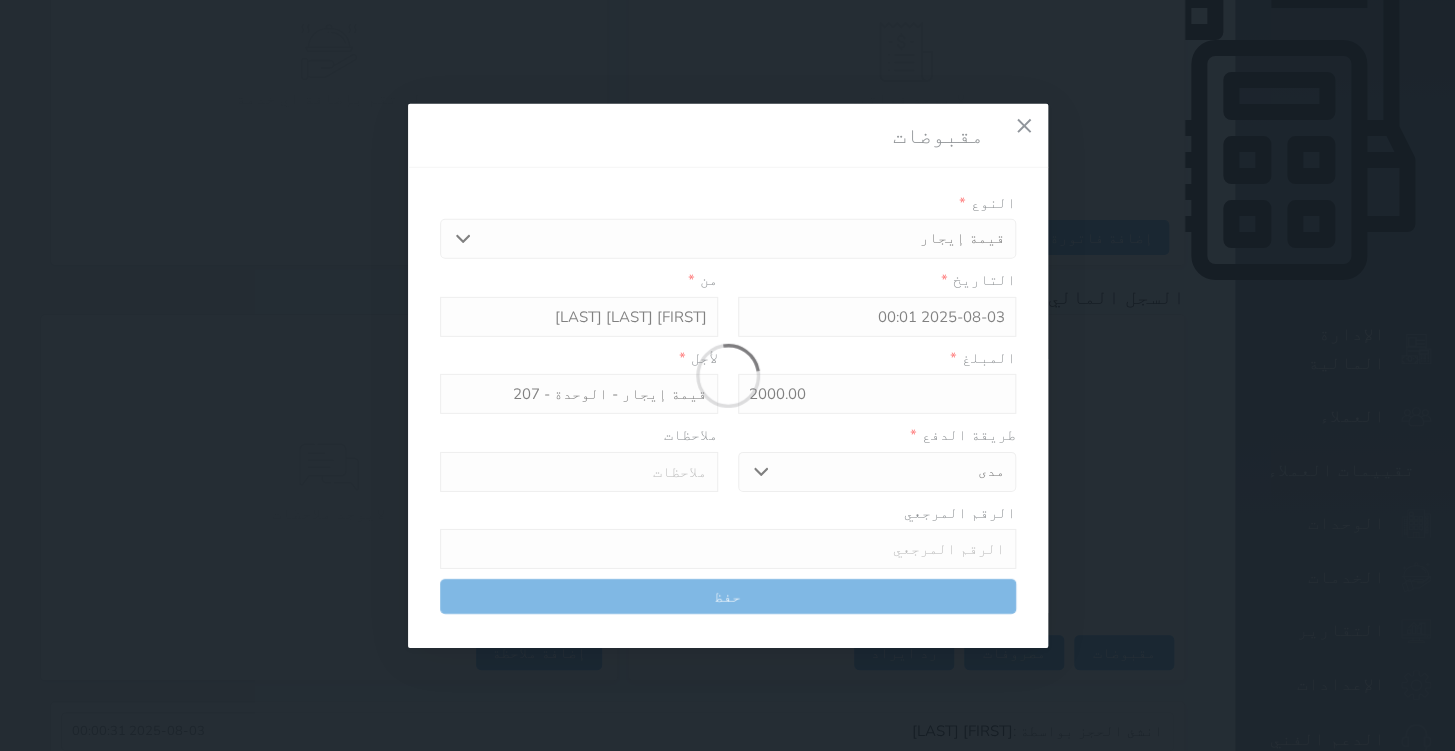 type 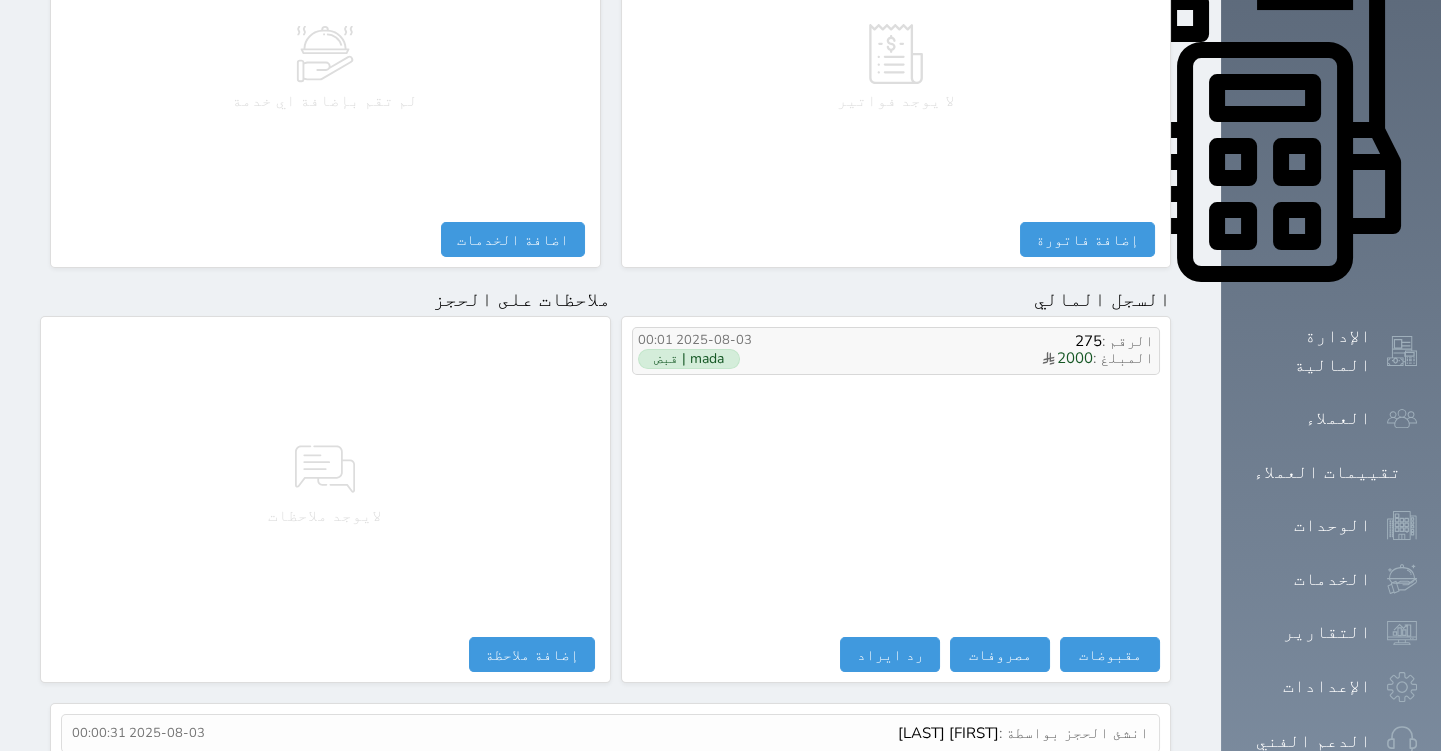 scroll, scrollTop: 895, scrollLeft: 0, axis: vertical 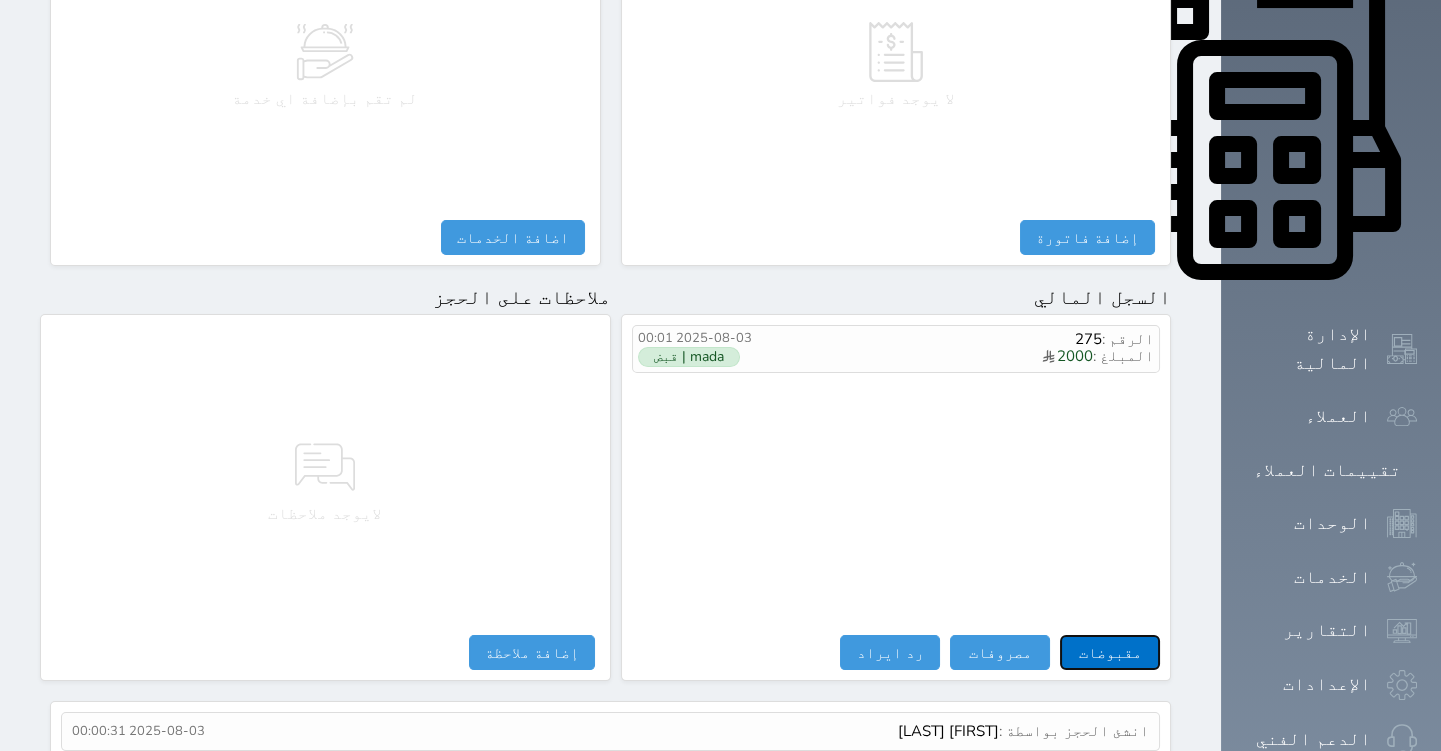 click on "مقبوضات" at bounding box center [1110, 652] 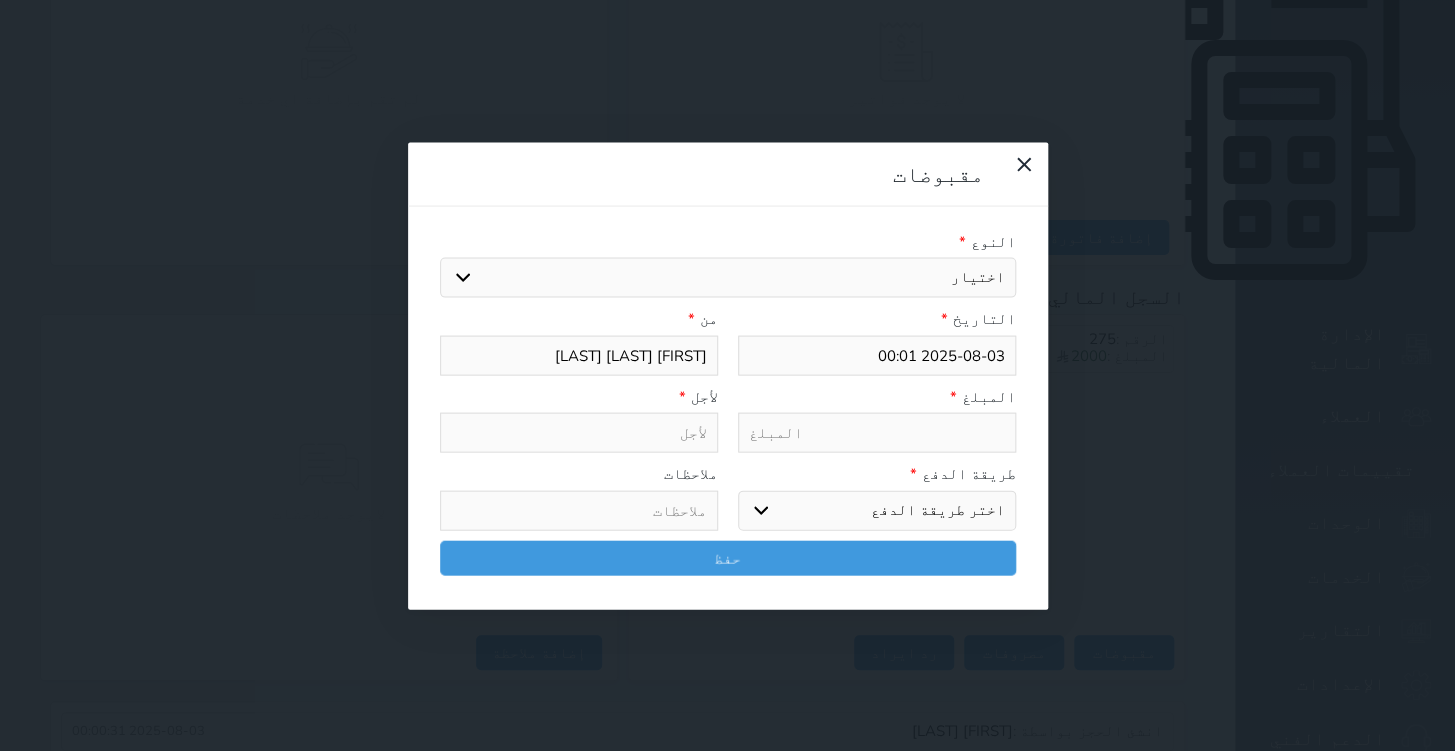 click at bounding box center (877, 433) 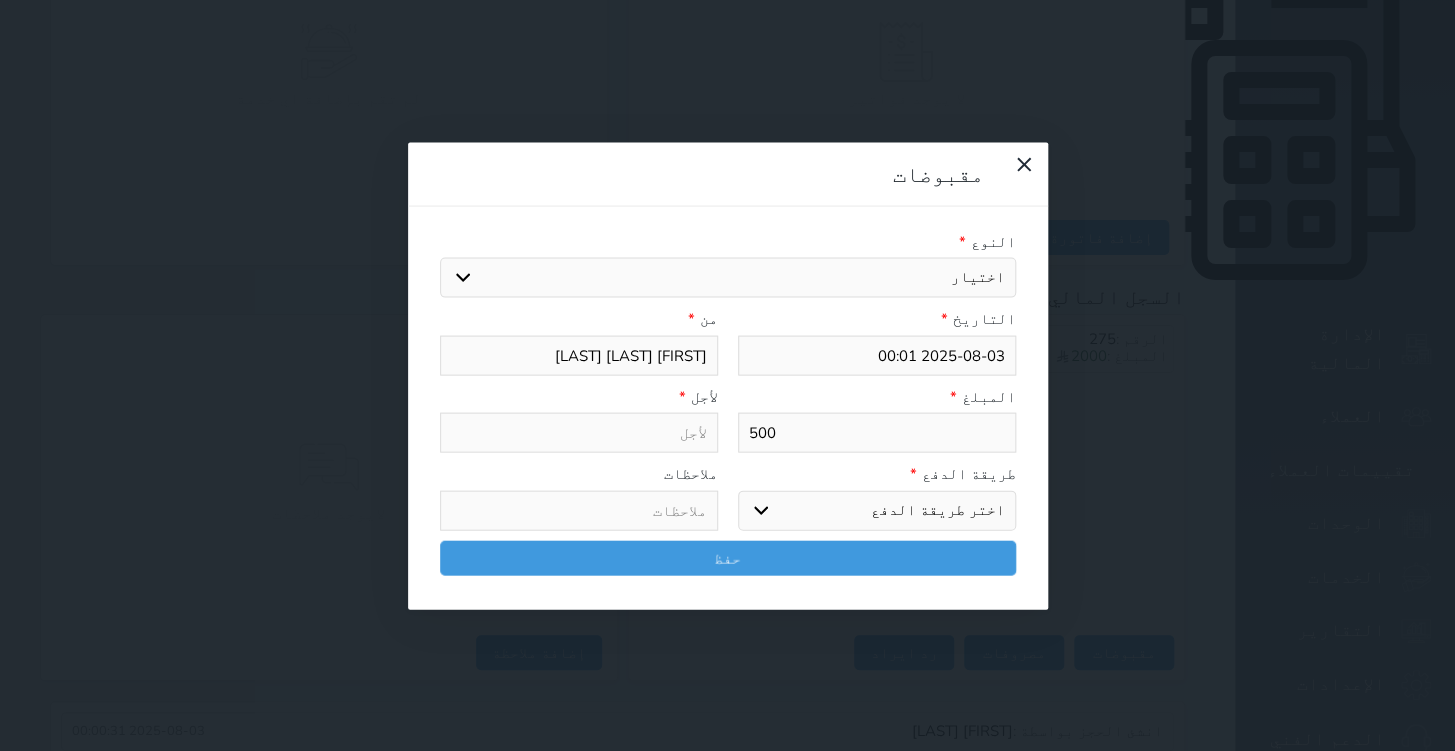 click on "اختر طريقة الدفع   دفع نقدى   تحويل بنكى   مدى   بطاقة ائتمان   آجل" at bounding box center [877, 510] 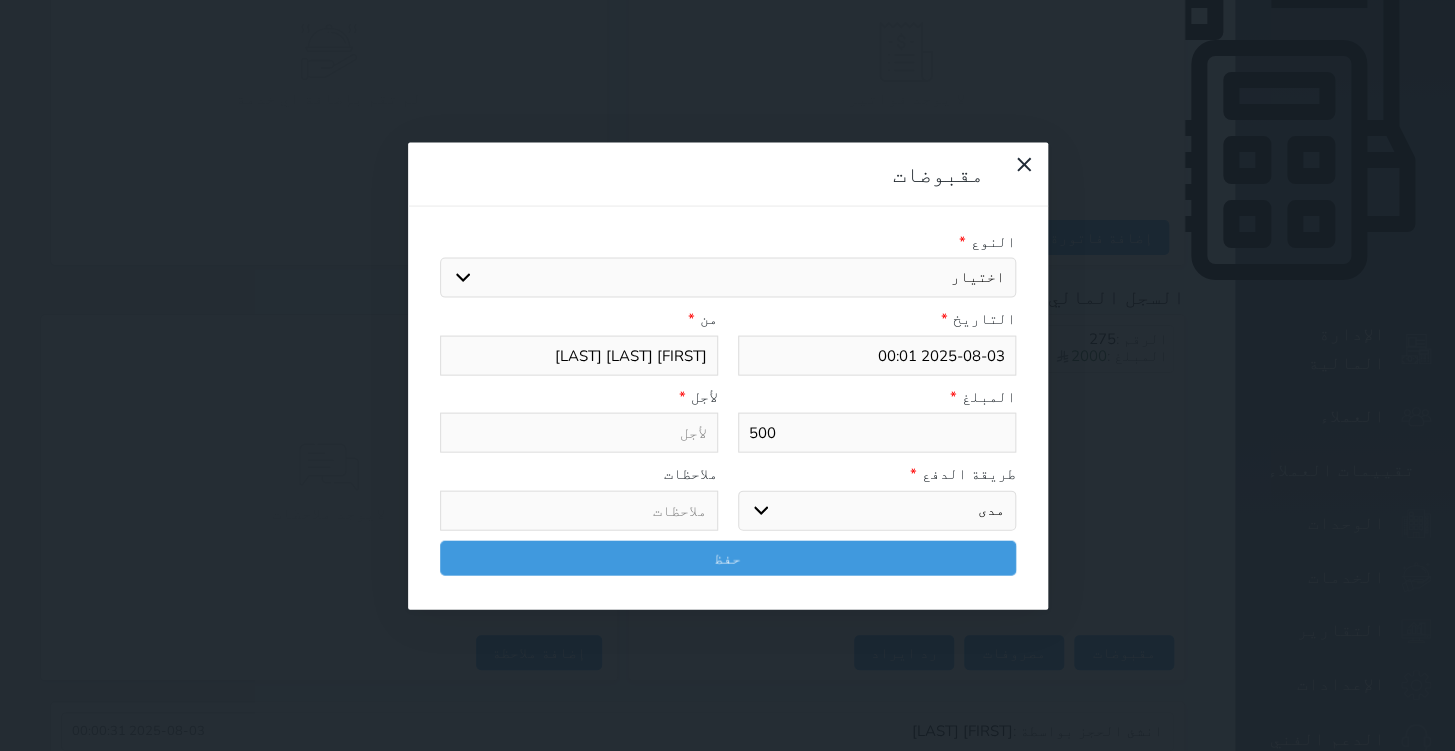 click on "اختر طريقة الدفع   دفع نقدى   تحويل بنكى   مدى   بطاقة ائتمان   آجل" at bounding box center [877, 510] 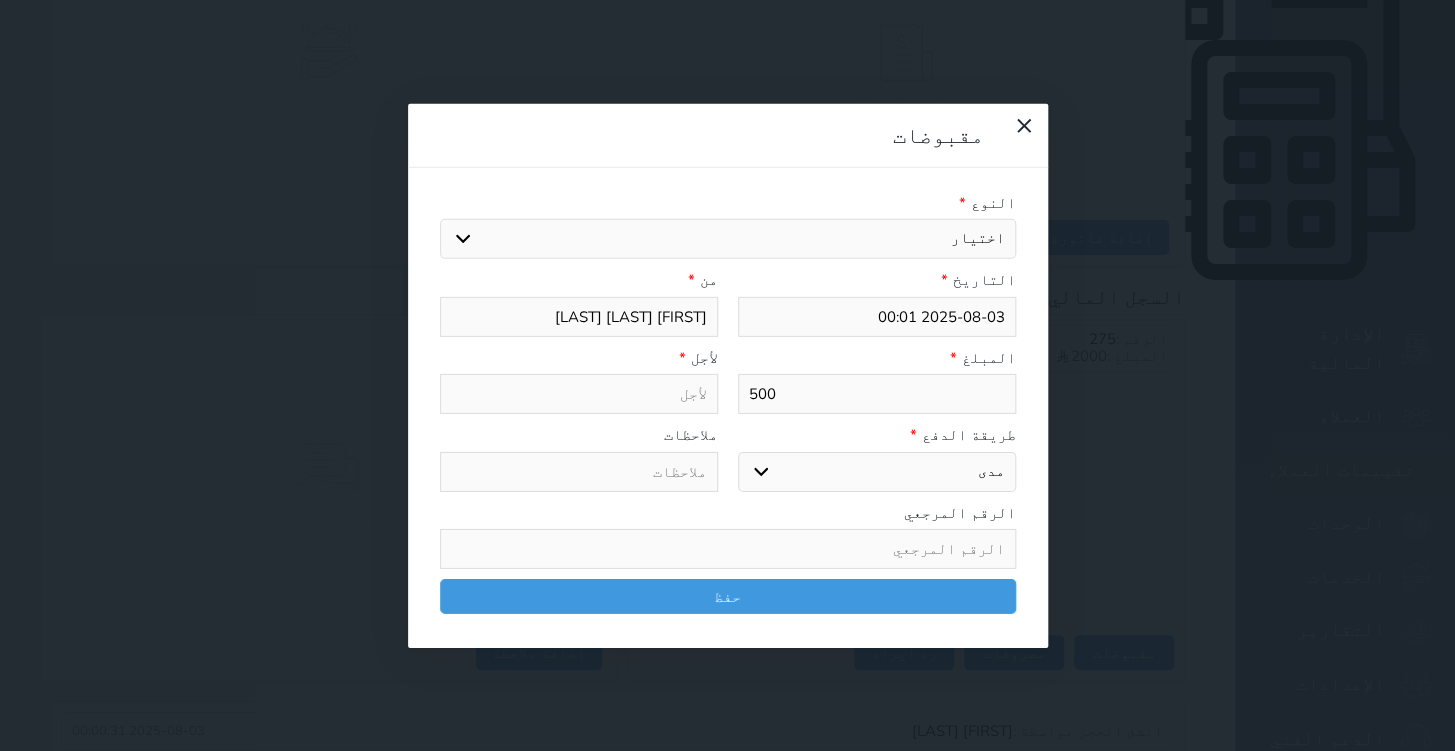 click on "اختيار   مقبوضات عامة قيمة إيجار فواتير تامين عربون لا ينطبق آخر مغسلة واي فاي - الإنترنت مواقف السيارات طعام الأغذية والمشروبات مشروبات المشروبات الباردة المشروبات الساخنة الإفطار غداء عشاء مخبز و كعك حمام سباحة الصالة الرياضية سبا و خدمات الجمال اختيار وإسقاط (خدمات النقل) ميني بار كابل - تلفزيون سرير إضافي تصفيف الشعر التسوق خدمات الجولات السياحية المنظمة خدمات الدليل السياحي" at bounding box center (728, 239) 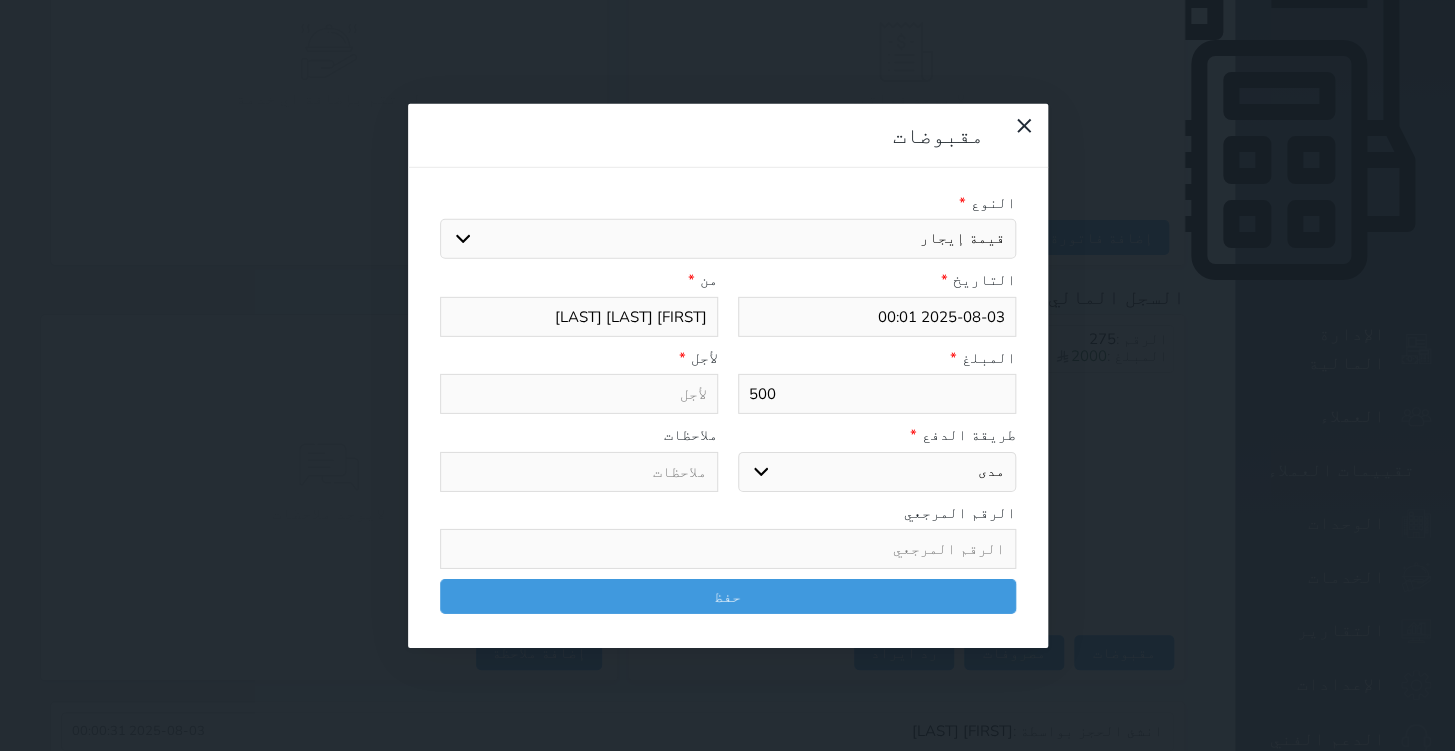 click on "اختيار   مقبوضات عامة قيمة إيجار فواتير تامين عربون لا ينطبق آخر مغسلة واي فاي - الإنترنت مواقف السيارات طعام الأغذية والمشروبات مشروبات المشروبات الباردة المشروبات الساخنة الإفطار غداء عشاء مخبز و كعك حمام سباحة الصالة الرياضية سبا و خدمات الجمال اختيار وإسقاط (خدمات النقل) ميني بار كابل - تلفزيون سرير إضافي تصفيف الشعر التسوق خدمات الجولات السياحية المنظمة خدمات الدليل السياحي" at bounding box center (728, 239) 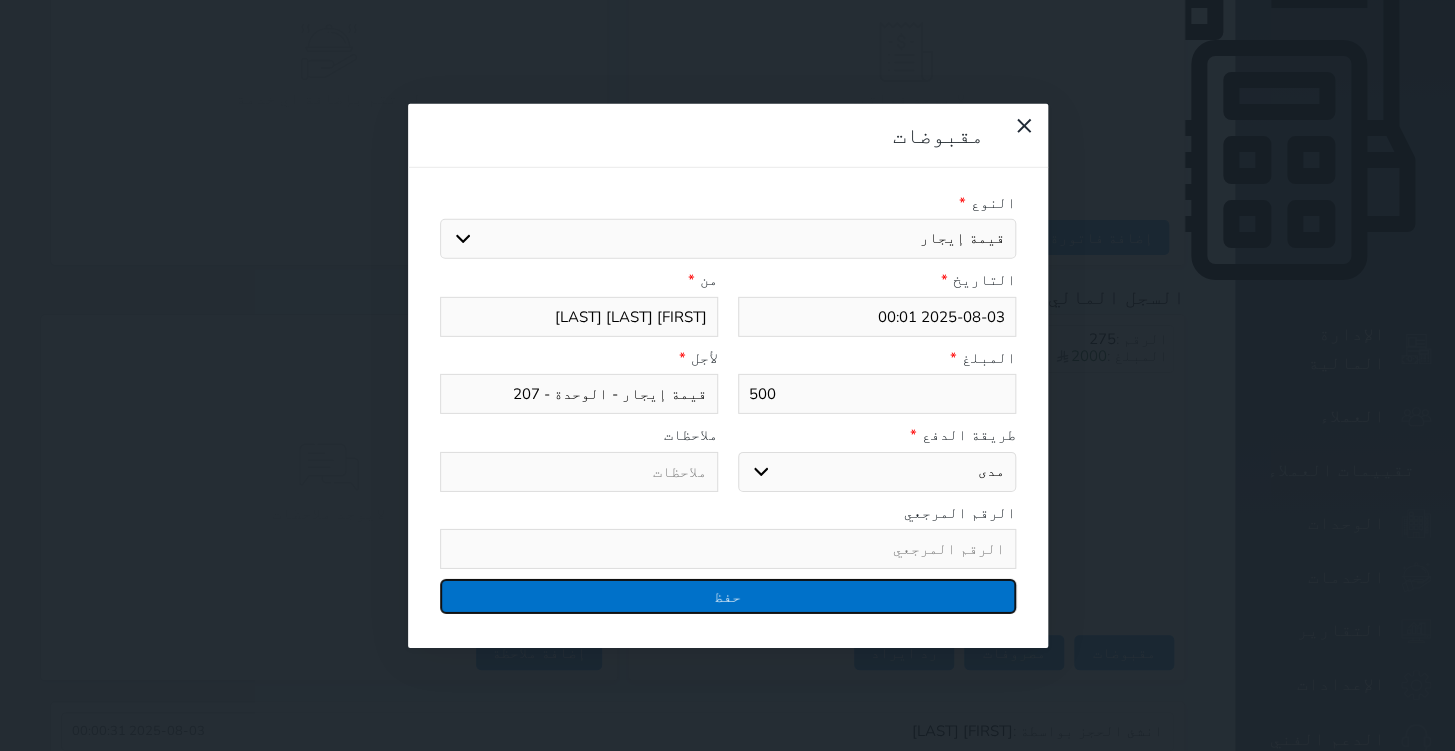 click on "حفظ" at bounding box center [728, 596] 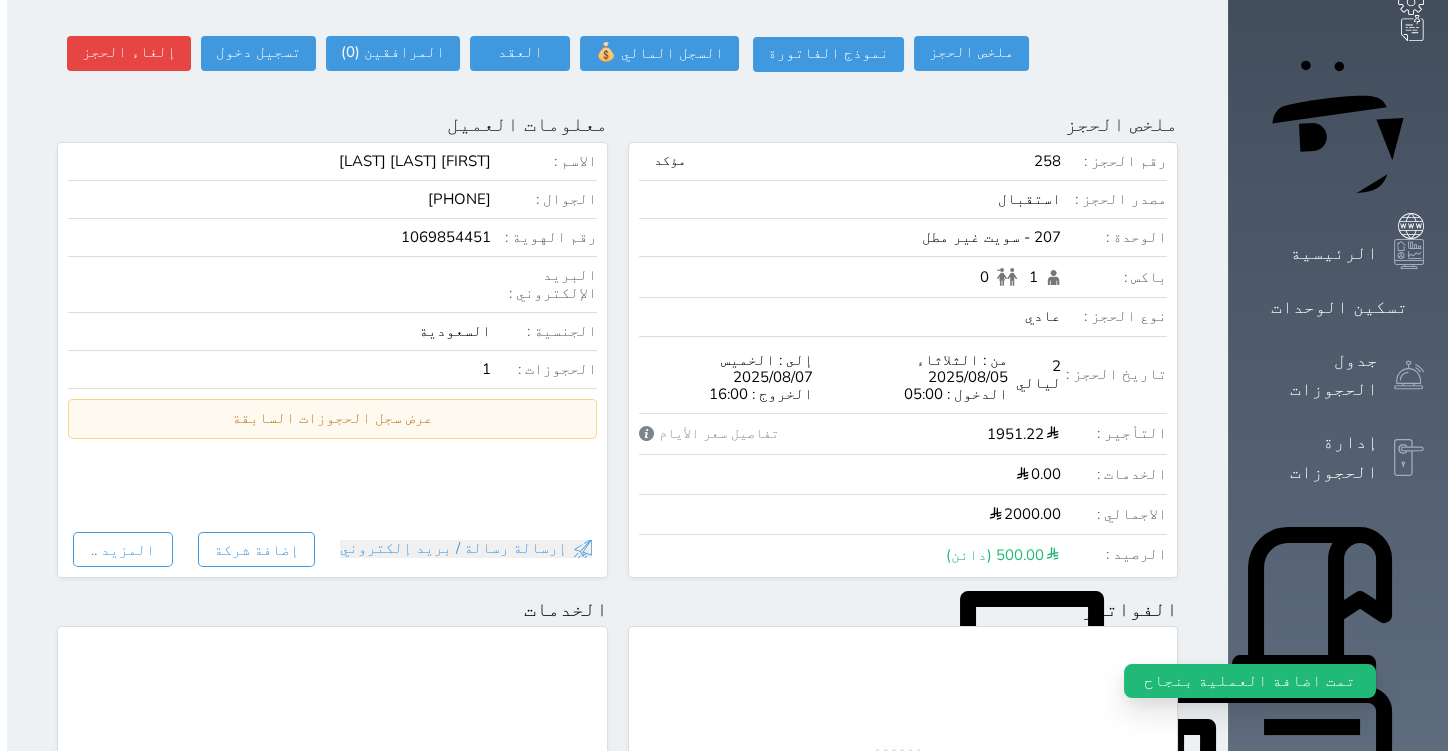 scroll, scrollTop: 0, scrollLeft: 0, axis: both 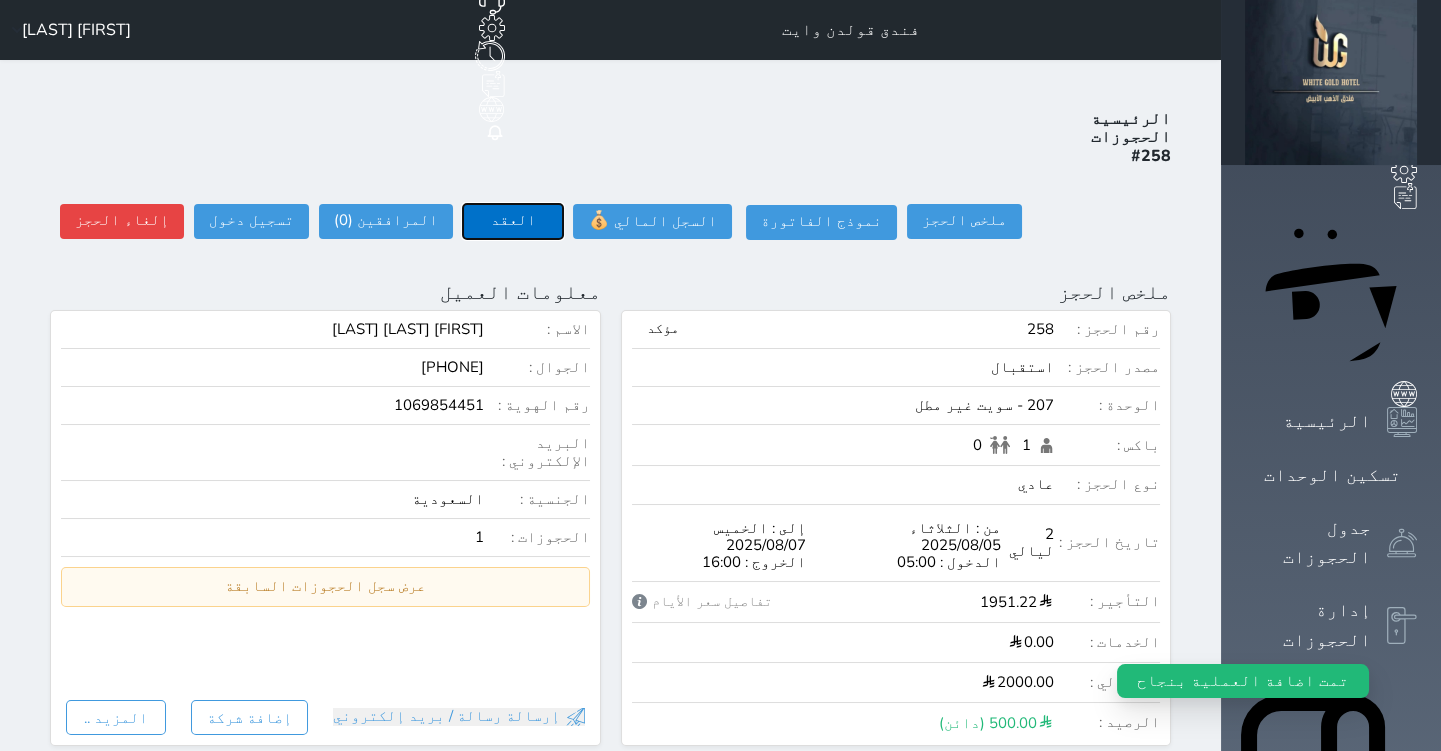 click on "العقد" at bounding box center [513, 221] 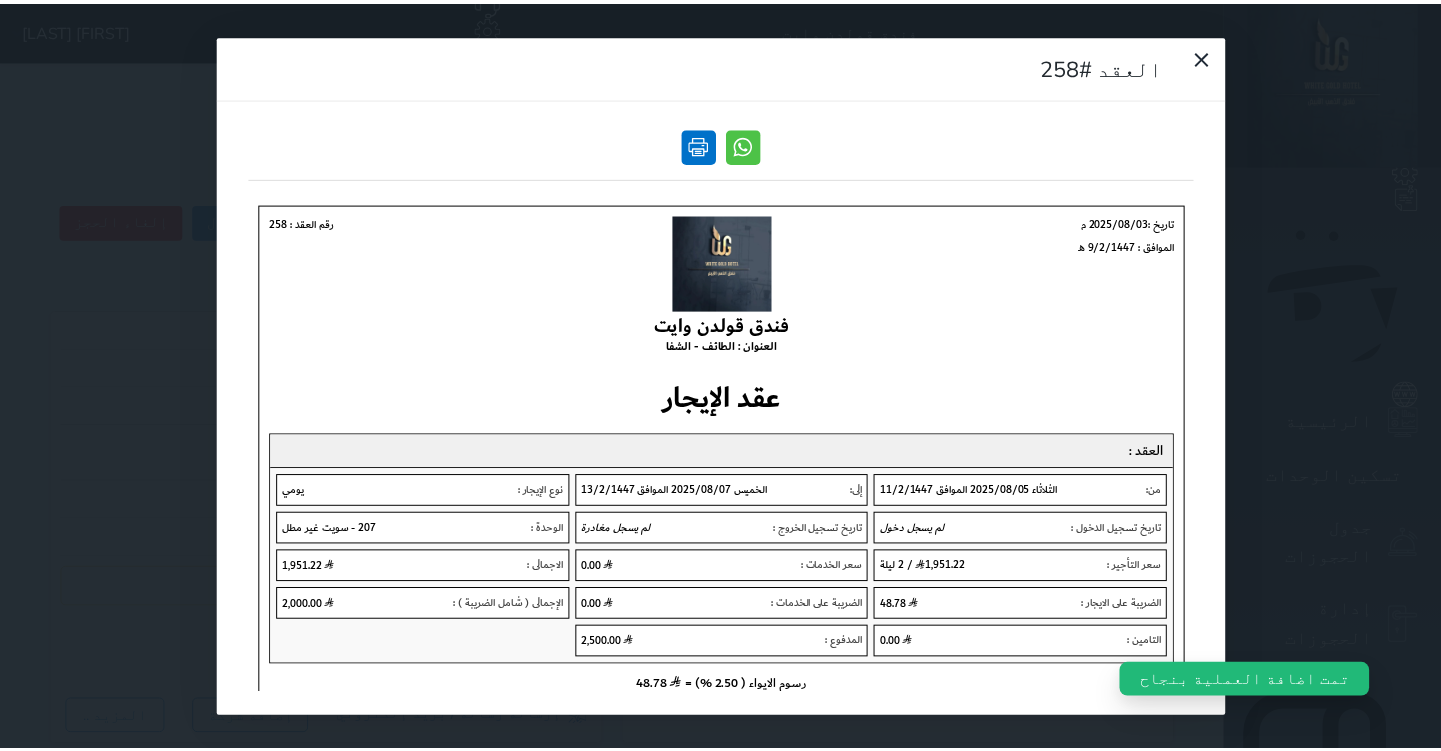 scroll, scrollTop: 0, scrollLeft: 0, axis: both 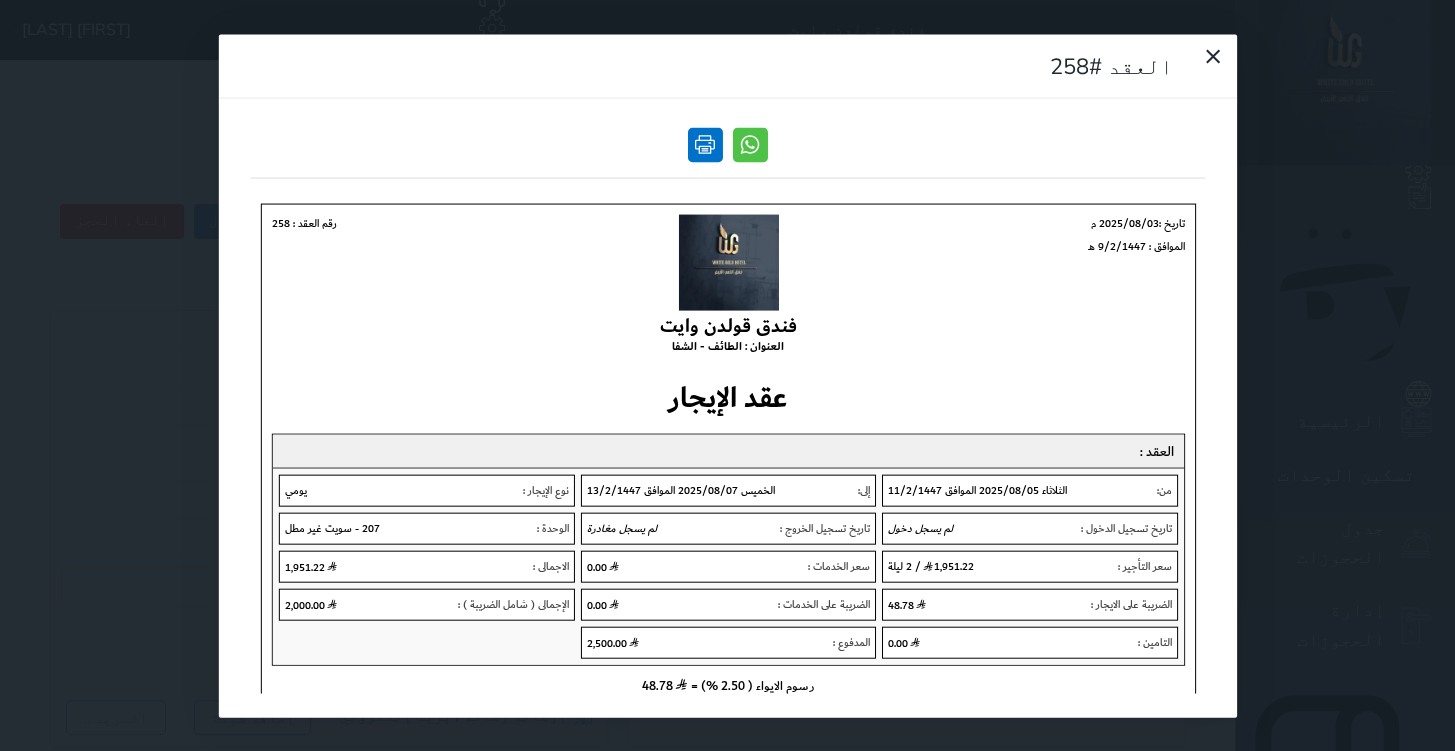 click at bounding box center [705, 144] 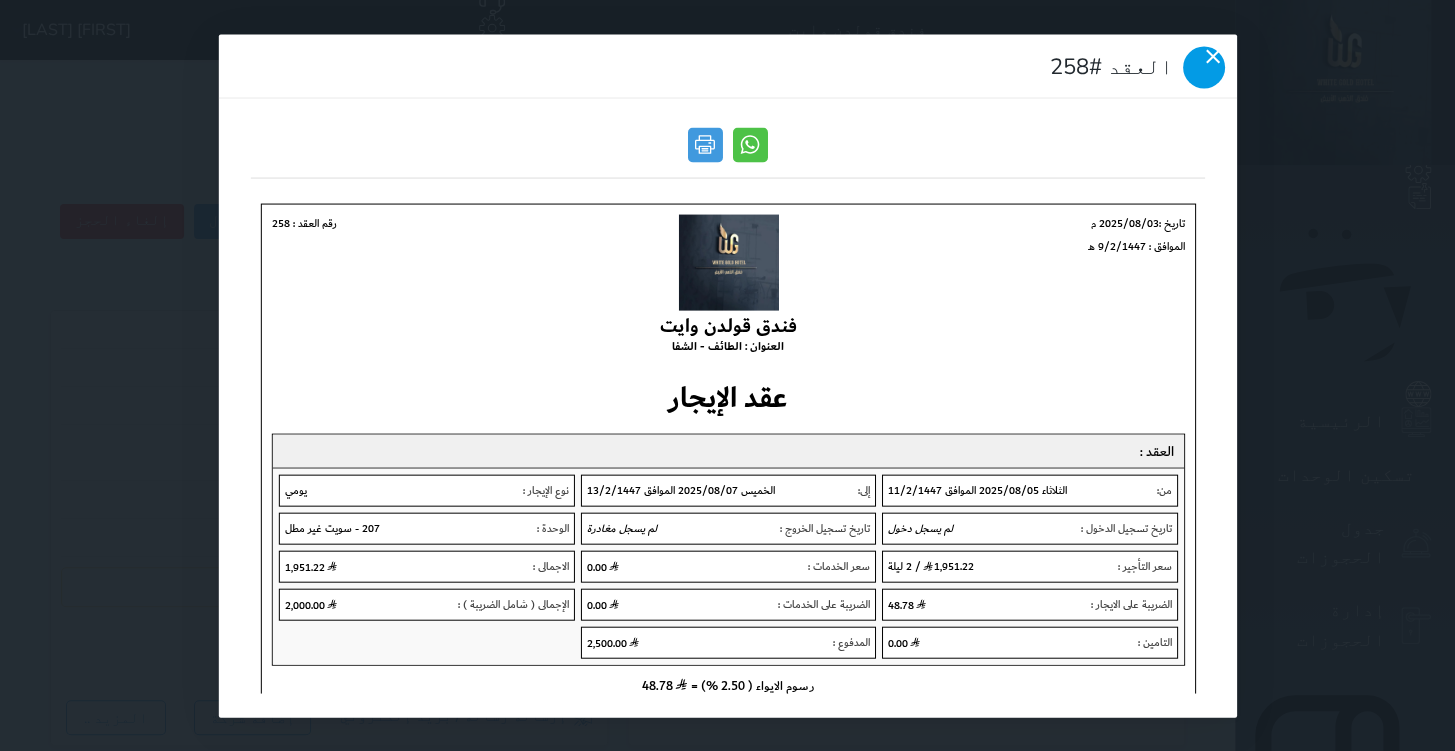 click 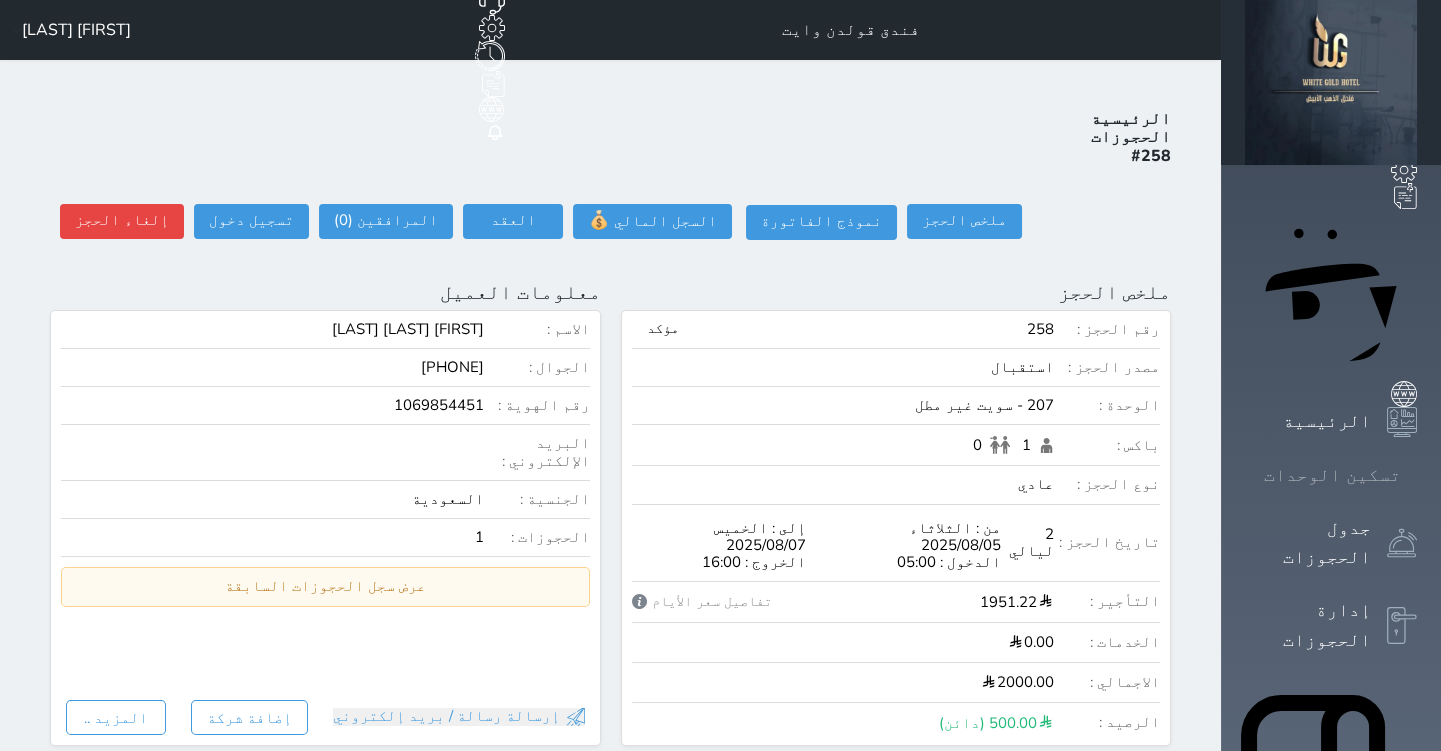 click on "تسكين الوحدات" at bounding box center (1332, 475) 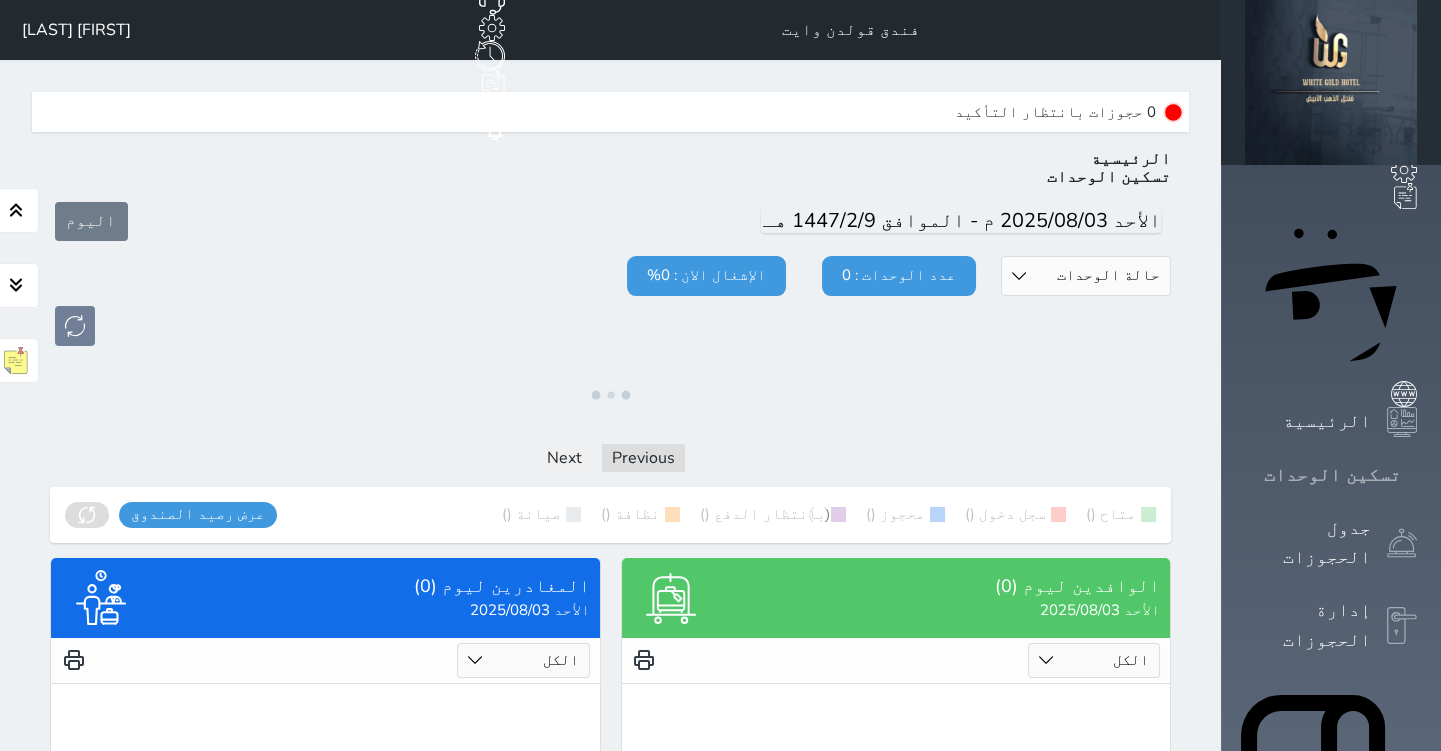 click on "تسكين الوحدات" at bounding box center [1332, 475] 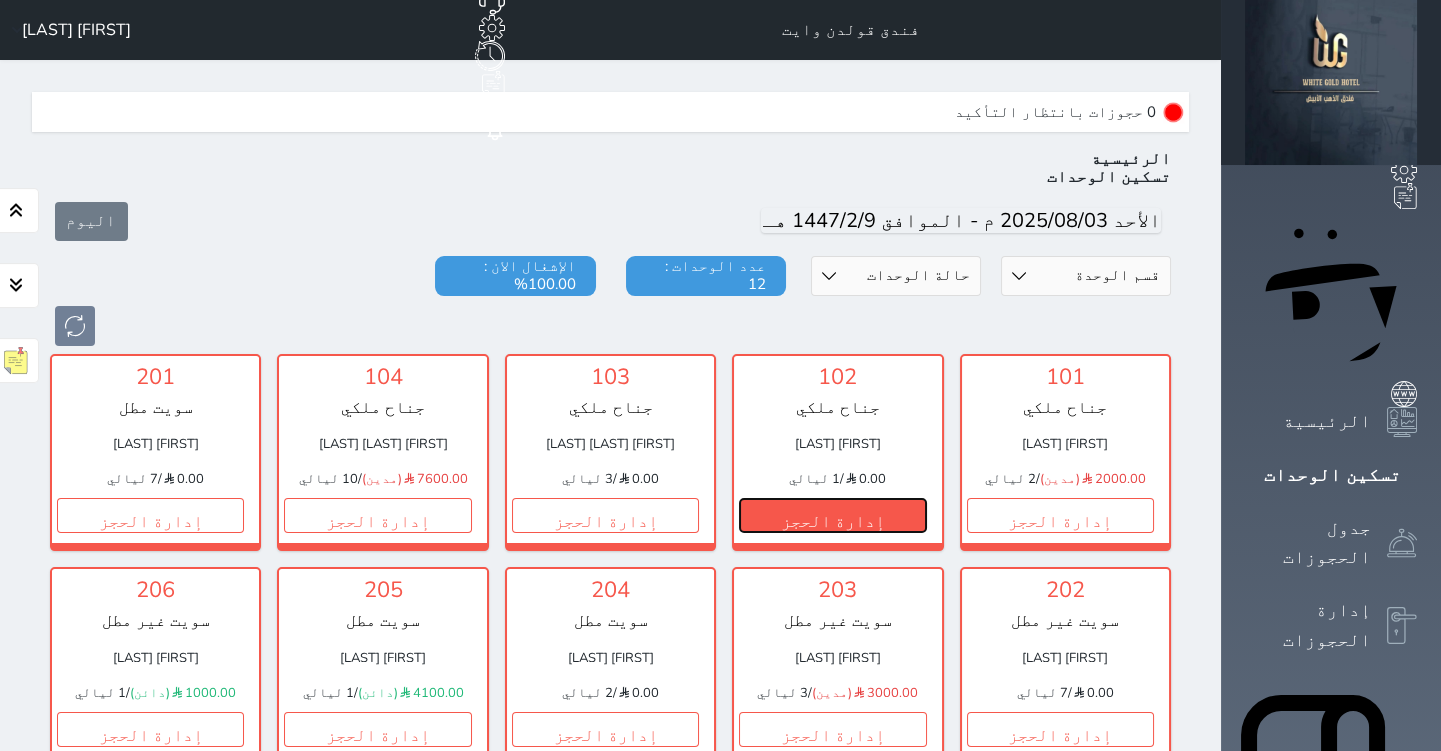 click on "إدارة الحجز" at bounding box center (832, 515) 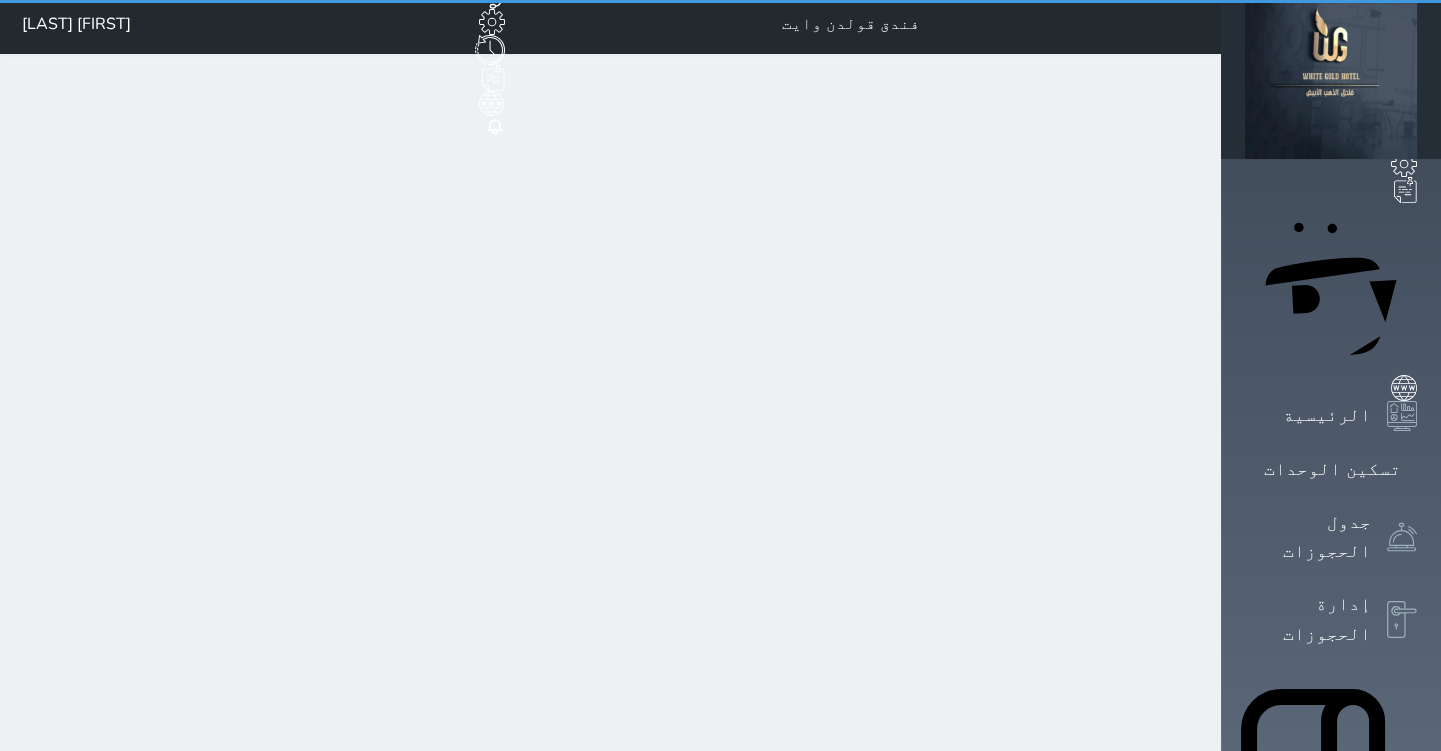 scroll, scrollTop: 0, scrollLeft: 0, axis: both 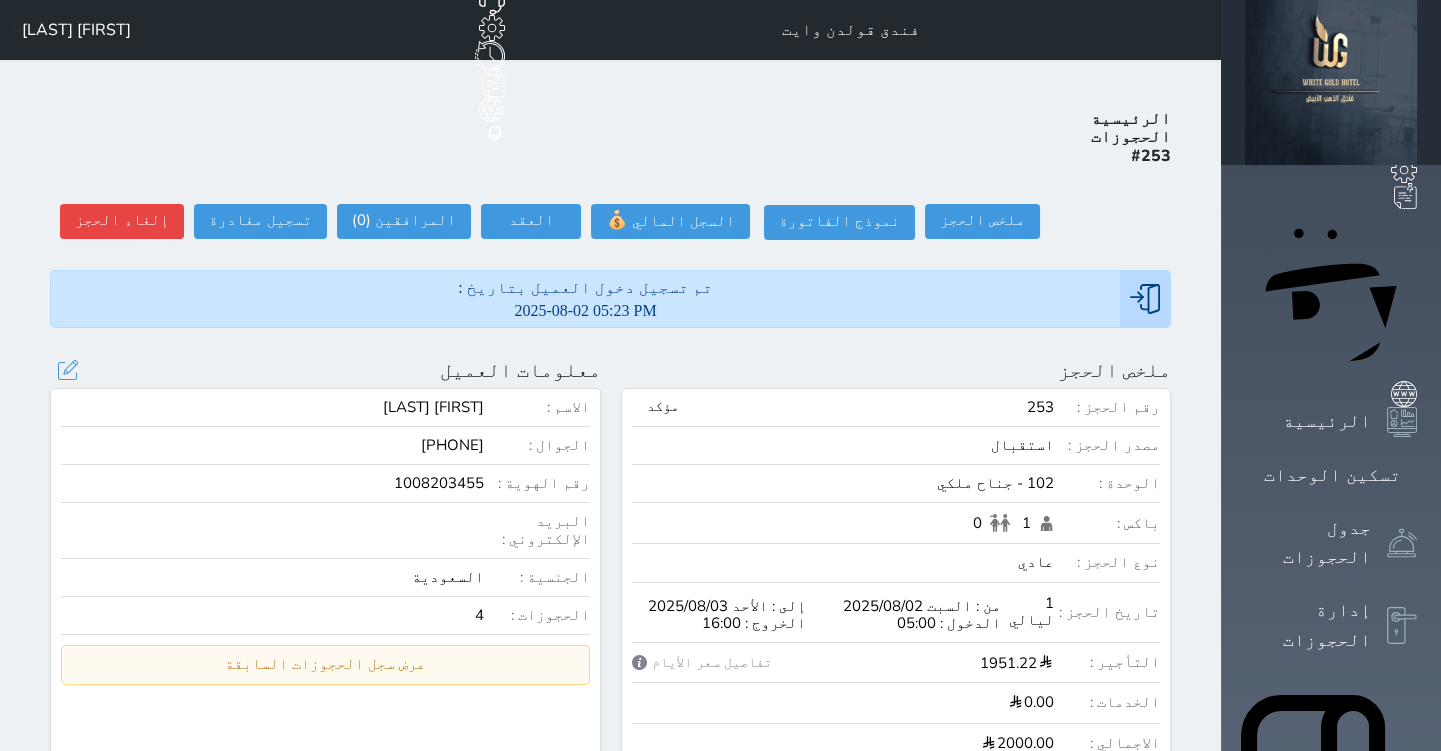 click on "1008203455" at bounding box center [272, 483] 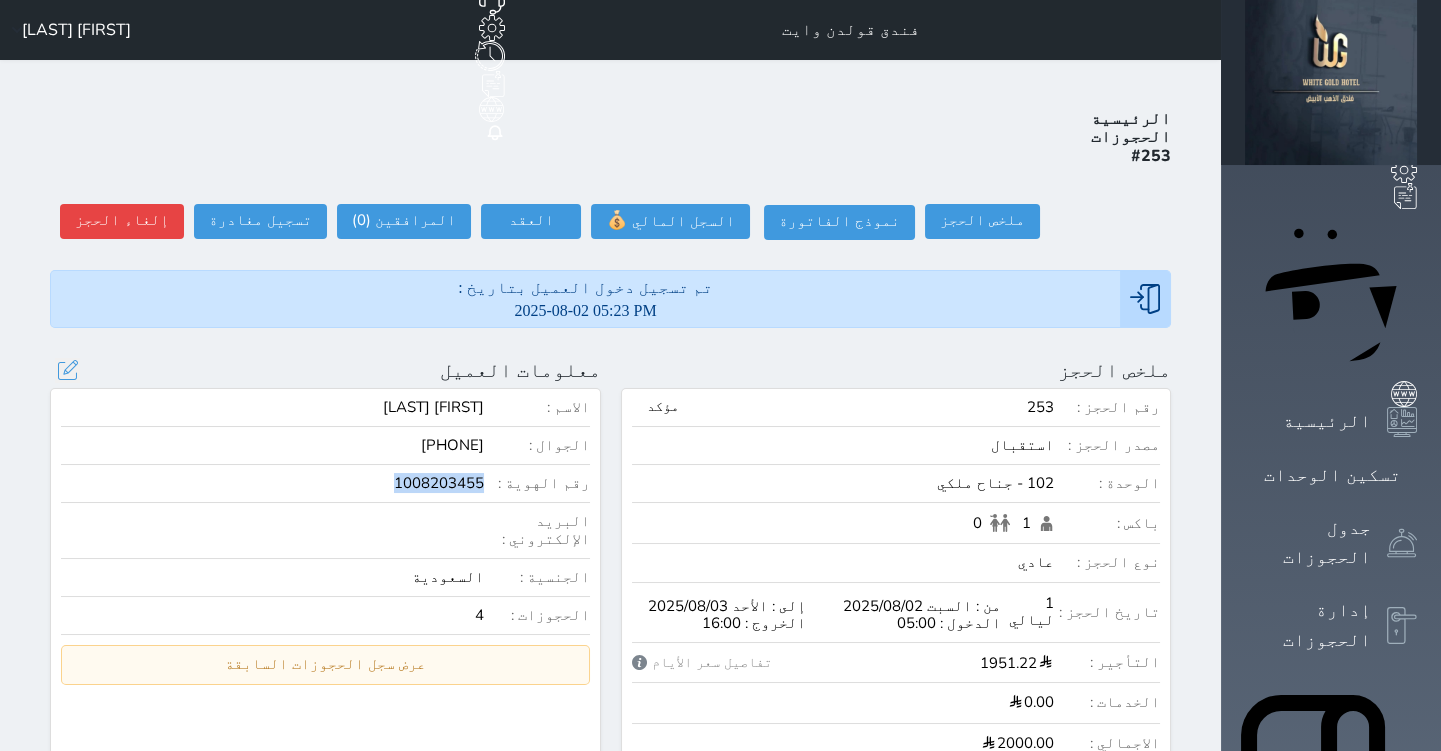 click on "1008203455" at bounding box center (272, 483) 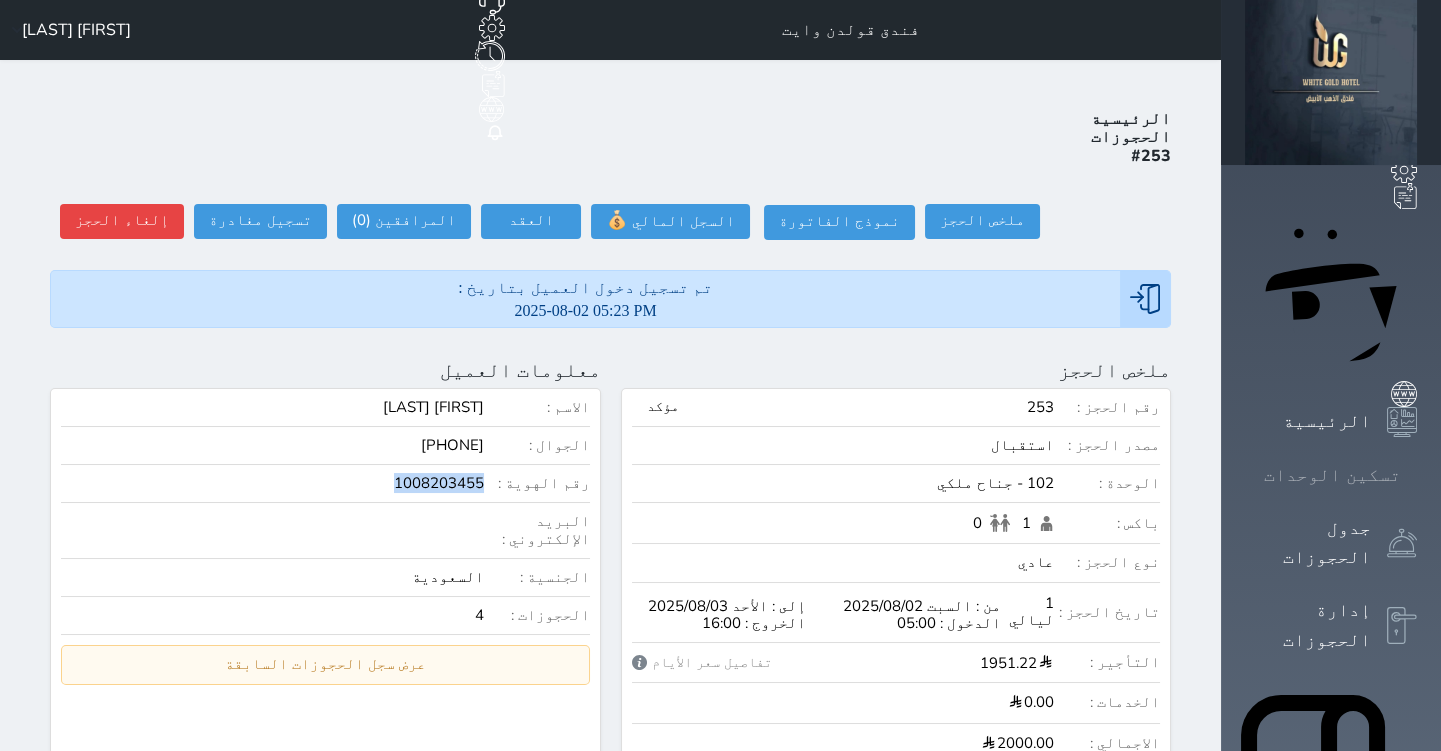 click on "تسكين الوحدات" at bounding box center [1332, 475] 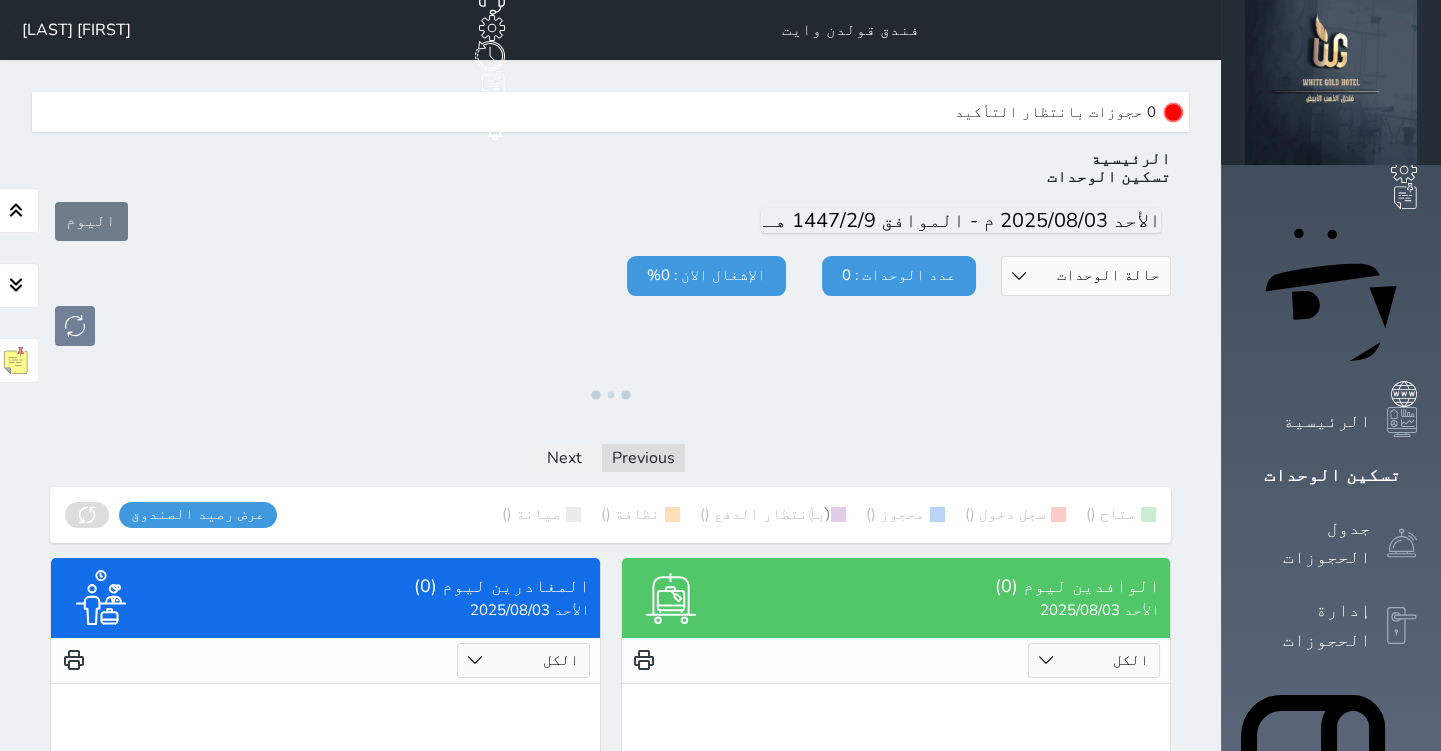 click on "حالة الوحدات متاح تحت التنظيف تحت الصيانة سجل دخول  لم يتم تسجيل الدخول" at bounding box center [1086, 276] 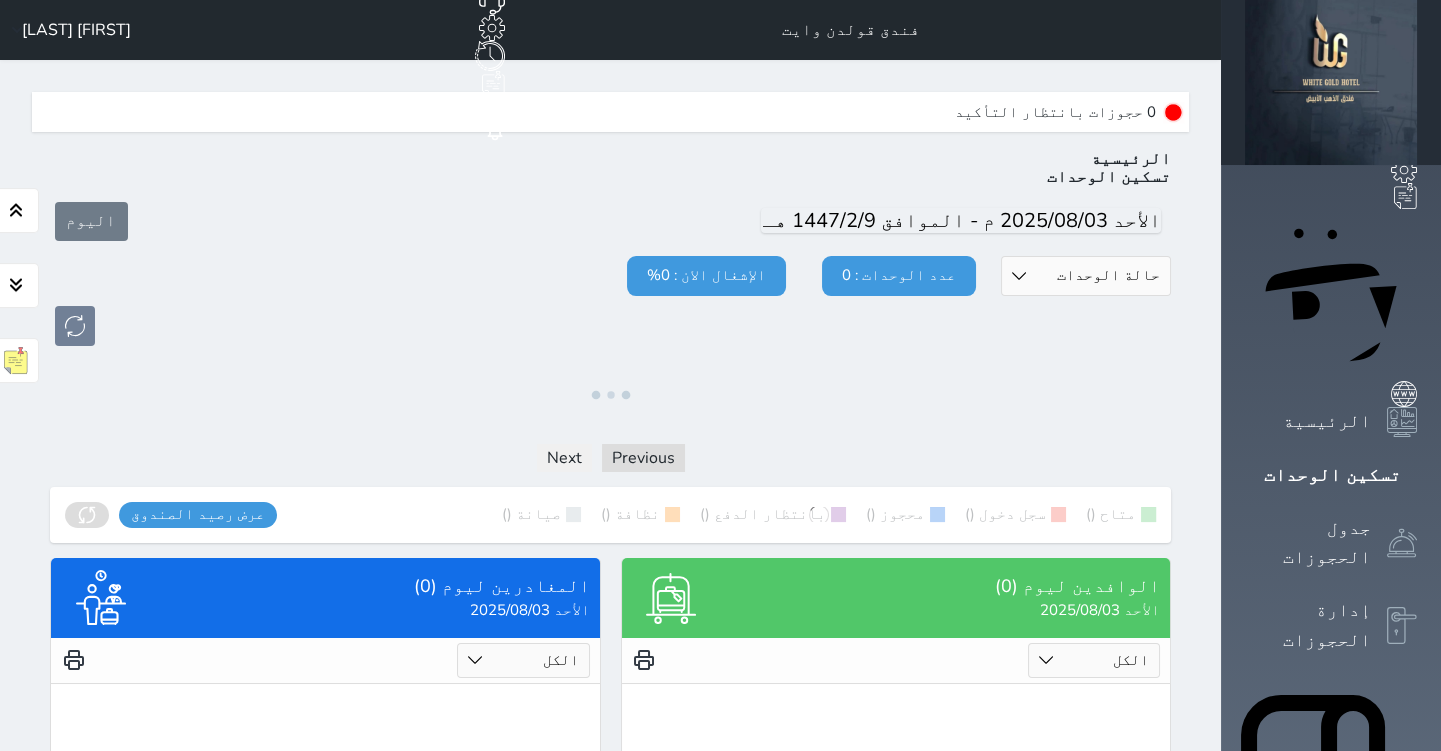 click on "حالة الوحدات متاح تحت التنظيف تحت الصيانة سجل دخول  لم يتم تسجيل الدخول" at bounding box center [1086, 276] 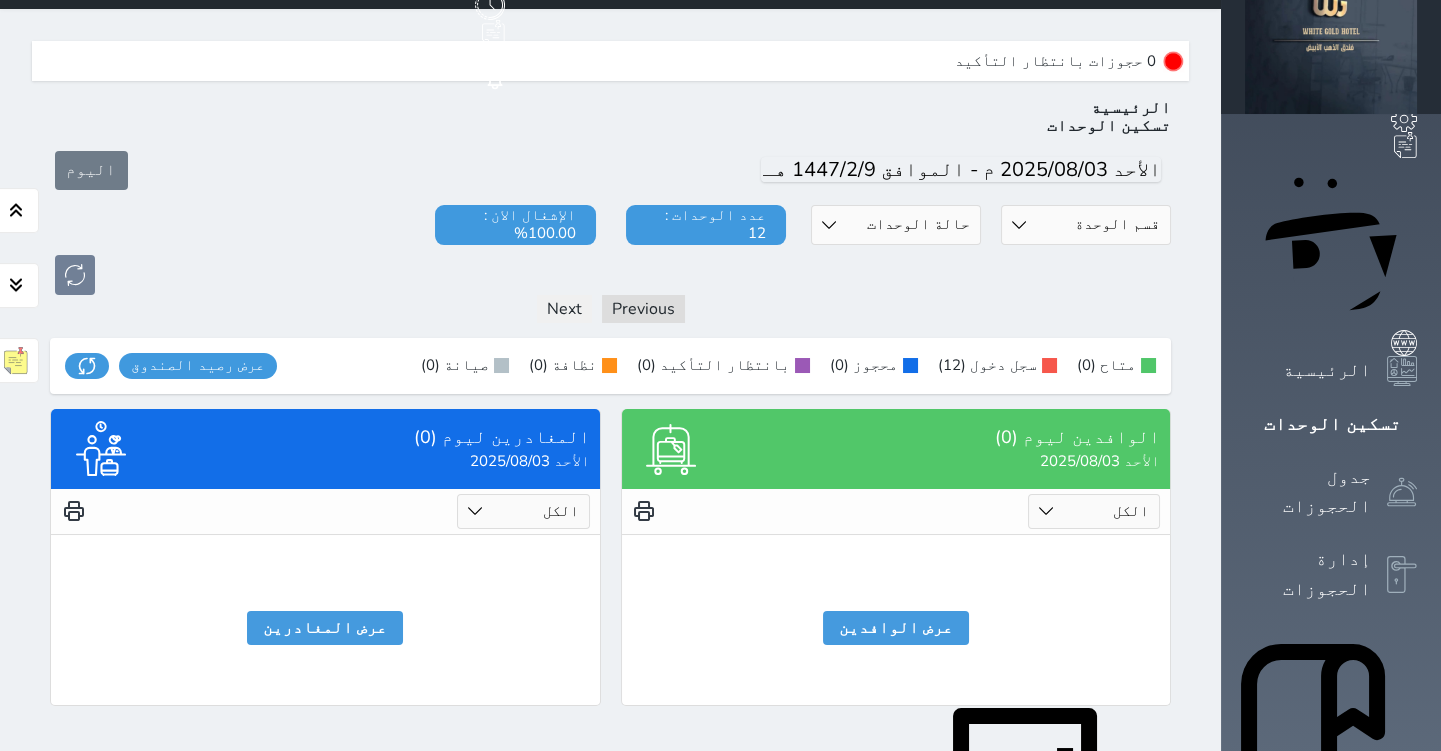 scroll, scrollTop: 60, scrollLeft: 0, axis: vertical 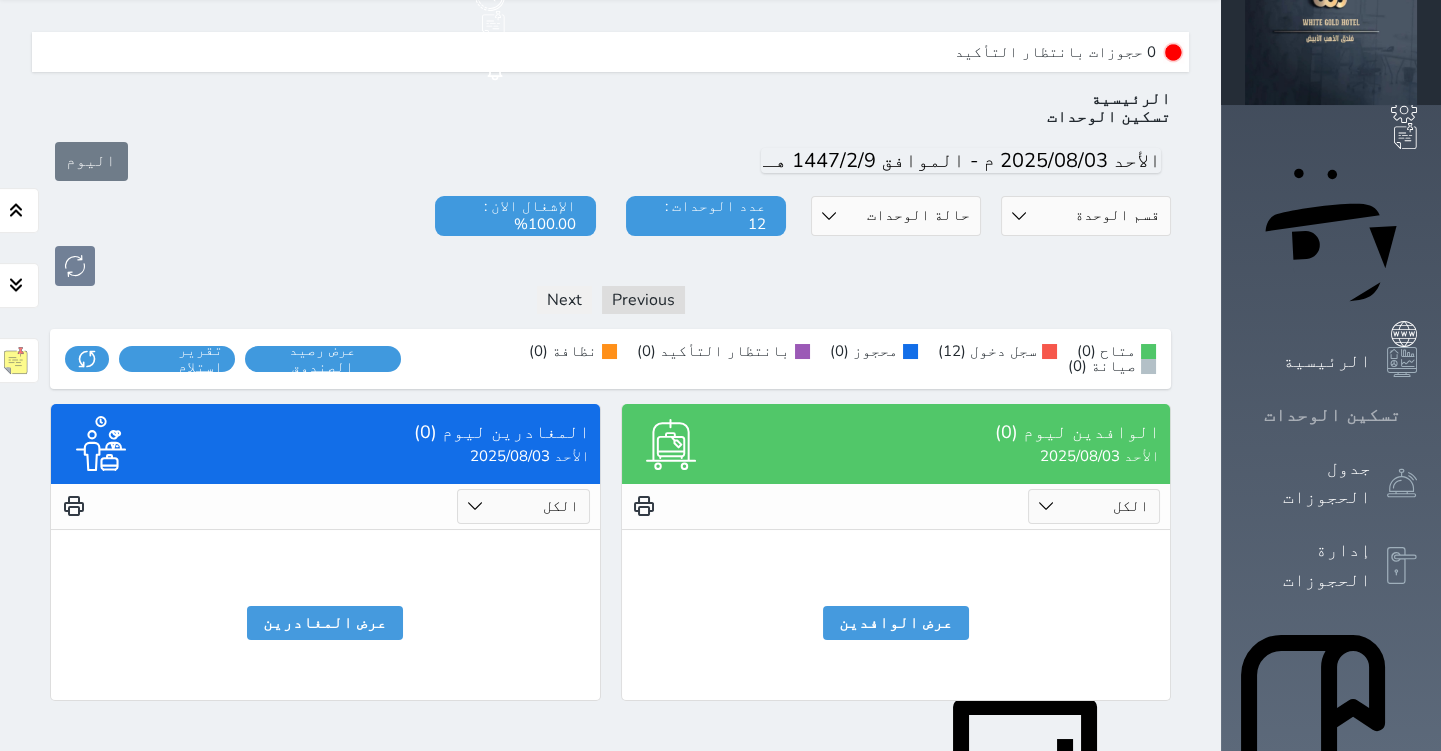 click on "تسكين الوحدات" at bounding box center [1332, 415] 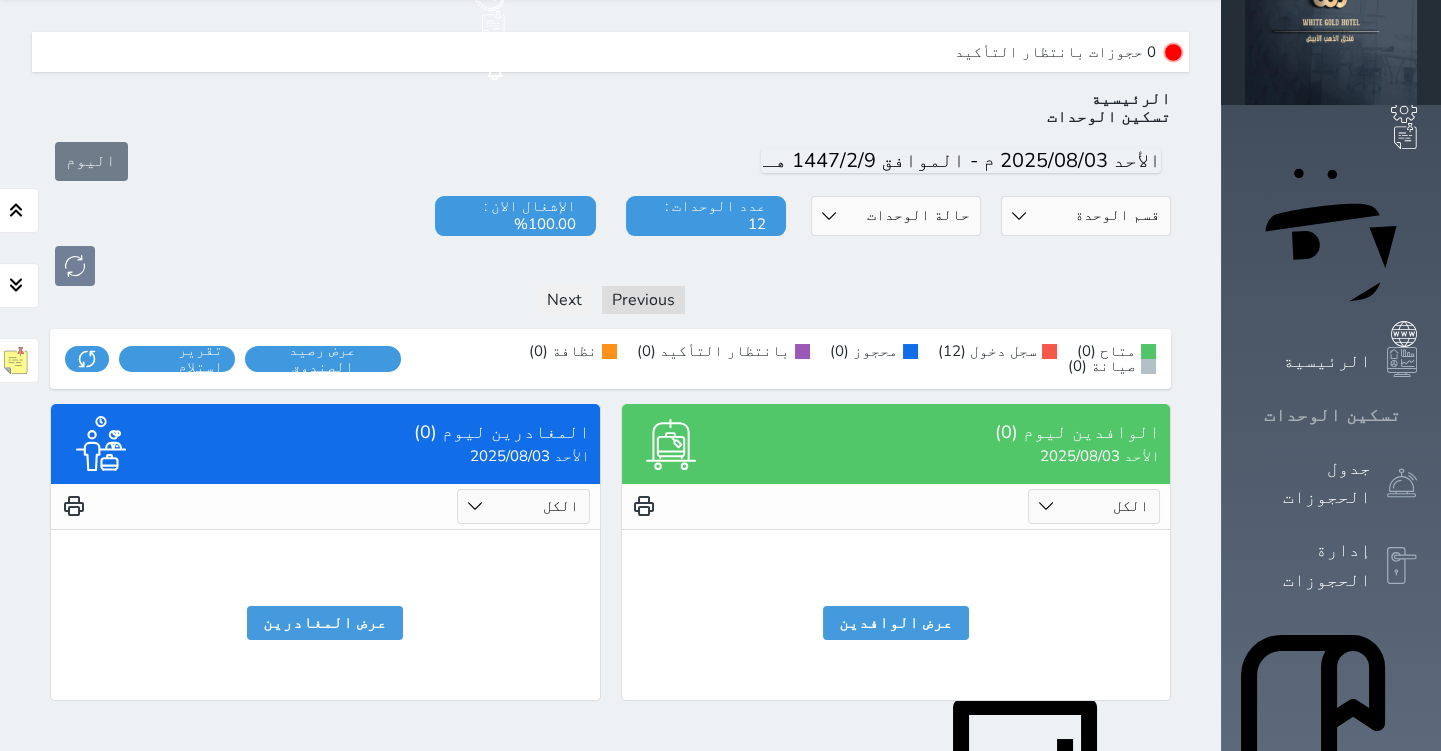 click 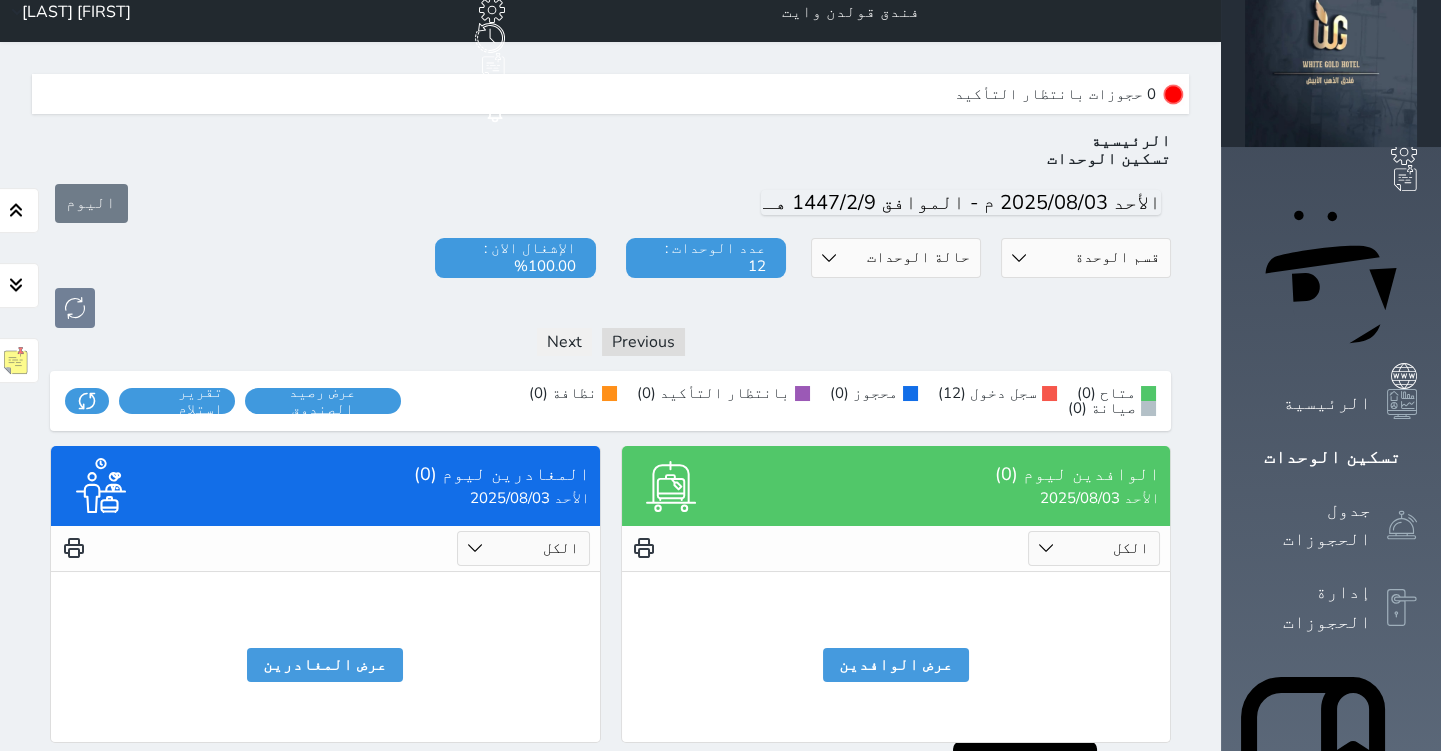 scroll, scrollTop: 0, scrollLeft: 0, axis: both 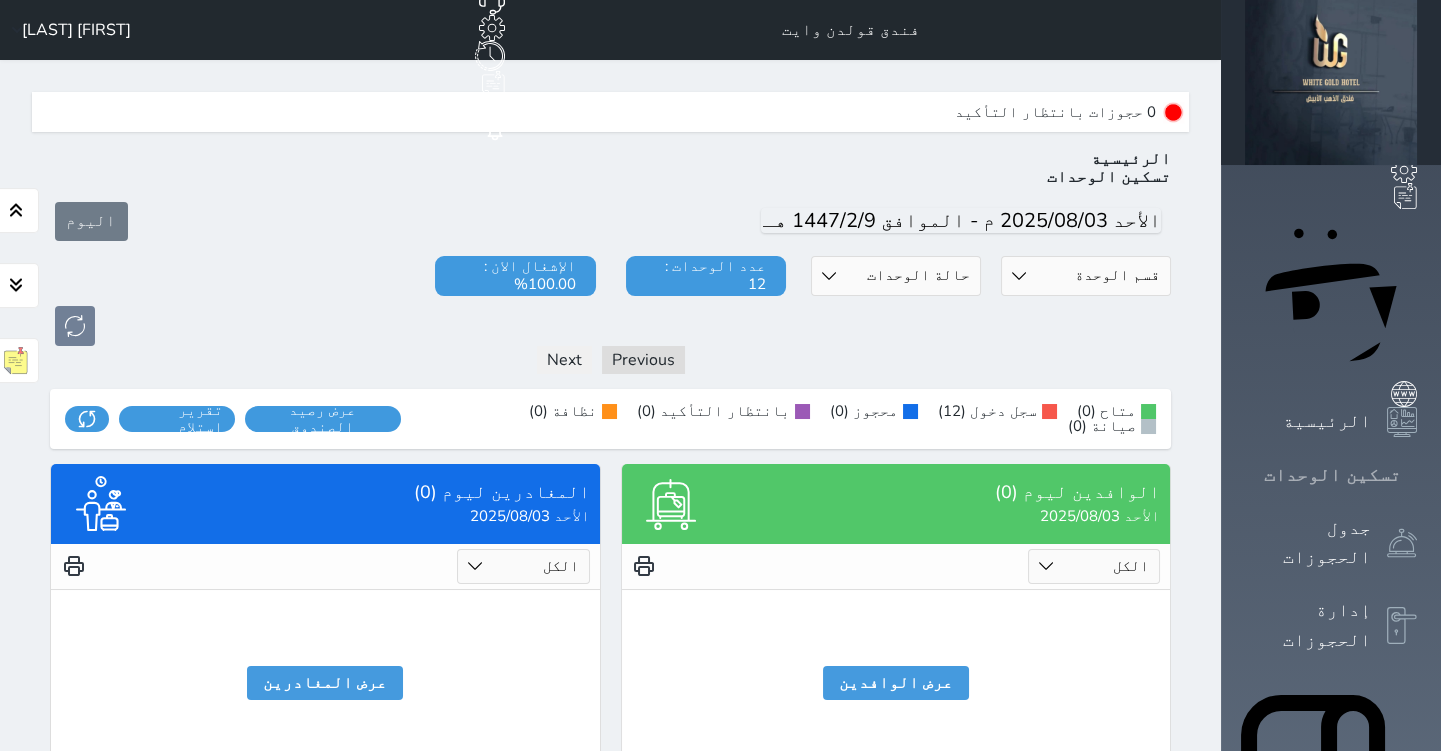 click 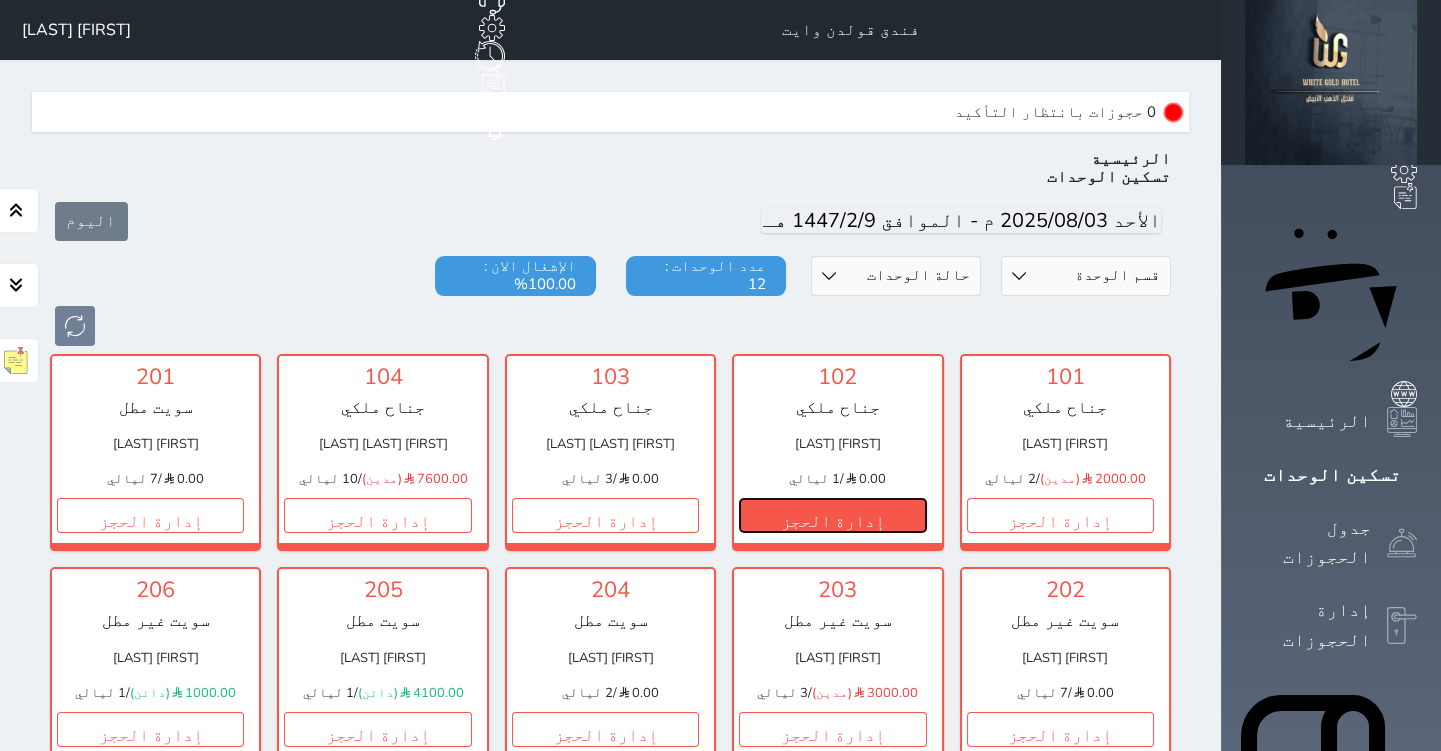 click on "إدارة الحجز" at bounding box center [832, 515] 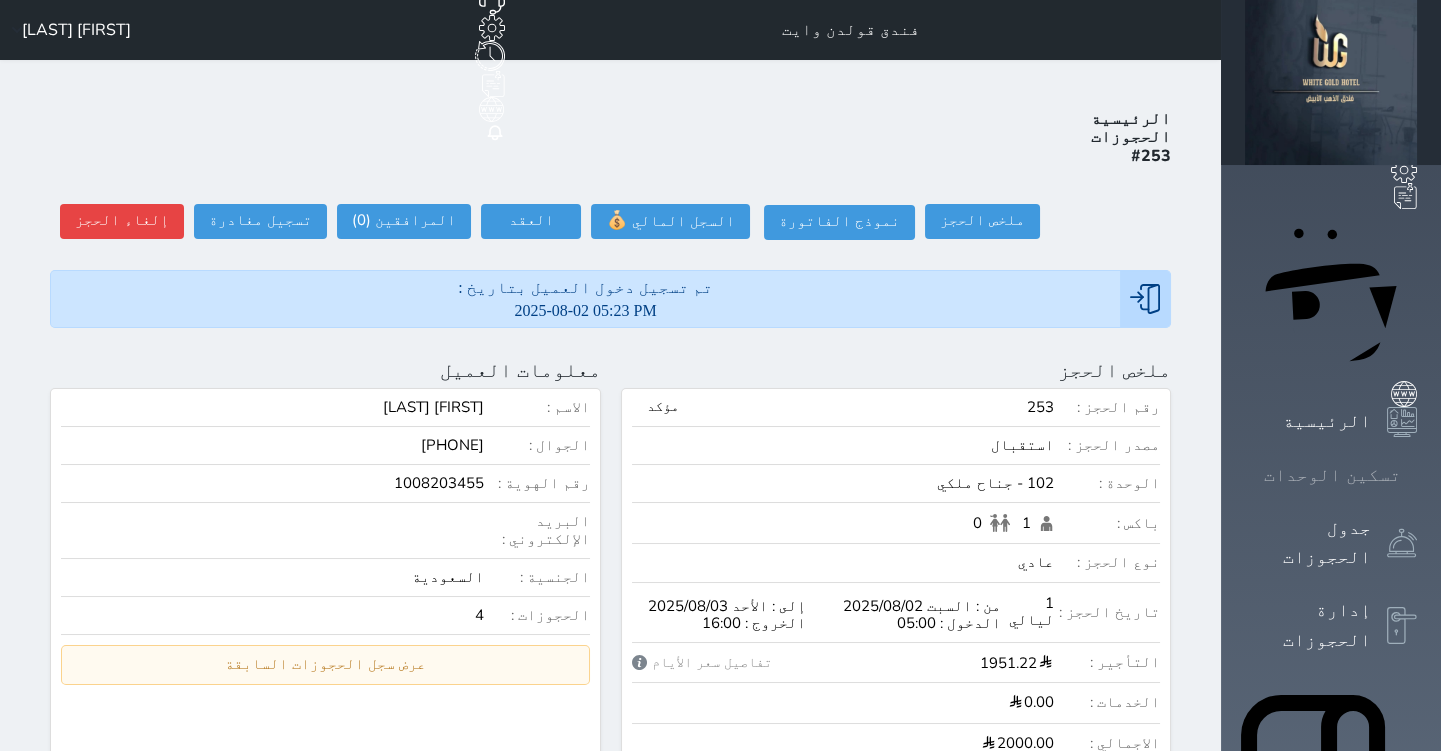 click on "تسكين الوحدات" at bounding box center (1332, 475) 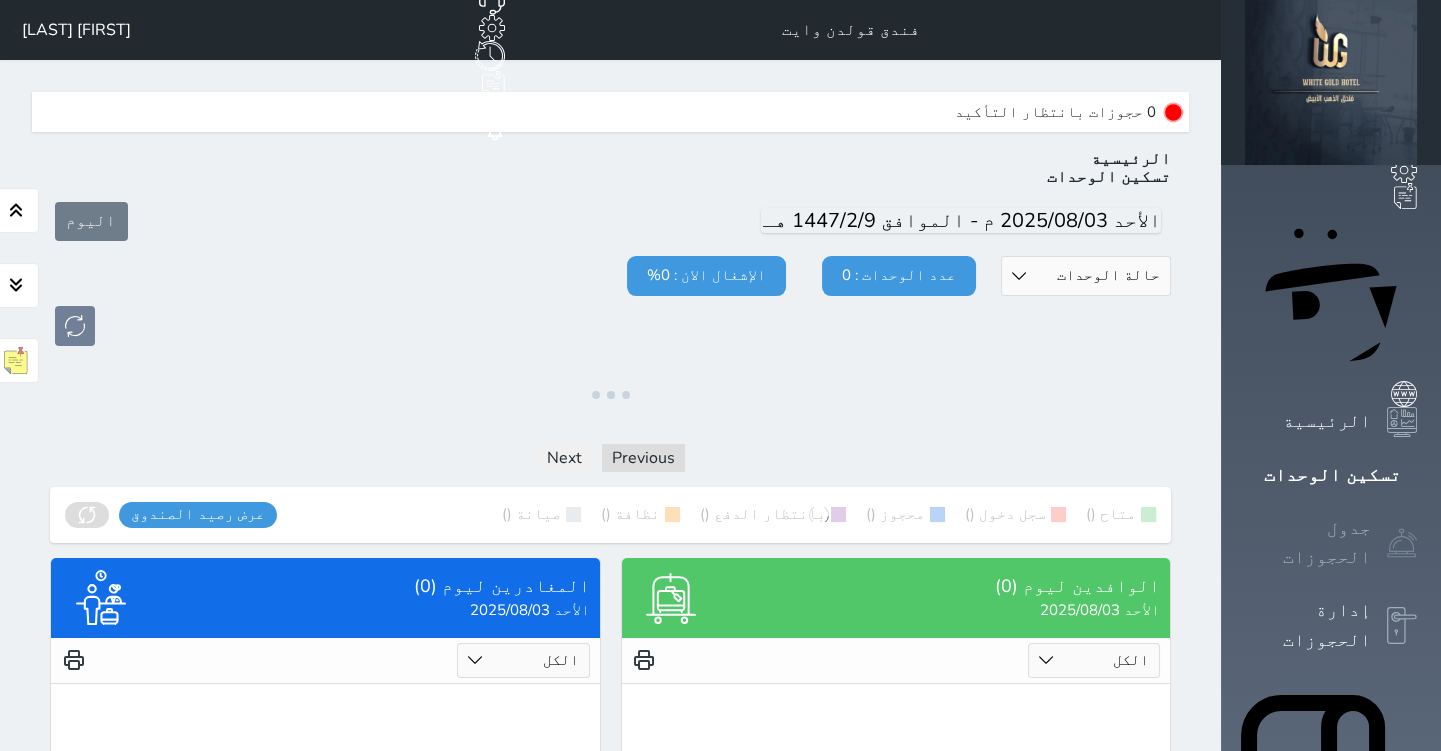 click on "جدول الحجوزات" at bounding box center [1308, 543] 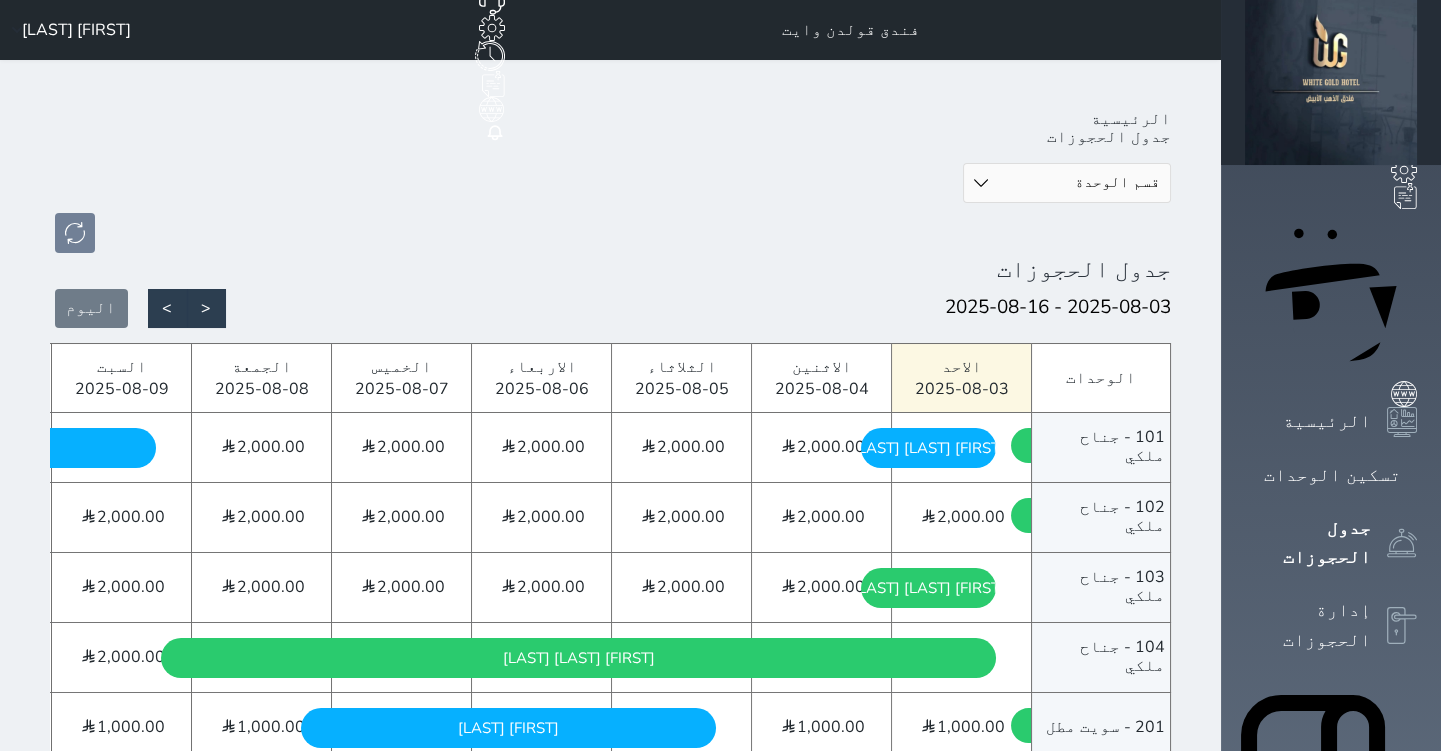 click on "قسم الوحدة
جناح ملكي
سويت مطل
سويت غير مطل" at bounding box center [1067, 183] 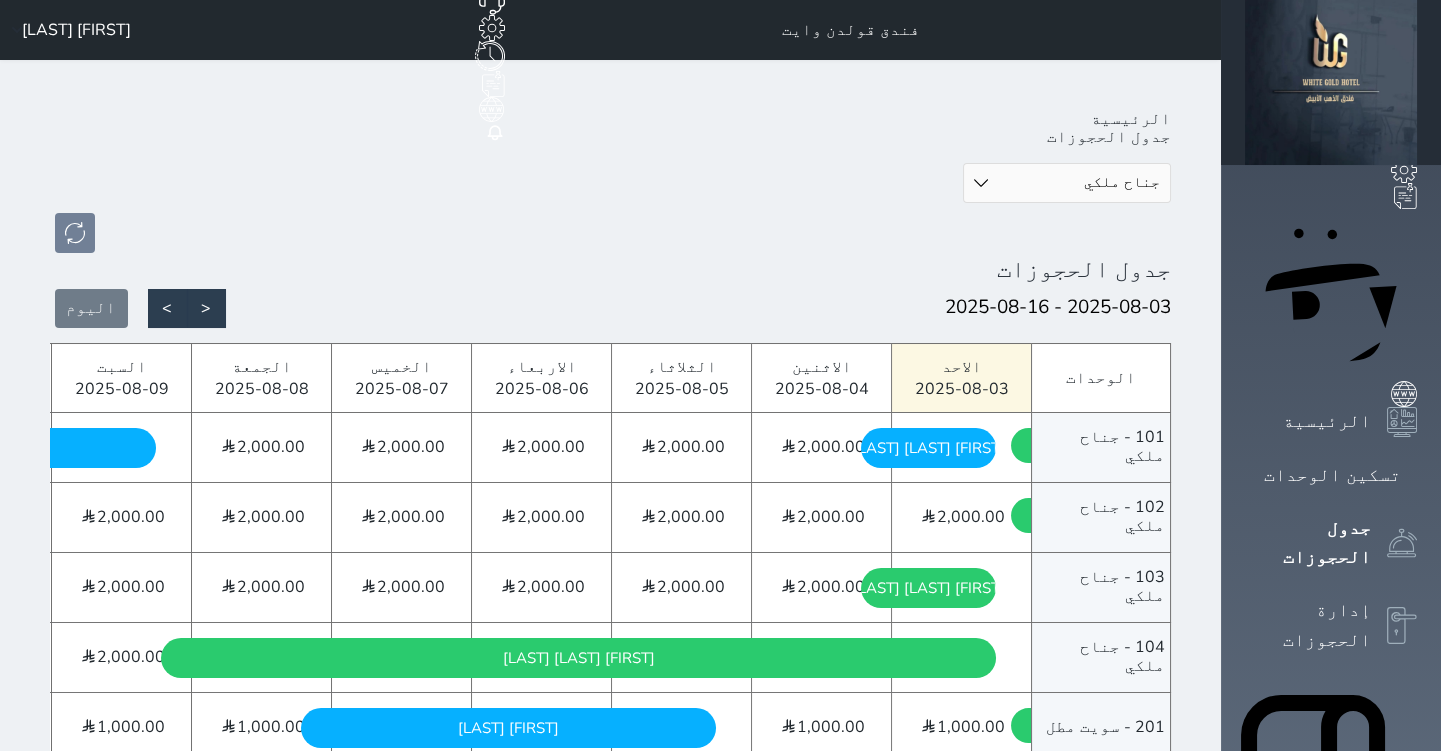 click on "قسم الوحدة
جناح ملكي
سويت مطل
سويت غير مطل" at bounding box center (1067, 183) 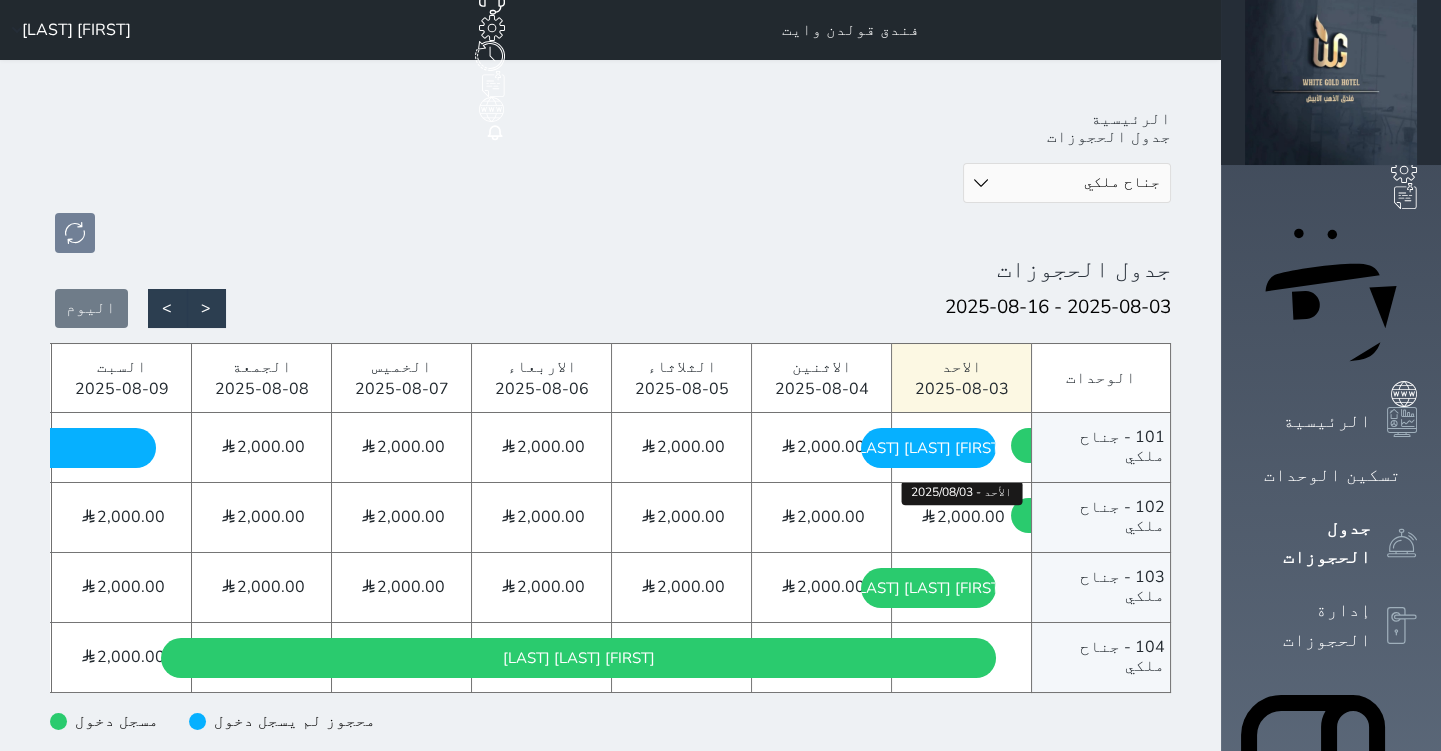 click on "2,000.00" at bounding box center (971, 517) 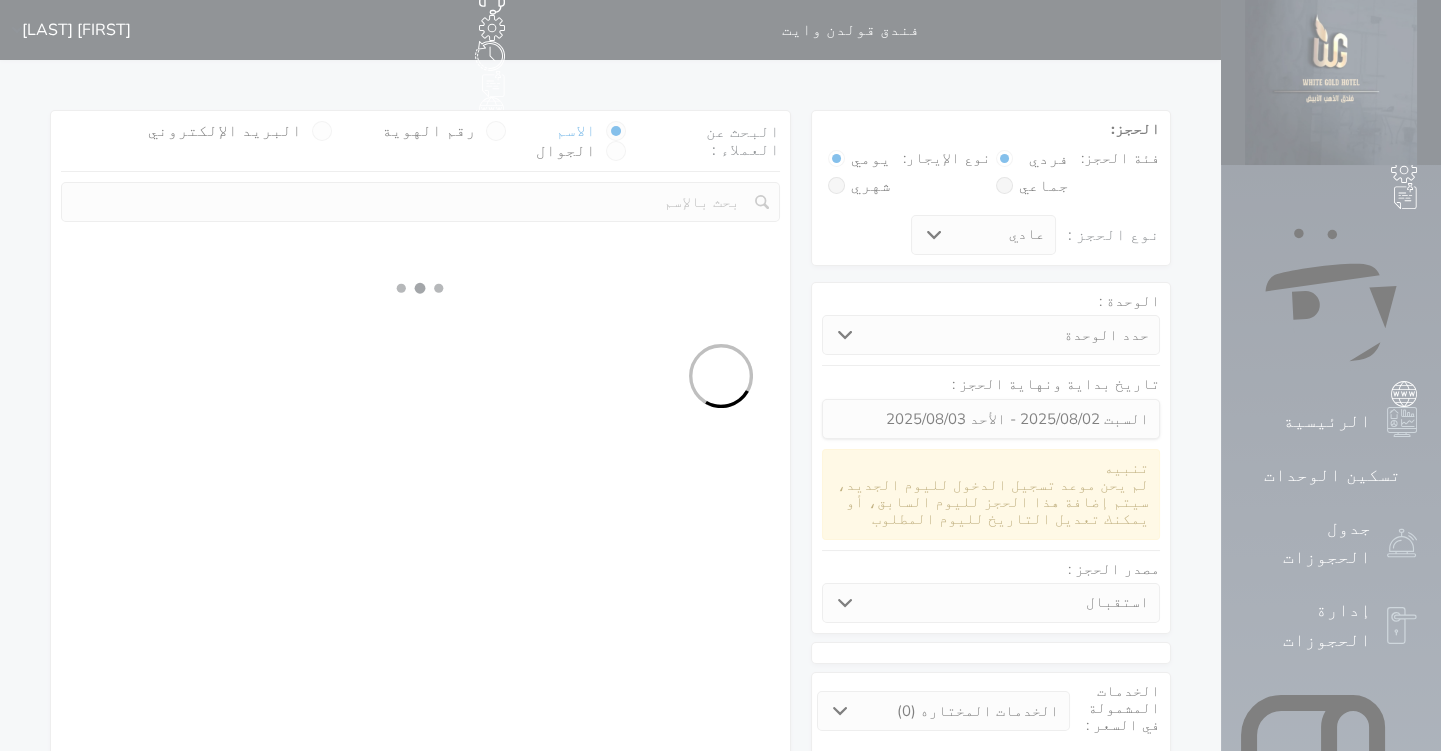 click at bounding box center (720, 375) 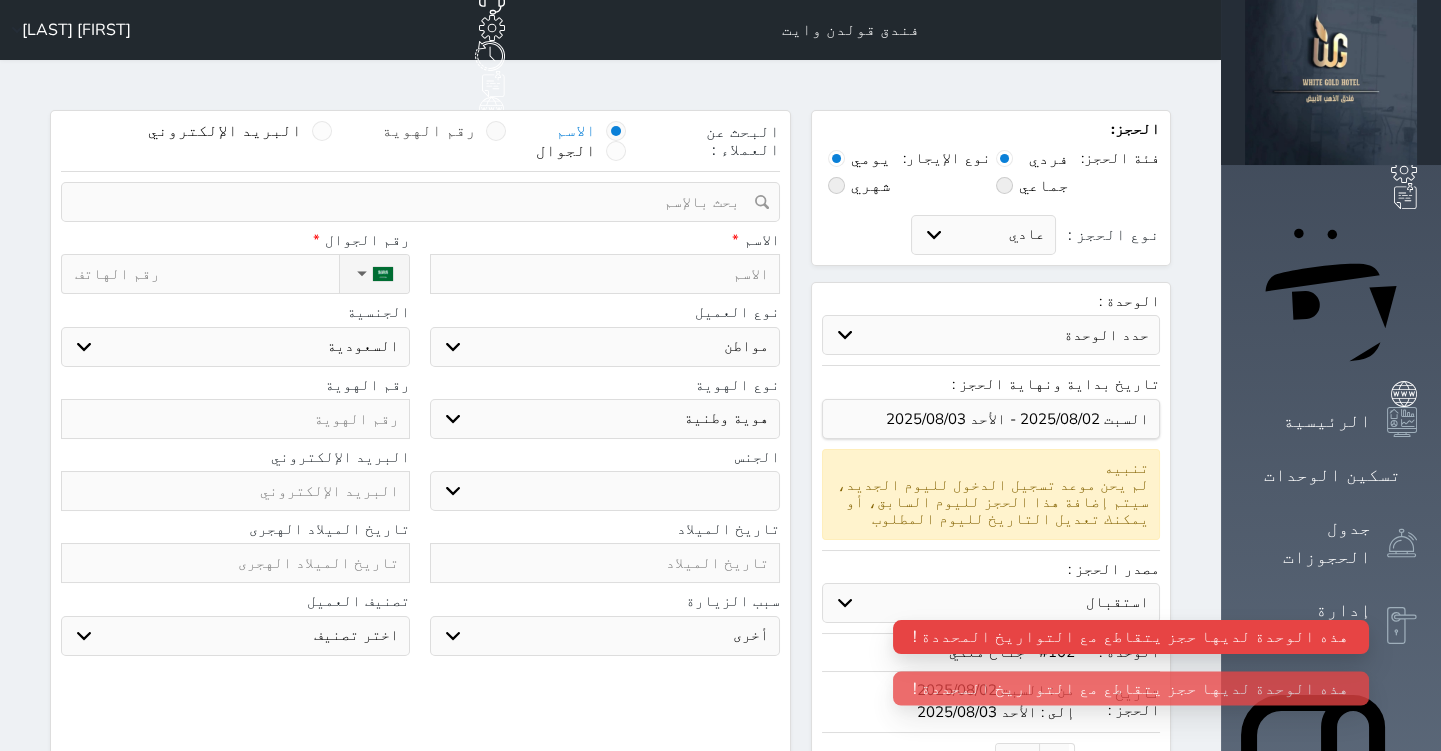 click at bounding box center (496, 131) 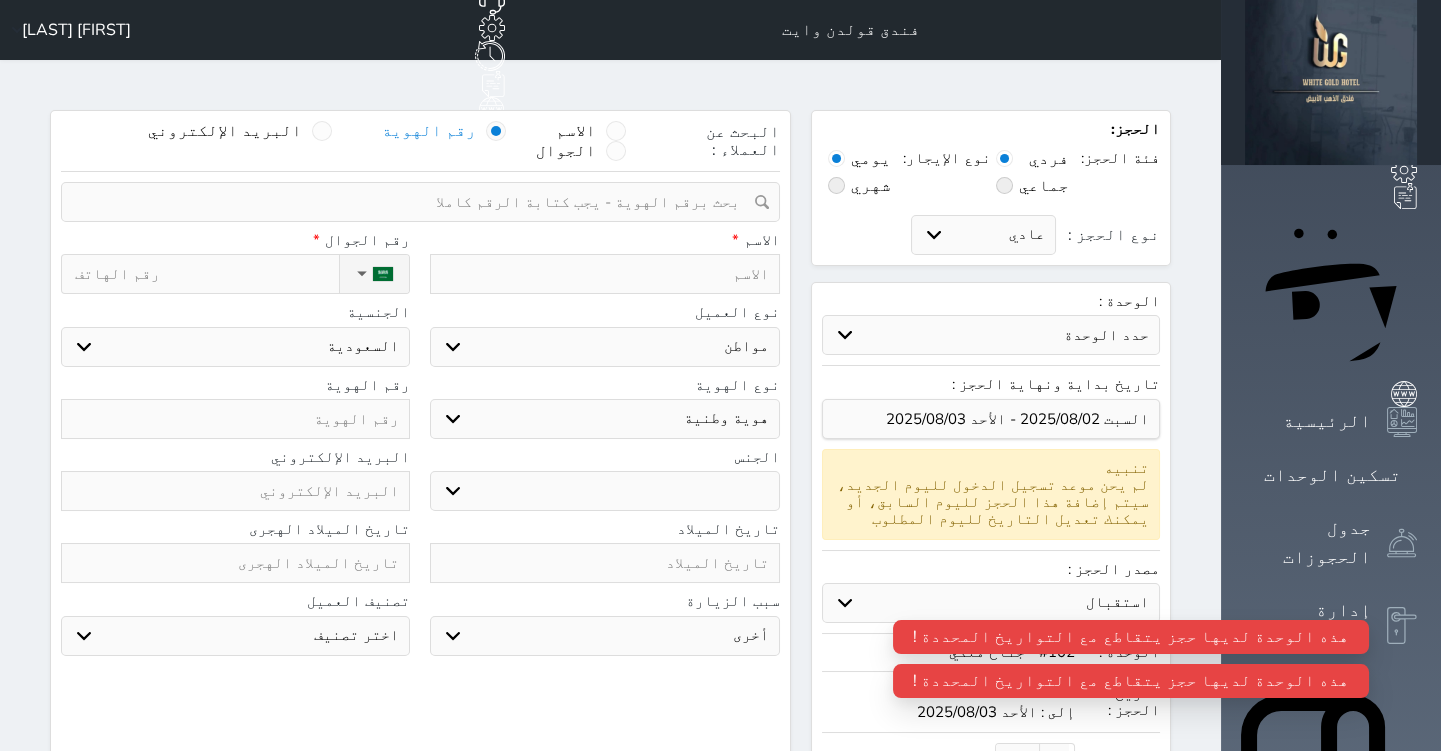 paste on "1008203455" 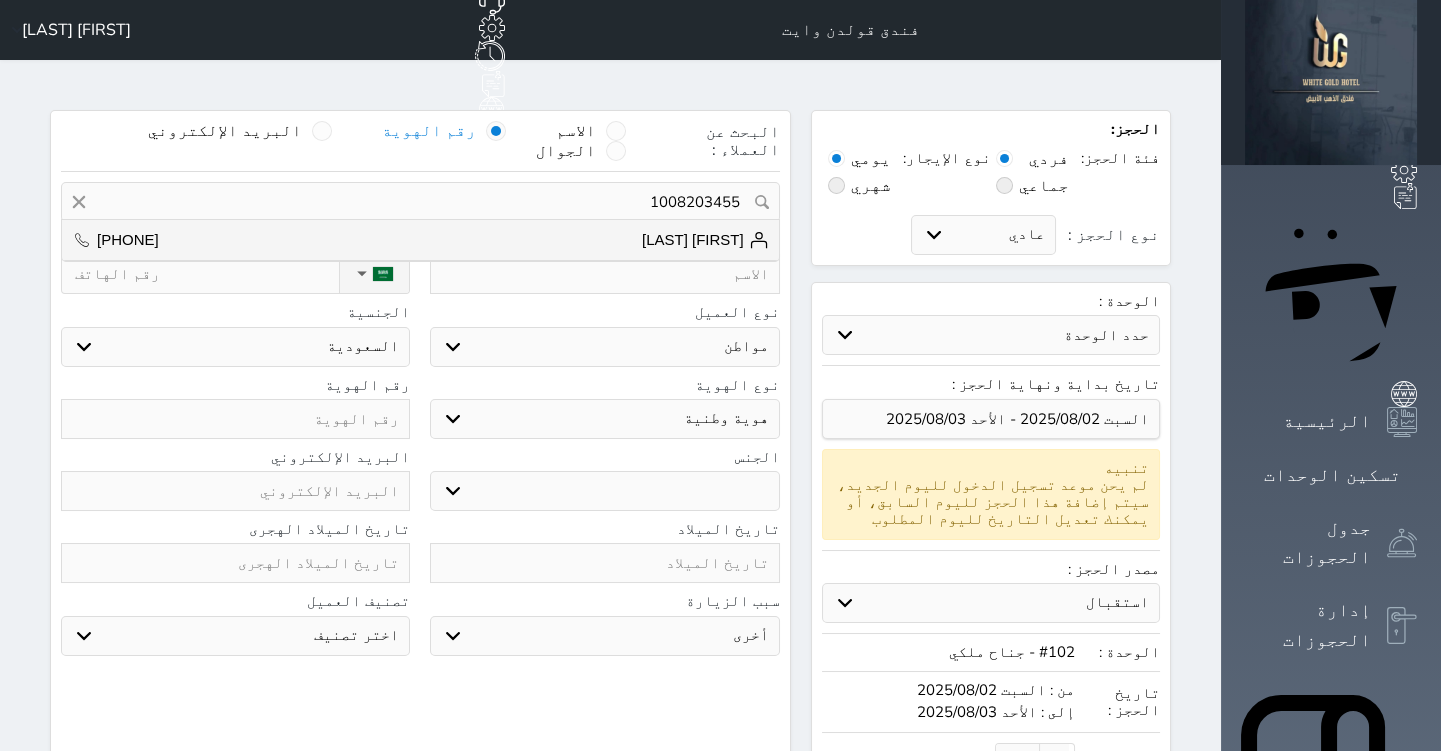 click on "[FIRST] [LAST]   [PHONE]" at bounding box center [420, 240] 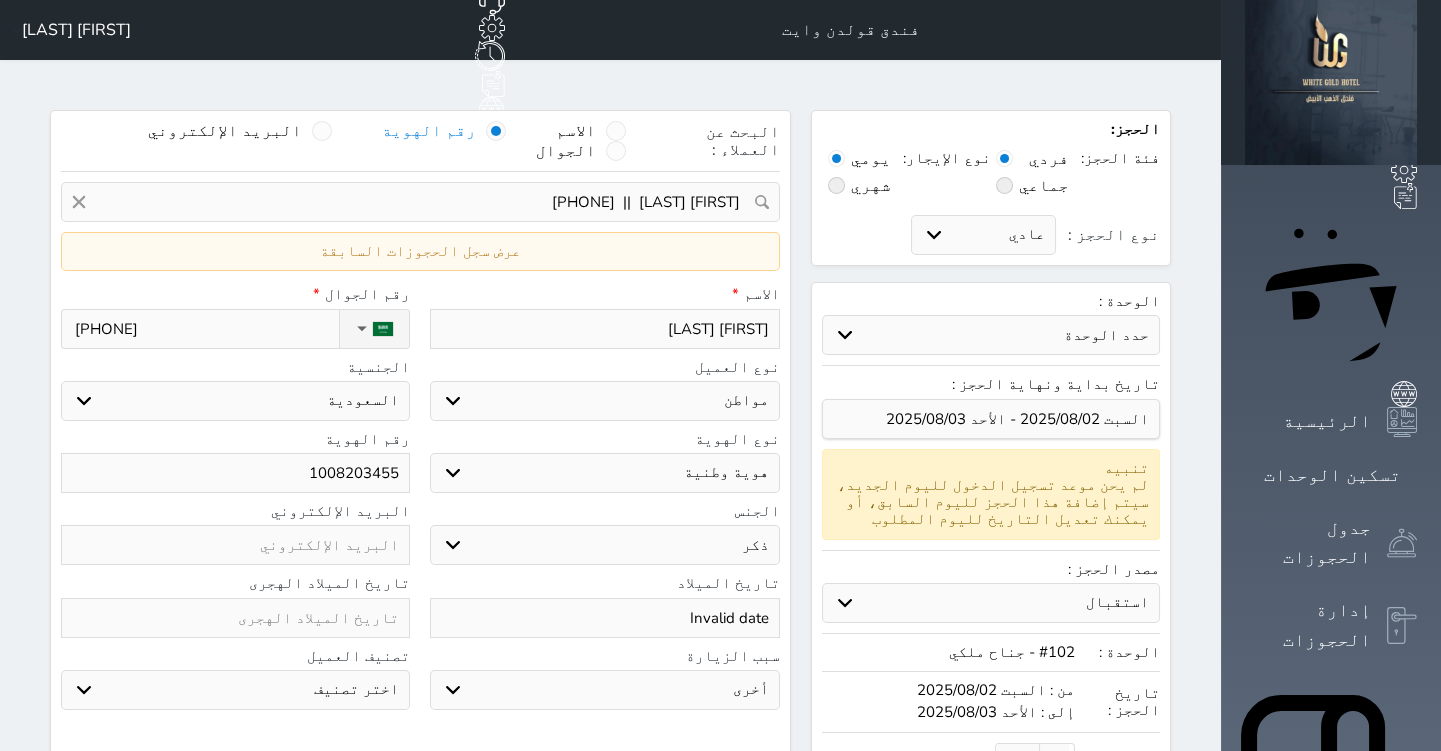 scroll, scrollTop: 0, scrollLeft: 0, axis: both 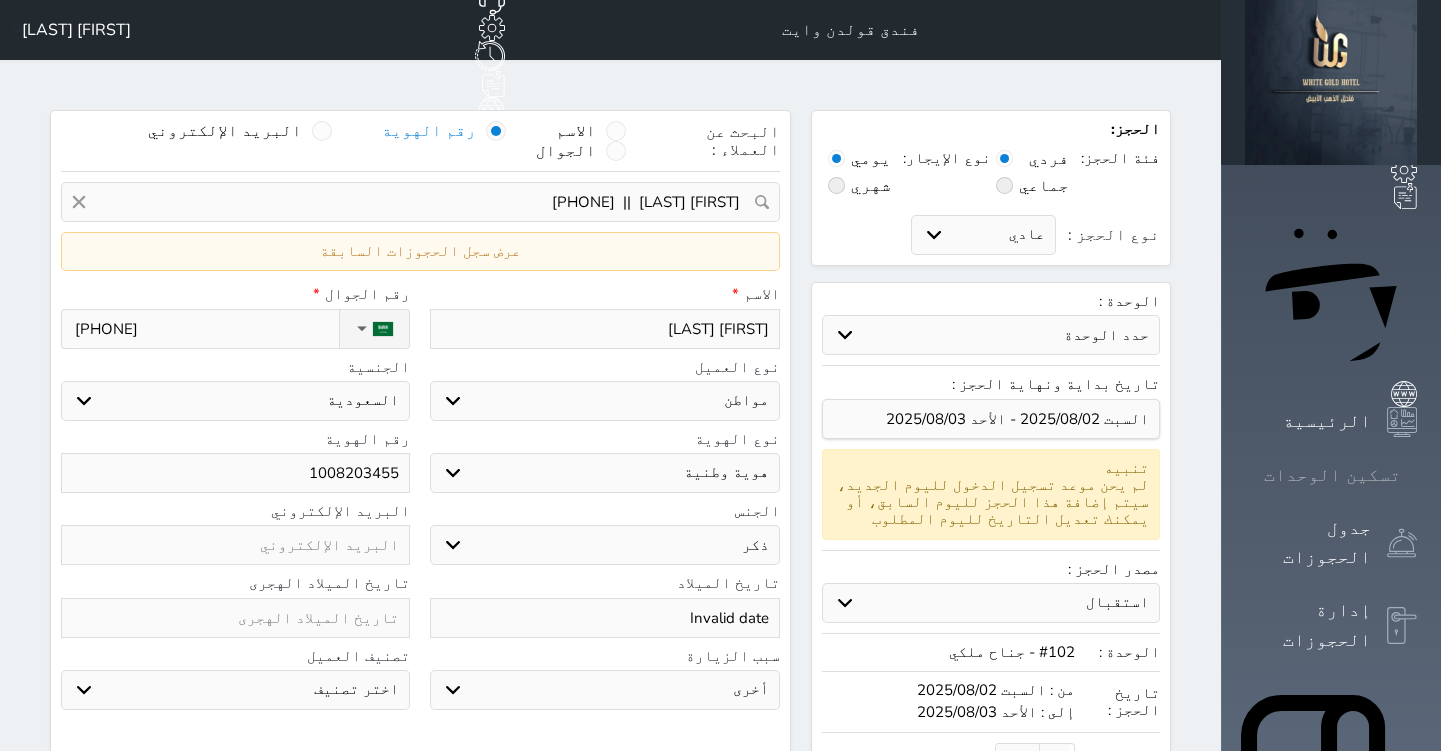 click on "تسكين الوحدات" at bounding box center [1332, 475] 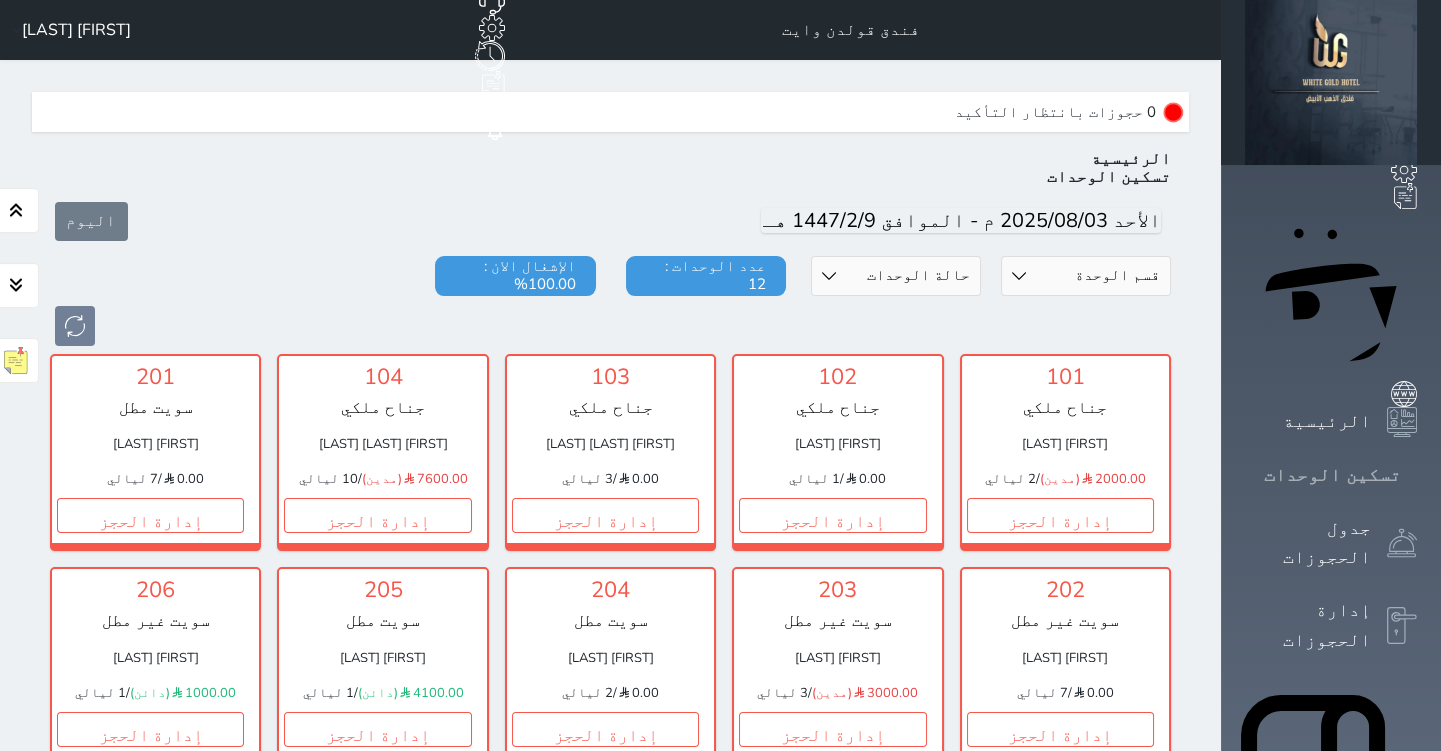 scroll, scrollTop: 60, scrollLeft: 0, axis: vertical 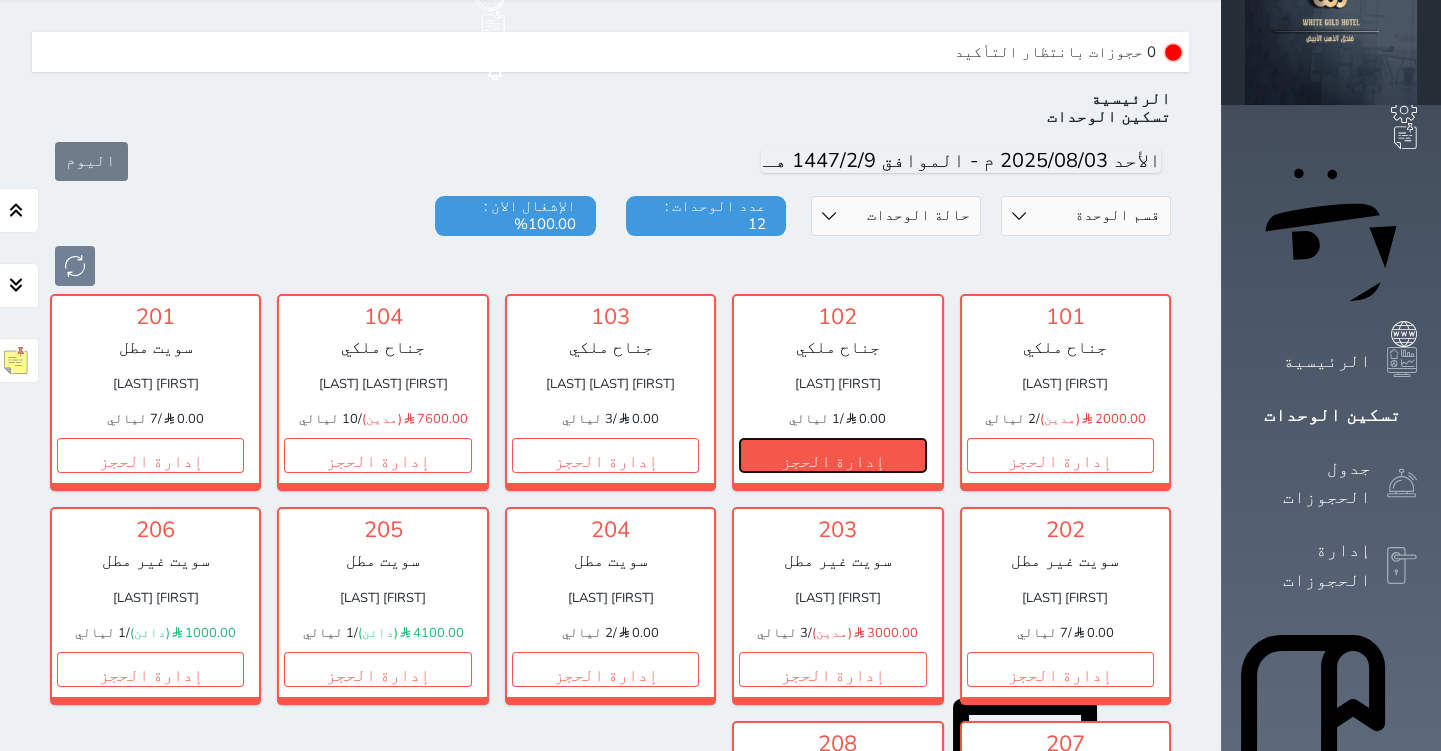 click on "إدارة الحجز" at bounding box center [832, 455] 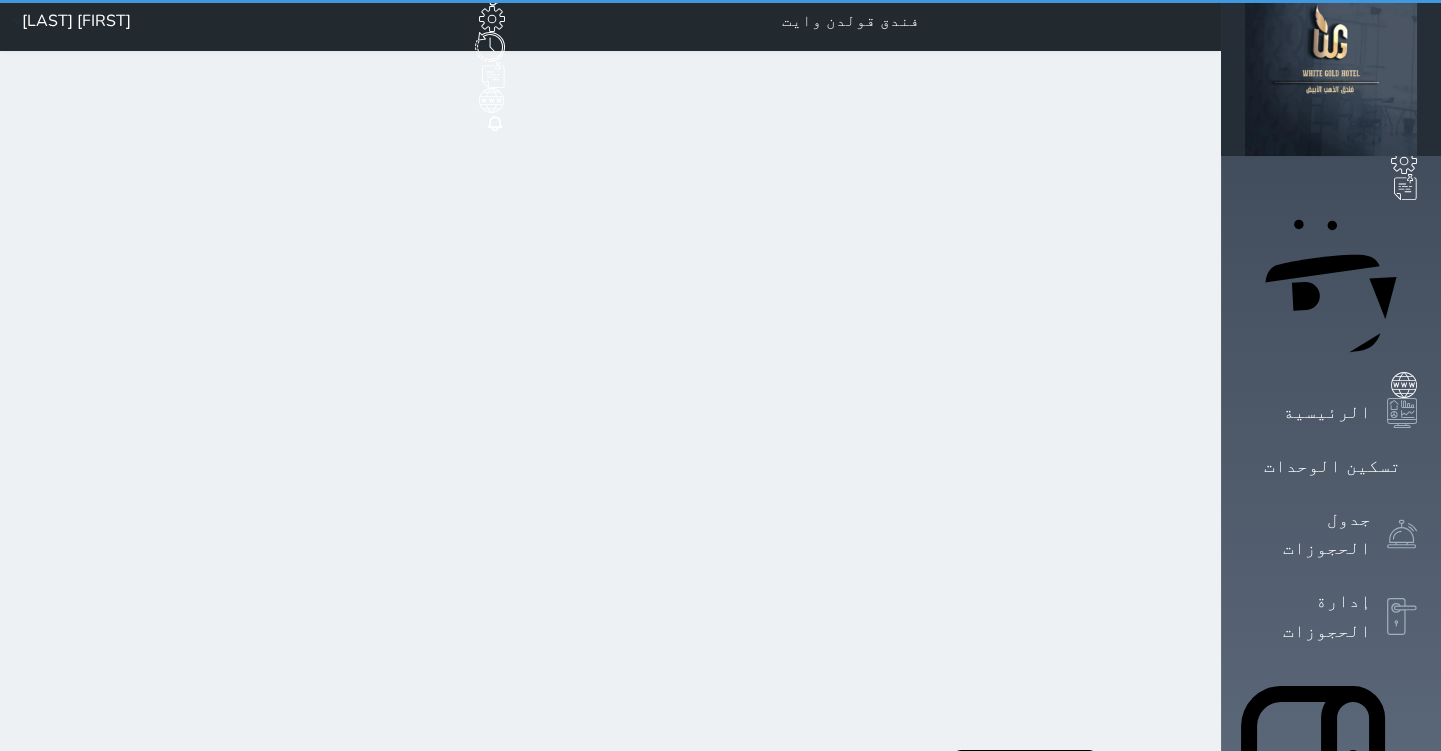 scroll, scrollTop: 0, scrollLeft: 0, axis: both 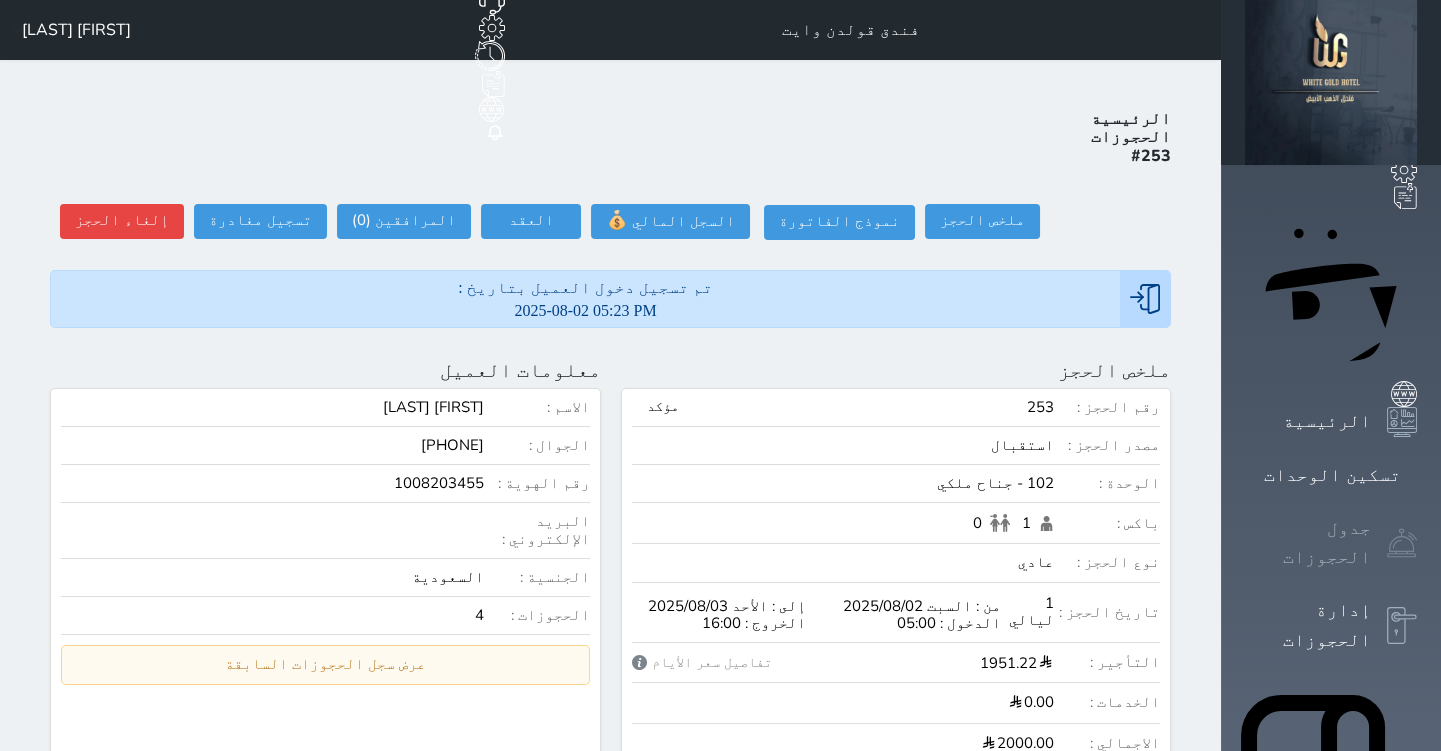 click on "جدول الحجوزات" at bounding box center [1308, 543] 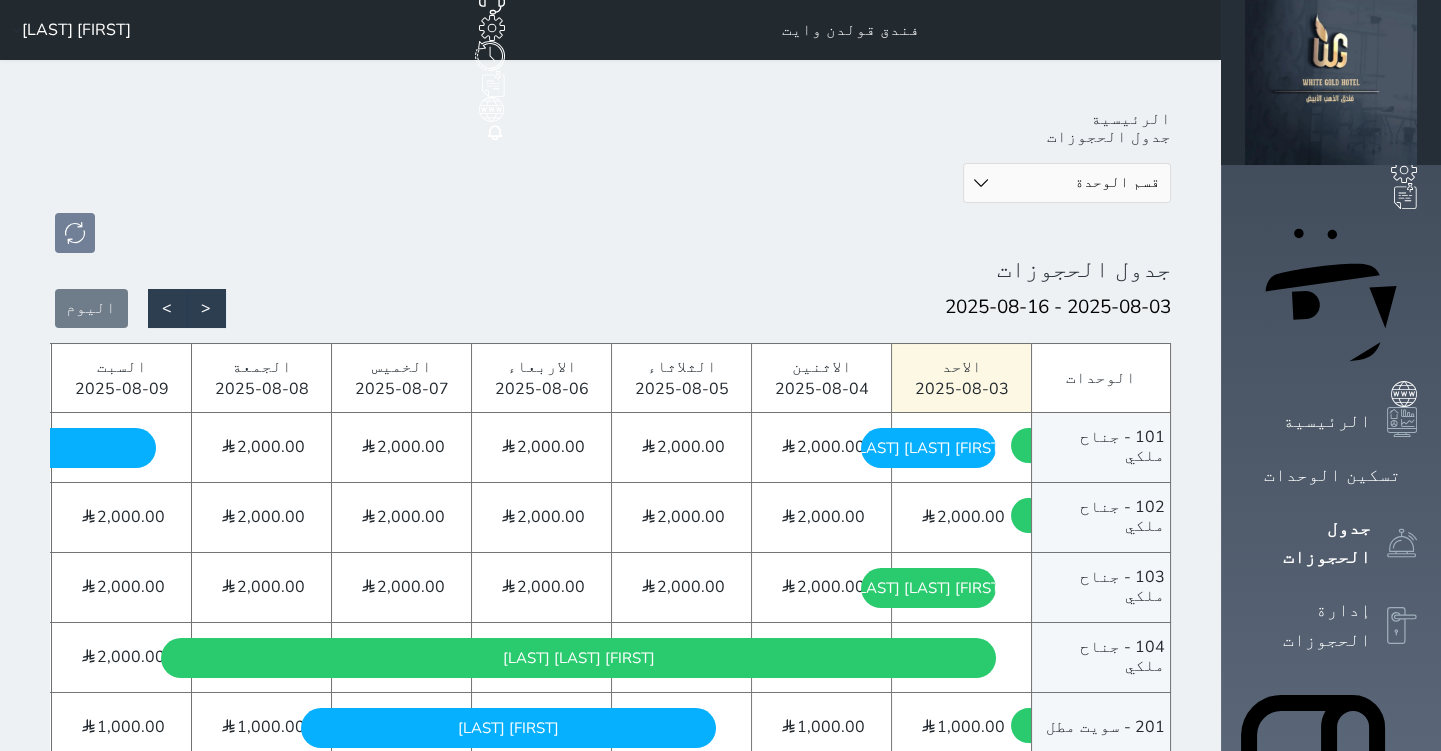 click on "قسم الوحدة
جناح ملكي
سويت مطل
سويت غير مطل" at bounding box center [1067, 183] 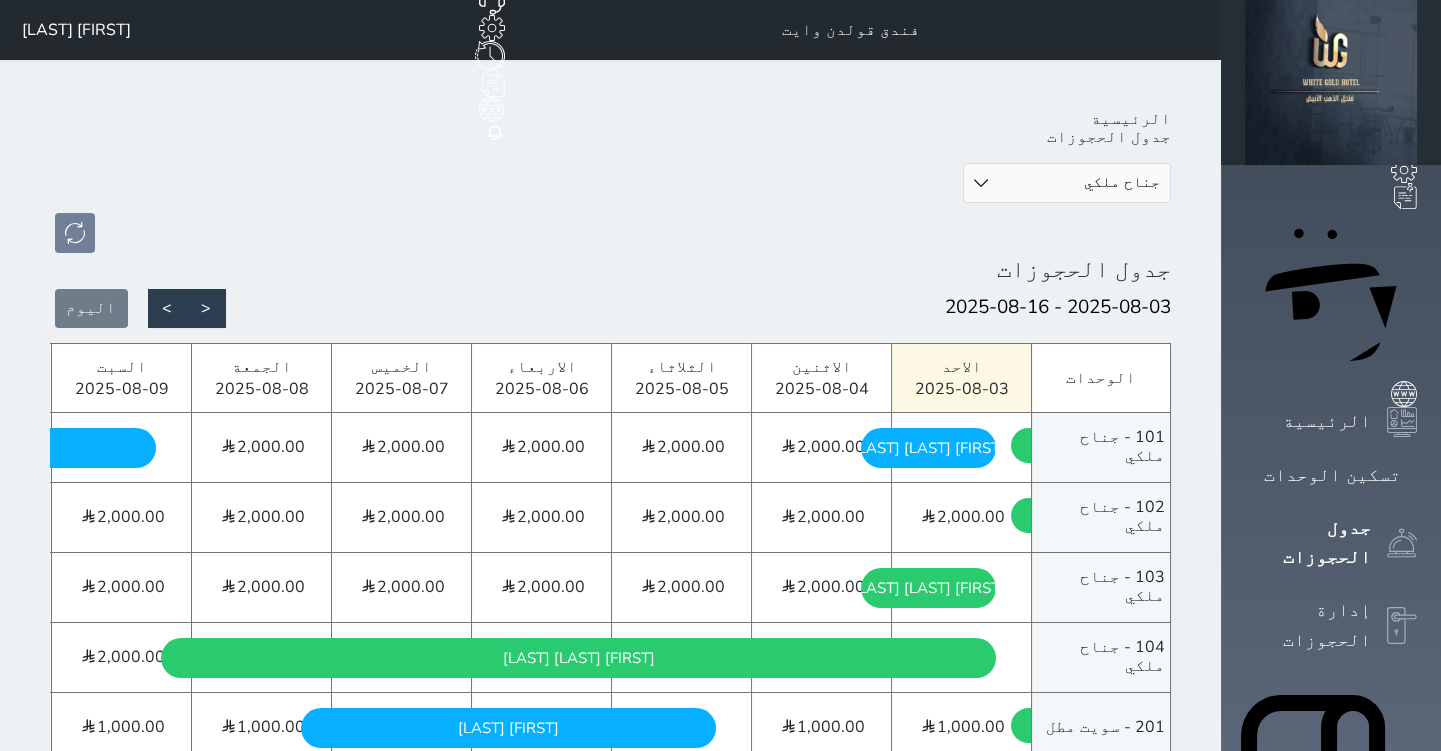 click on "قسم الوحدة
جناح ملكي
سويت مطل
سويت غير مطل" at bounding box center [1067, 183] 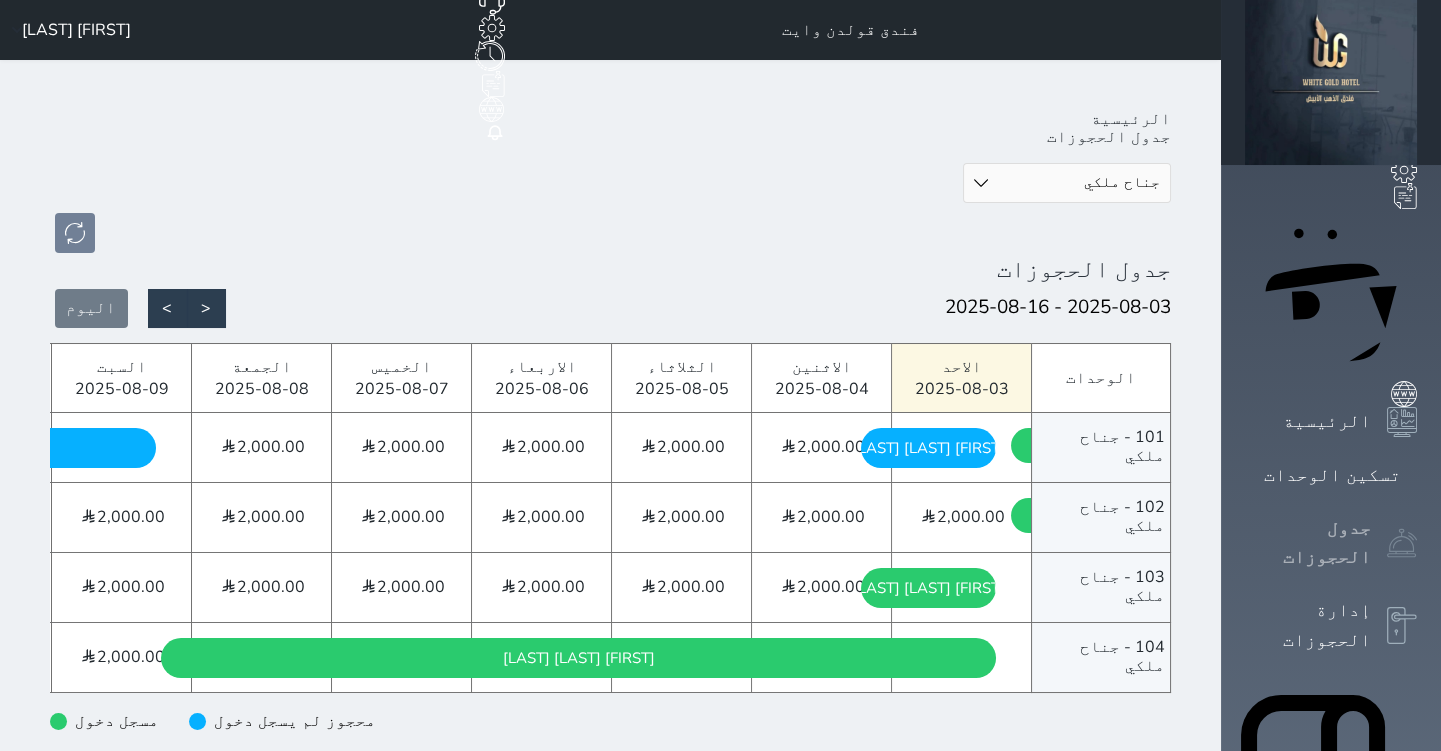 click on "جدول الحجوزات" at bounding box center [1308, 543] 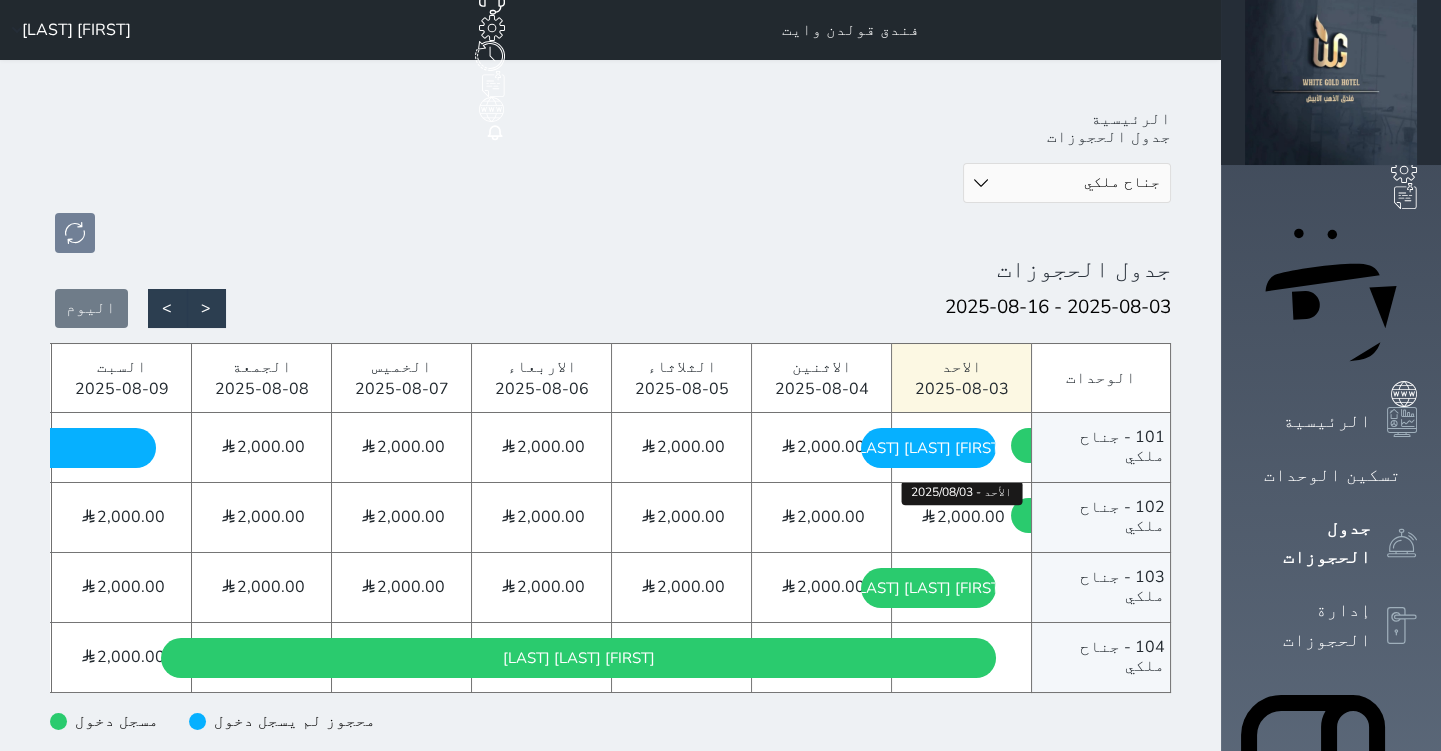 click on "2,000.00" at bounding box center [971, 517] 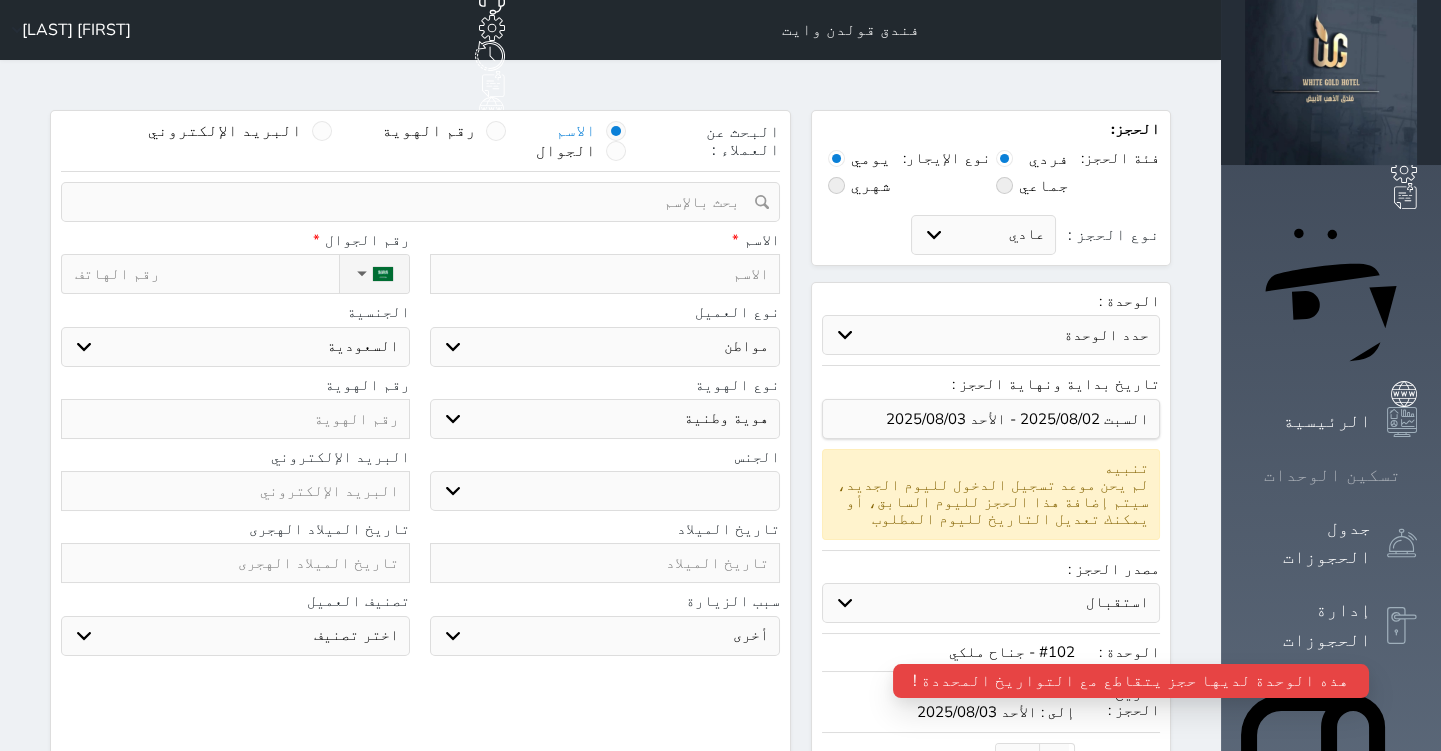 click on "تسكين الوحدات" at bounding box center (1332, 475) 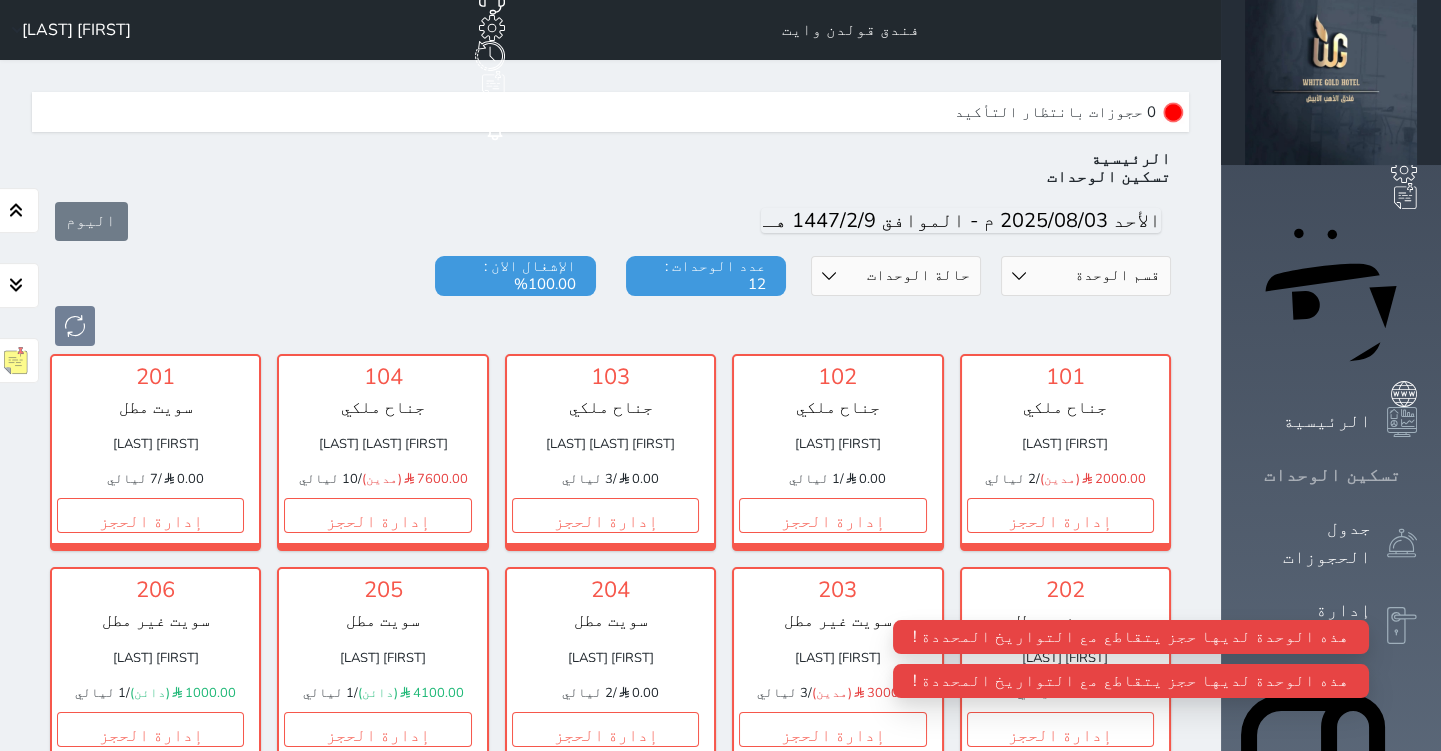 scroll, scrollTop: 60, scrollLeft: 0, axis: vertical 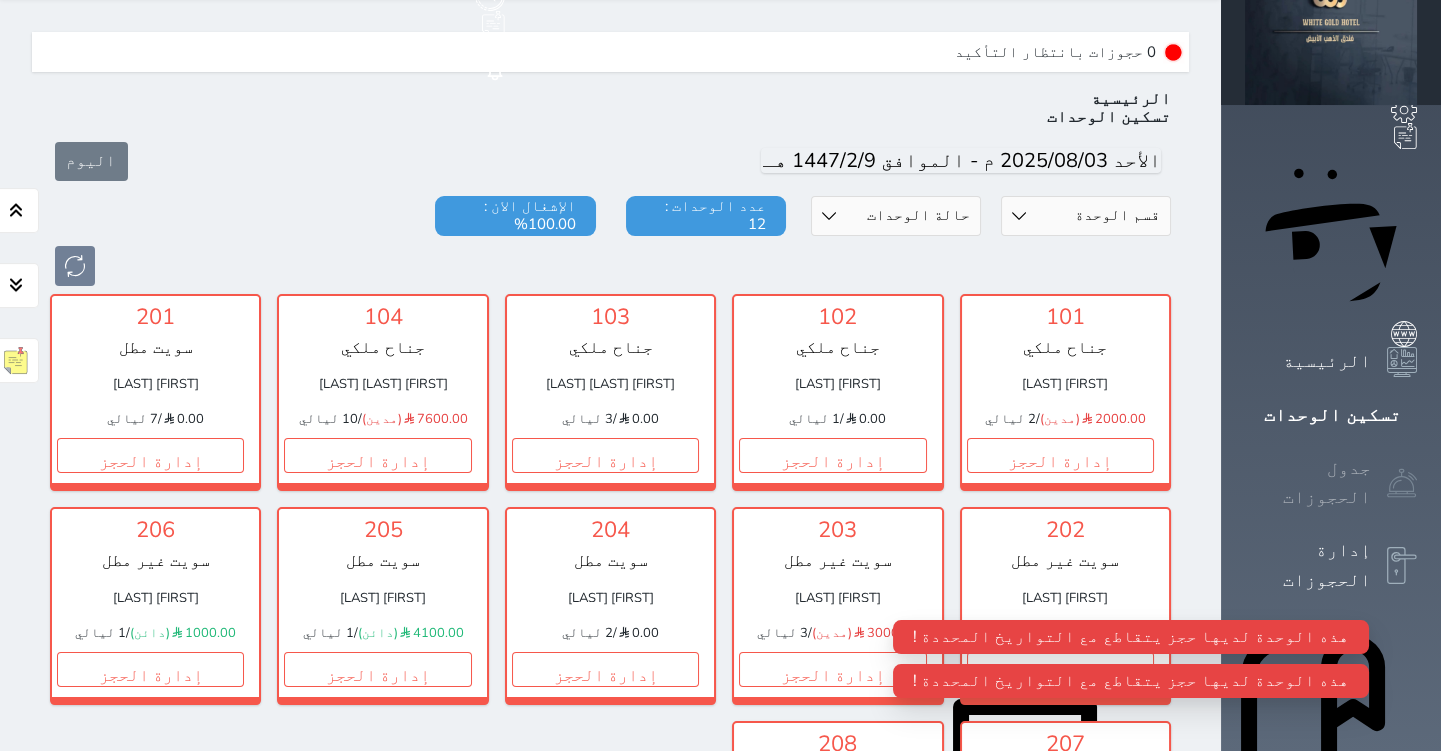 click on "جدول الحجوزات" at bounding box center (1308, 483) 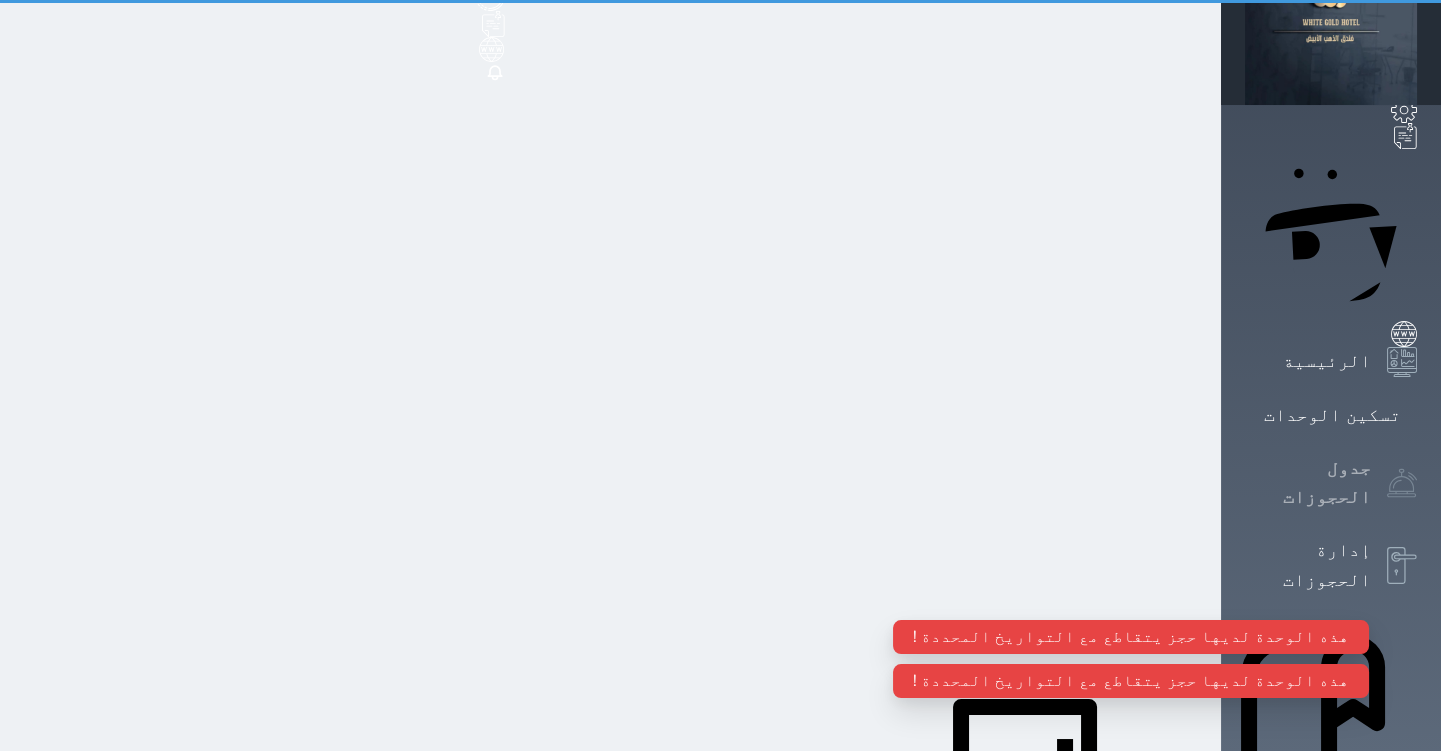 scroll, scrollTop: 0, scrollLeft: 0, axis: both 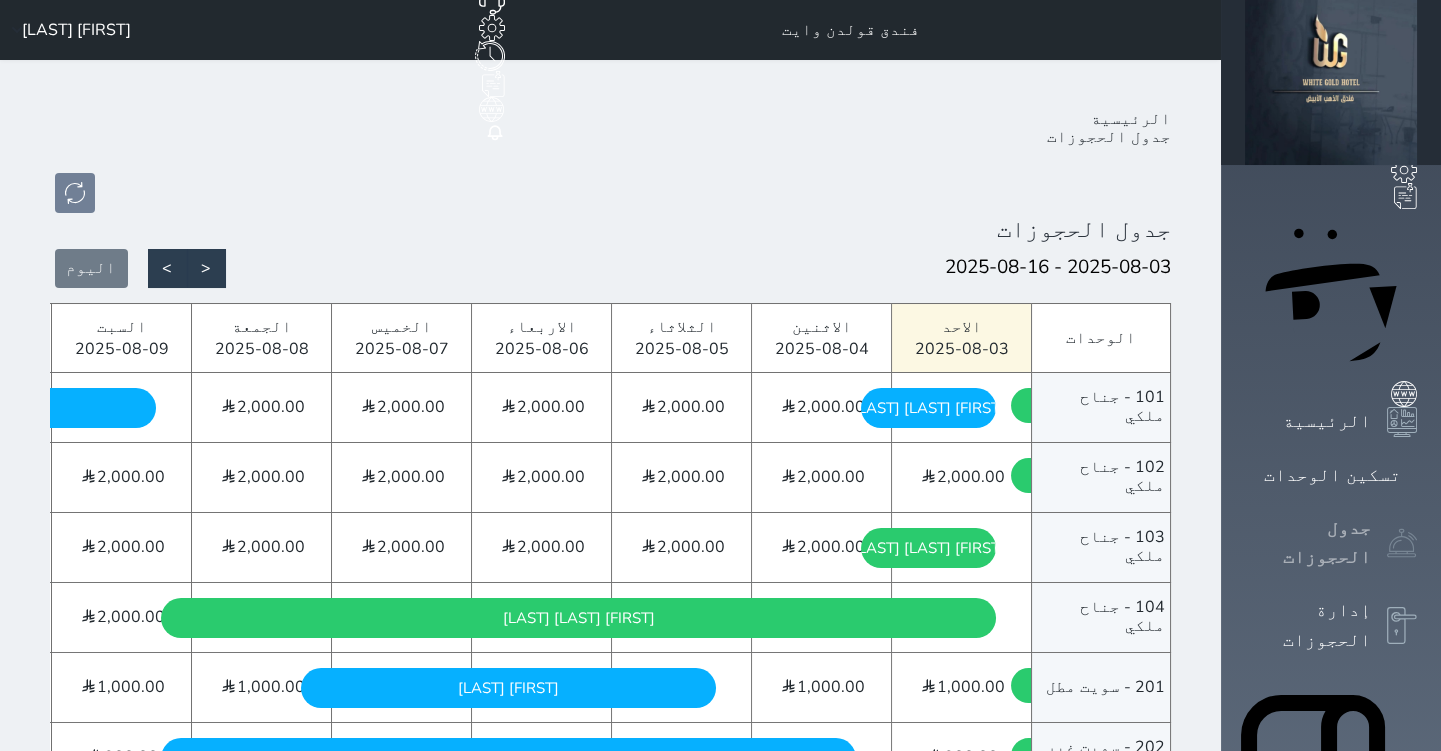 click on "جدول الحجوزات" at bounding box center [1331, 543] 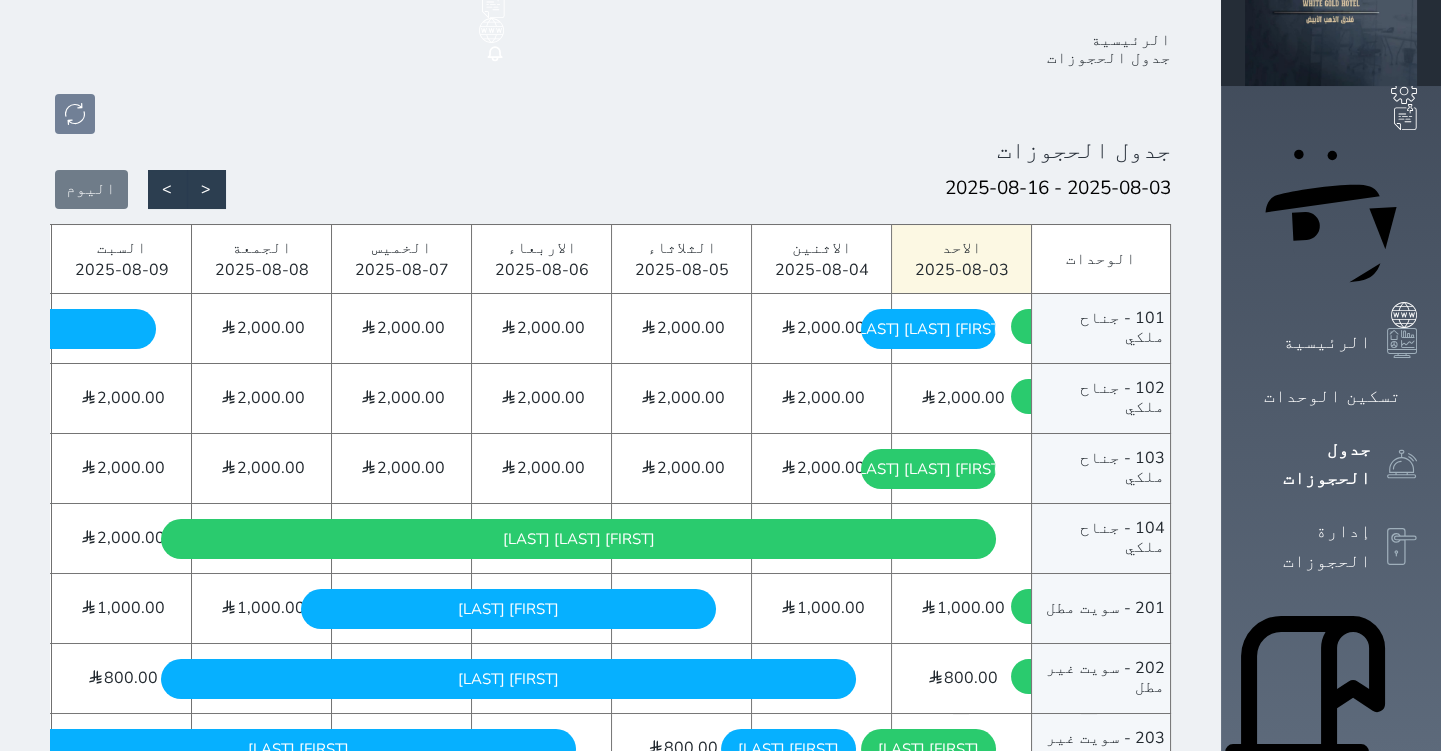 scroll, scrollTop: 0, scrollLeft: 0, axis: both 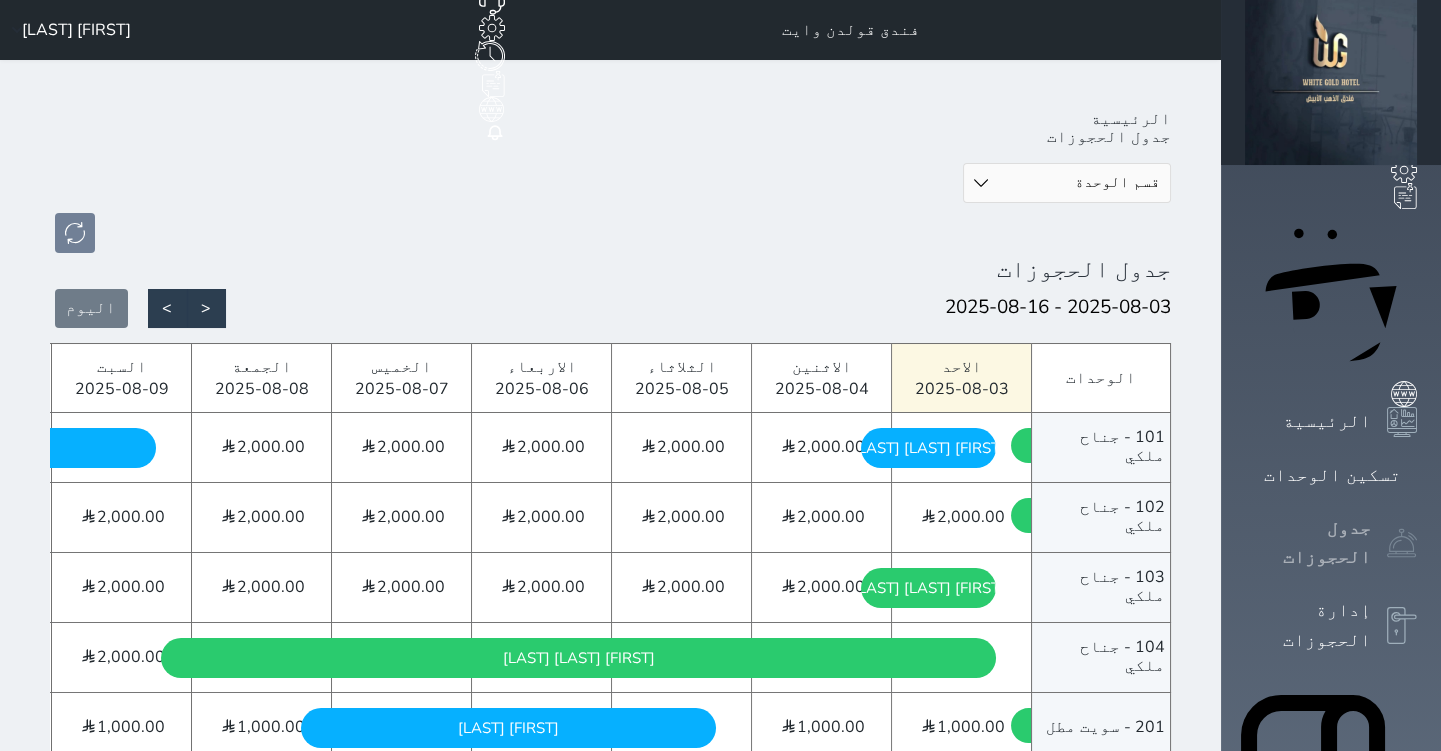 click on "جدول الحجوزات" at bounding box center [1331, 543] 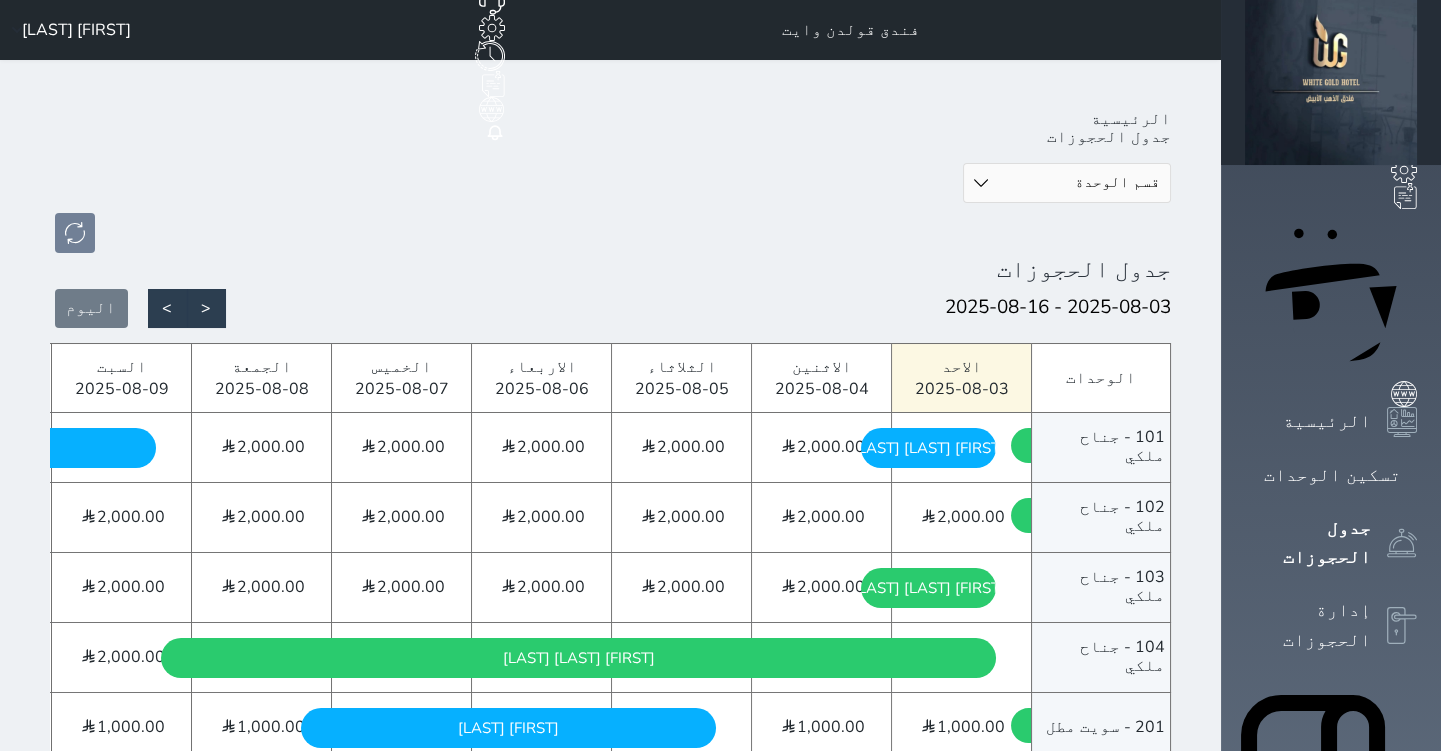 click on "قسم الوحدة
جناح ملكي
سويت مطل
سويت غير مطل" at bounding box center (1067, 183) 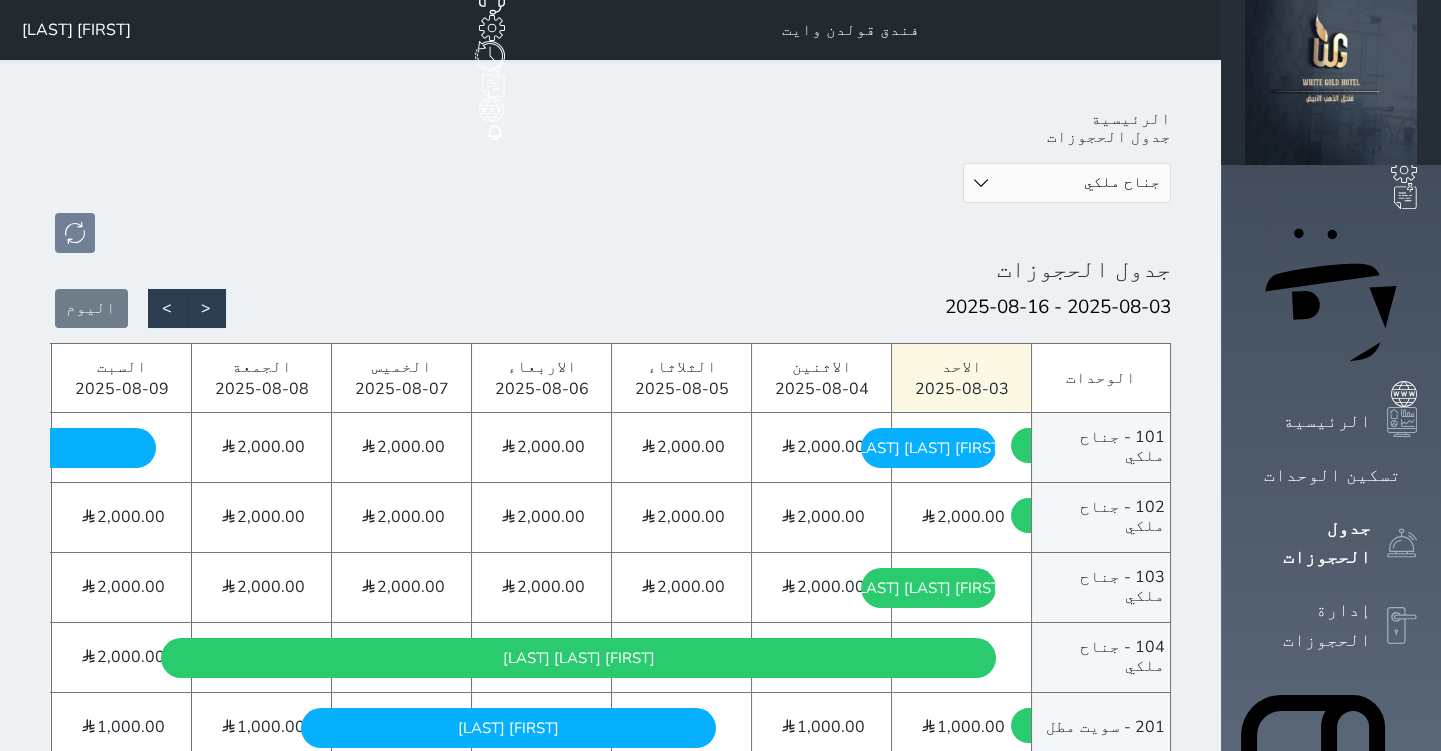 click on "قسم الوحدة
جناح ملكي
سويت مطل
سويت غير مطل" at bounding box center [1067, 183] 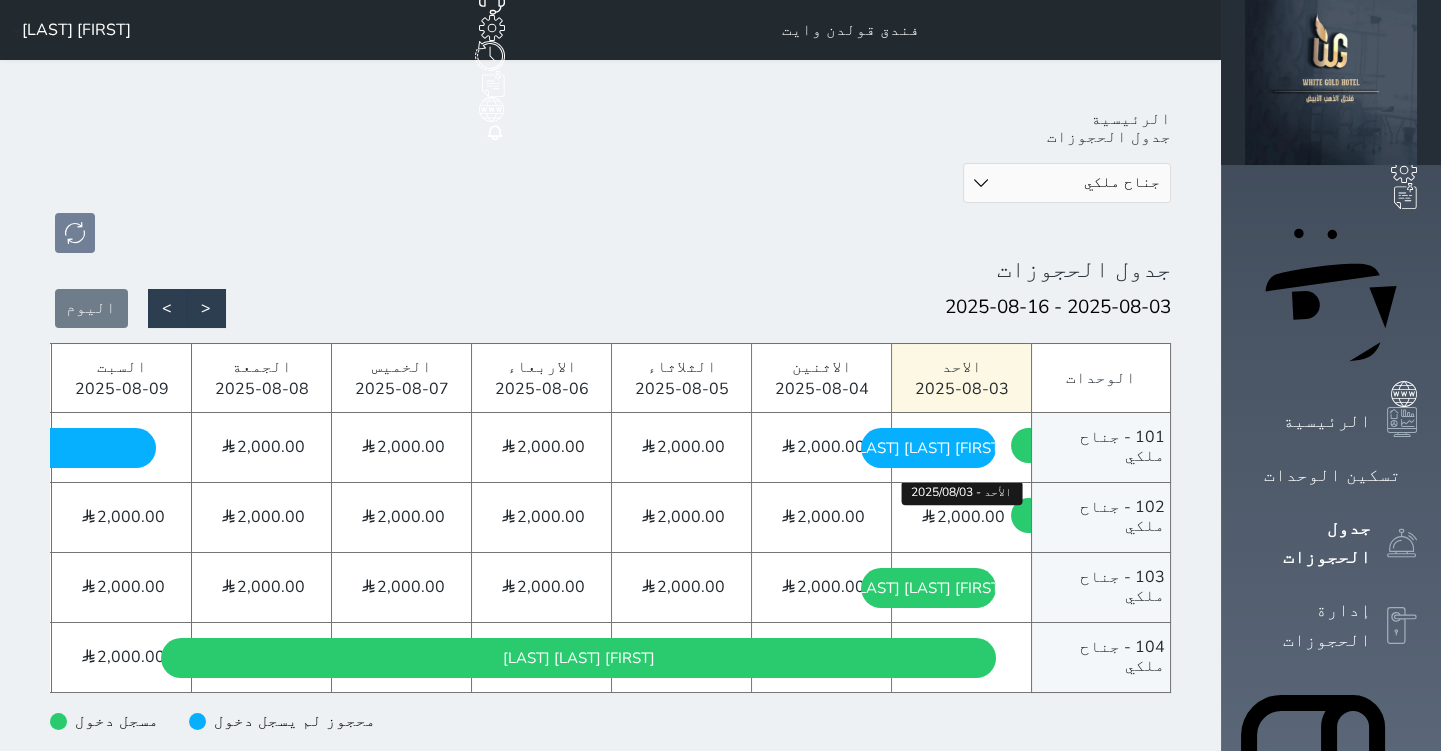 click on "2,000.00" at bounding box center (971, 517) 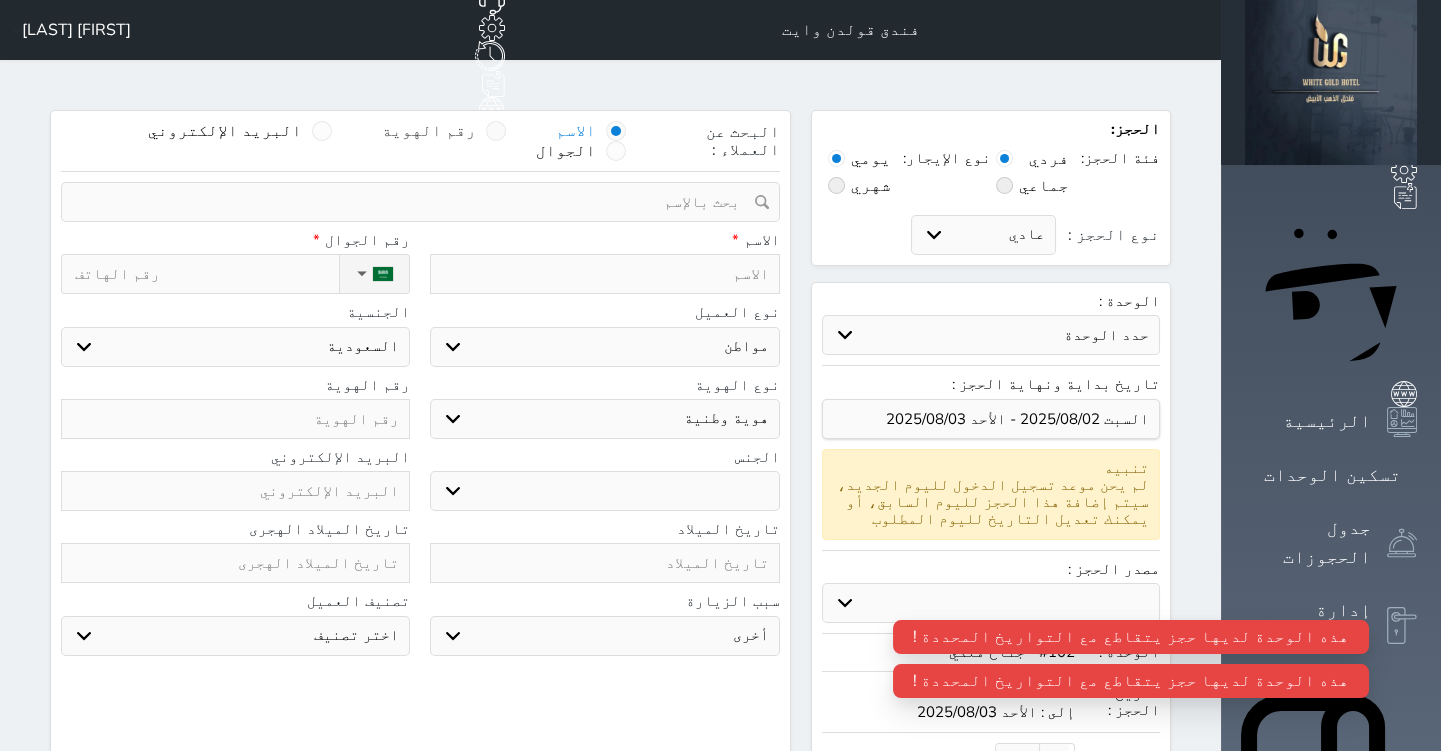 click at bounding box center (496, 131) 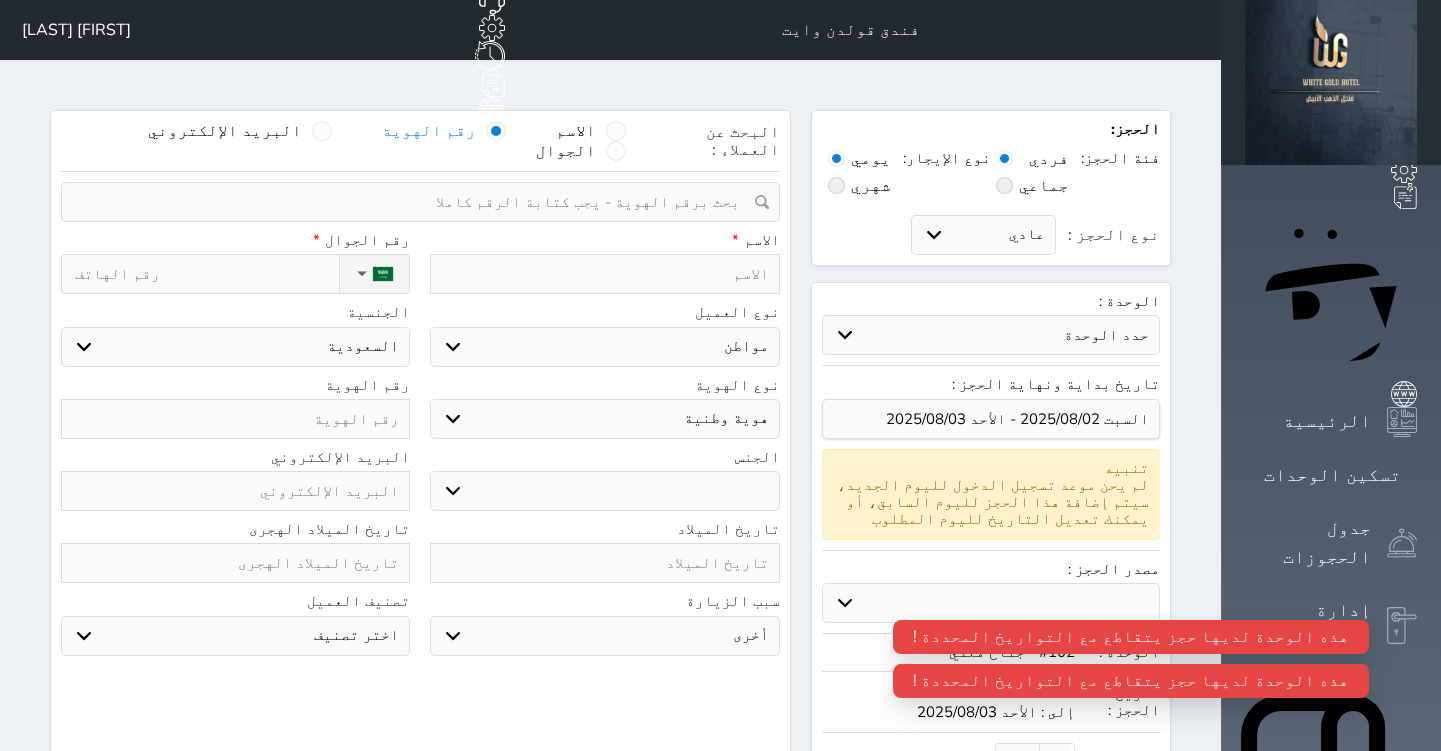 paste on "1008203455" 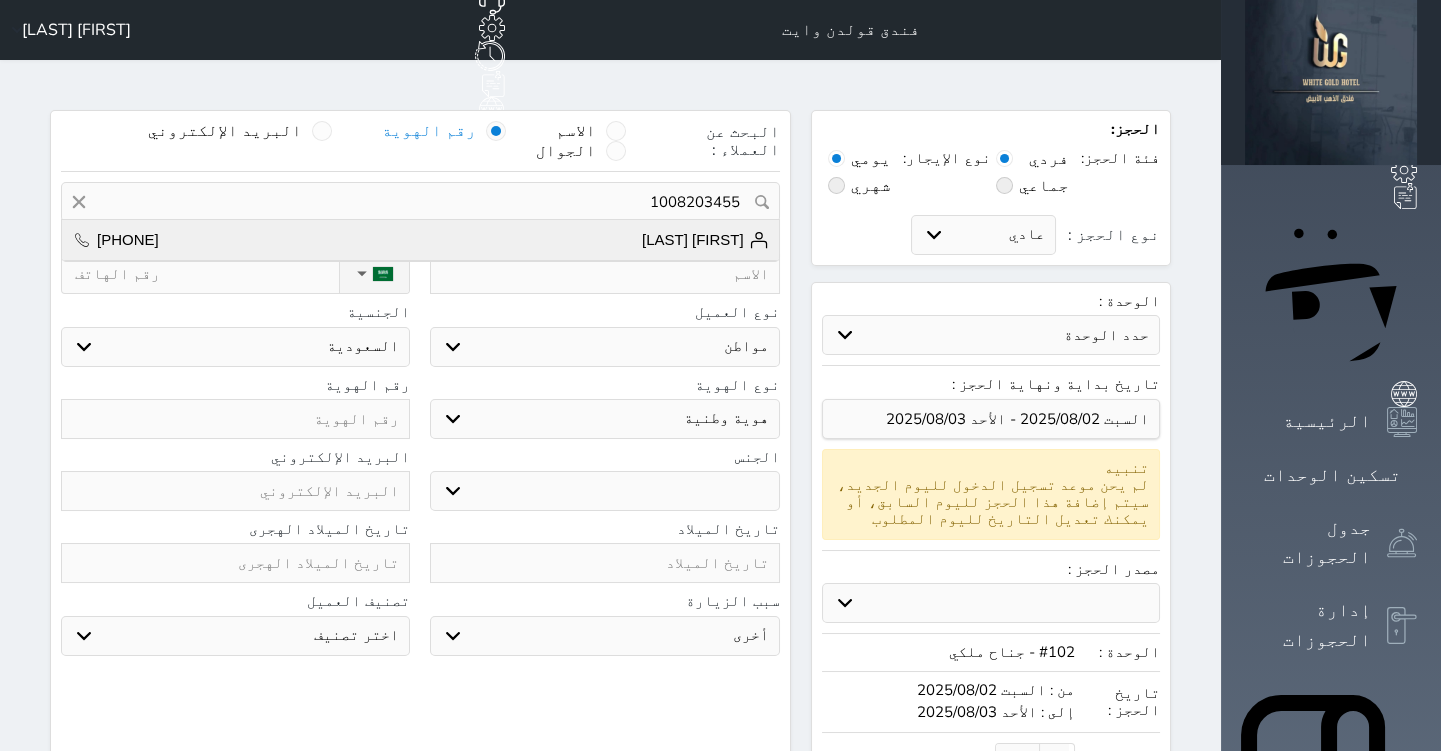 click on "[FIRST] [LAST]" at bounding box center [705, 240] 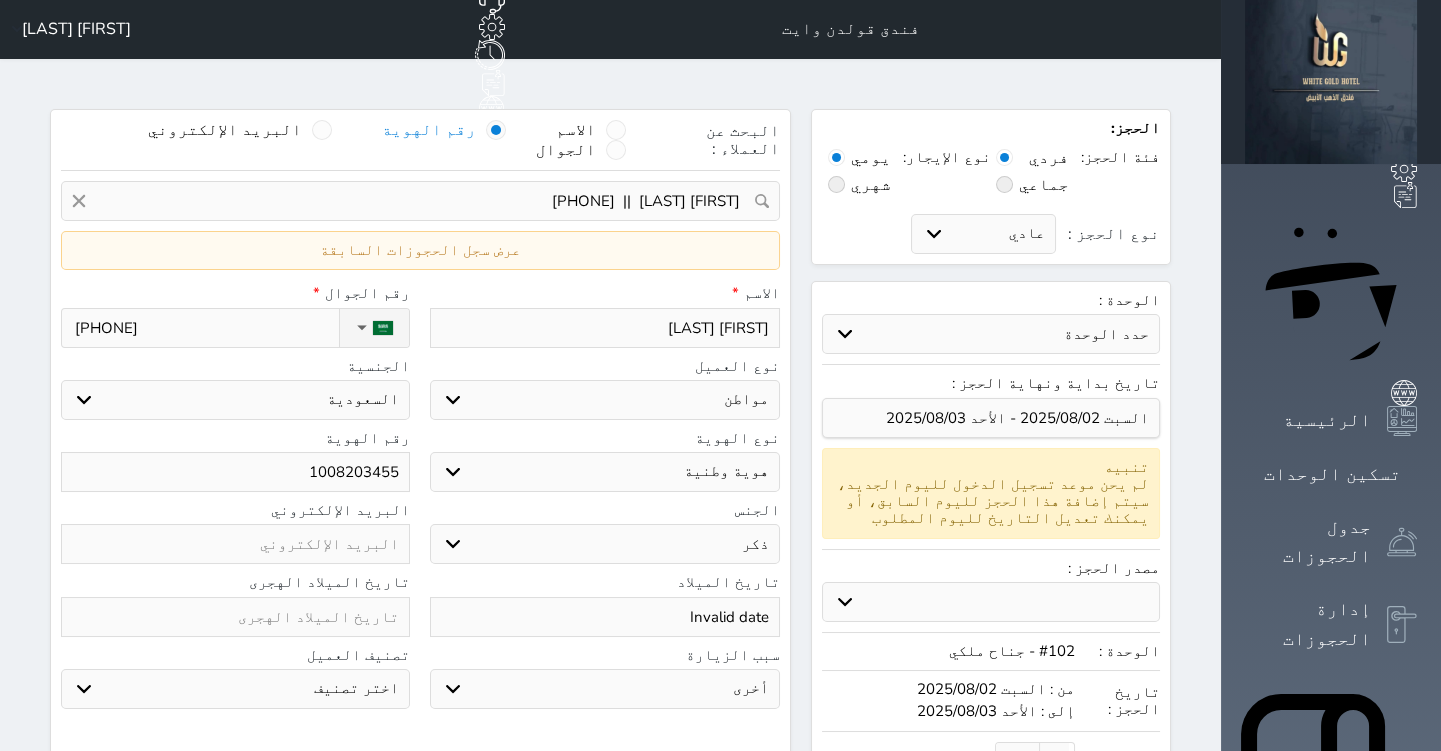 scroll, scrollTop: 0, scrollLeft: 0, axis: both 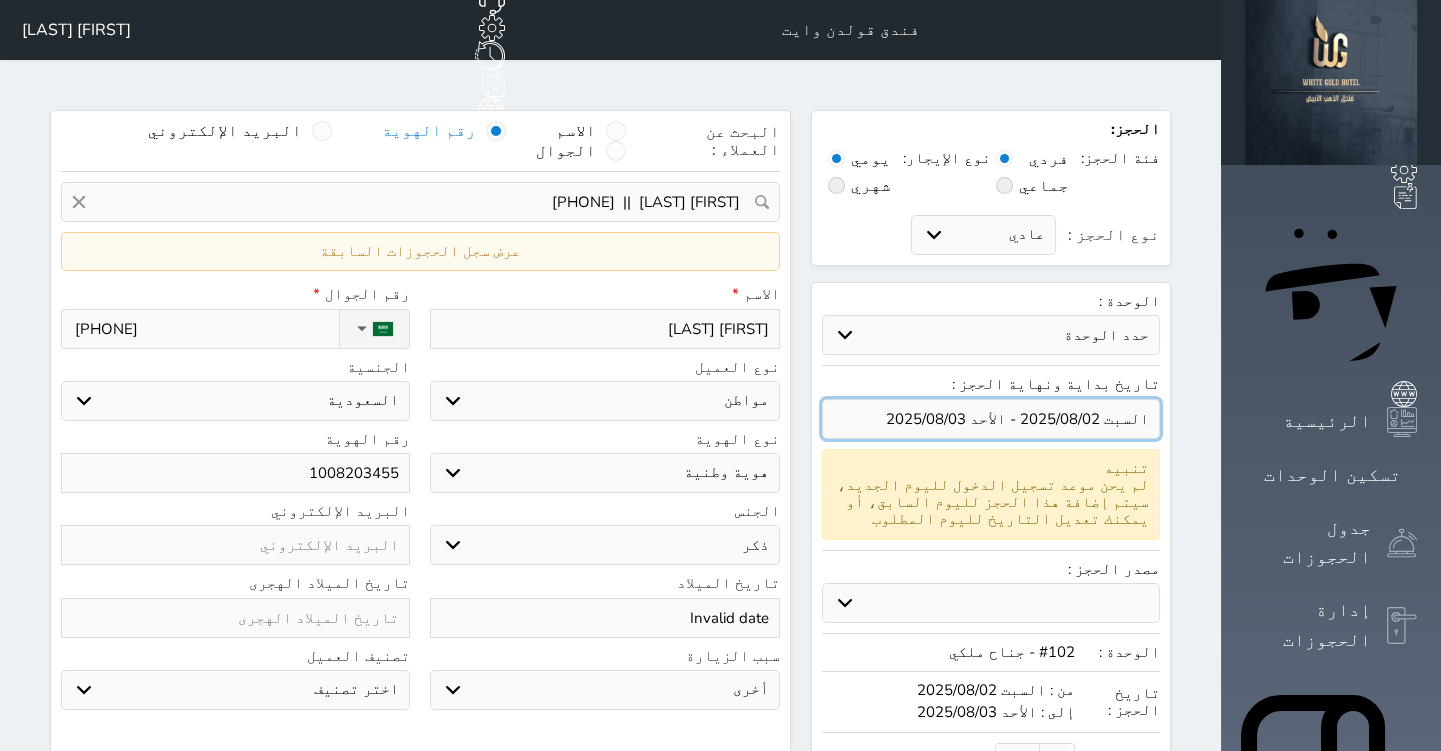 click at bounding box center [991, 419] 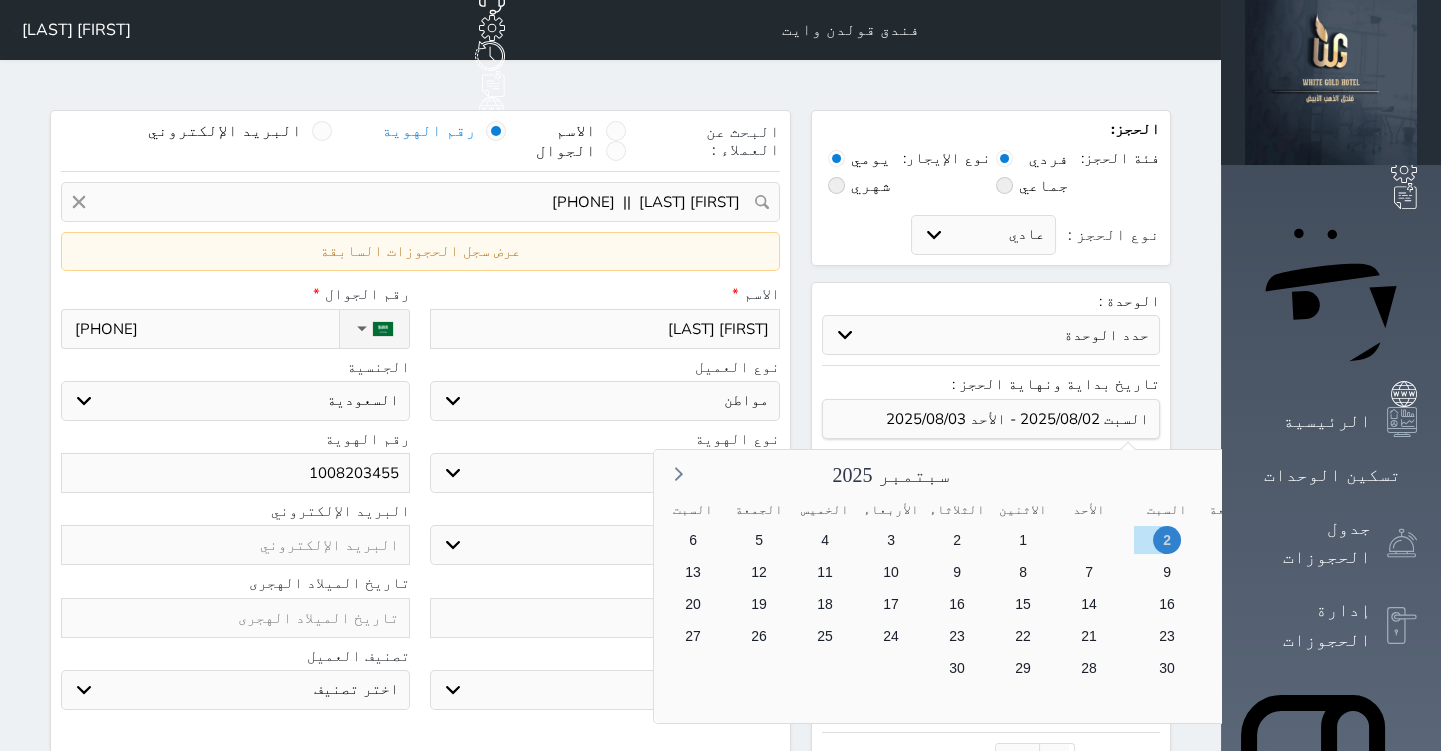 click on "3" at bounding box center (1562, 572) 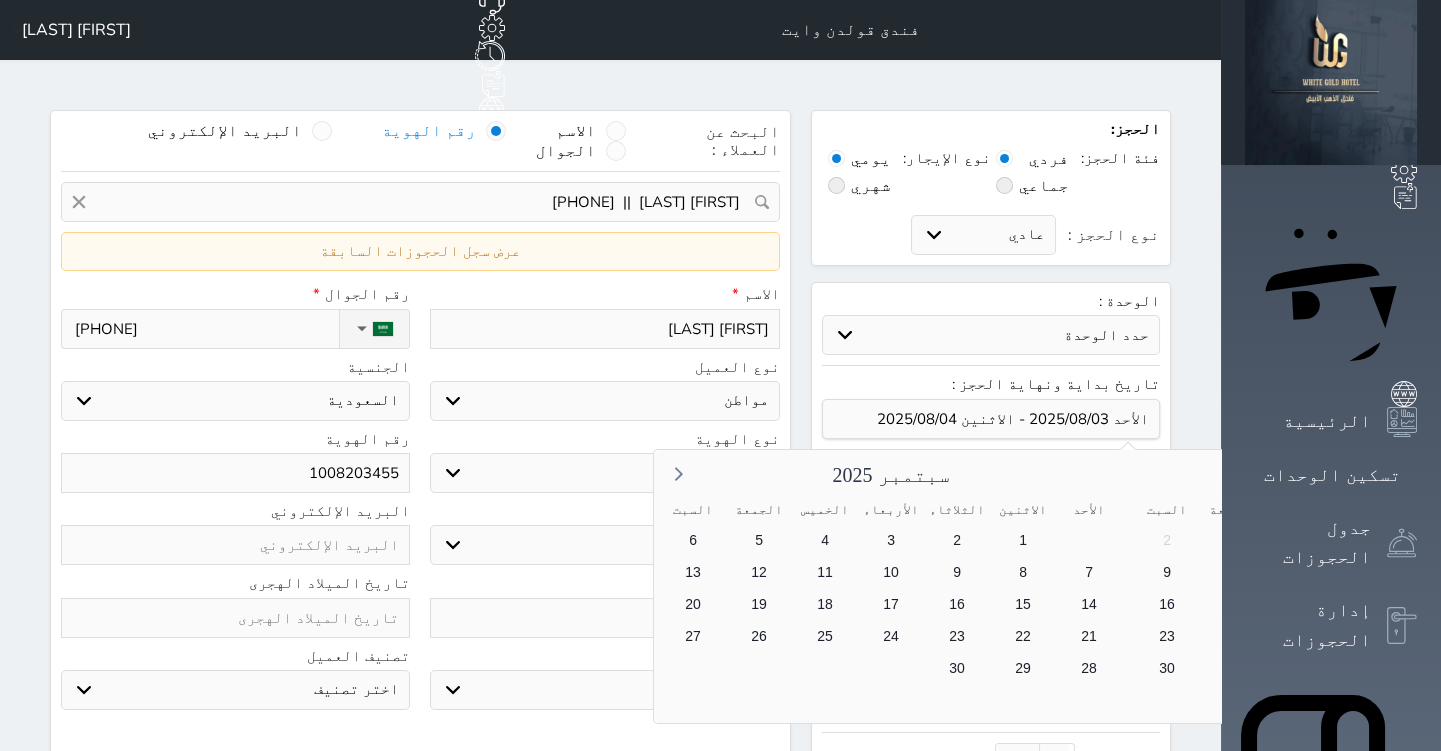 click on "4" at bounding box center (1496, 572) 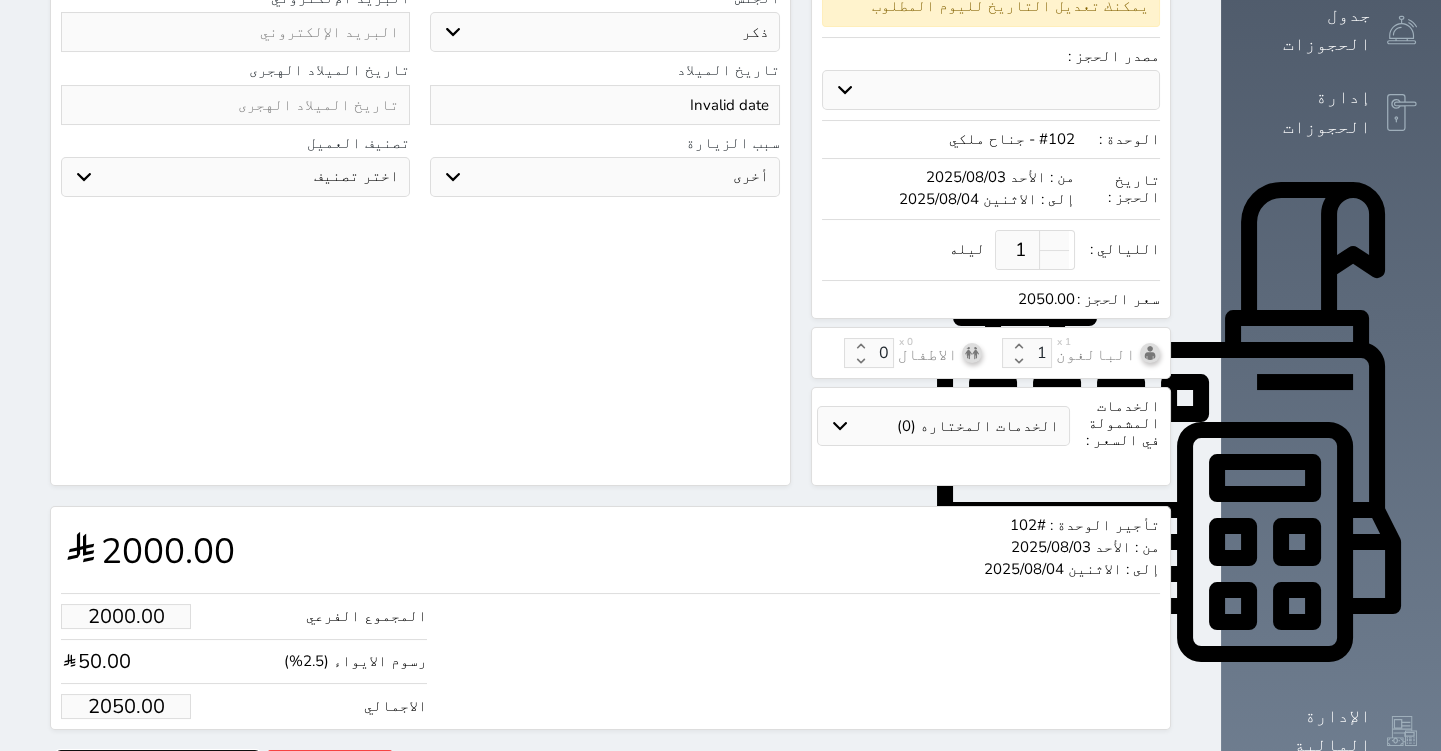 click on "حجز" at bounding box center (158, 767) 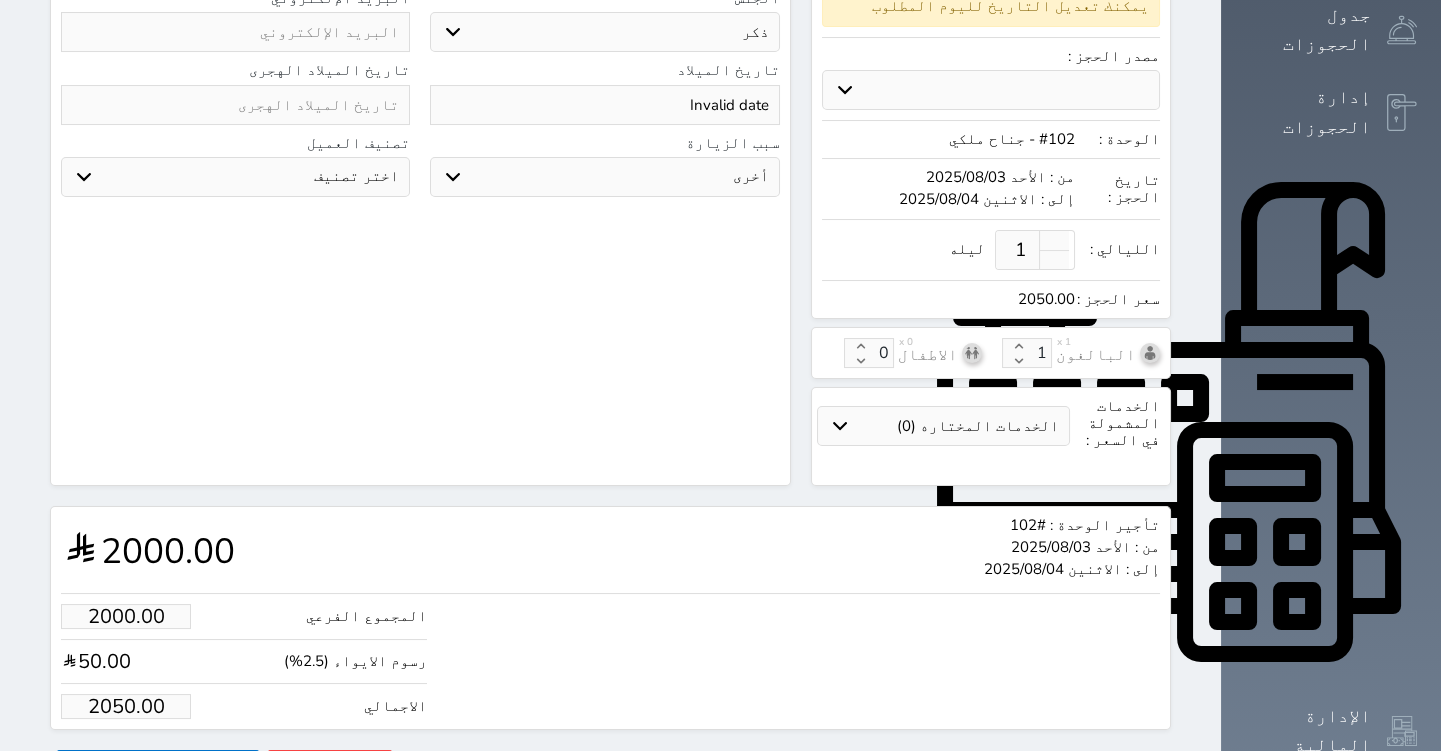 scroll, scrollTop: 435, scrollLeft: 0, axis: vertical 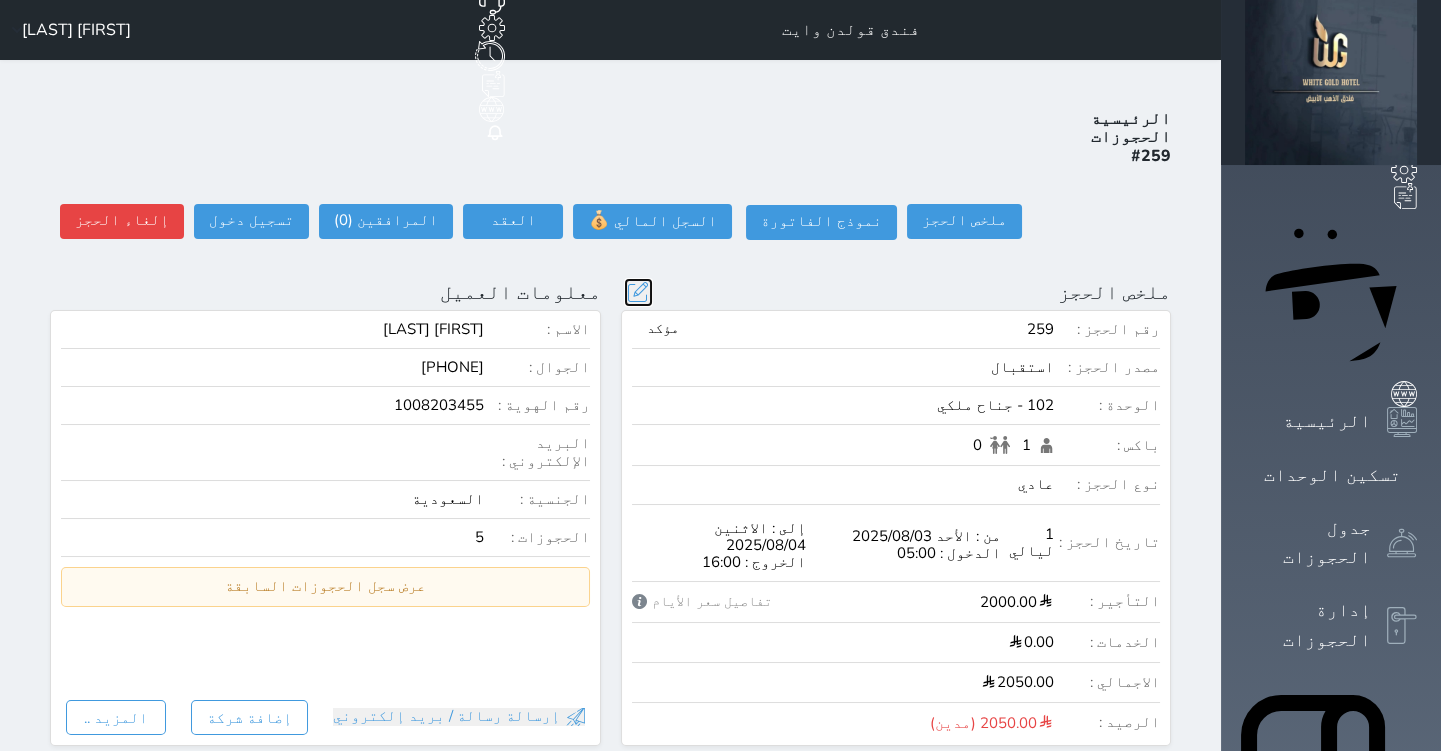 click at bounding box center [638, 292] 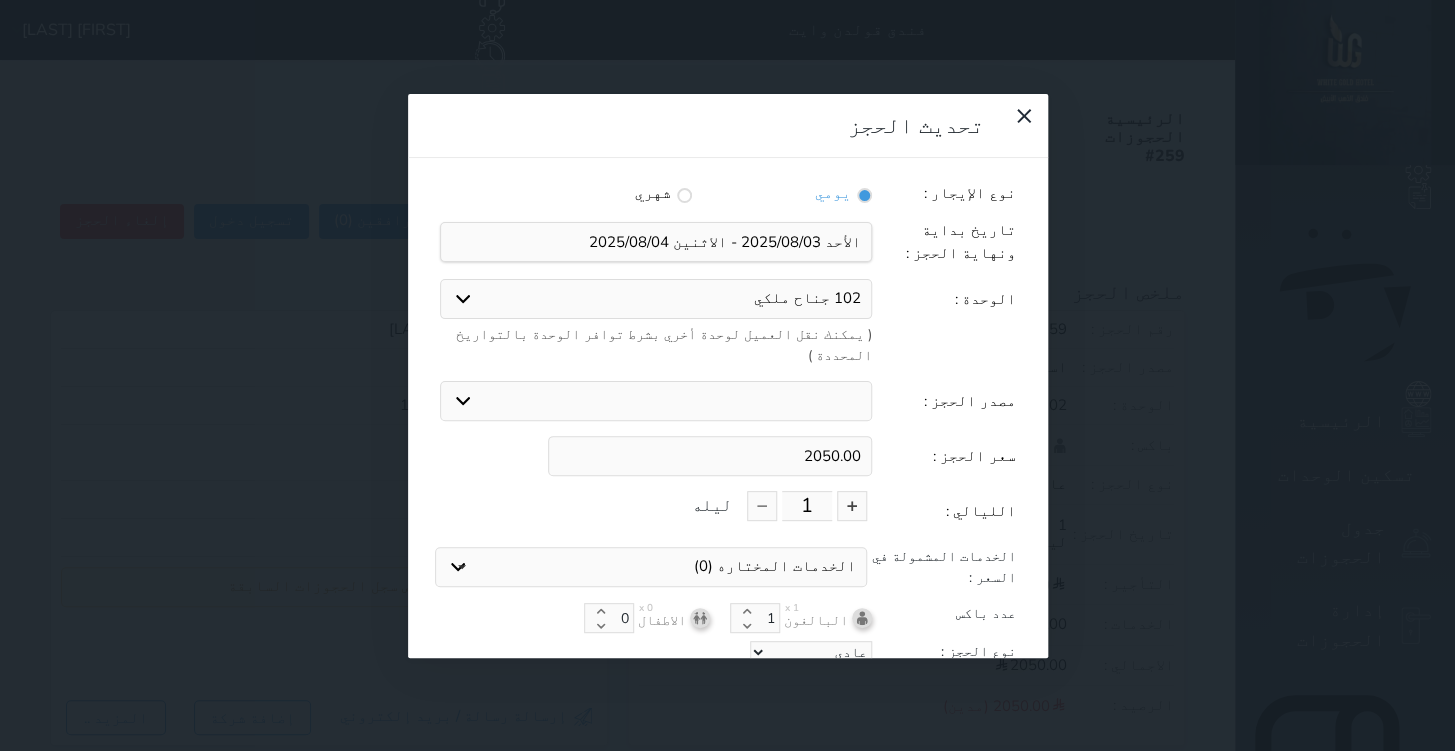 click on "2050.00" at bounding box center (710, 456) 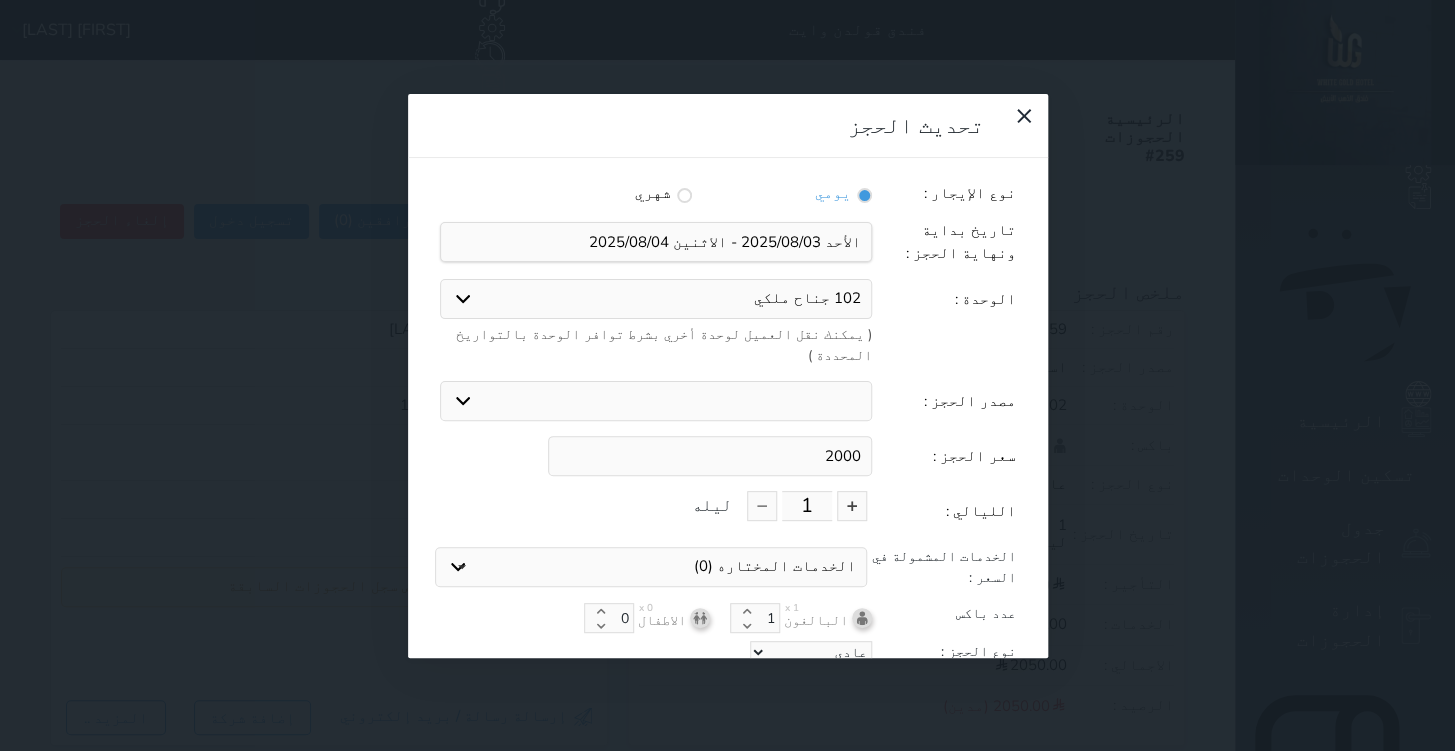 scroll, scrollTop: 1, scrollLeft: 0, axis: vertical 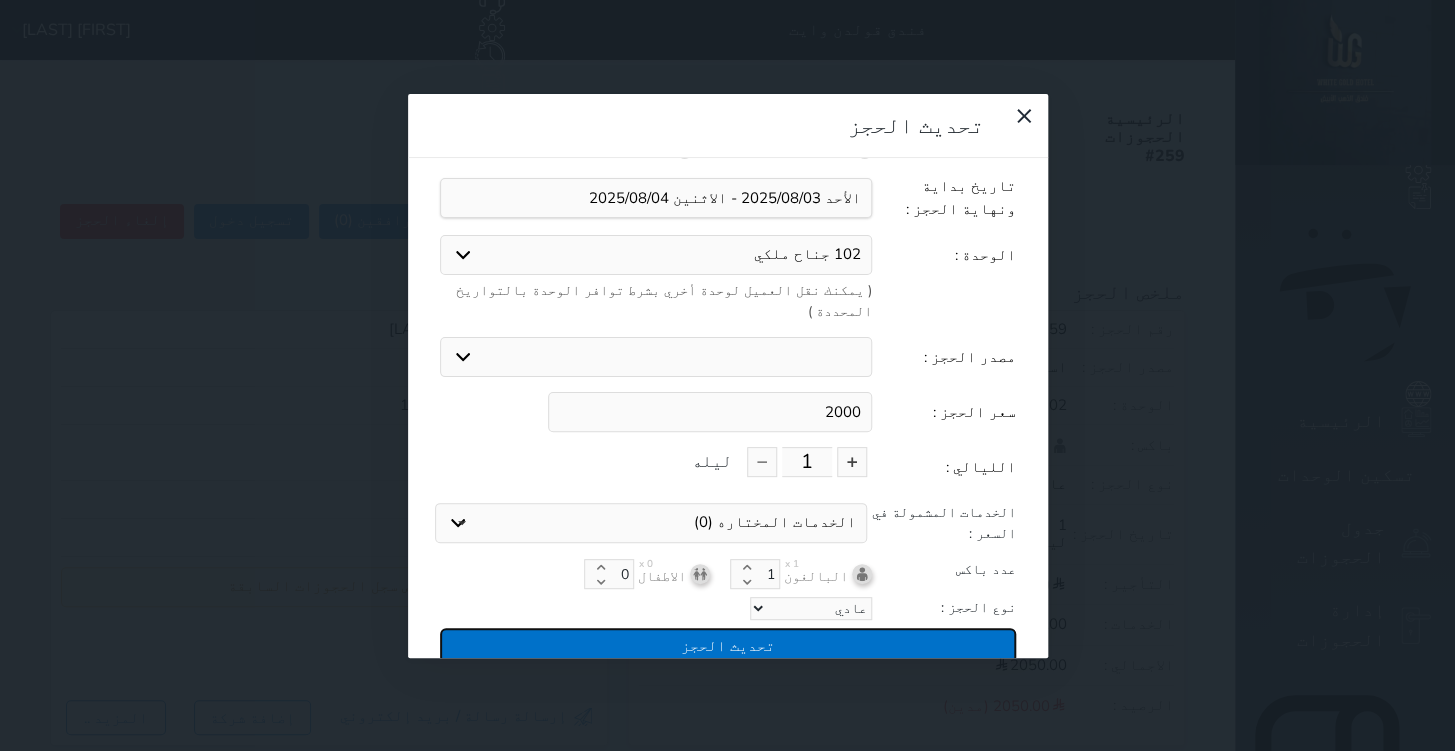 click on "تحديث الحجز" at bounding box center (728, 645) 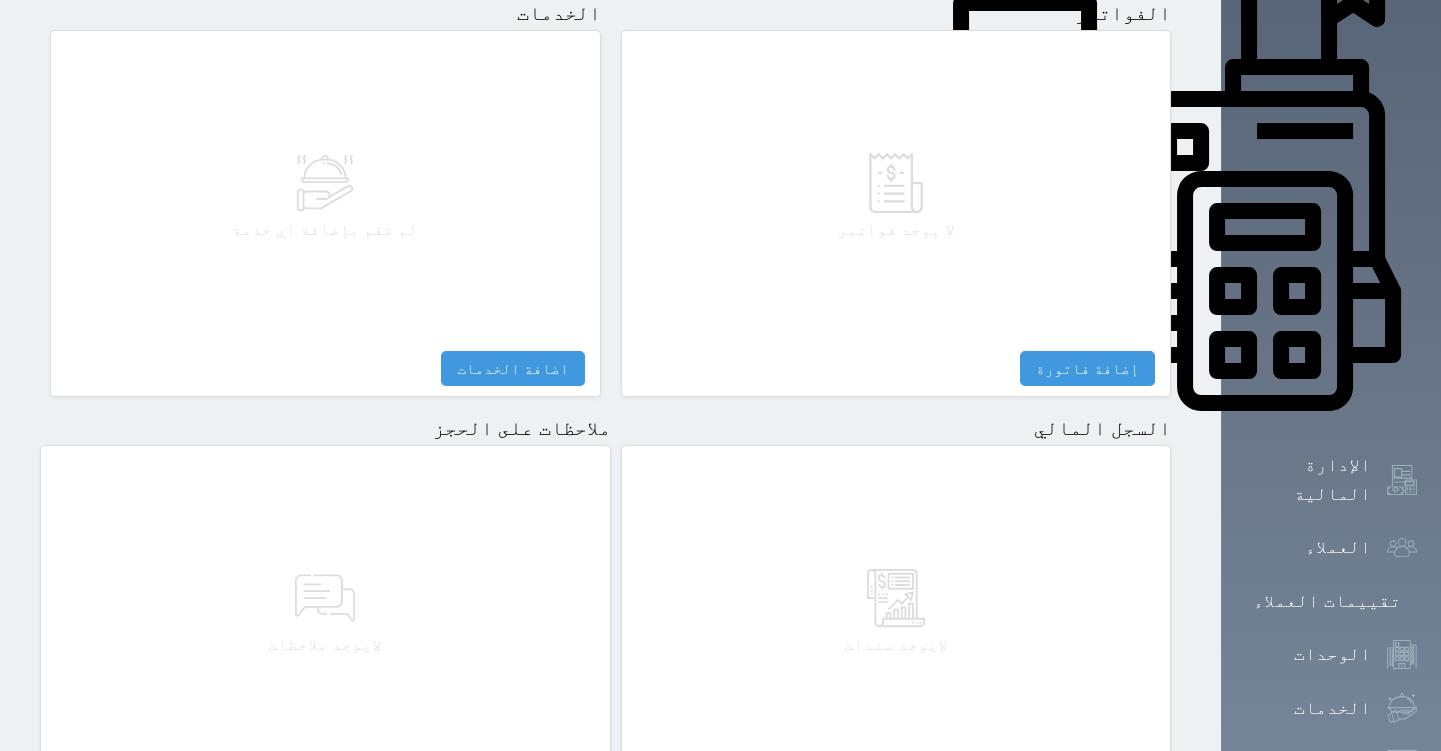 scroll, scrollTop: 895, scrollLeft: 0, axis: vertical 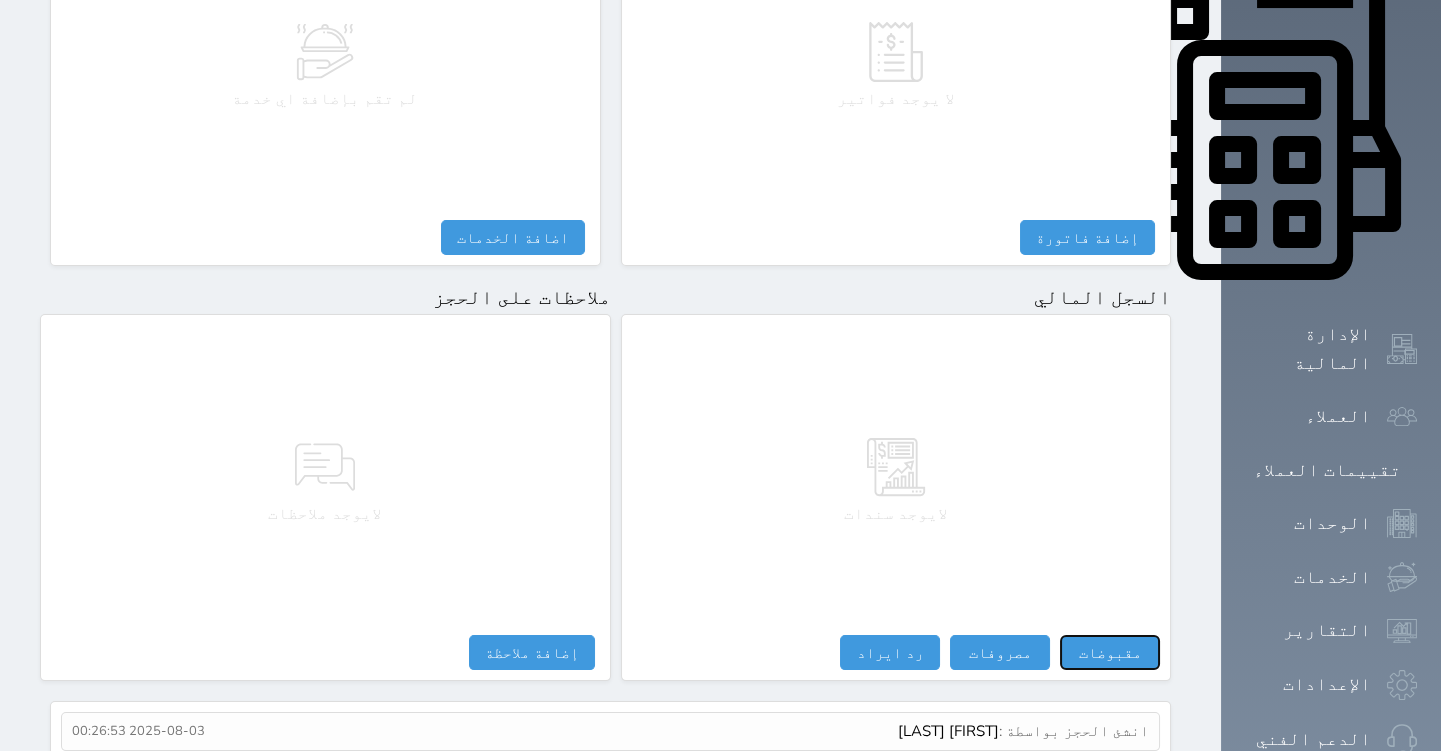 click on "مقبوضات" at bounding box center [1110, 652] 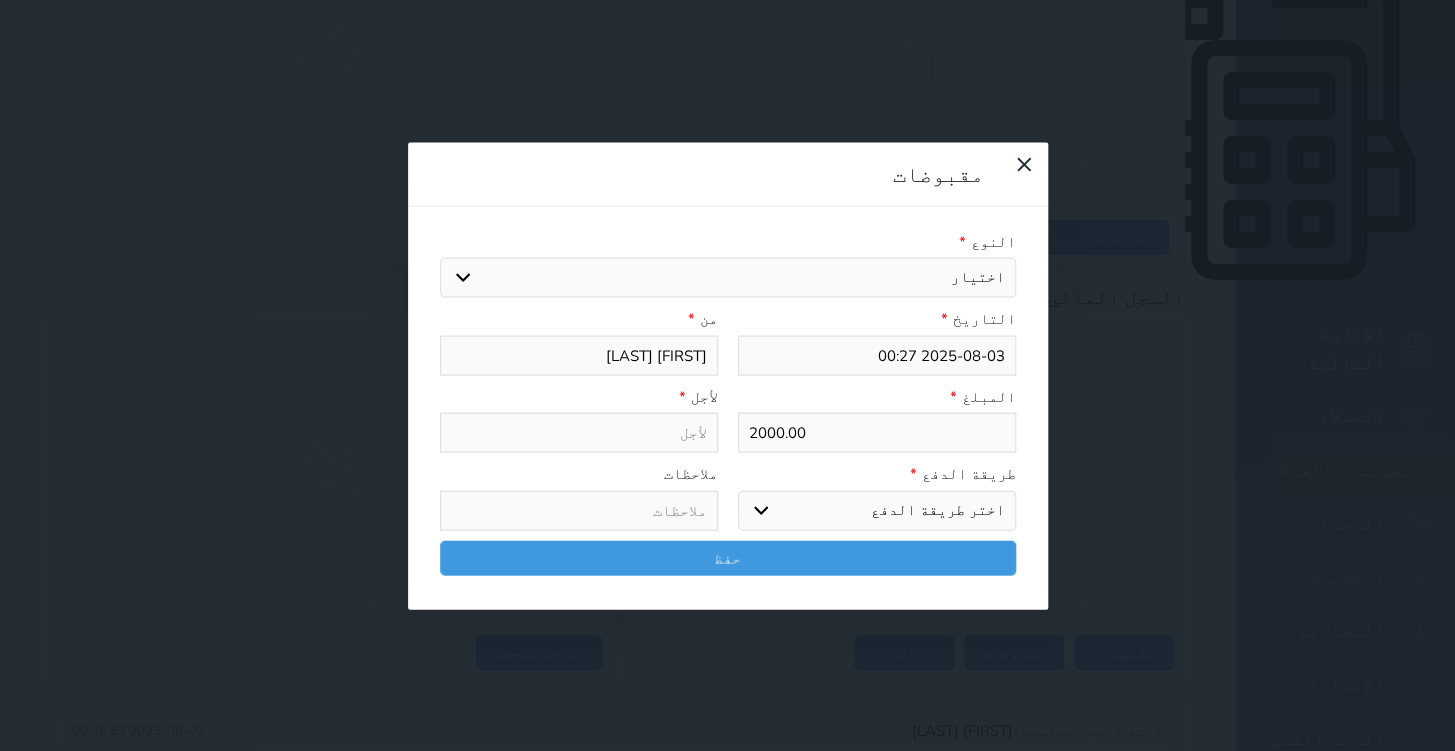 click on "اختر طريقة الدفع   دفع نقدى   تحويل بنكى   مدى   بطاقة ائتمان   آجل" at bounding box center (877, 510) 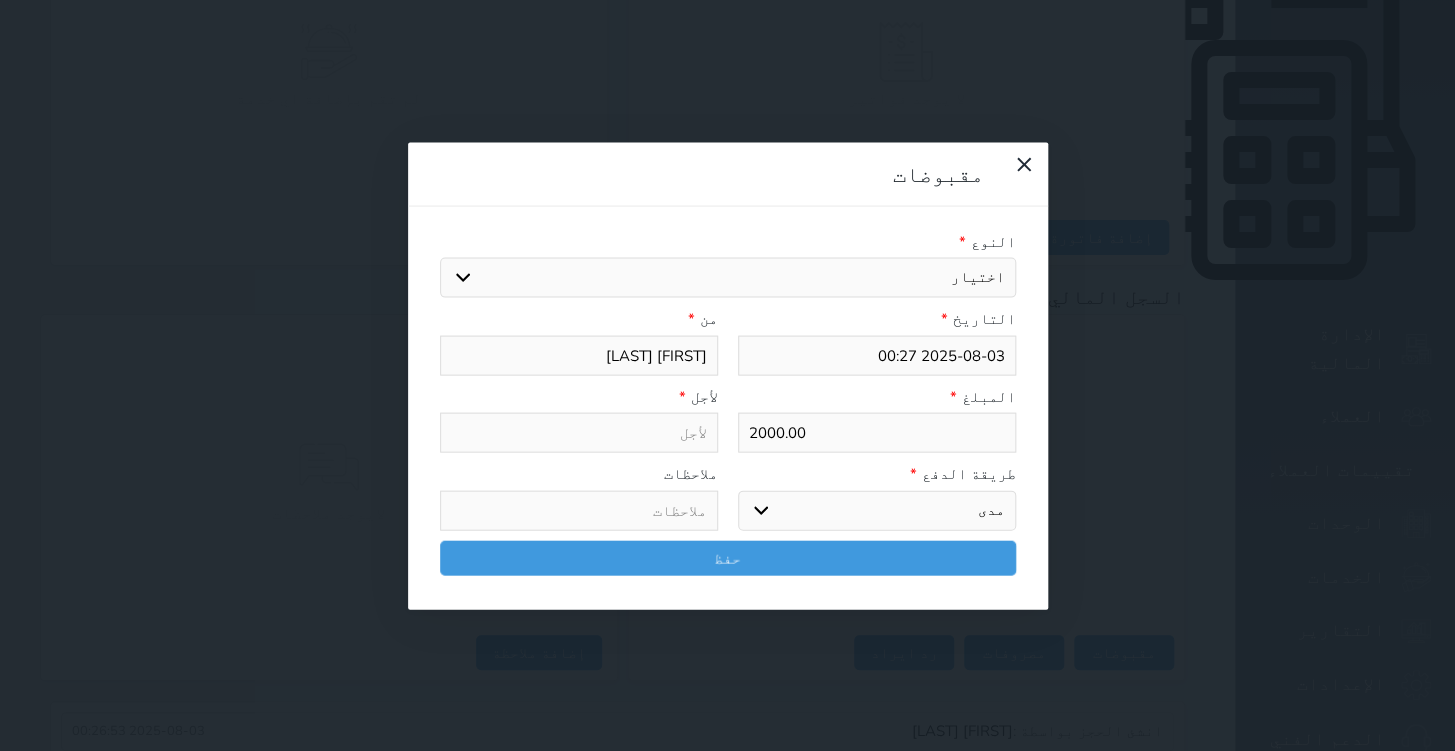 click on "اختر طريقة الدفع   دفع نقدى   تحويل بنكى   مدى   بطاقة ائتمان   آجل" at bounding box center (877, 510) 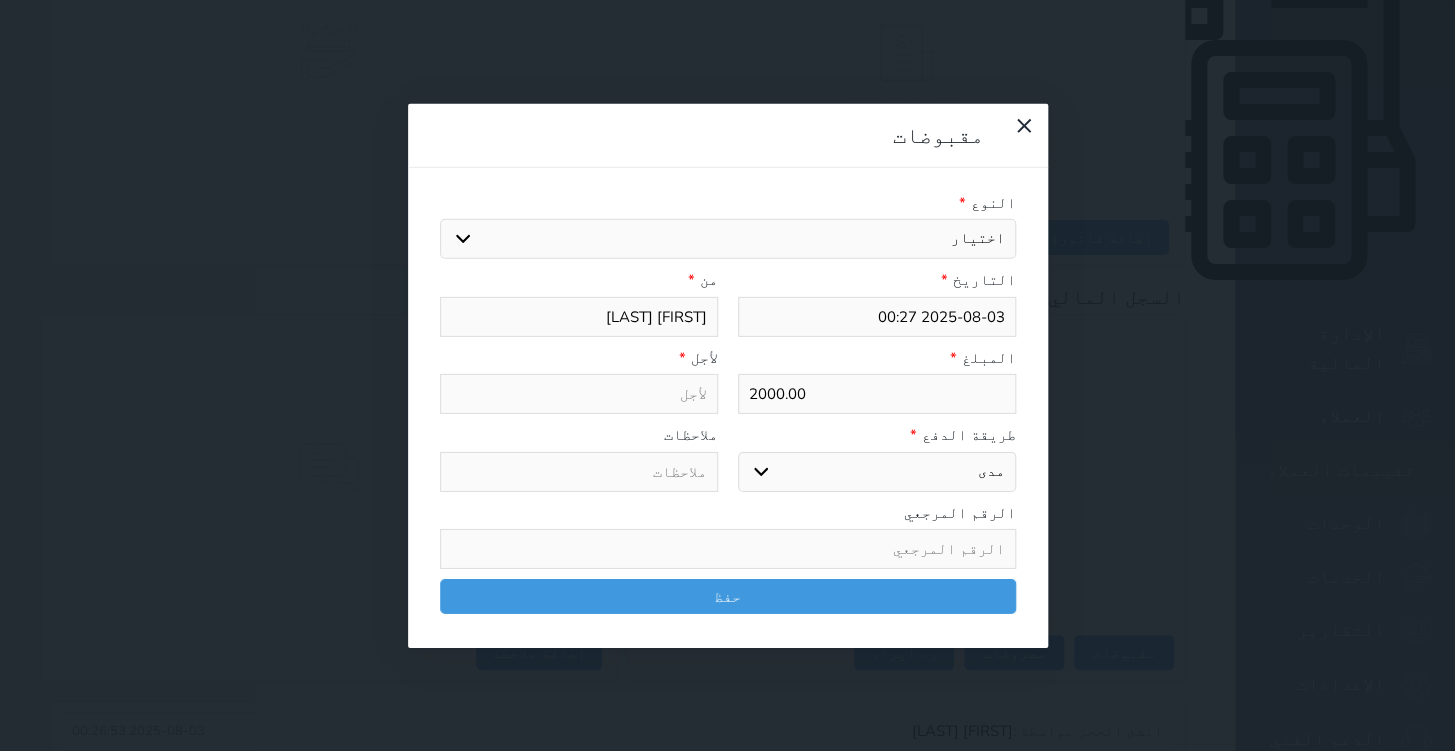click on "اختيار   مقبوضات عامة قيمة إيجار فواتير تامين عربون لا ينطبق آخر مغسلة واي فاي - الإنترنت مواقف السيارات طعام الأغذية والمشروبات مشروبات المشروبات الباردة المشروبات الساخنة الإفطار غداء عشاء مخبز و كعك حمام سباحة الصالة الرياضية سبا و خدمات الجمال اختيار وإسقاط (خدمات النقل) ميني بار كابل - تلفزيون سرير إضافي تصفيف الشعر التسوق خدمات الجولات السياحية المنظمة خدمات الدليل السياحي" at bounding box center [728, 239] 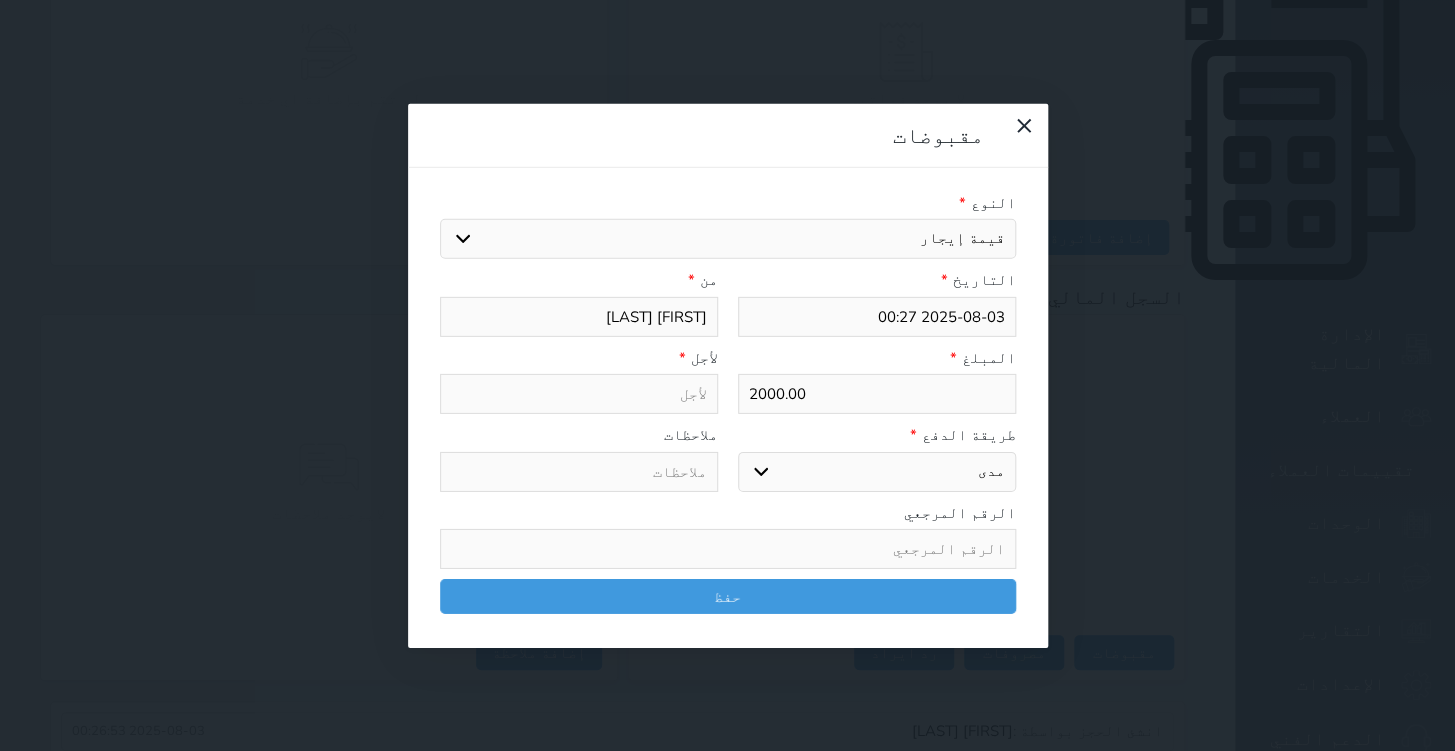 click on "اختيار   مقبوضات عامة قيمة إيجار فواتير تامين عربون لا ينطبق آخر مغسلة واي فاي - الإنترنت مواقف السيارات طعام الأغذية والمشروبات مشروبات المشروبات الباردة المشروبات الساخنة الإفطار غداء عشاء مخبز و كعك حمام سباحة الصالة الرياضية سبا و خدمات الجمال اختيار وإسقاط (خدمات النقل) ميني بار كابل - تلفزيون سرير إضافي تصفيف الشعر التسوق خدمات الجولات السياحية المنظمة خدمات الدليل السياحي" at bounding box center [728, 239] 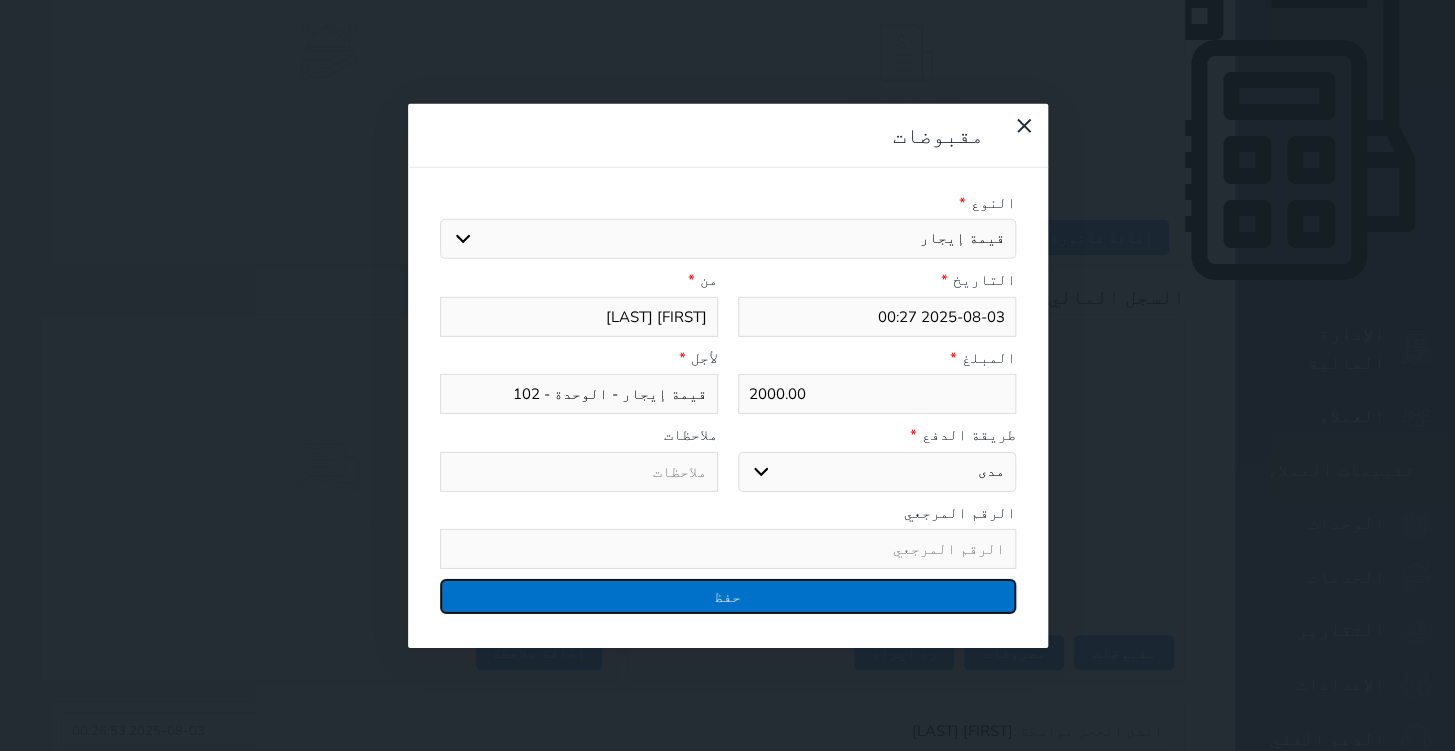 click on "حفظ" at bounding box center [728, 596] 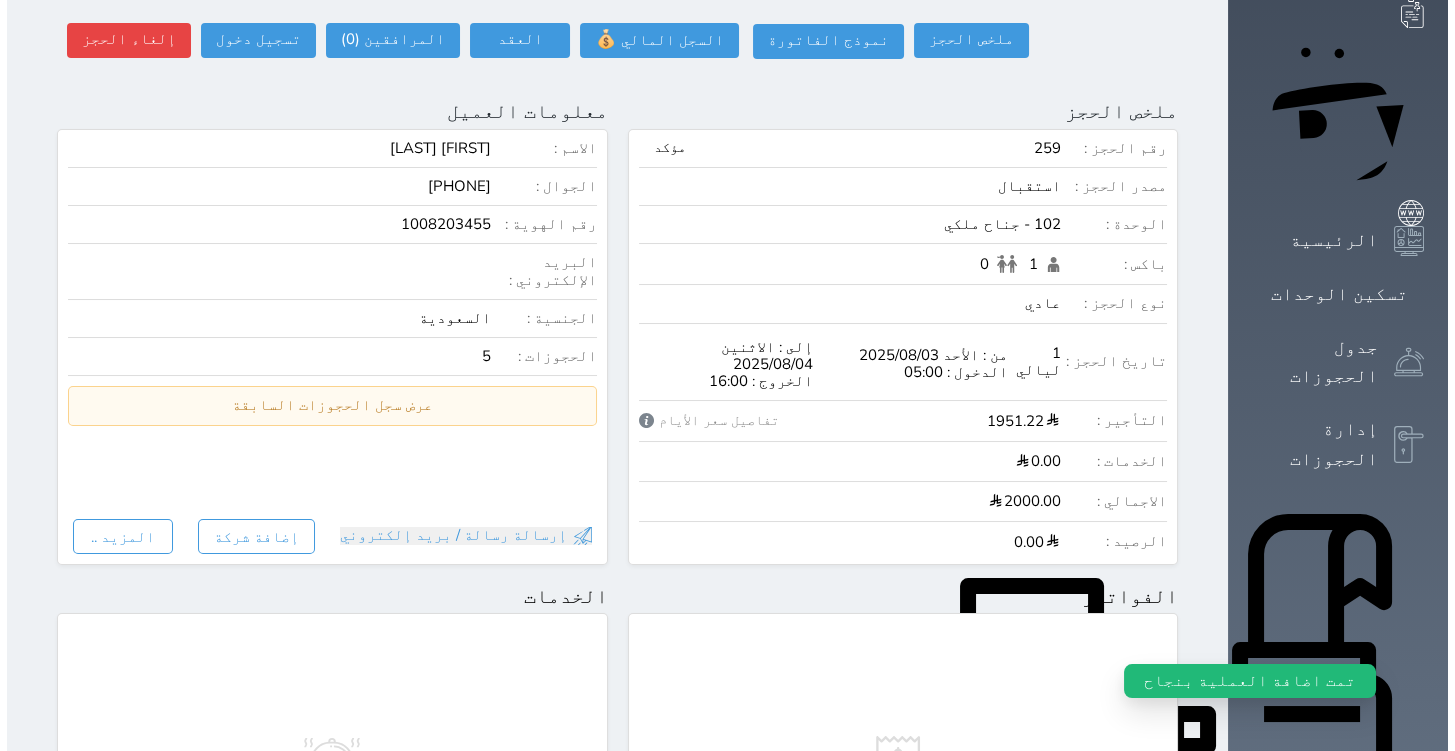 scroll, scrollTop: 0, scrollLeft: 0, axis: both 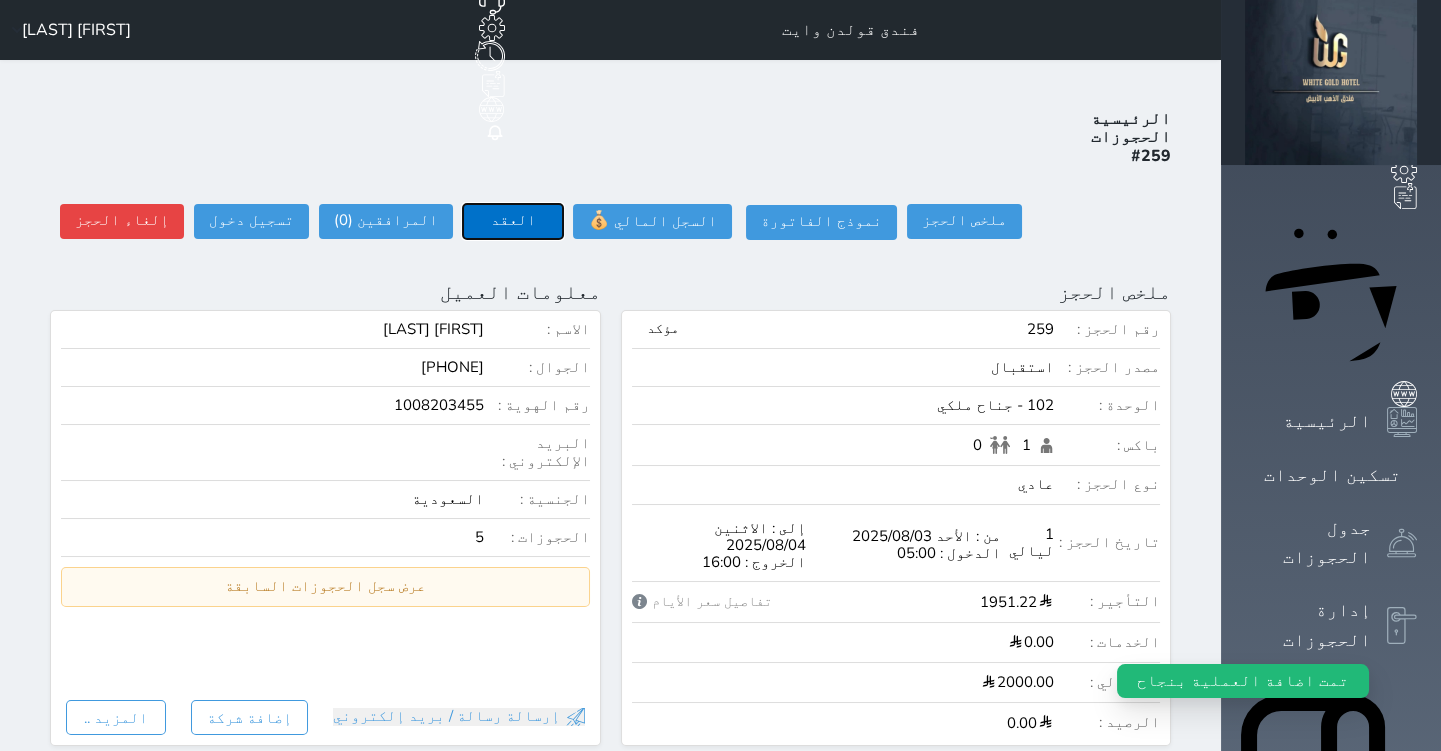 click on "العقد" at bounding box center [513, 221] 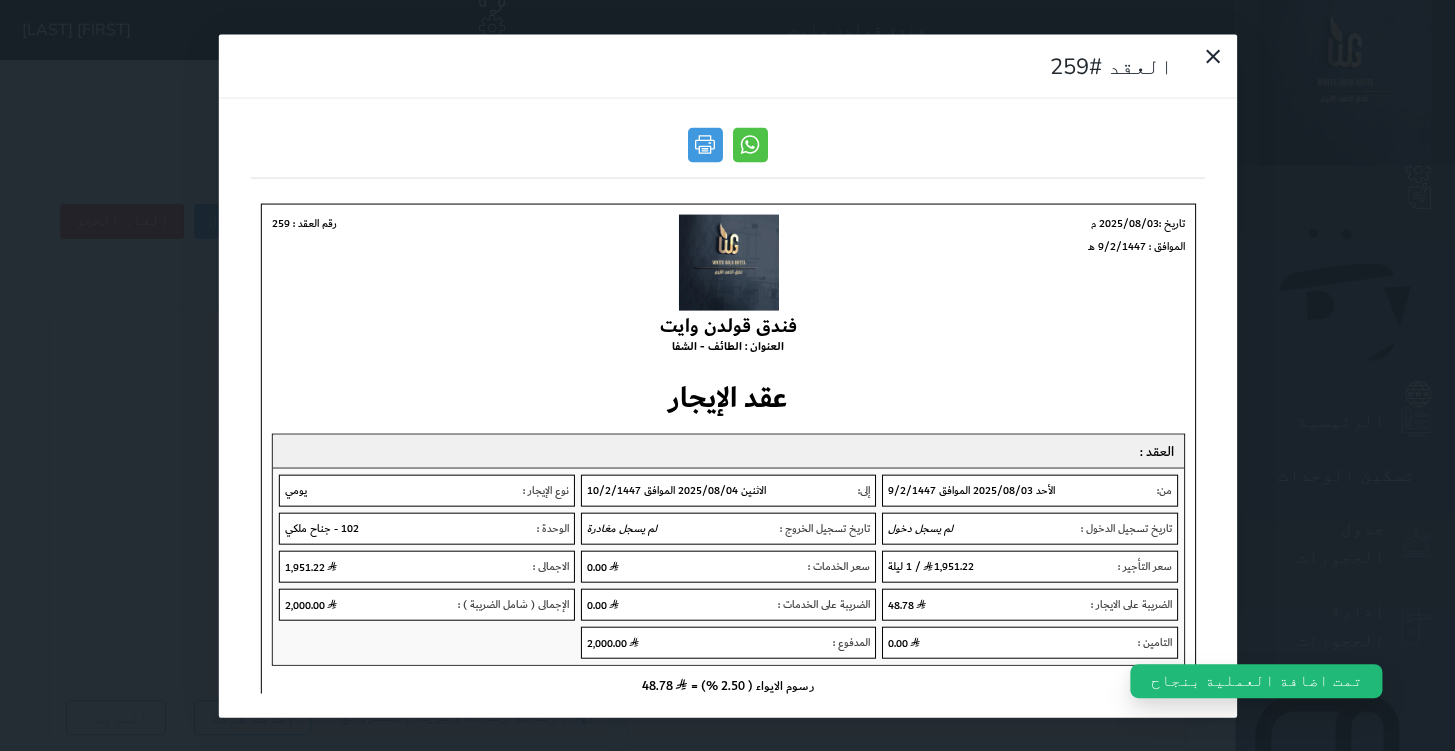 scroll, scrollTop: 0, scrollLeft: 0, axis: both 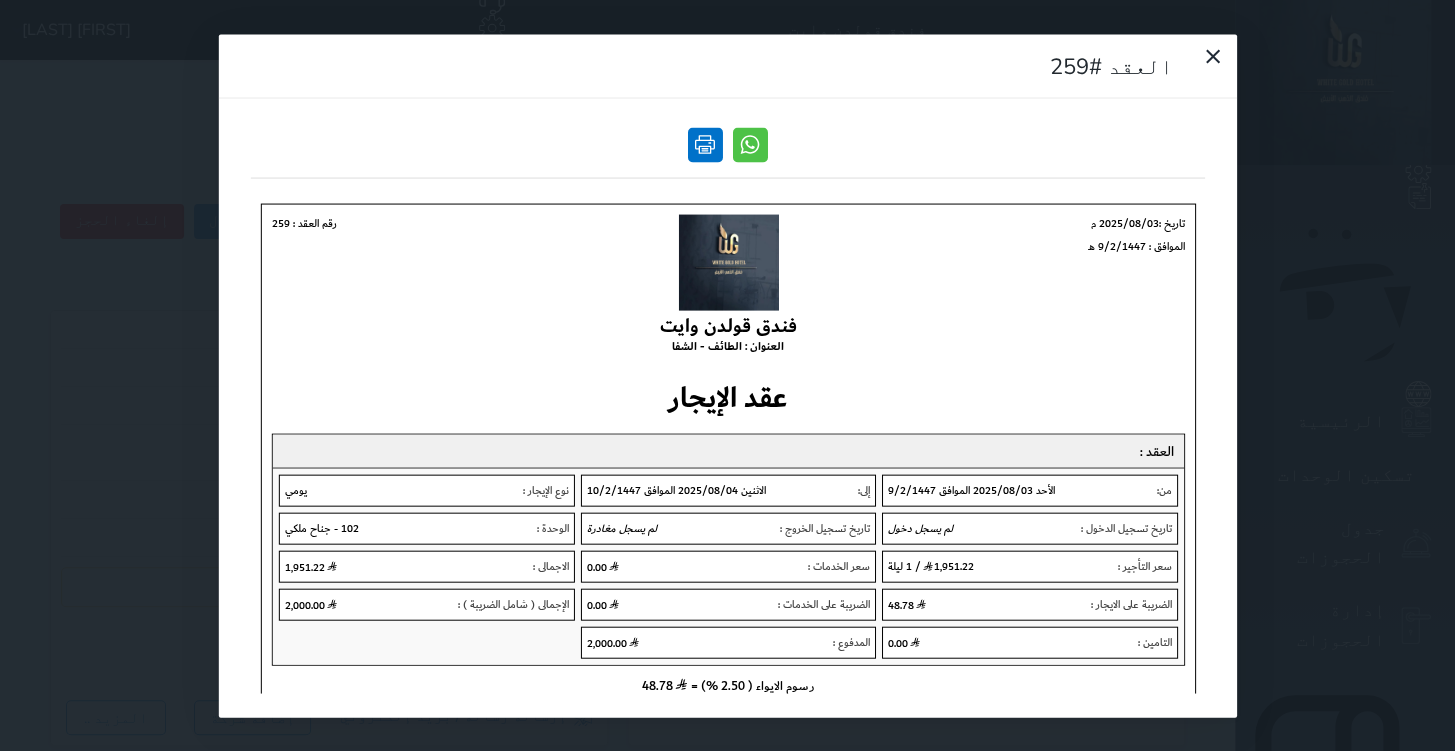 click at bounding box center (705, 144) 